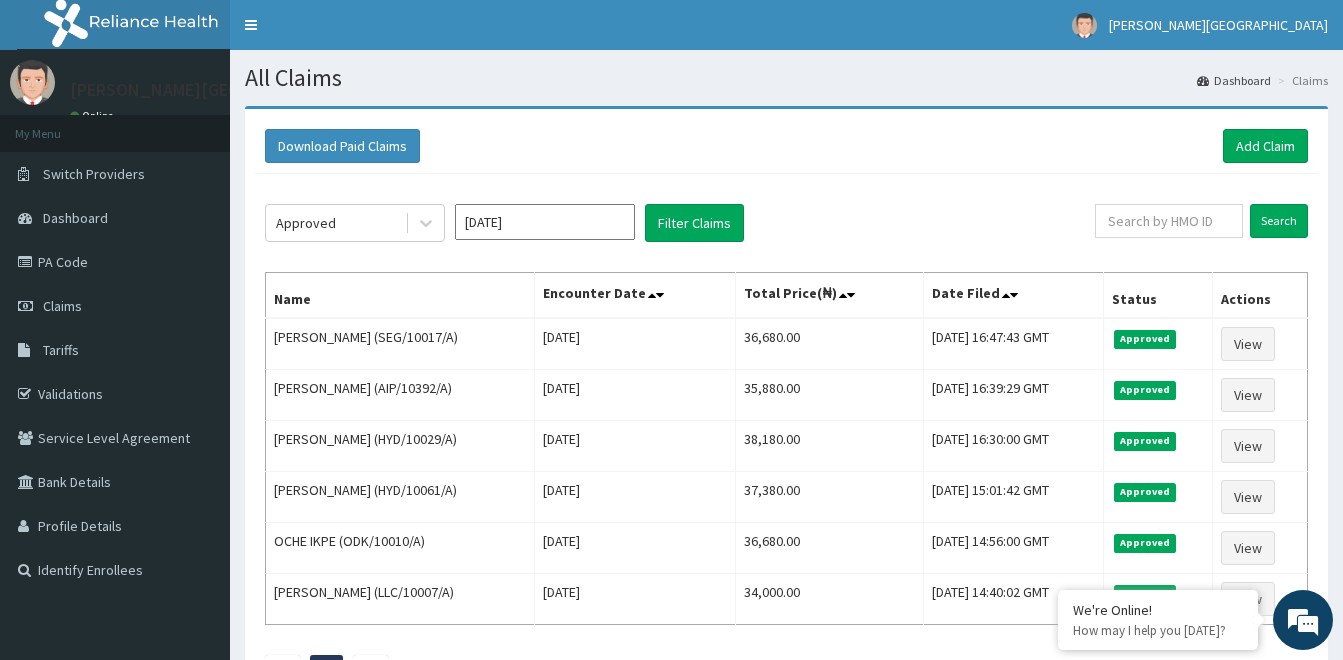 scroll, scrollTop: 166, scrollLeft: 0, axis: vertical 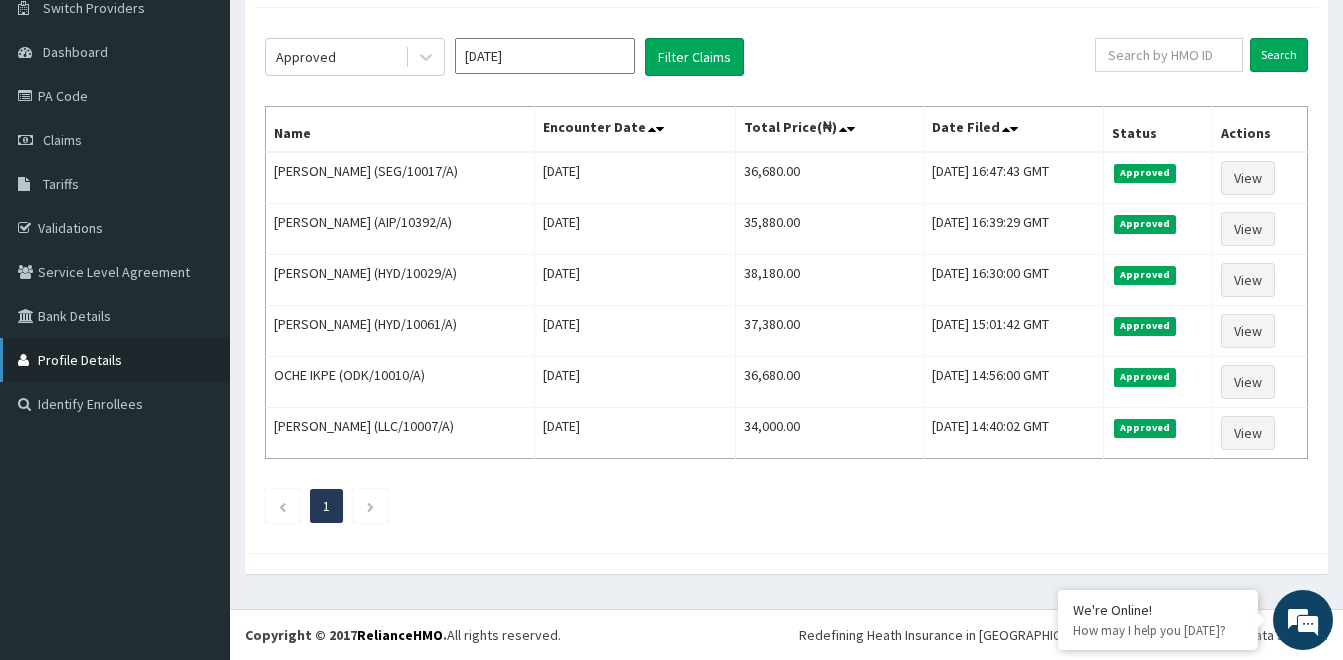 click on "Profile Details" at bounding box center [115, 360] 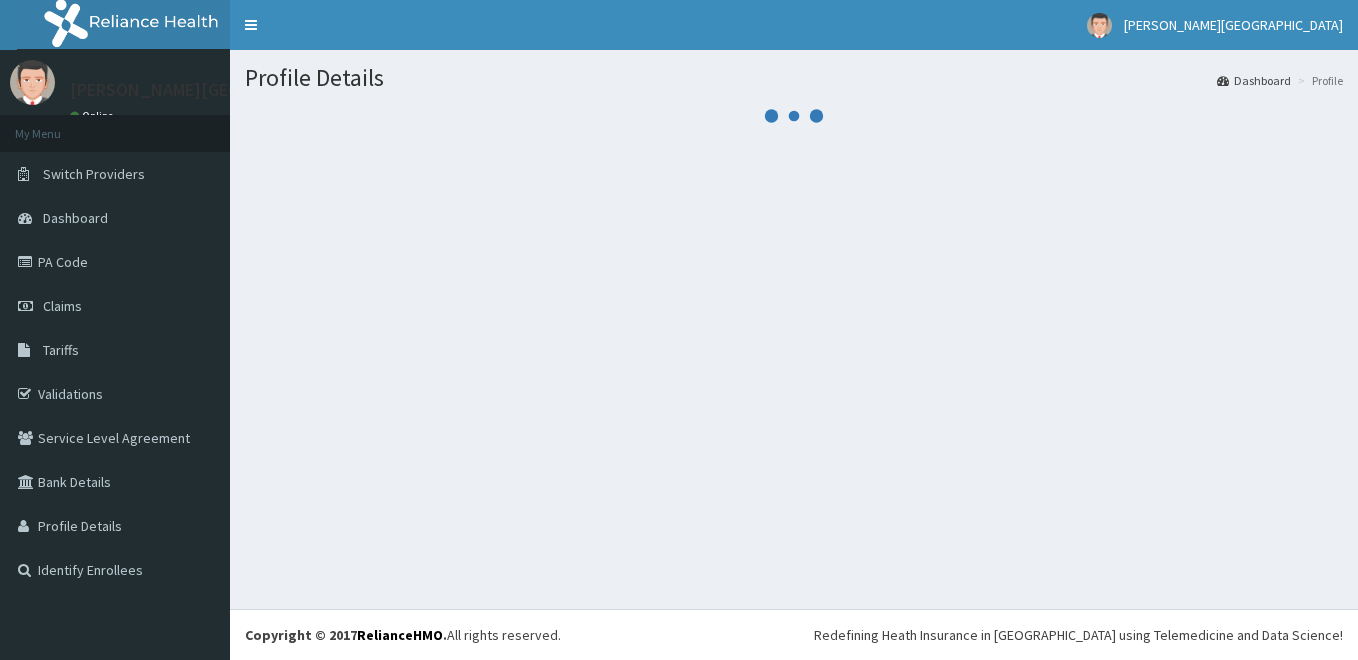 scroll, scrollTop: 0, scrollLeft: 0, axis: both 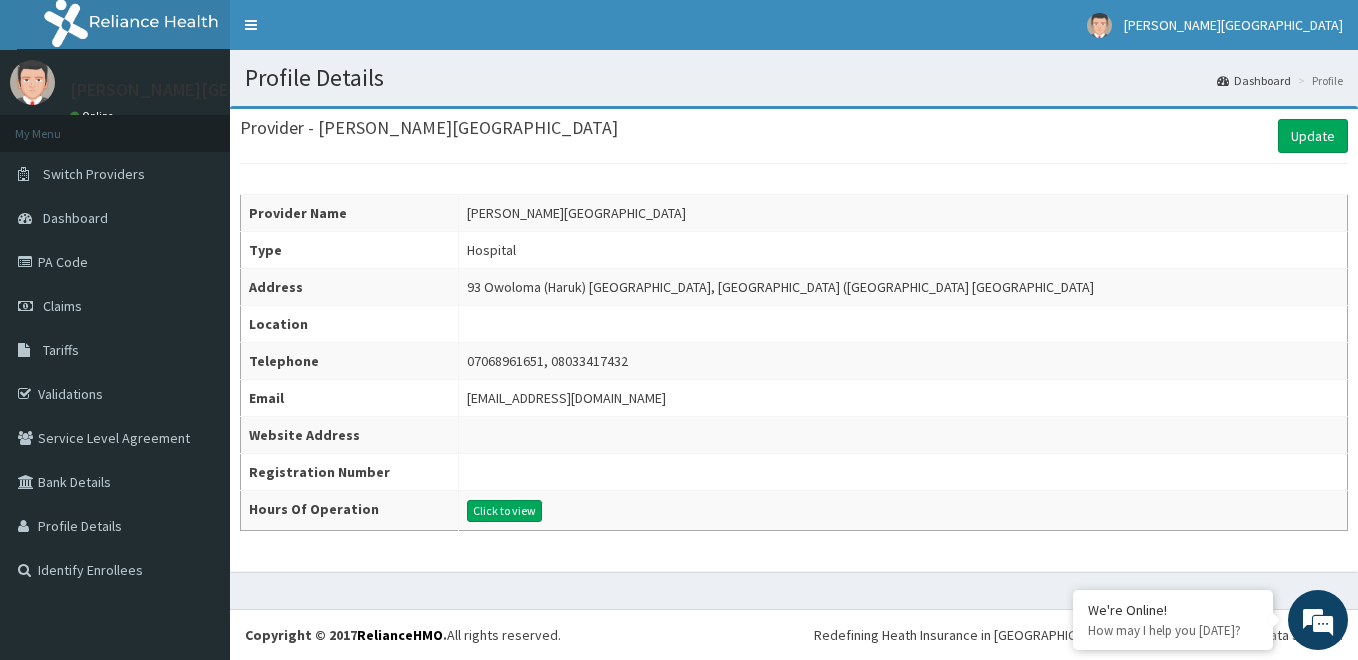 click on "07068961651, 08033417432" at bounding box center [547, 361] 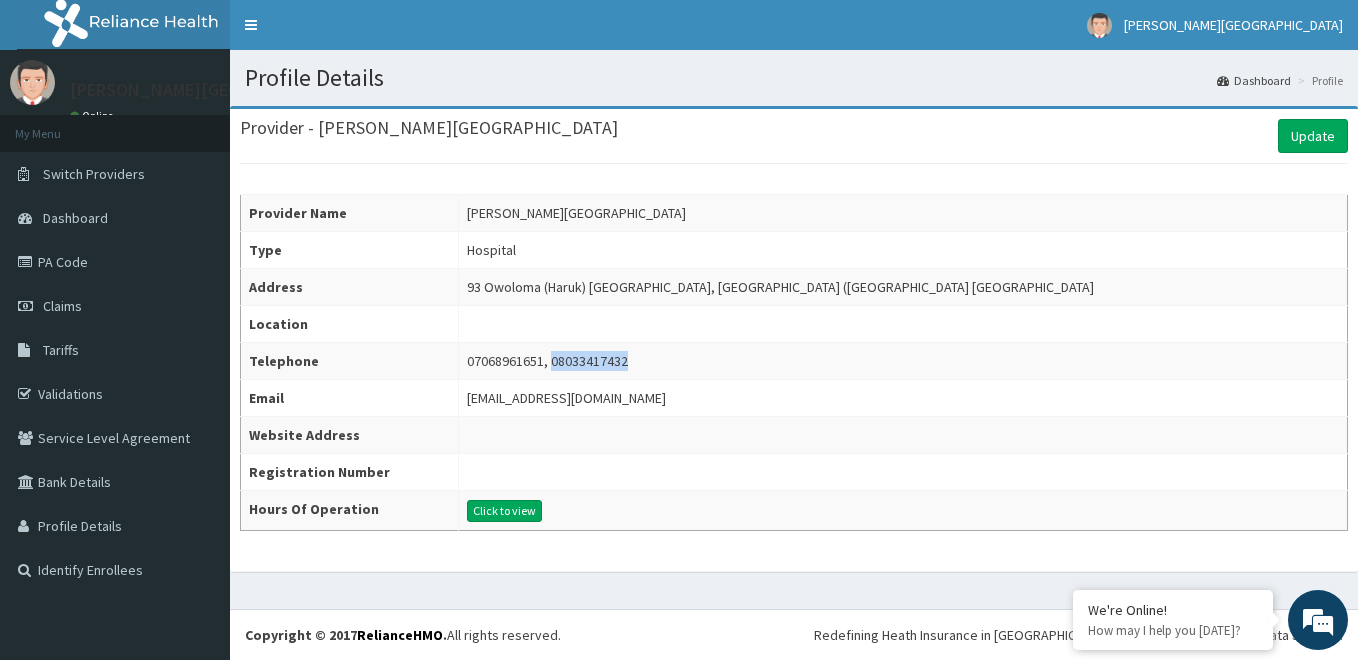 click on "07068961651, 08033417432" at bounding box center (547, 361) 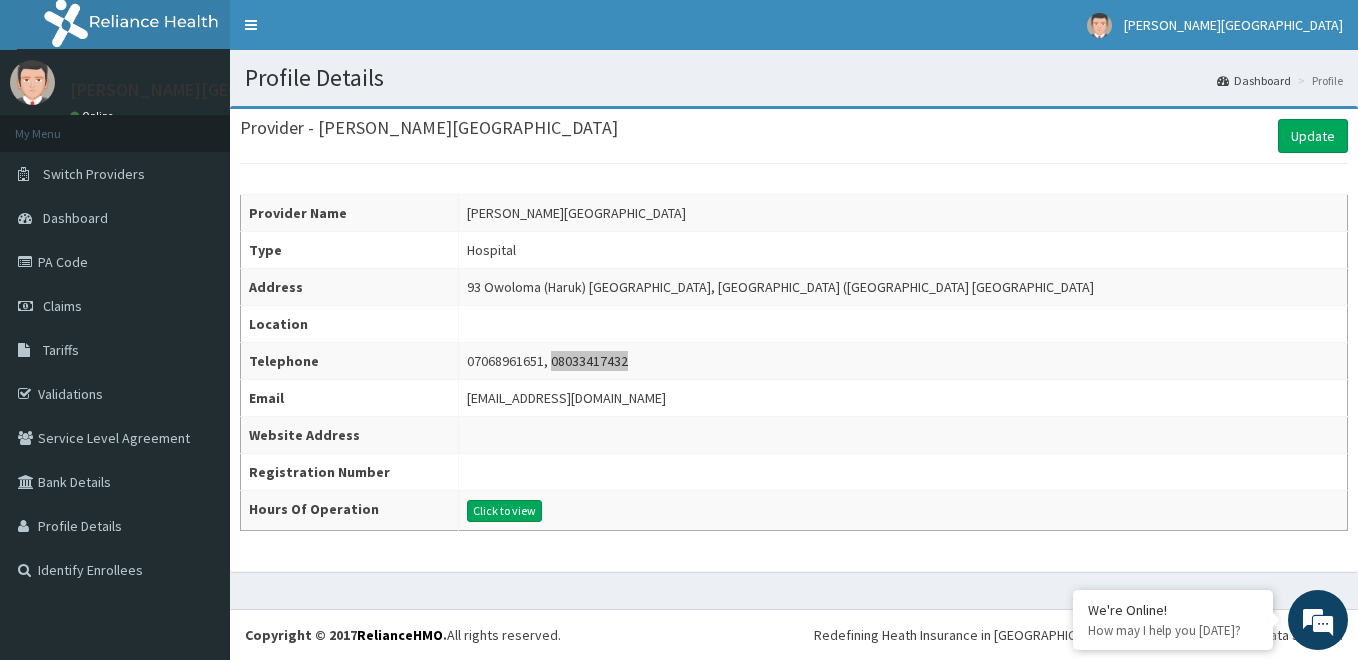 scroll, scrollTop: 0, scrollLeft: 0, axis: both 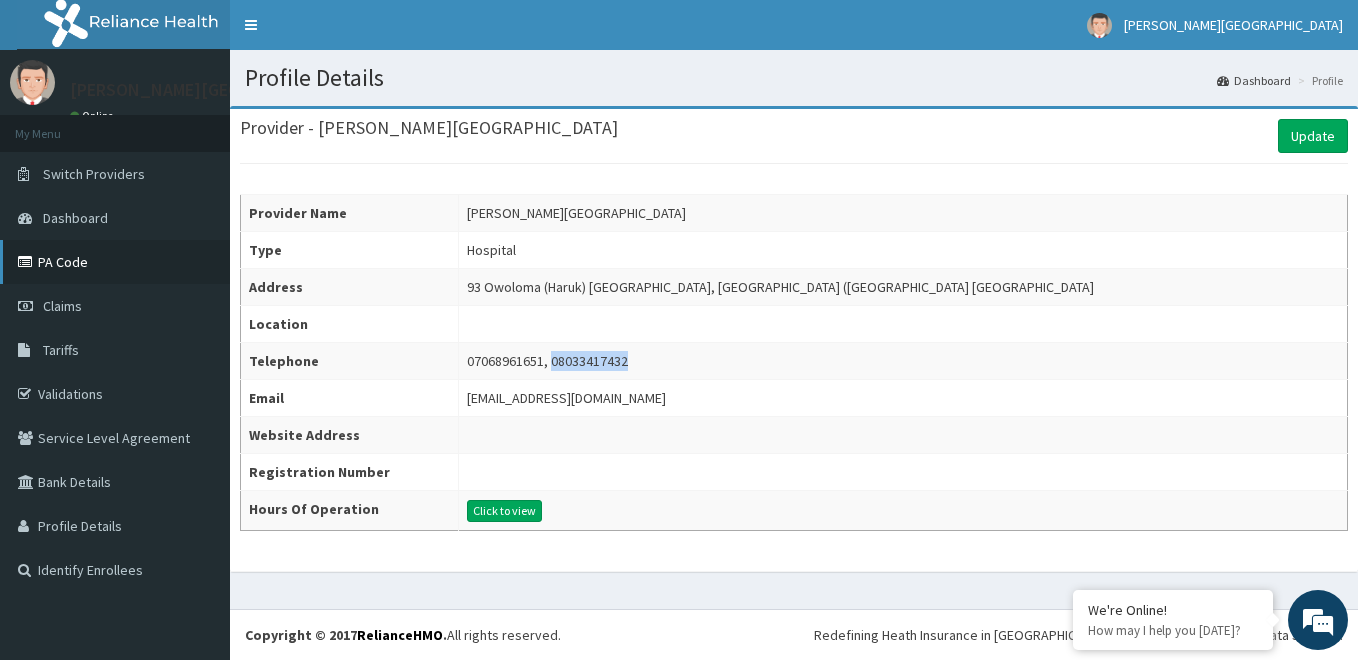 click on "PA Code" at bounding box center (115, 262) 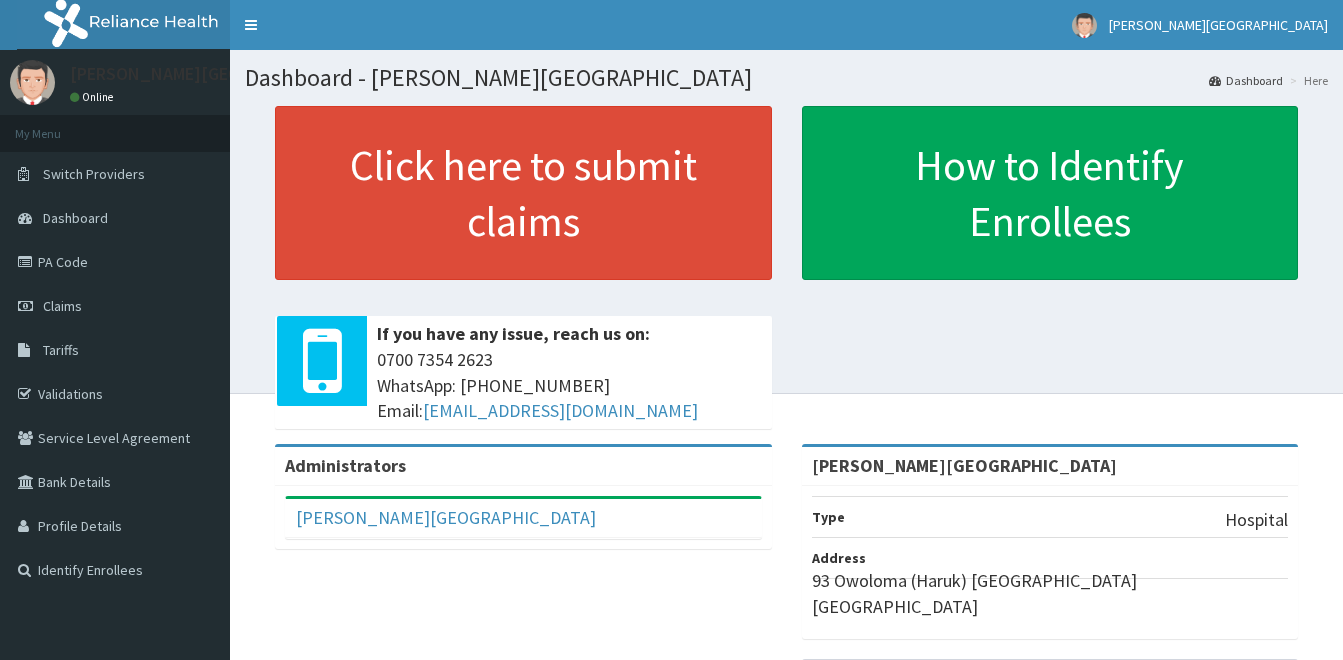 scroll, scrollTop: 0, scrollLeft: 0, axis: both 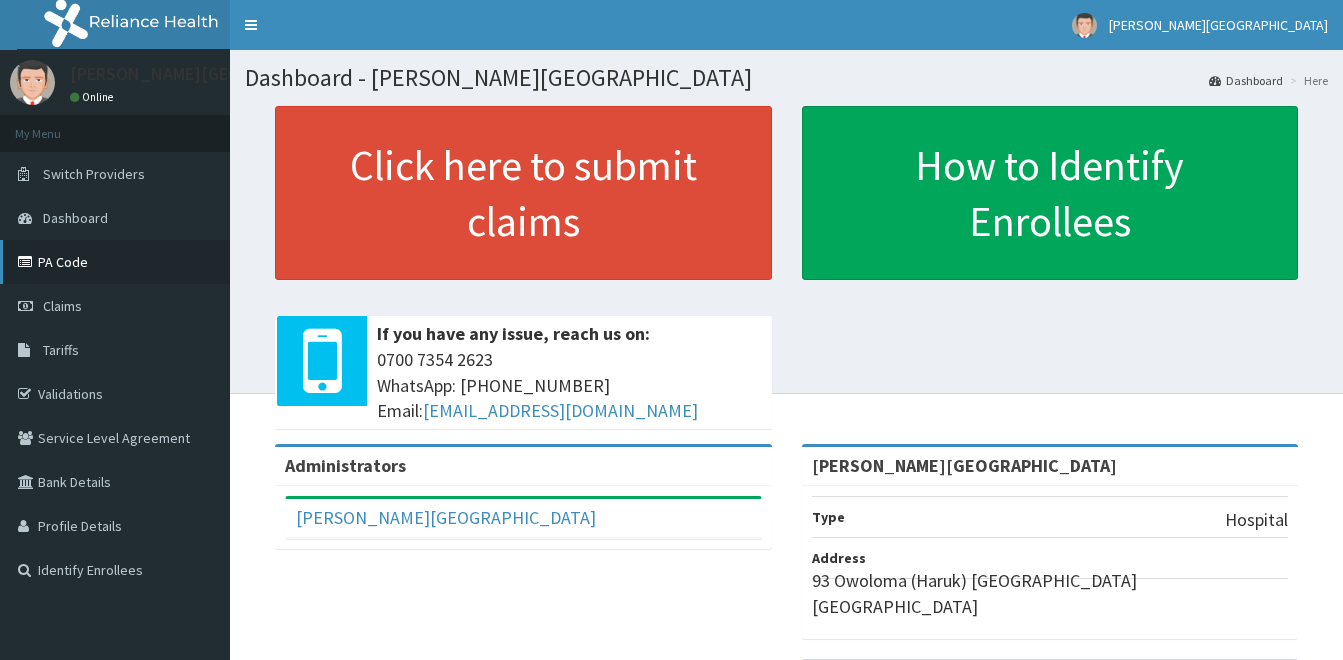 click on "PA Code" at bounding box center [115, 262] 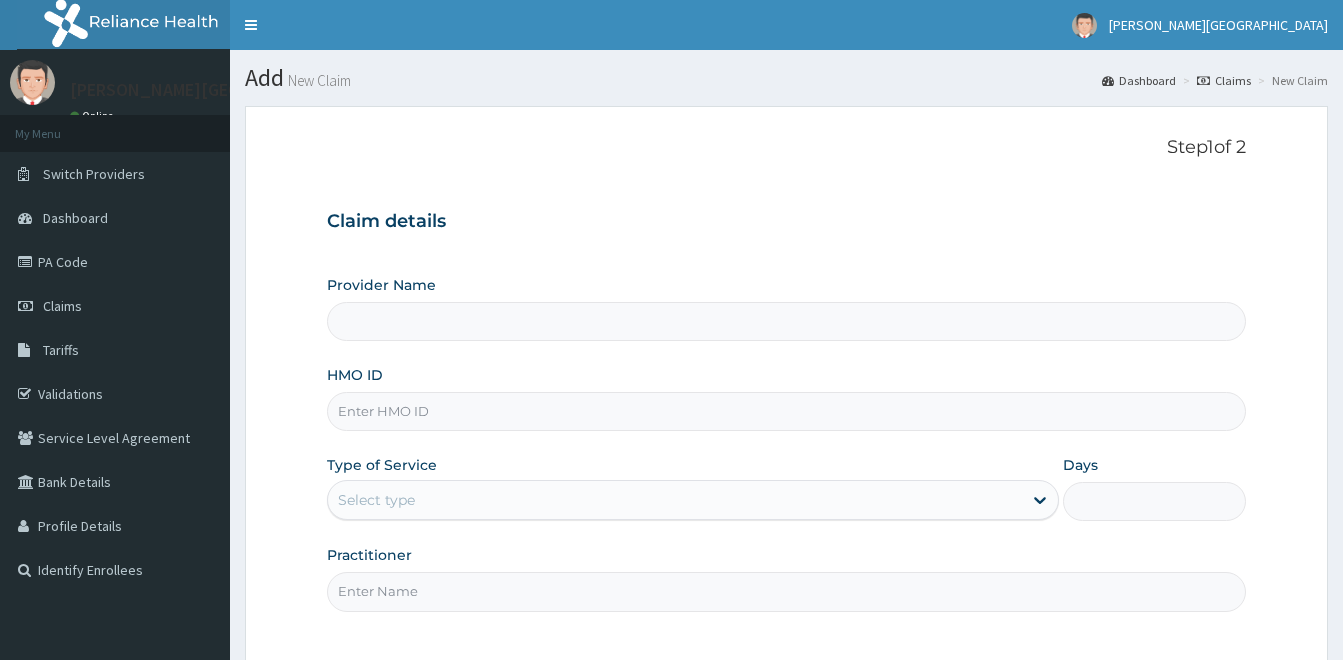 scroll, scrollTop: 0, scrollLeft: 0, axis: both 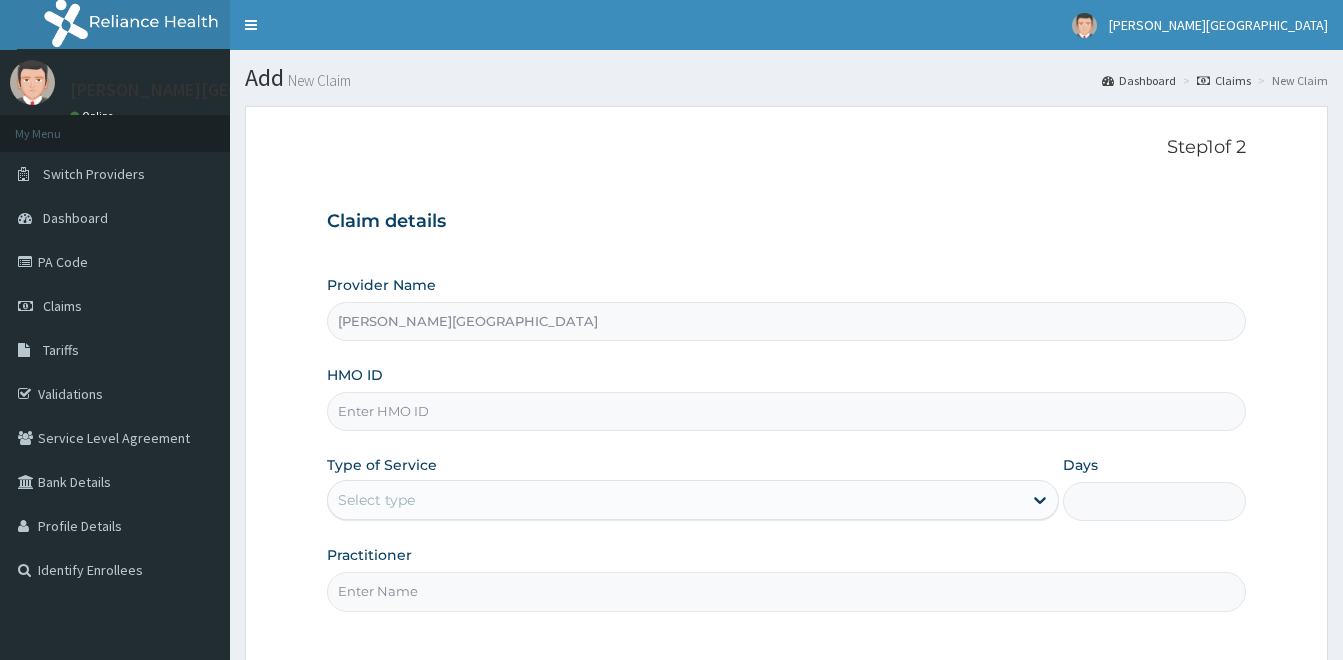 click on "HMO ID" at bounding box center (786, 411) 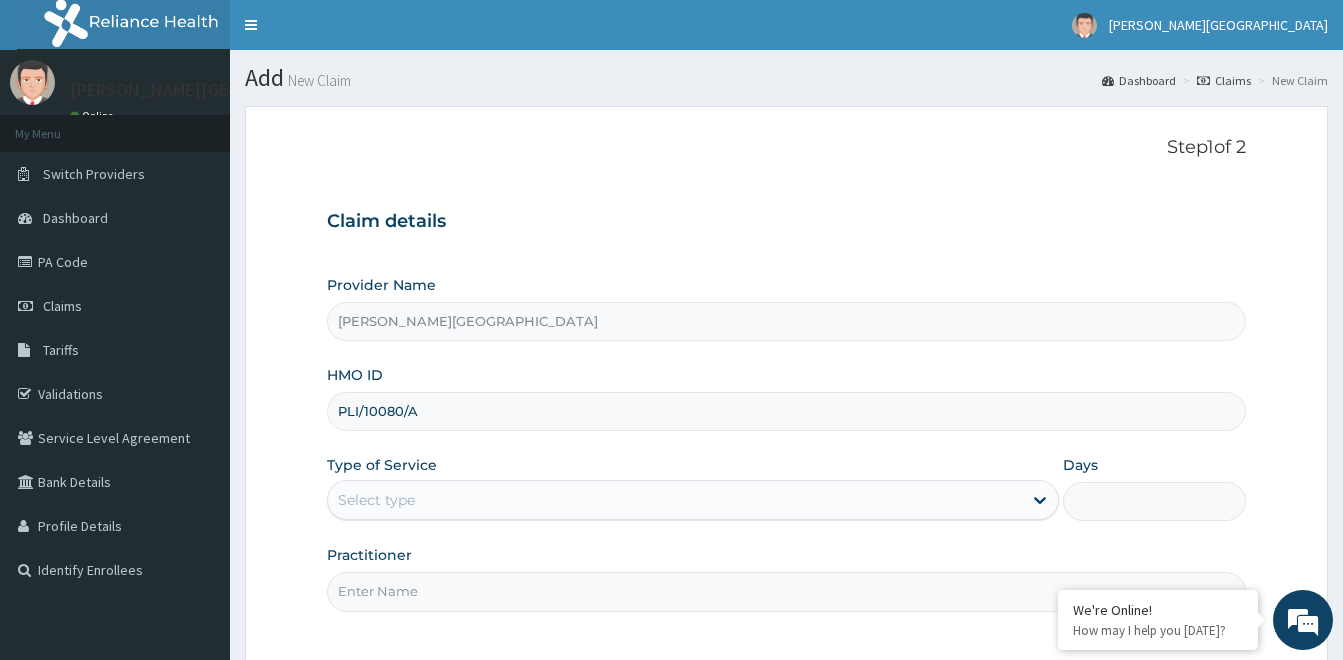 type on "PLI/10080/A" 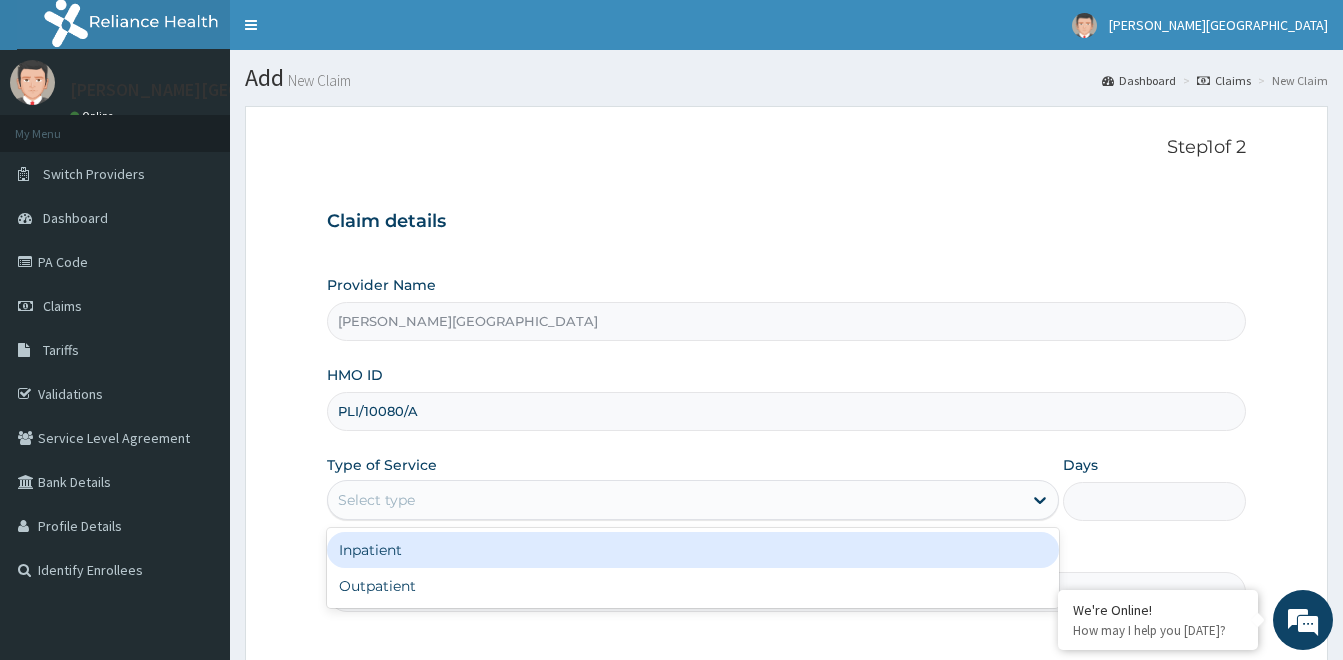 click on "Select type" at bounding box center (675, 500) 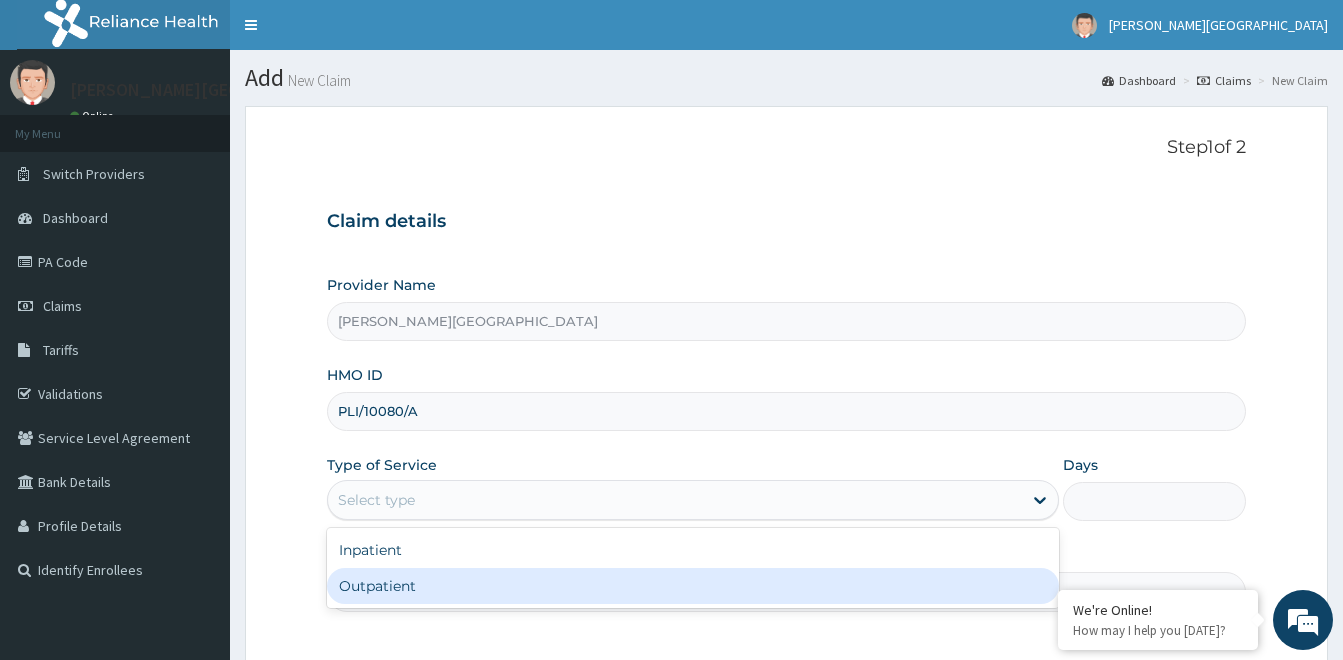 click on "Outpatient" at bounding box center [693, 586] 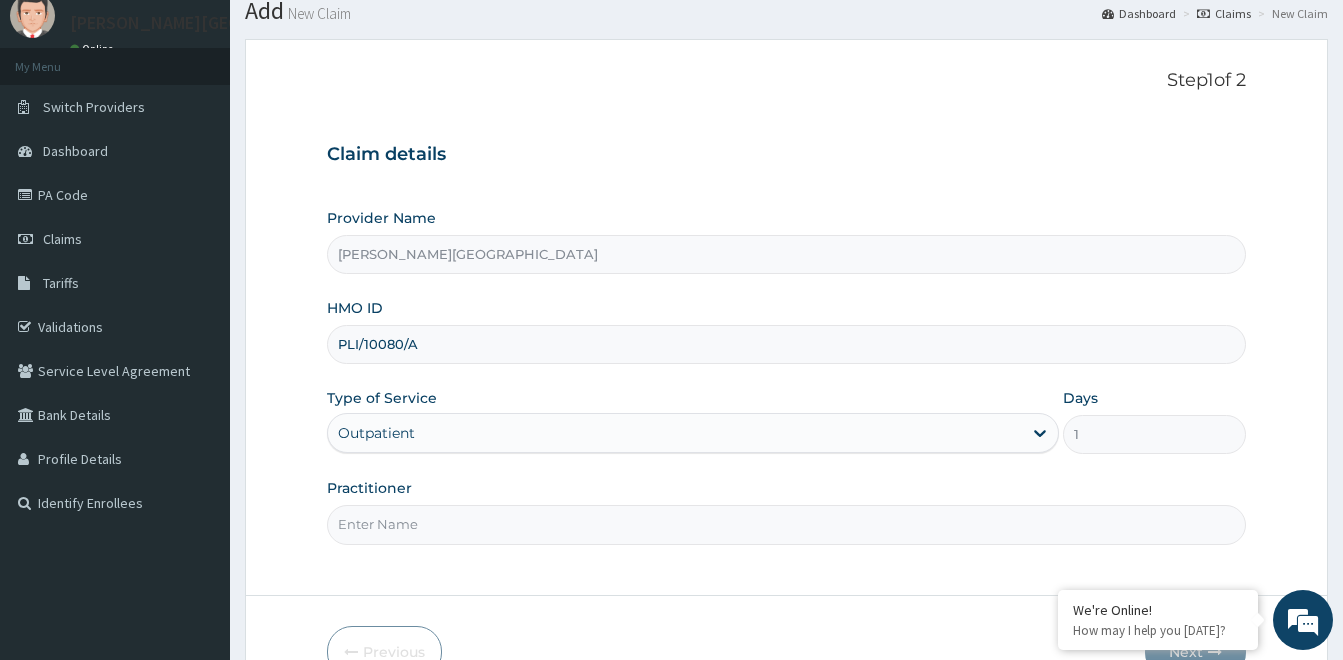 scroll, scrollTop: 182, scrollLeft: 0, axis: vertical 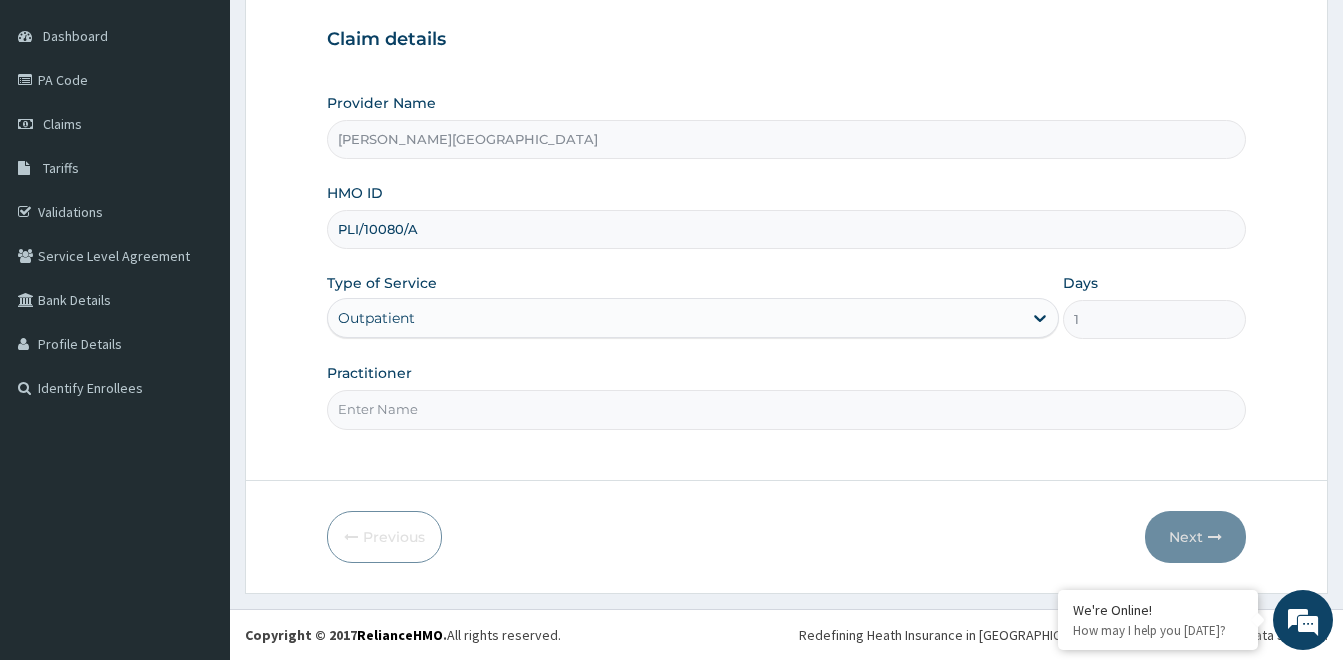 click on "Practitioner" at bounding box center (786, 409) 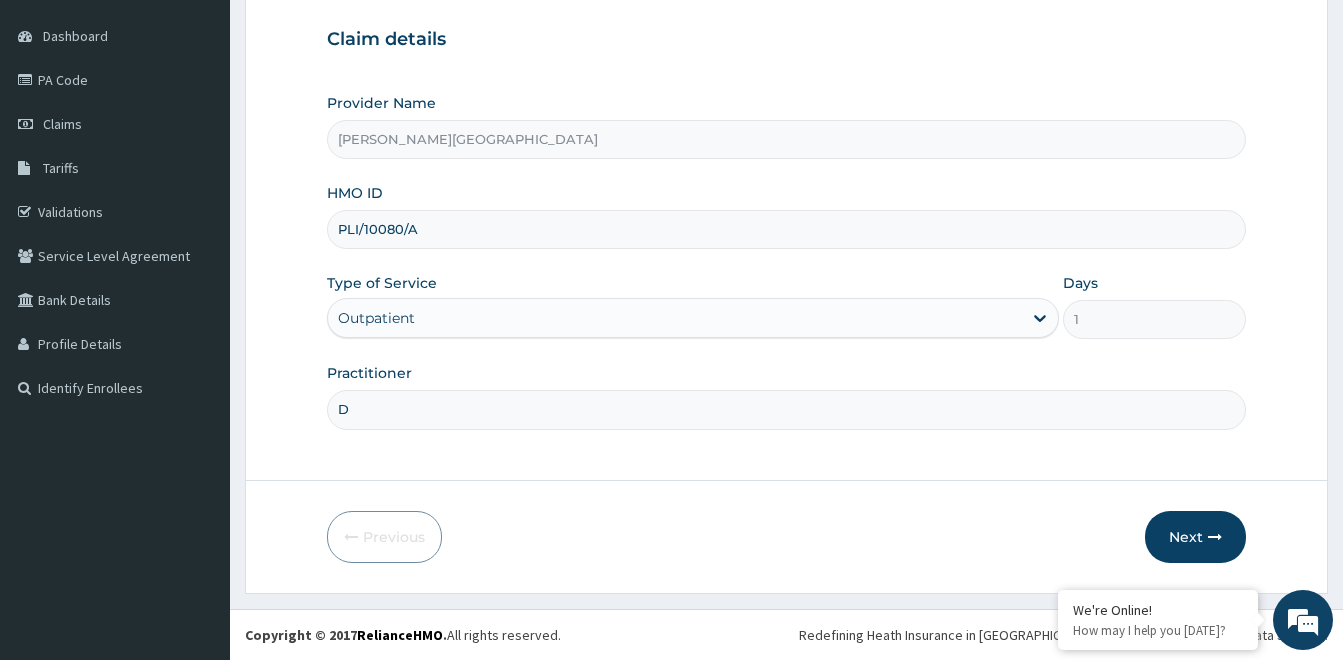 scroll, scrollTop: 0, scrollLeft: 0, axis: both 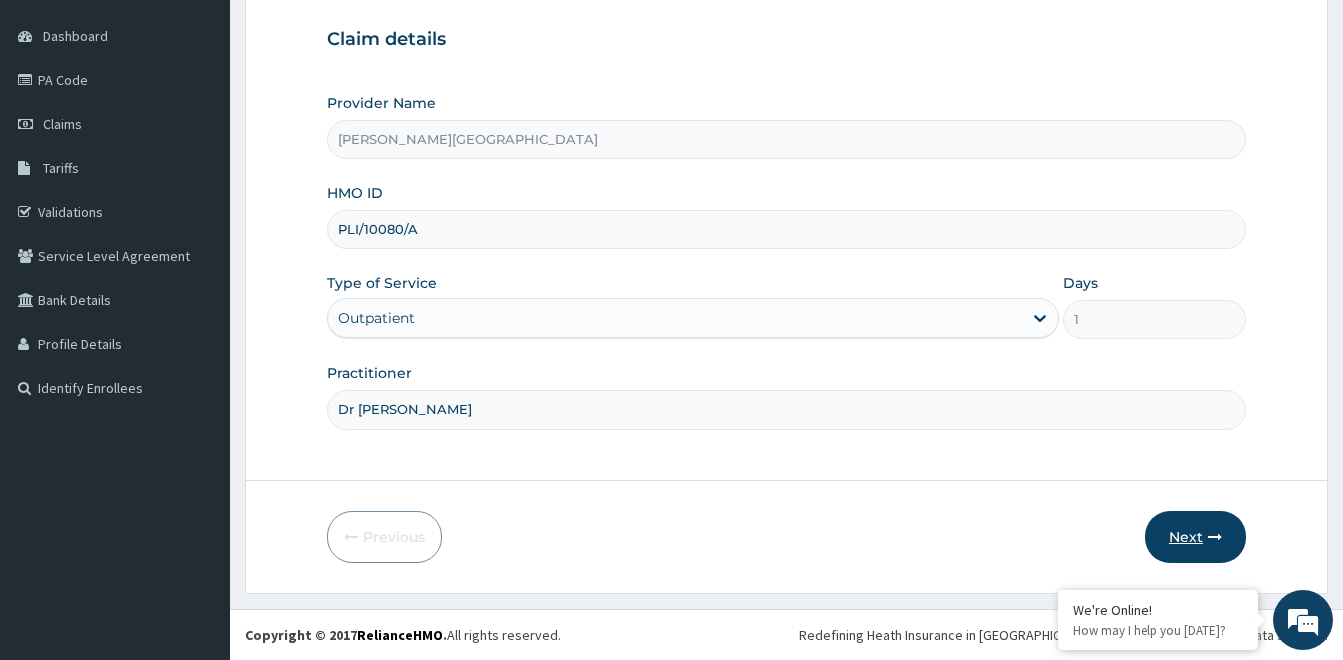 type on "Dr [PERSON_NAME]" 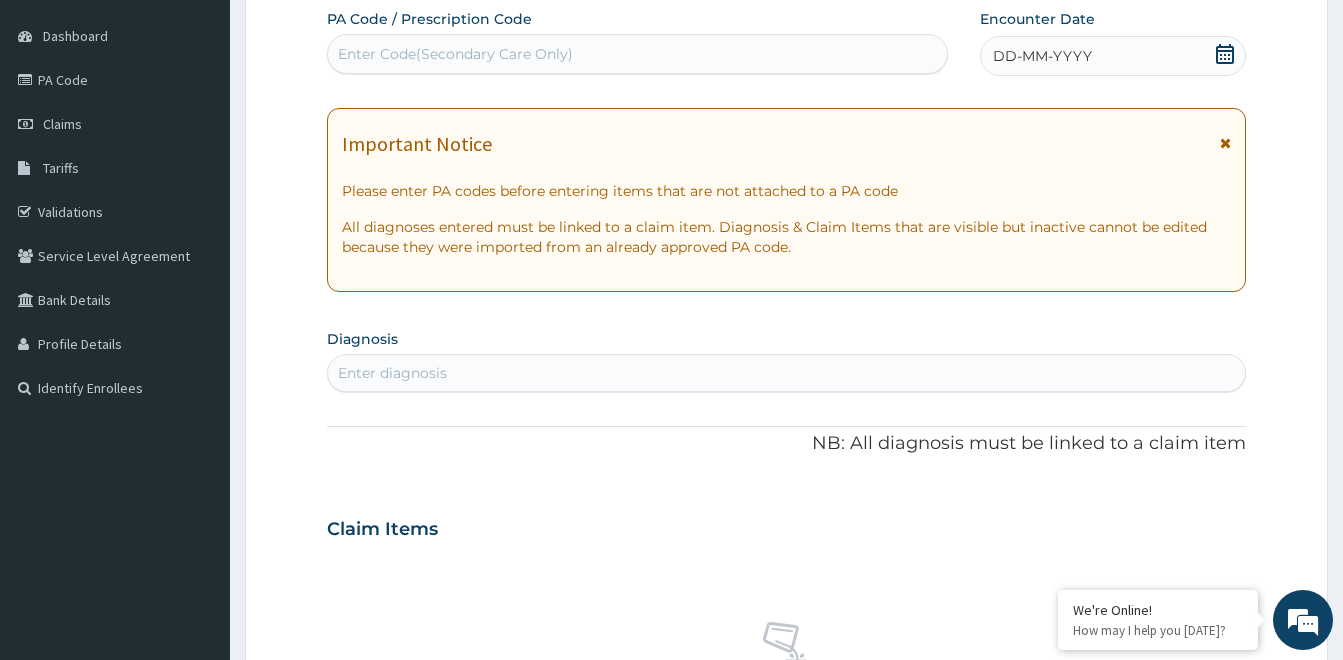 drag, startPoint x: 455, startPoint y: 51, endPoint x: 361, endPoint y: 59, distance: 94.33981 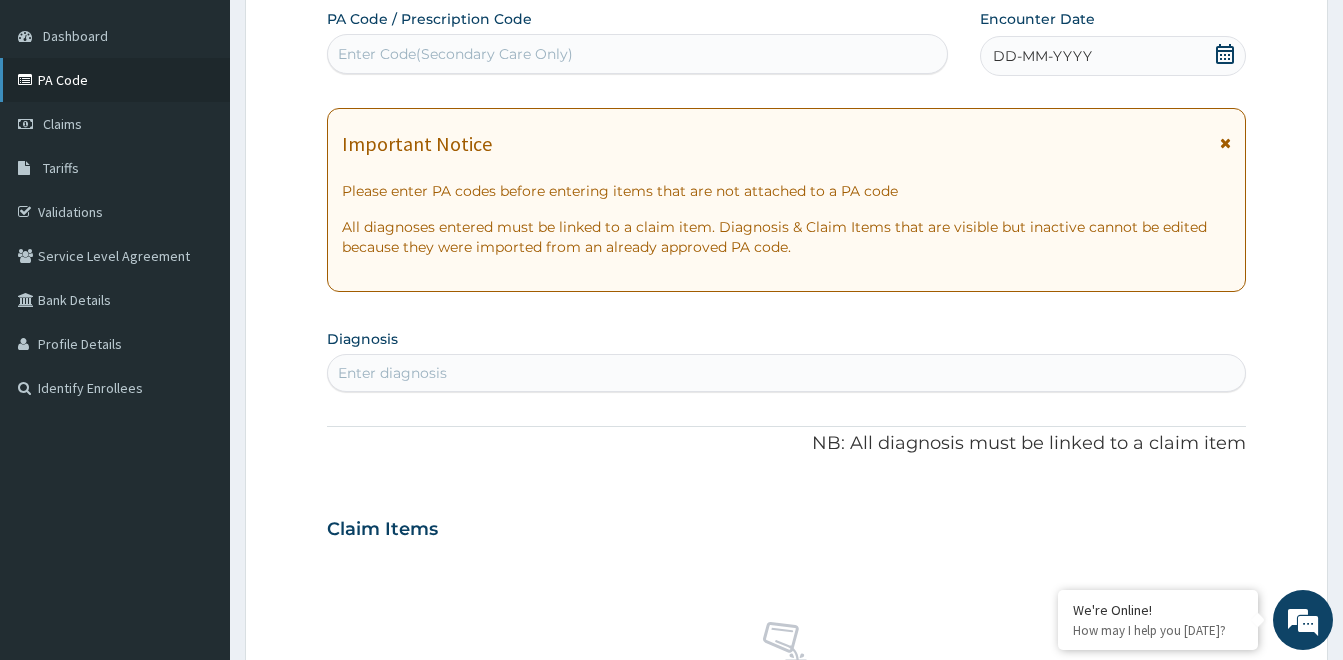 click on "PA Code" at bounding box center (115, 80) 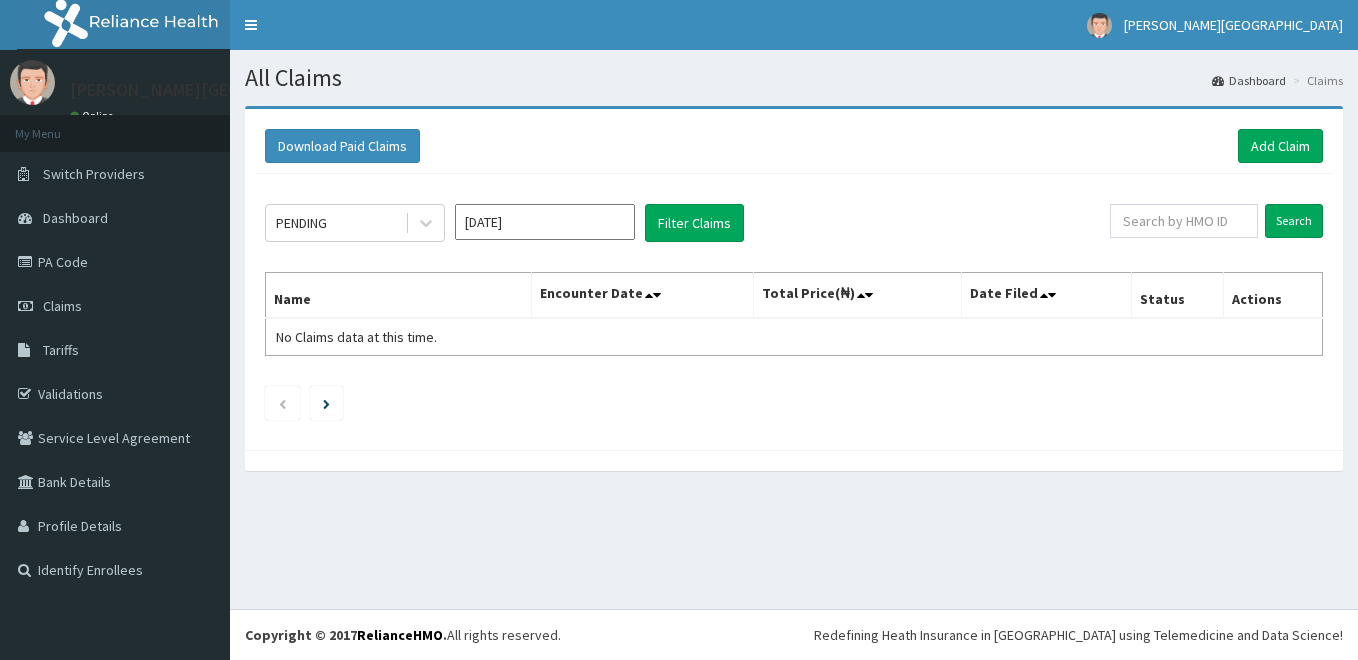 scroll, scrollTop: 0, scrollLeft: 0, axis: both 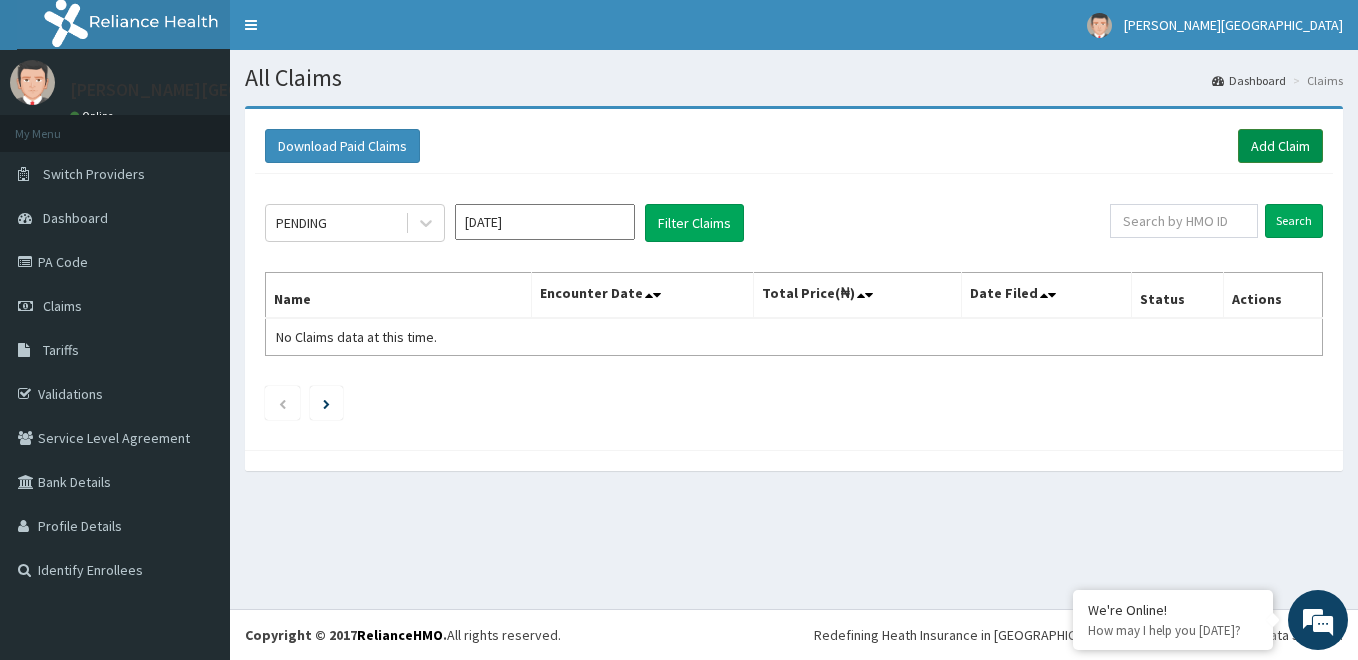 click on "Add Claim" at bounding box center [1280, 146] 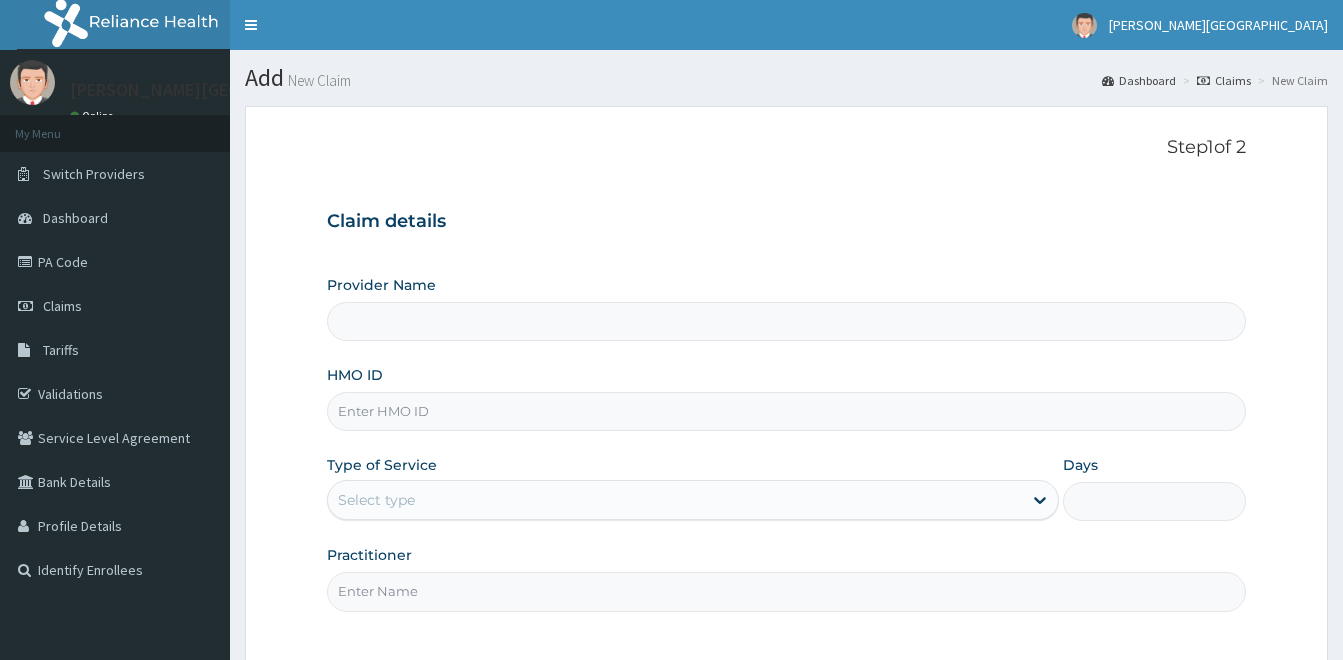 scroll, scrollTop: 0, scrollLeft: 0, axis: both 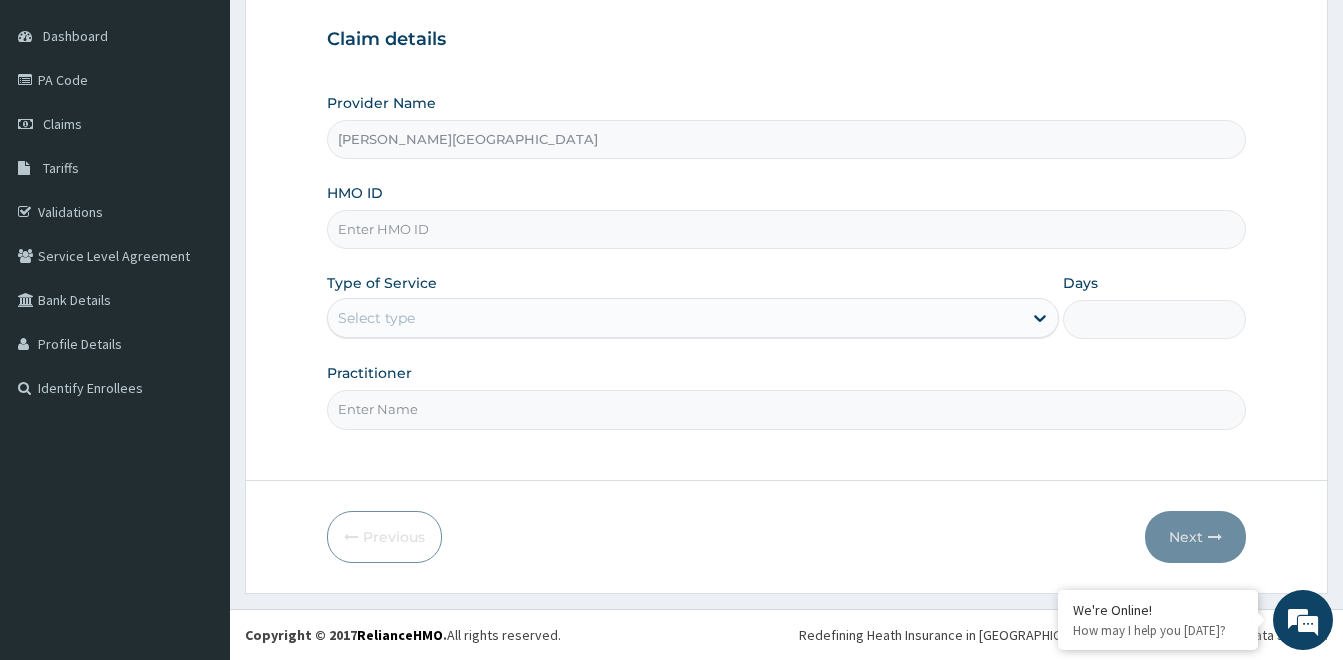 click on "HMO ID" at bounding box center [786, 229] 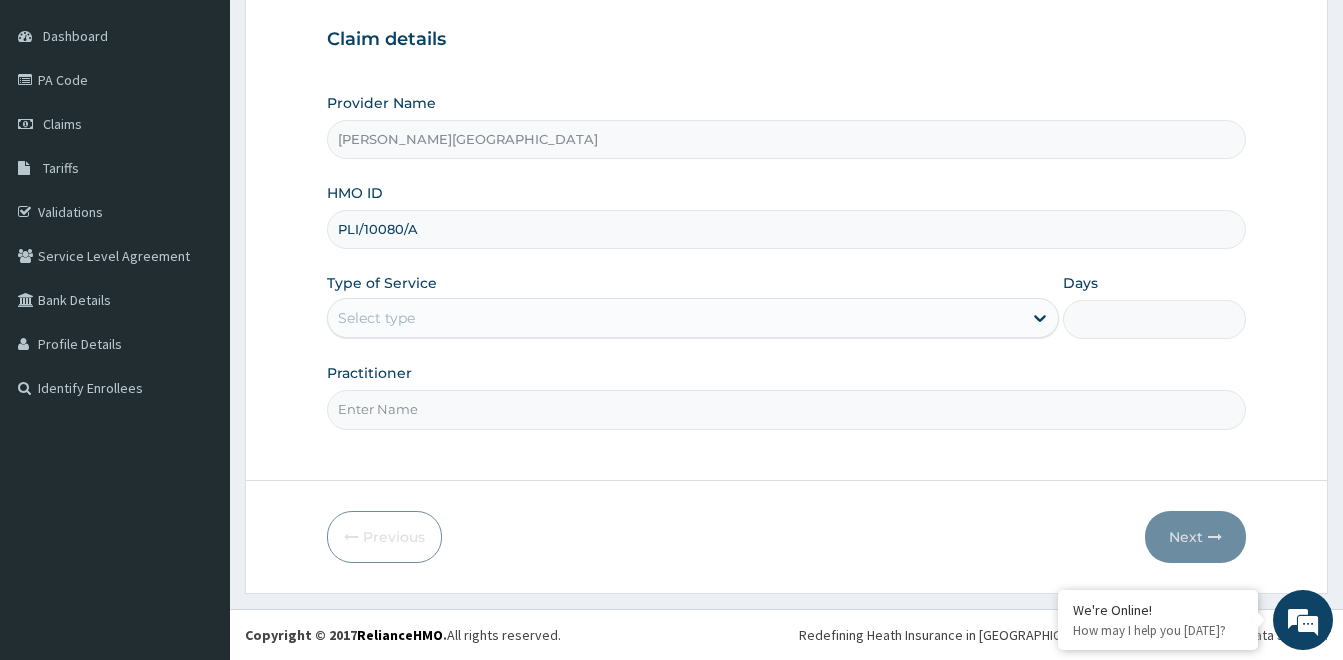 type on "Dr Ujve" 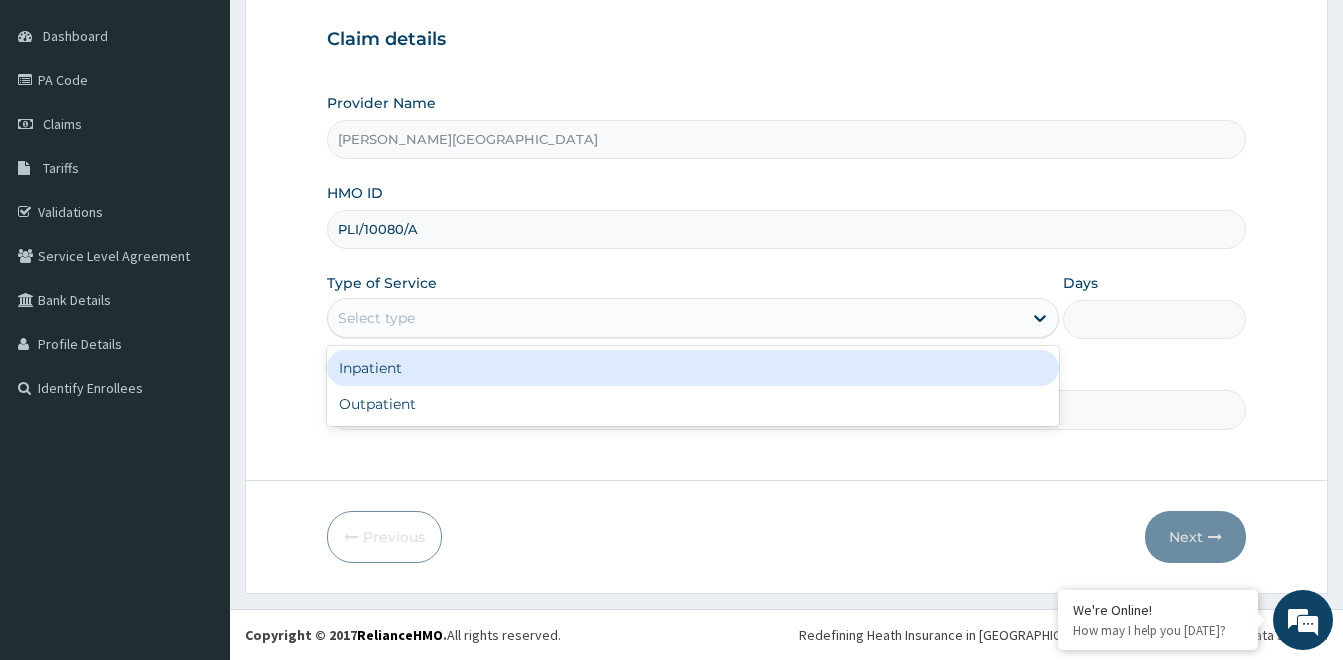 click on "Select type" at bounding box center [376, 318] 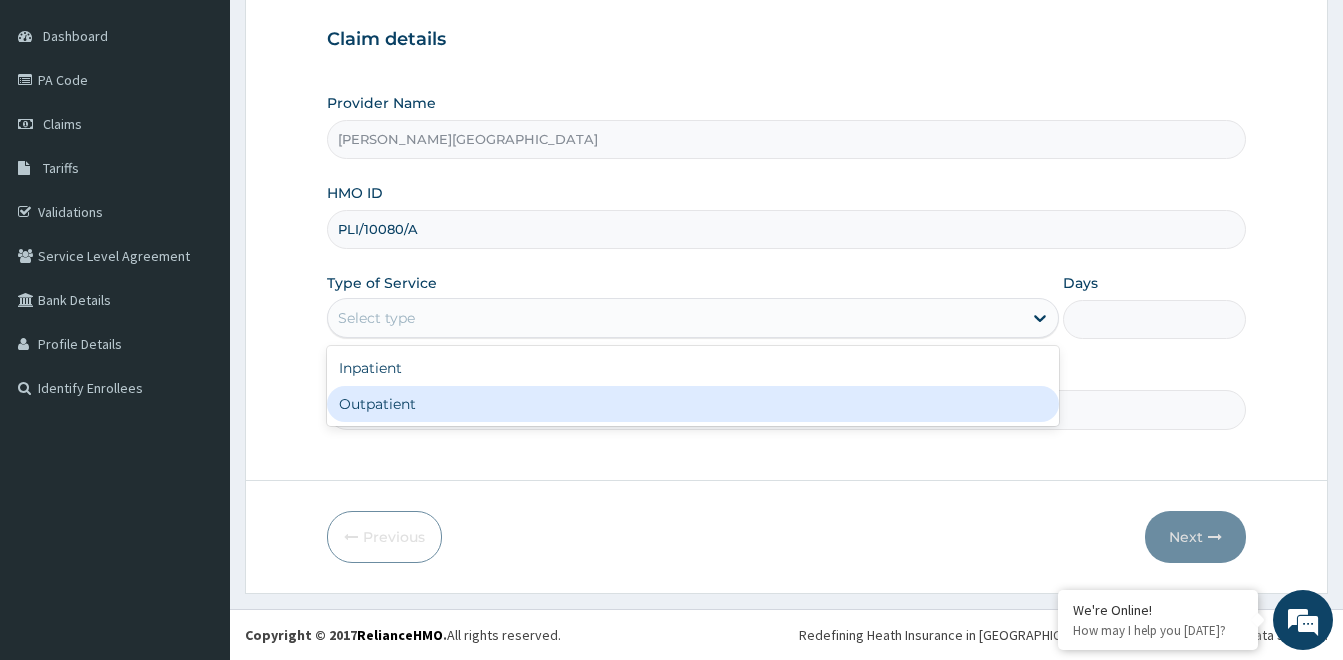 click on "Outpatient" at bounding box center [693, 404] 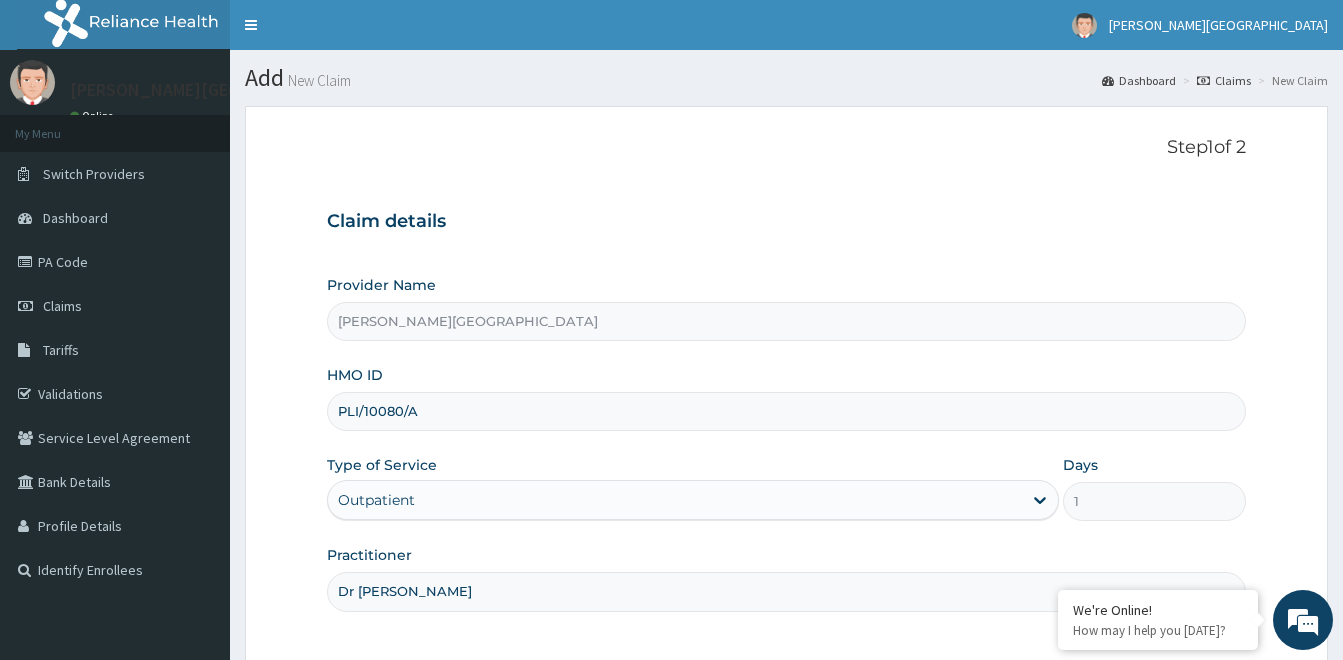 scroll, scrollTop: 182, scrollLeft: 0, axis: vertical 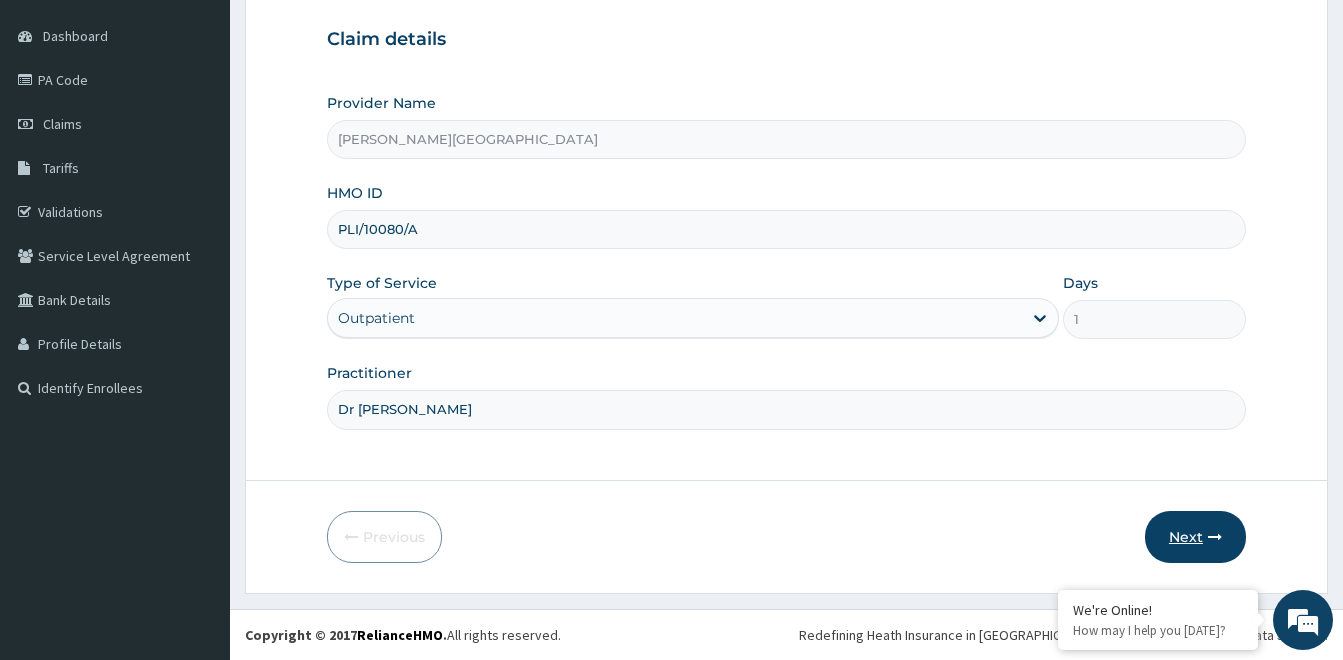 click on "Next" at bounding box center [1195, 537] 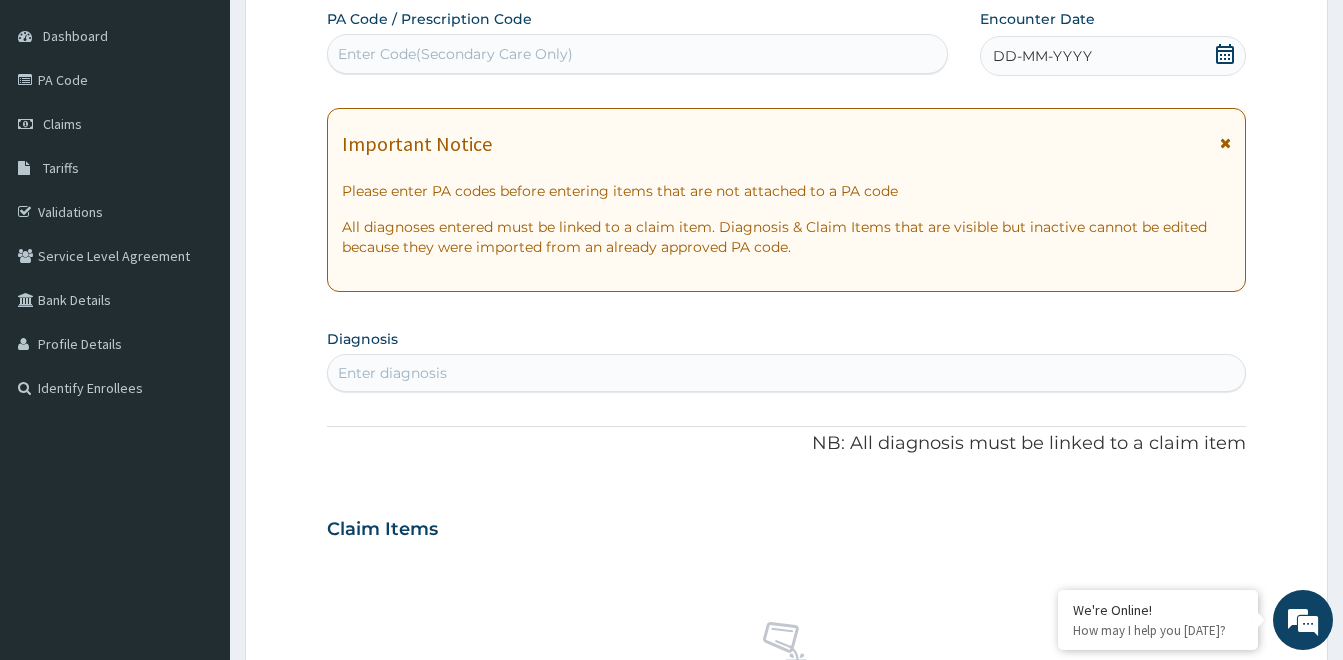 scroll, scrollTop: 0, scrollLeft: 0, axis: both 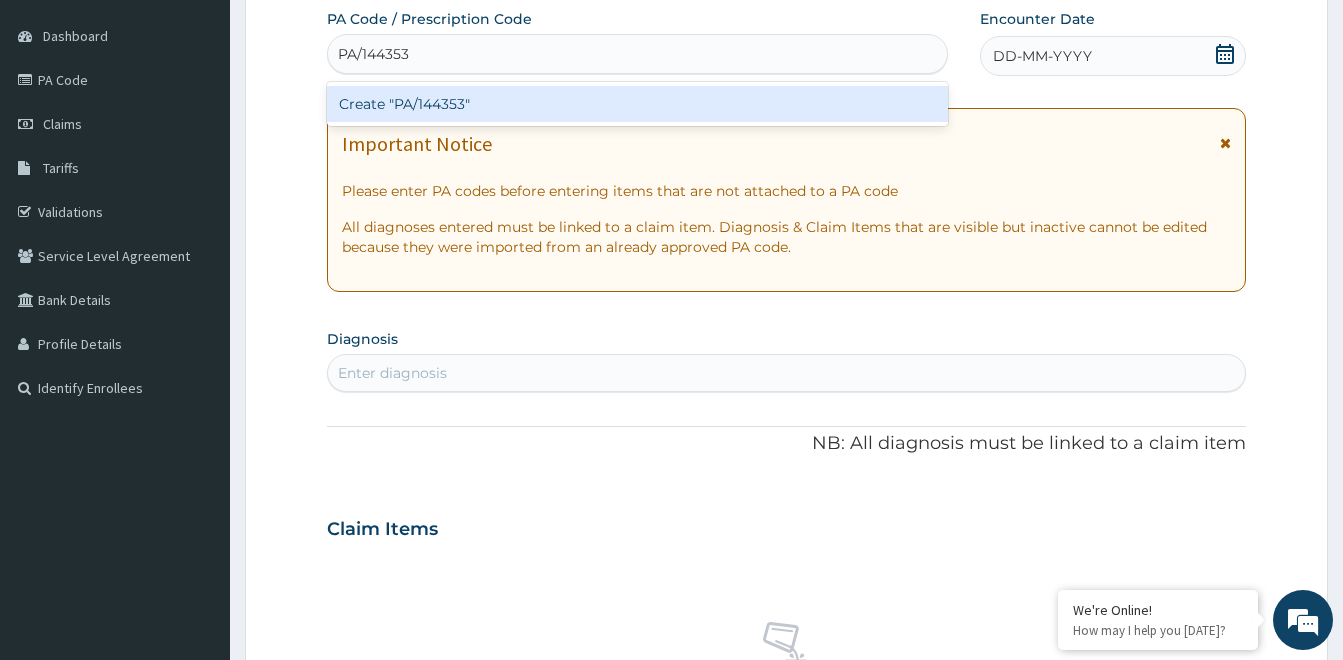 click on "Create "PA/144353"" at bounding box center [637, 104] 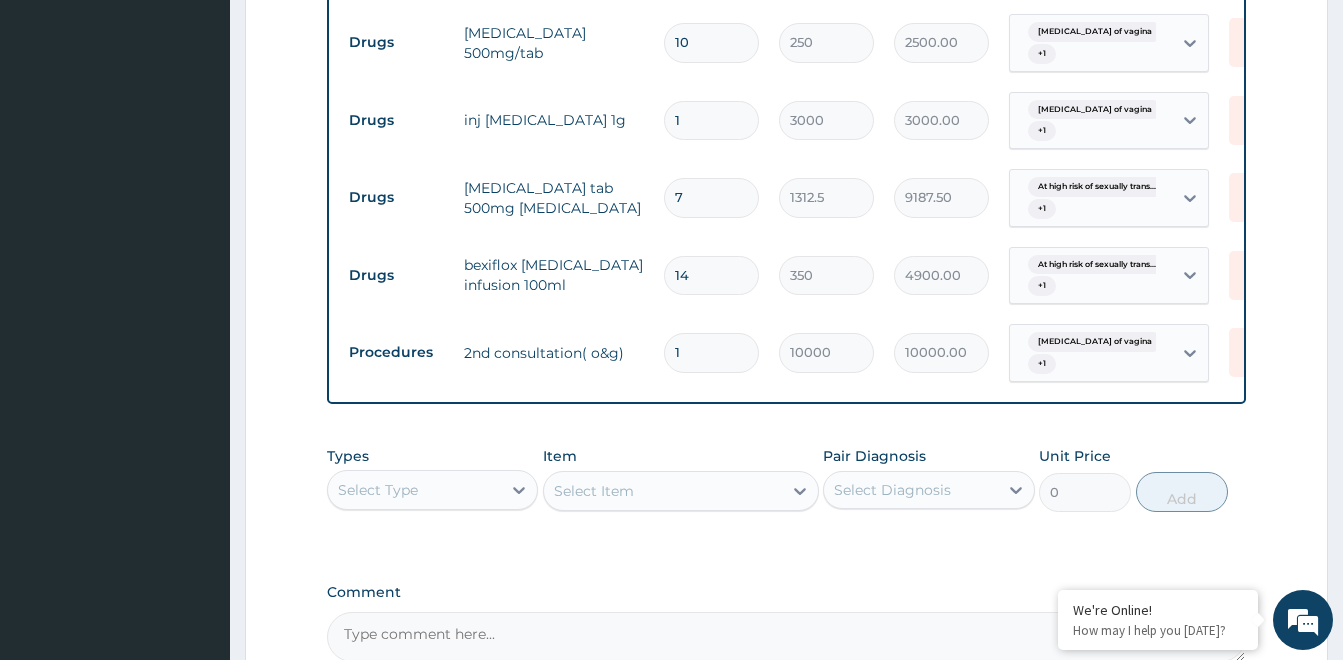 scroll, scrollTop: 894, scrollLeft: 0, axis: vertical 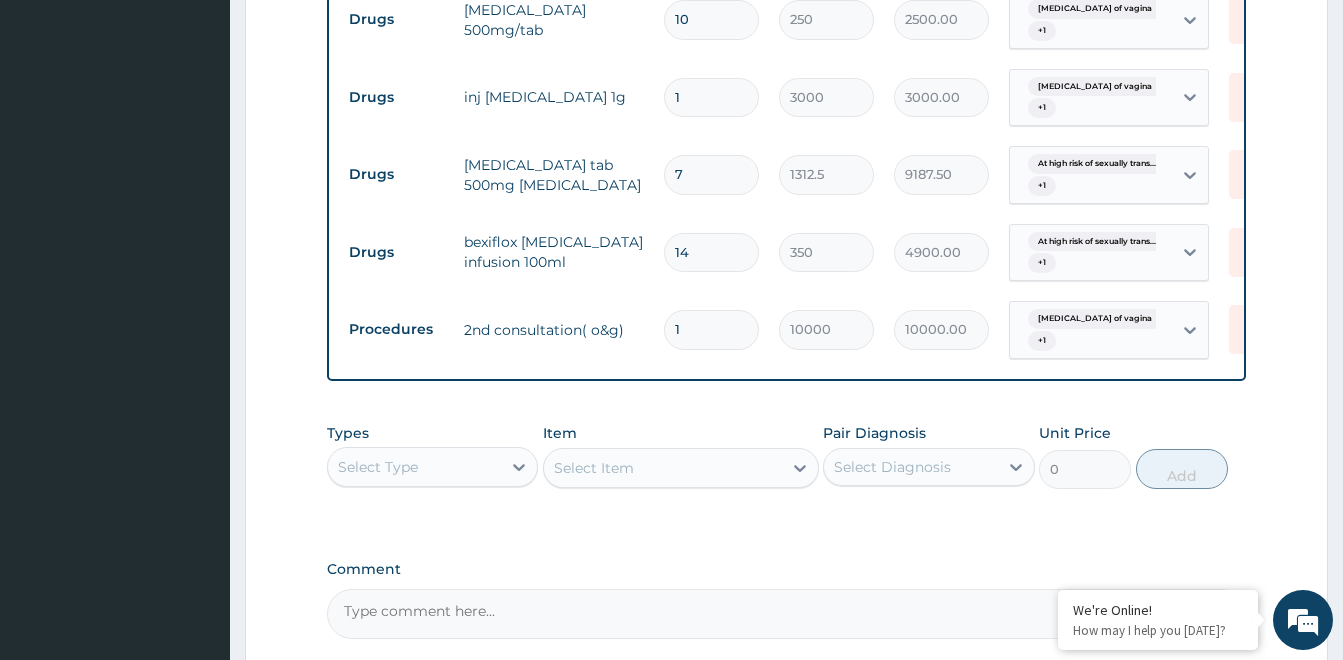 click on "Select Type" at bounding box center [414, 467] 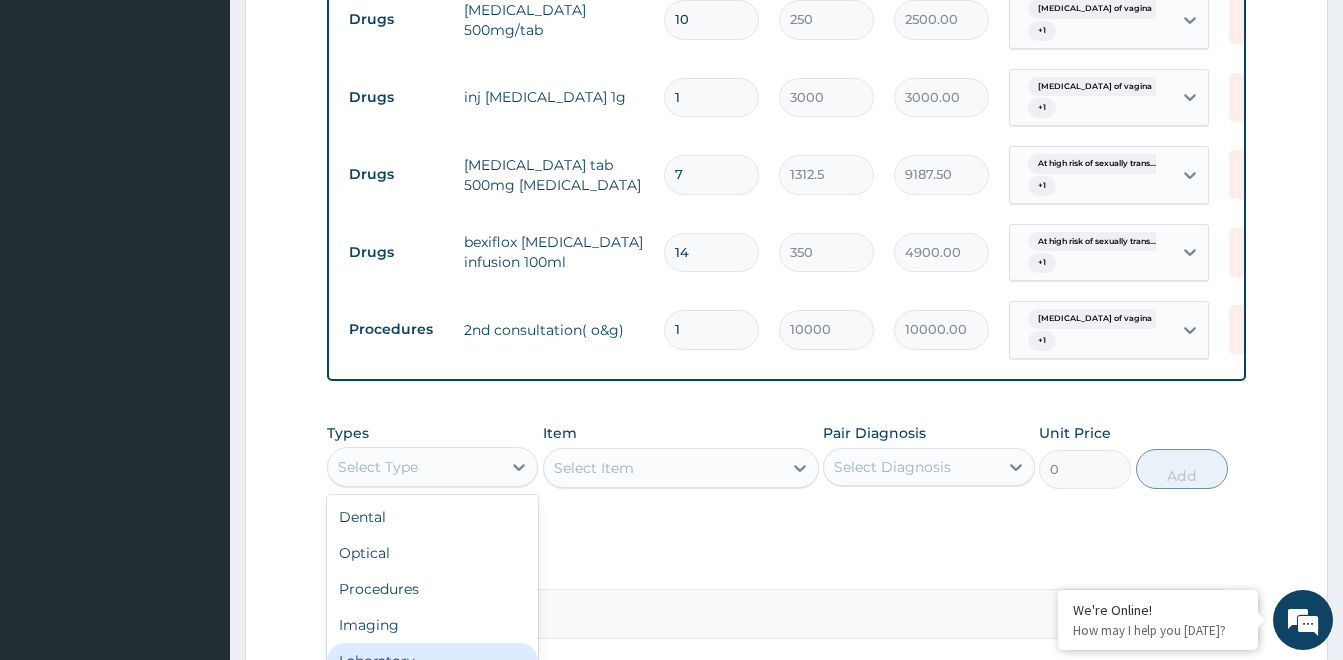 scroll, scrollTop: 68, scrollLeft: 0, axis: vertical 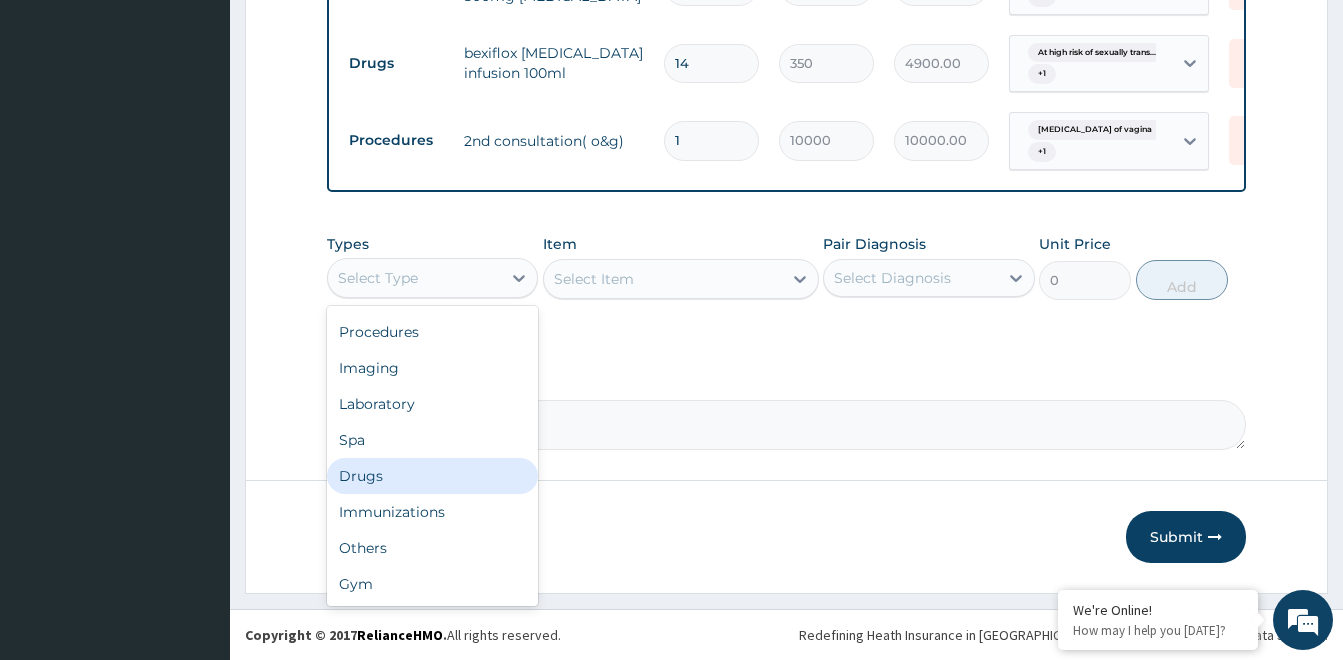 click on "Drugs" at bounding box center [432, 476] 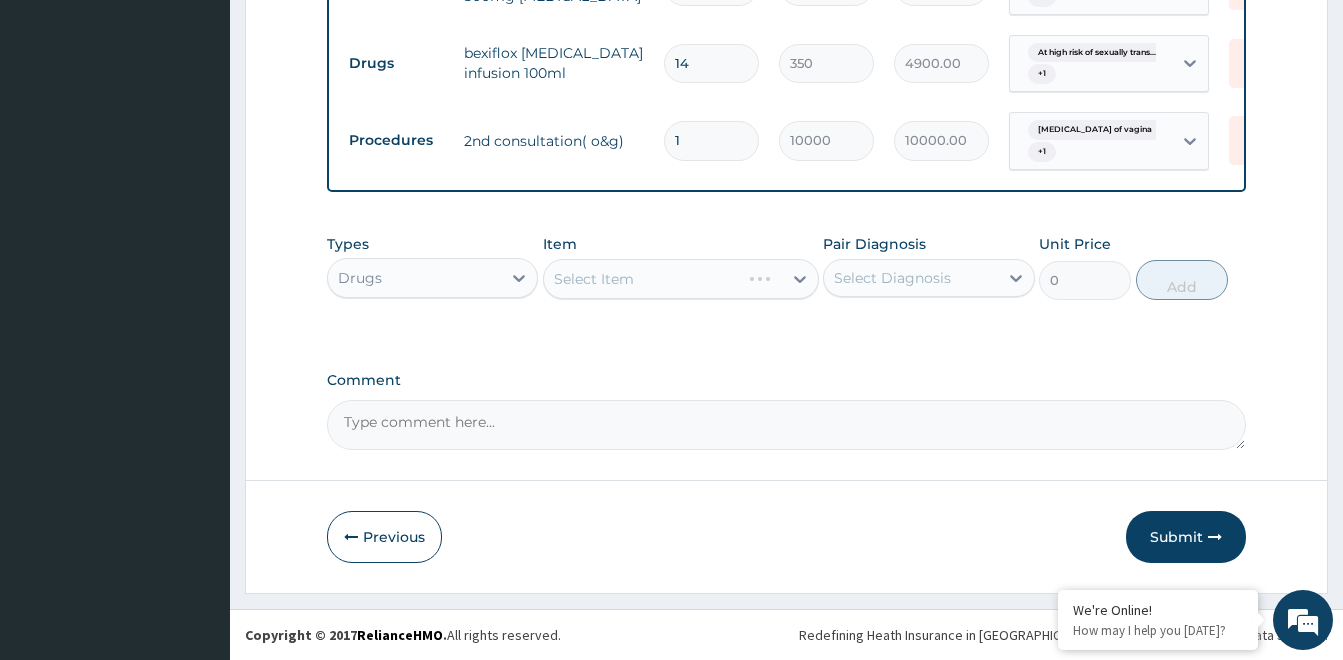 click on "Select Item" at bounding box center [681, 279] 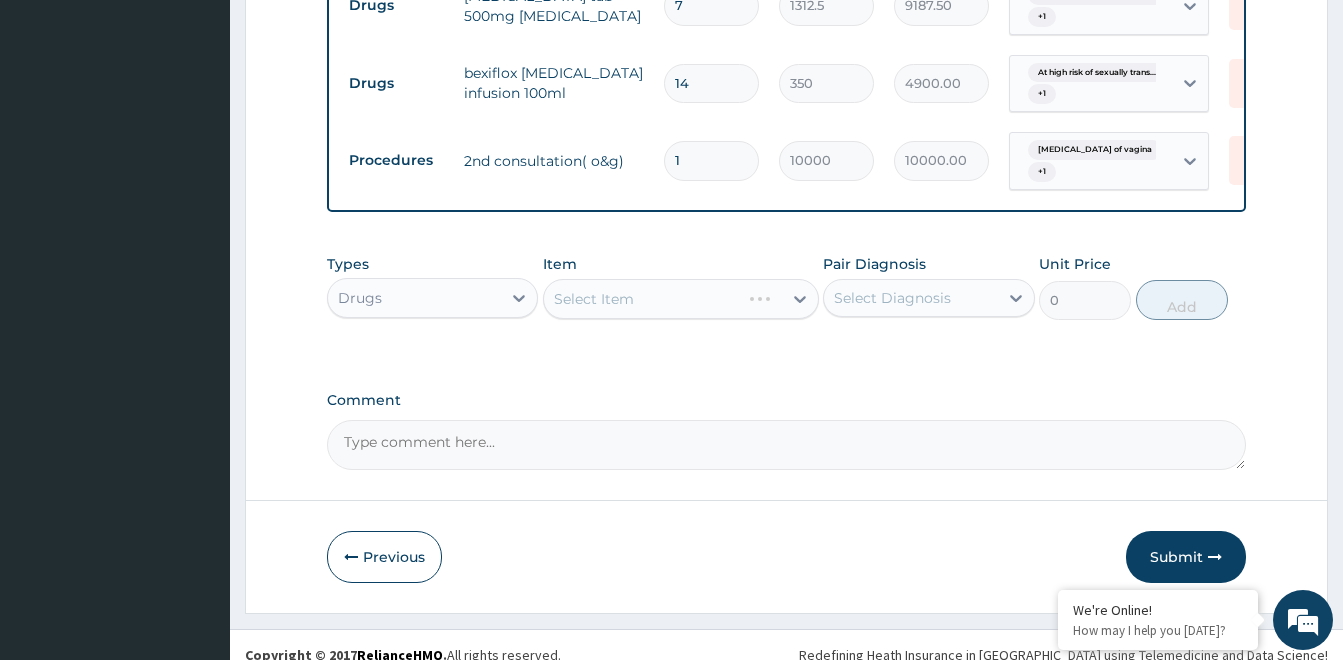 scroll, scrollTop: 1098, scrollLeft: 0, axis: vertical 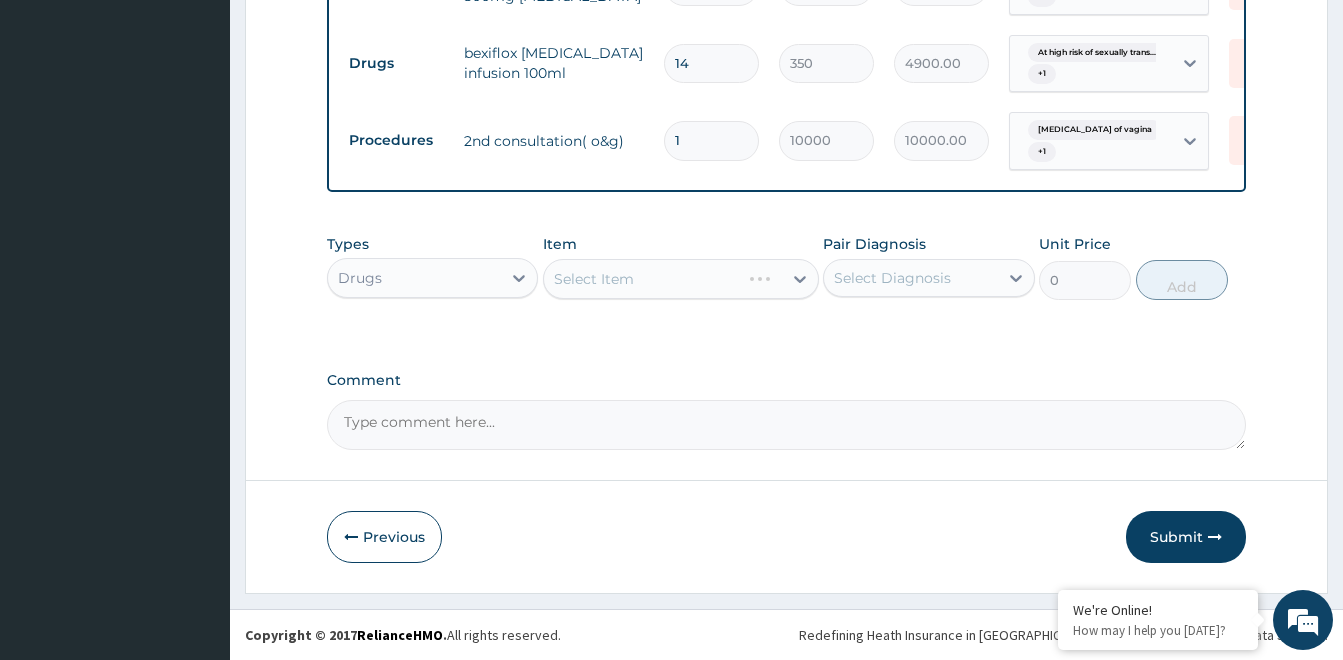 click on "Select Item" at bounding box center (681, 279) 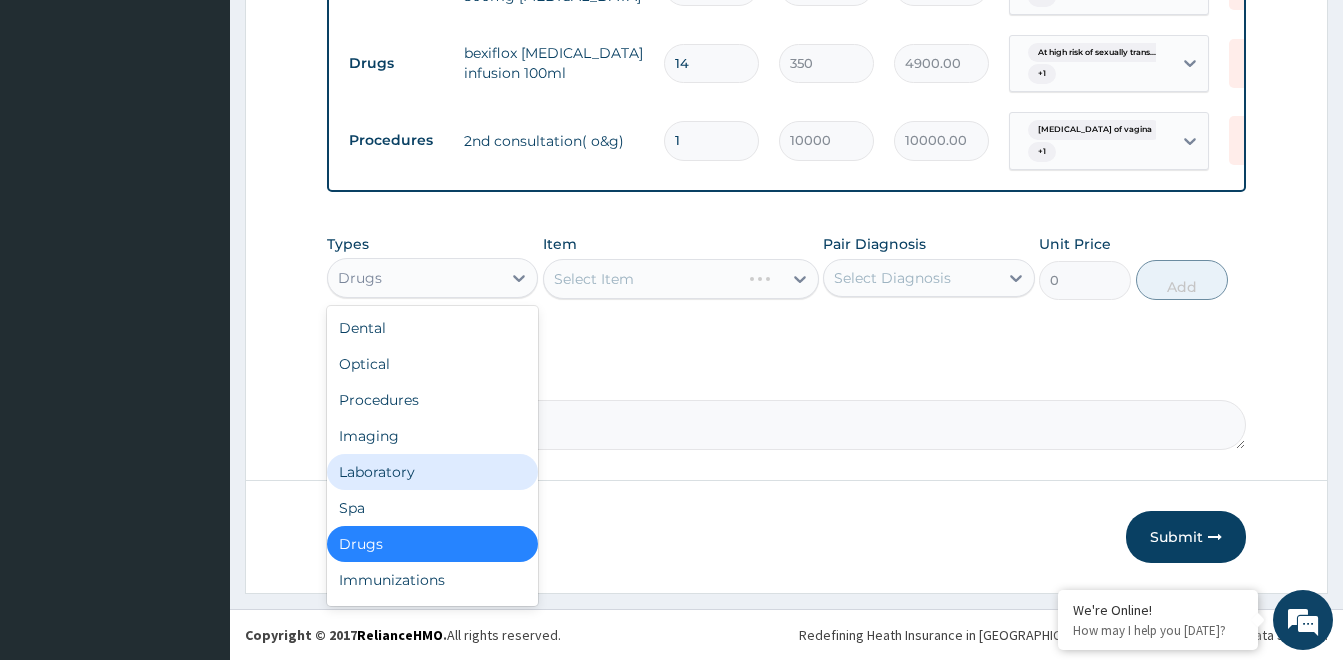 click on "Laboratory" at bounding box center (432, 472) 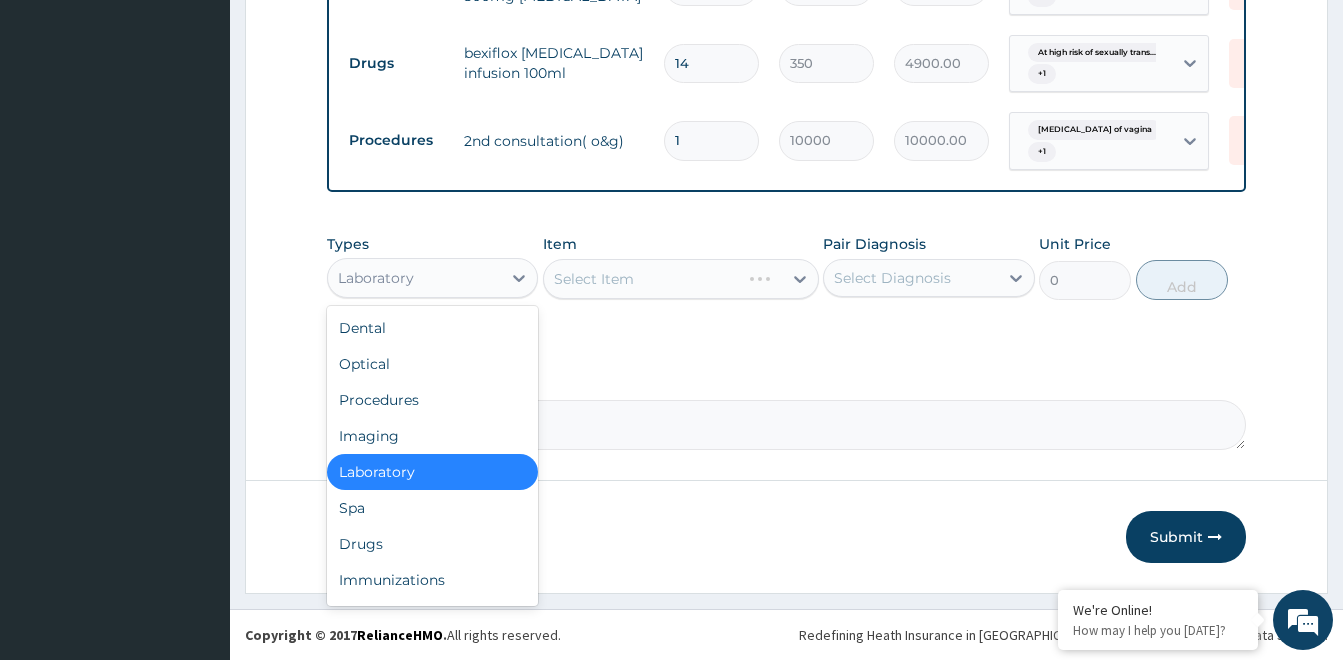 click on "Laboratory" at bounding box center [414, 278] 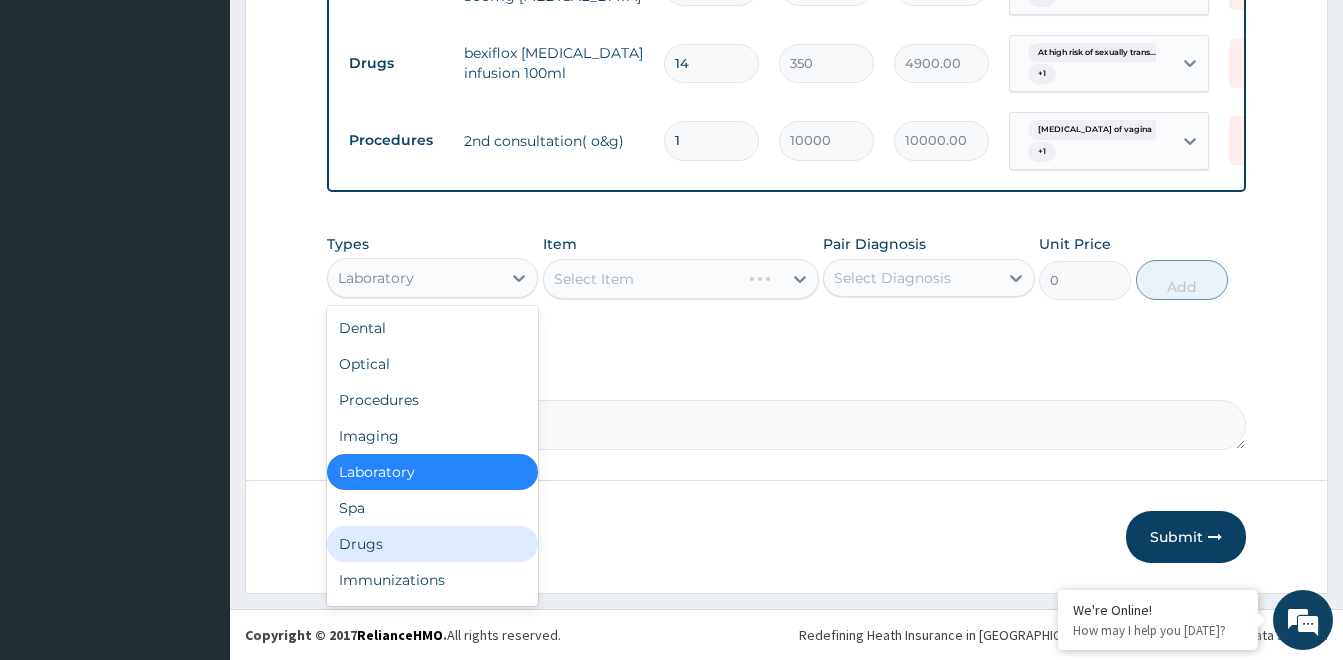 click on "Drugs" at bounding box center (432, 544) 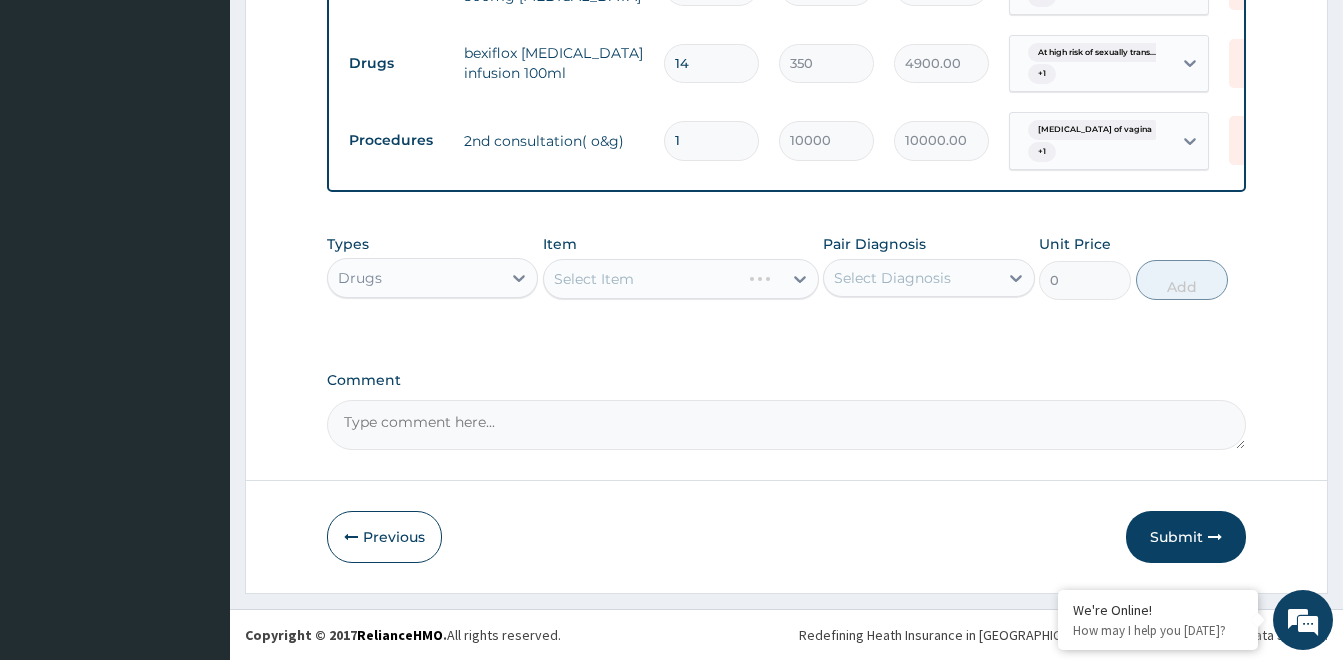 click on "Select Item" at bounding box center [681, 279] 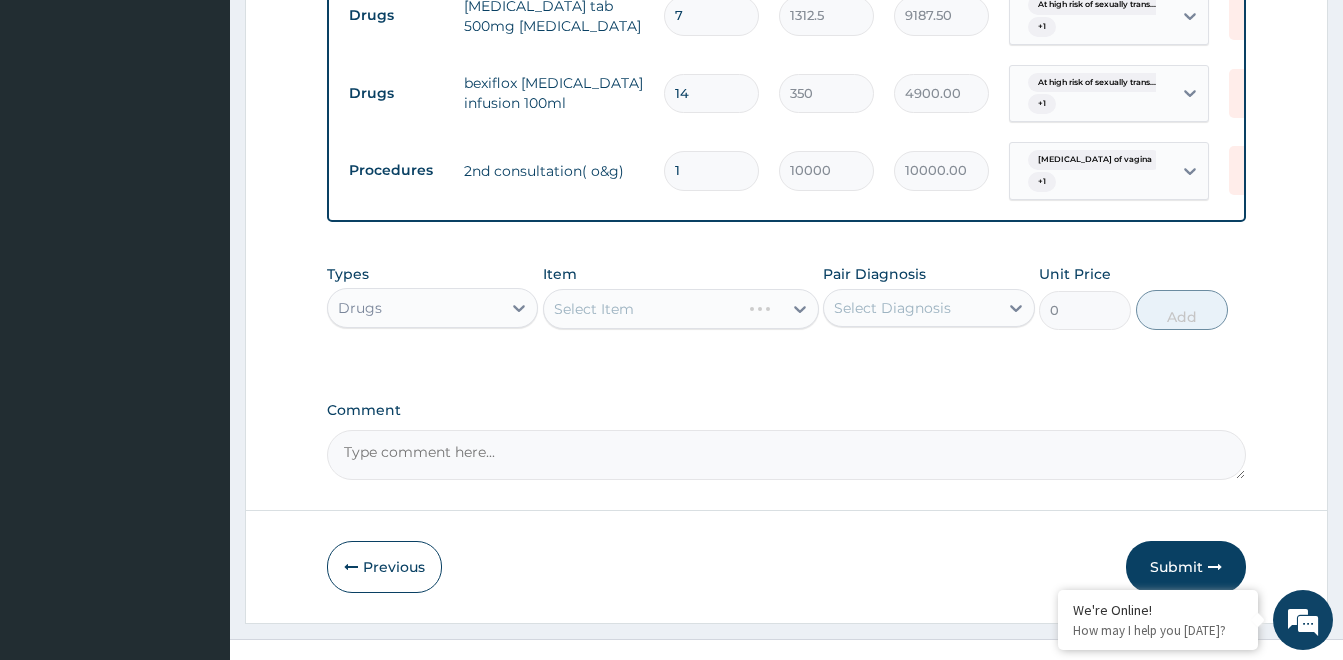 scroll, scrollTop: 1098, scrollLeft: 0, axis: vertical 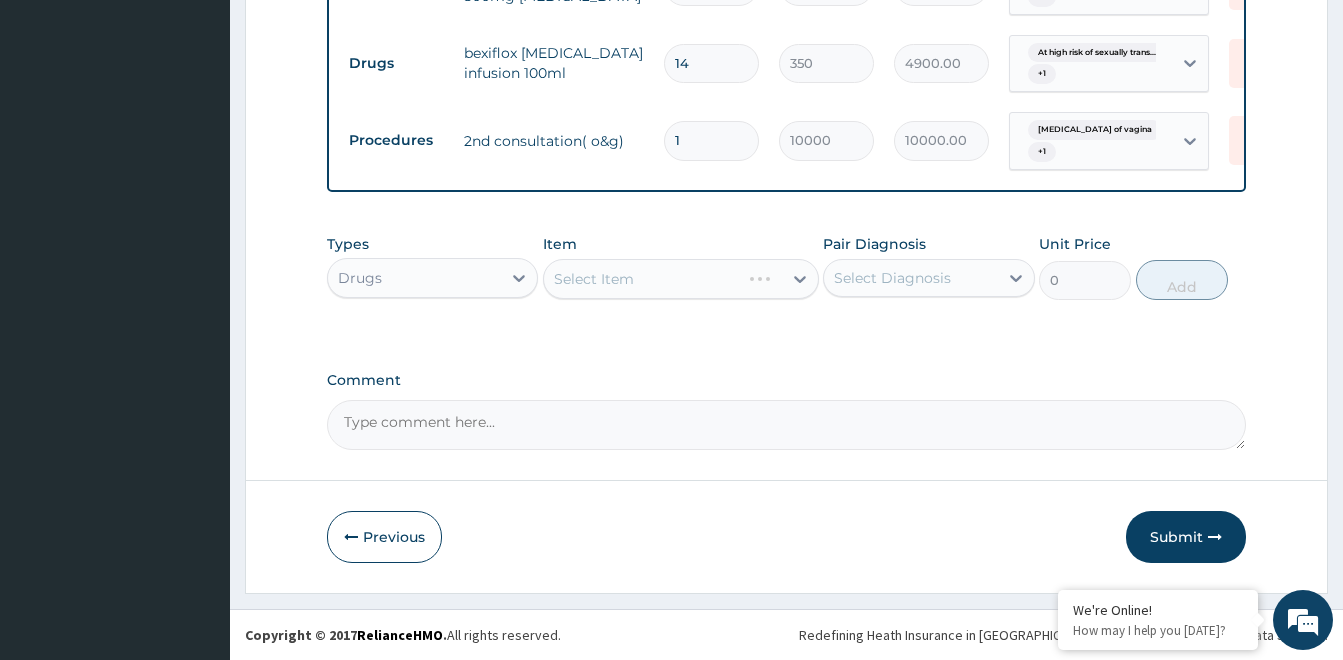 click on "Select Item" at bounding box center [681, 279] 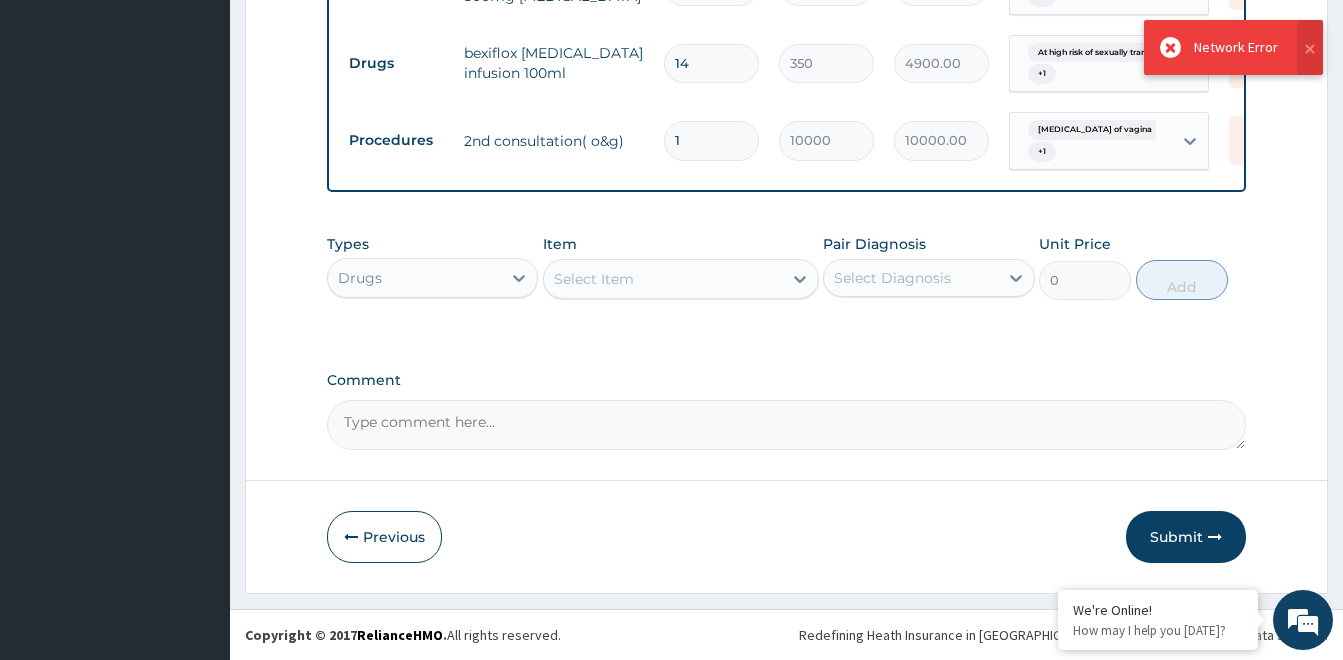 drag, startPoint x: 853, startPoint y: 350, endPoint x: 753, endPoint y: 349, distance: 100.005 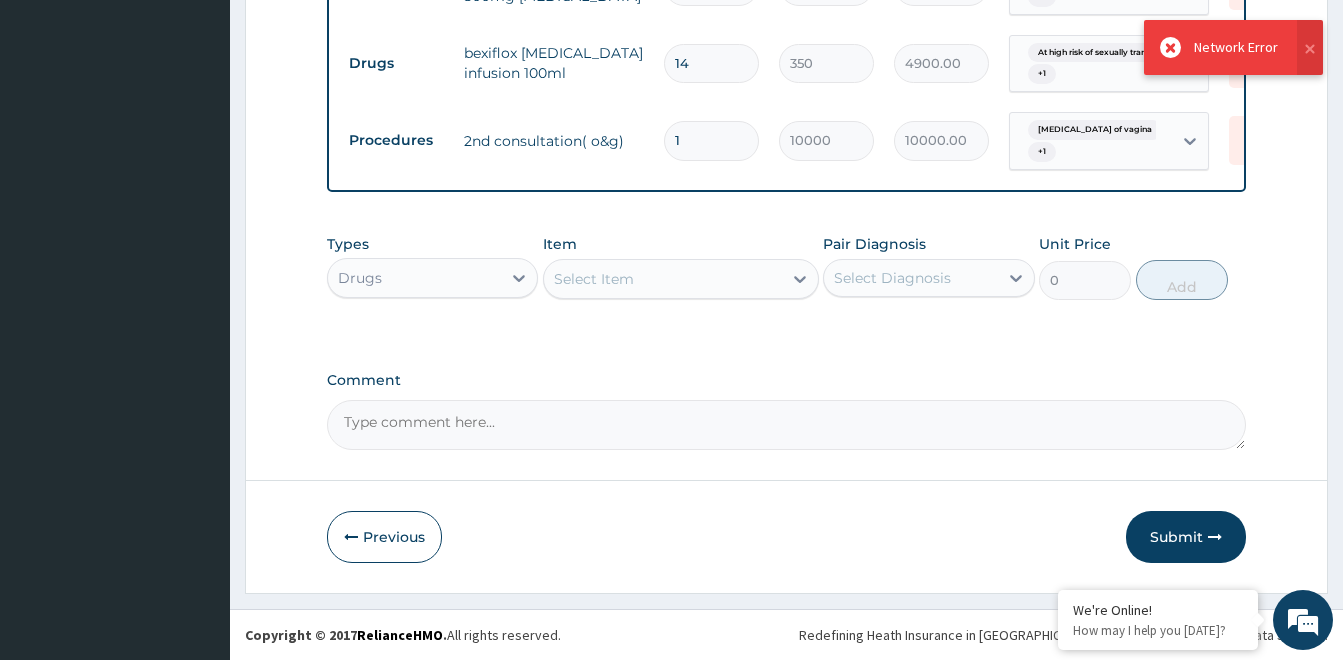 click on "PA Code / Prescription Code PA/144353 Encounter Date 10-07-2025 Important Notice Please enter PA codes before entering items that are not attached to a PA code   All diagnoses entered must be linked to a claim item. Diagnosis & Claim Items that are visible but inactive cannot be edited because they were imported from an already approved PA code. Diagnosis Candidiasis of vagina confirmed At high risk of sexually transmitted infection confirmed NB: All diagnosis must be linked to a claim item Claim Items Type Name Quantity Unit Price Total Price Pair Diagnosis Actions Drugs fluconazole 200mg/cap 28 120 3360.00 Candidiasis of vagina  + 1 Delete Drugs ciprofloxacin 500mg/tab 10 250 2500.00 Candidiasis of vagina  + 1 Delete Drugs inj streptomycin 1g 1 3000 3000.00 Candidiasis of vagina  + 1 Delete Drugs canesten tab 500mg pessary 7 1312.5 9187.50 At high risk of sexually trans...  + 1 Delete Drugs bexiflox cipro infusion 100ml 14 350 4900.00 At high risk of sexually trans...  + 1 Delete Procedures 1 10000 10000.00" at bounding box center (786, -221) 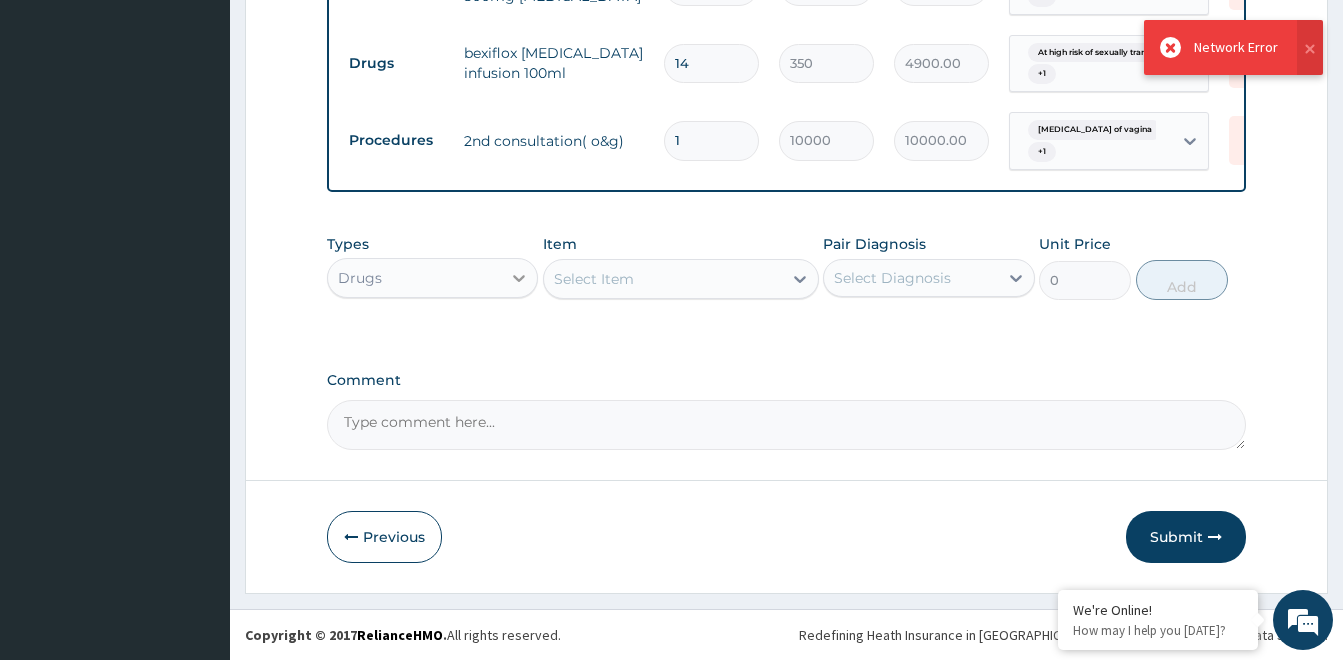 drag, startPoint x: 677, startPoint y: 288, endPoint x: 522, endPoint y: 286, distance: 155.01291 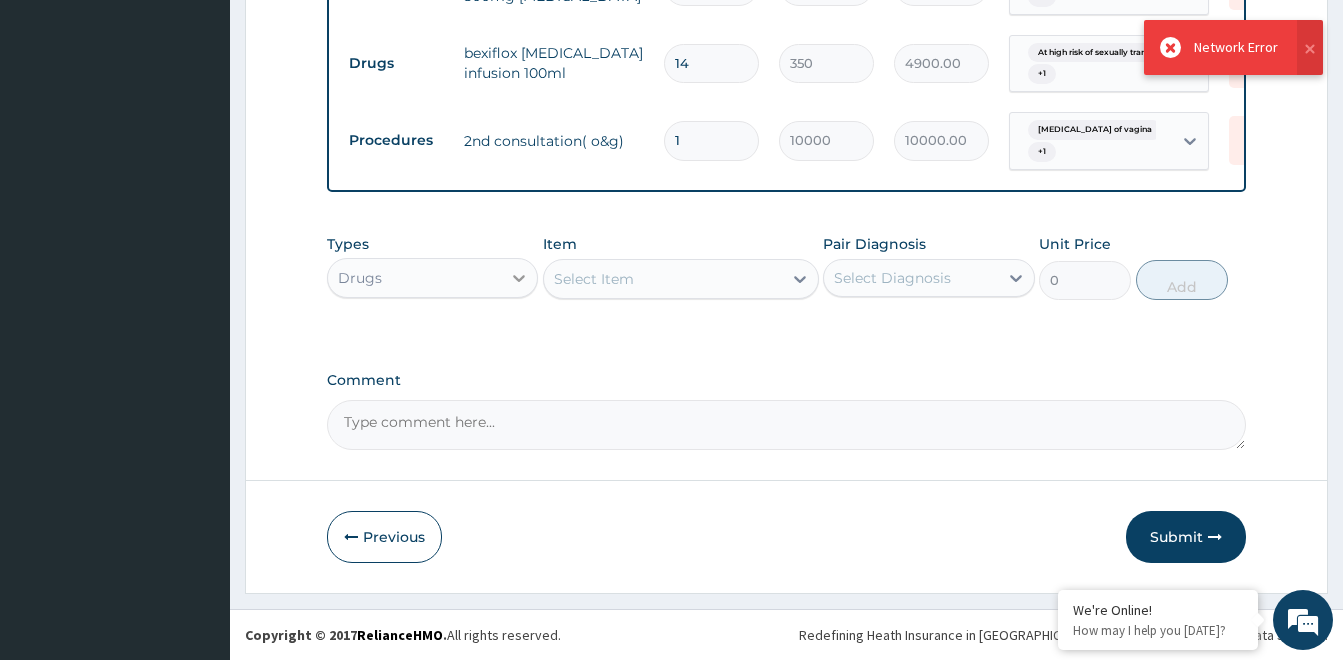 click on "Select Item" at bounding box center [663, 279] 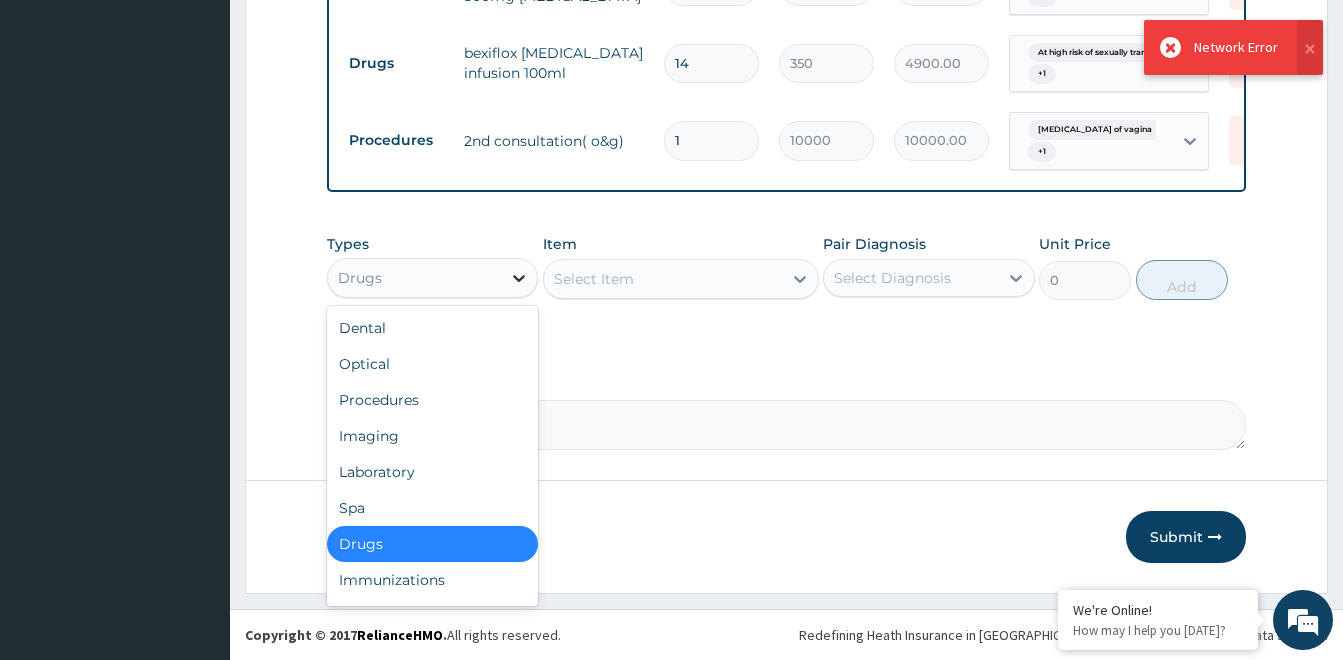 click 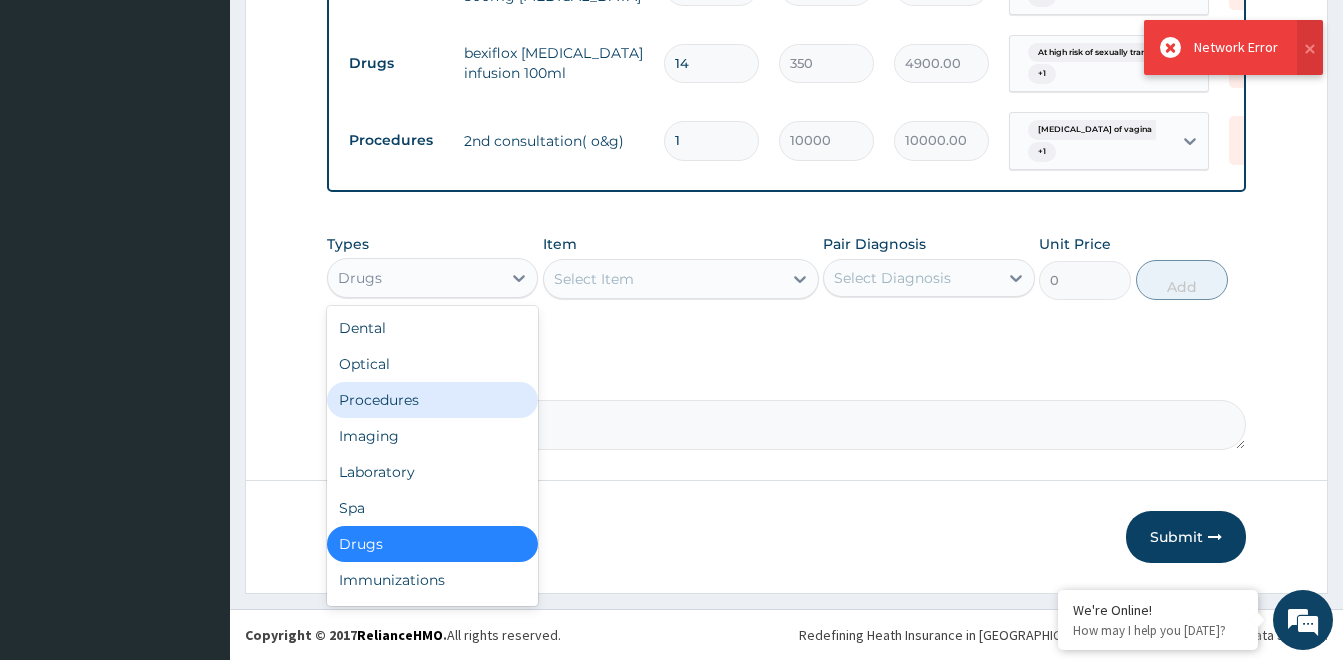 click on "Procedures" at bounding box center [432, 400] 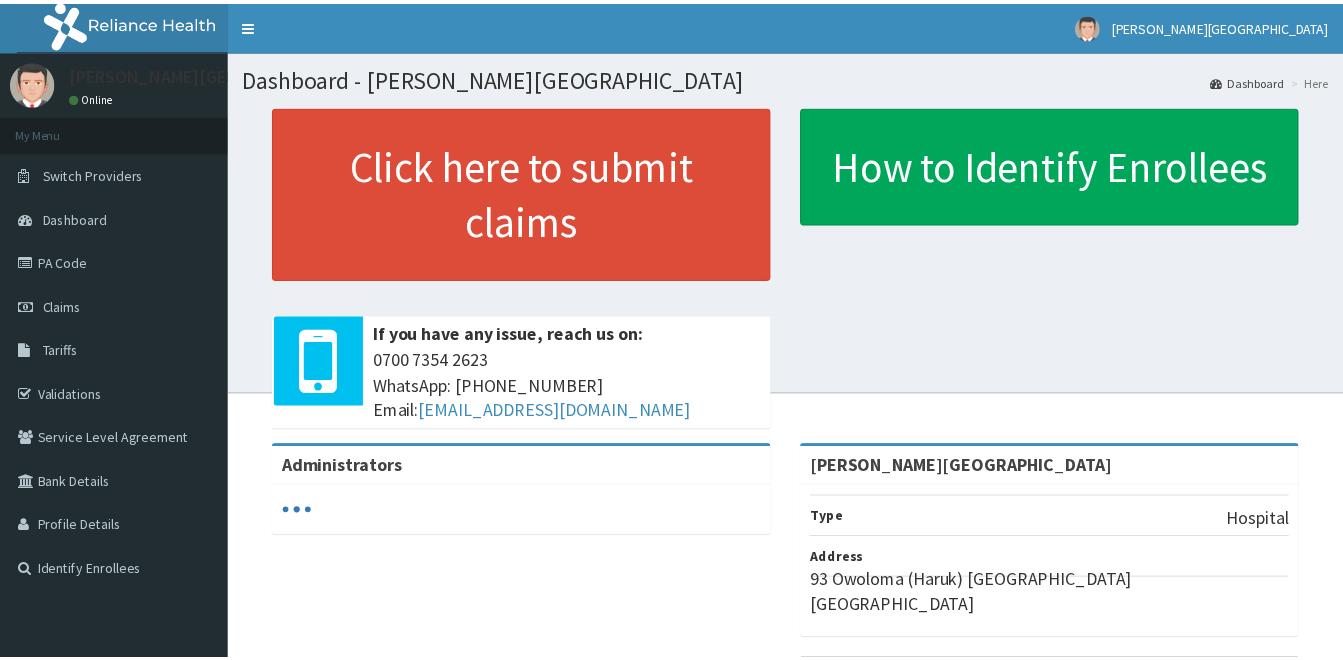 scroll, scrollTop: 0, scrollLeft: 0, axis: both 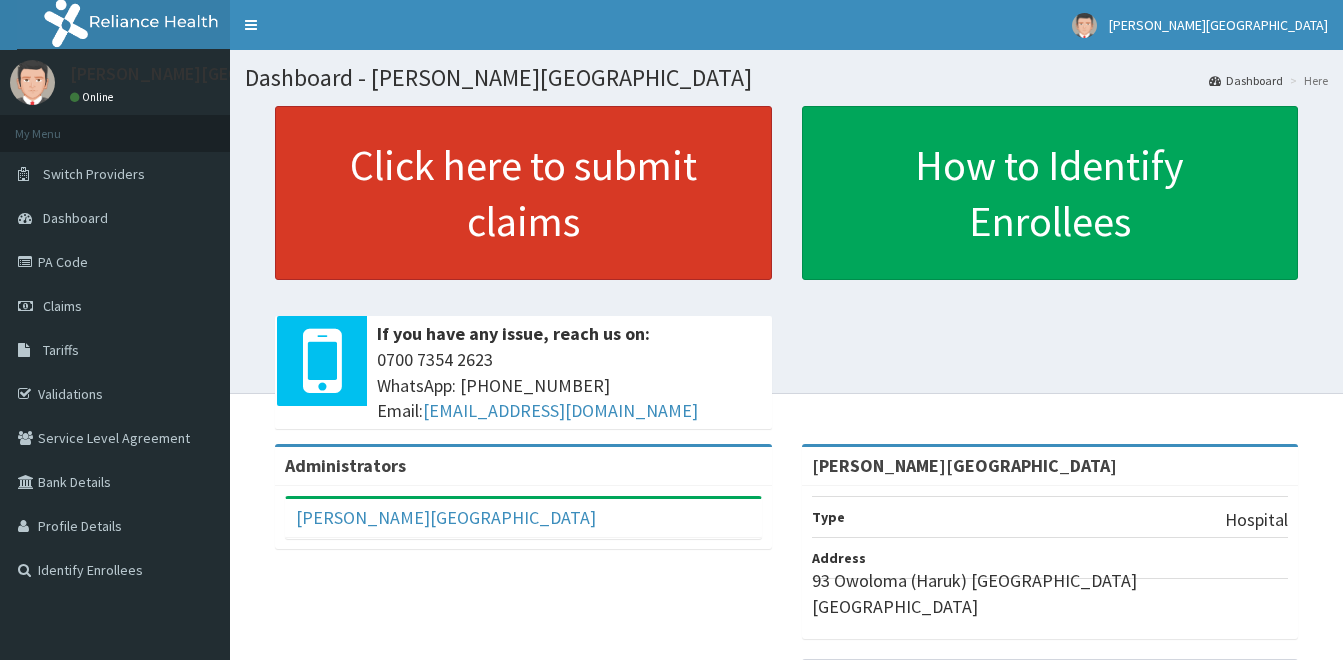 click on "Click here to submit claims" at bounding box center [523, 193] 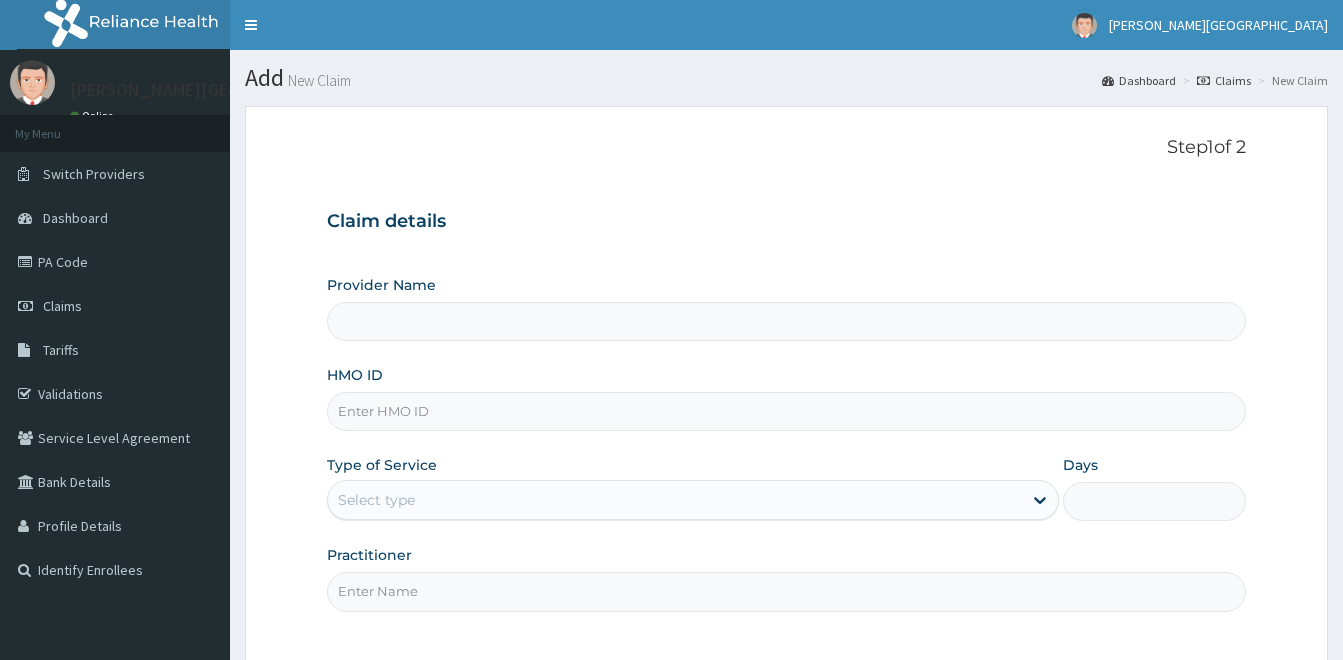 type on "[PERSON_NAME][GEOGRAPHIC_DATA]" 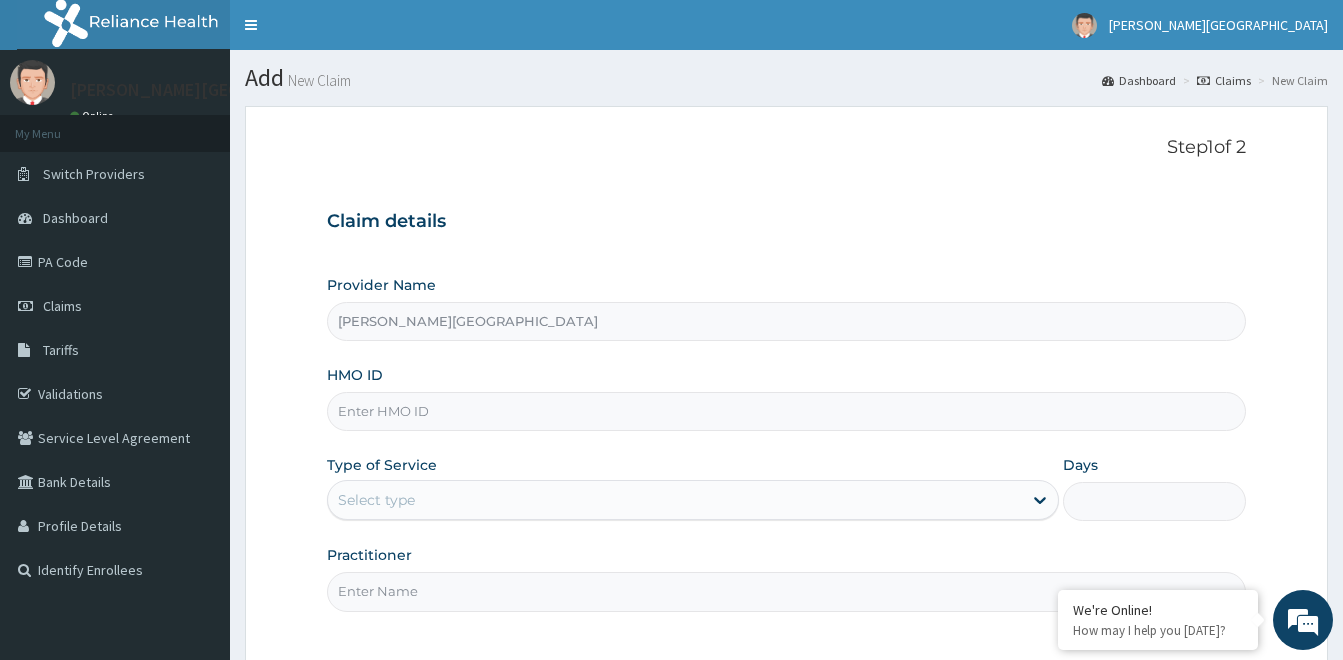 scroll, scrollTop: 0, scrollLeft: 0, axis: both 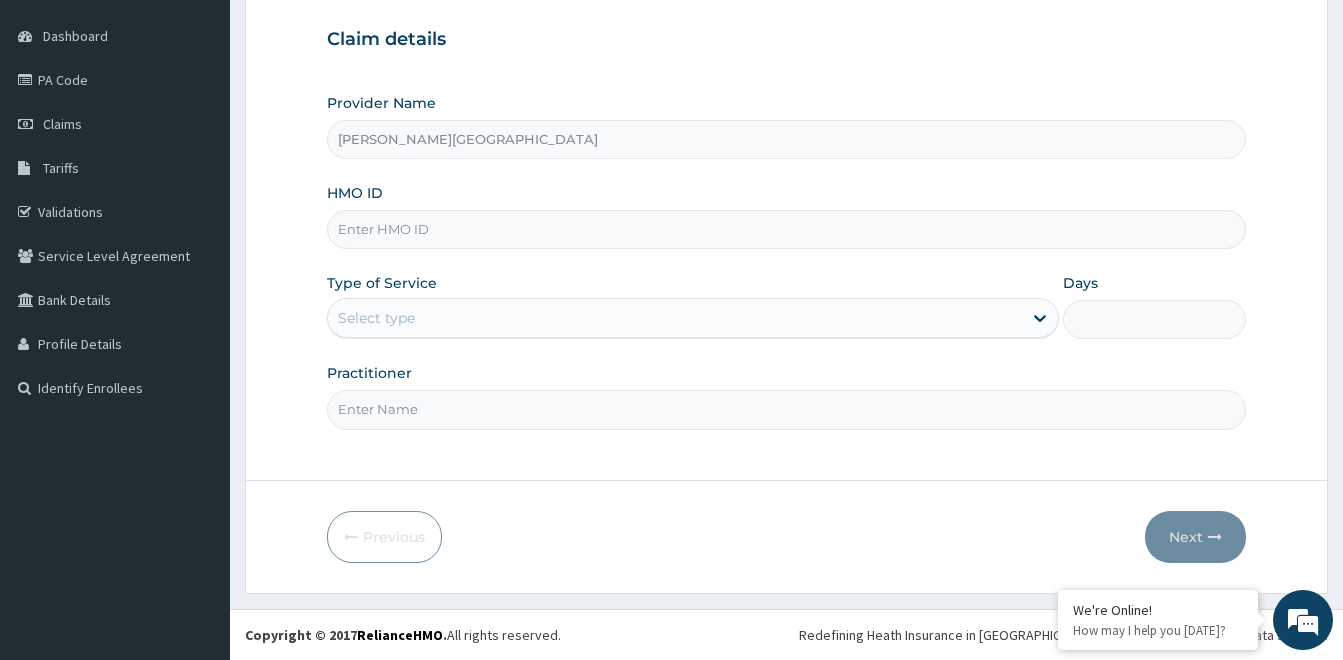 click on "HMO ID" at bounding box center [786, 229] 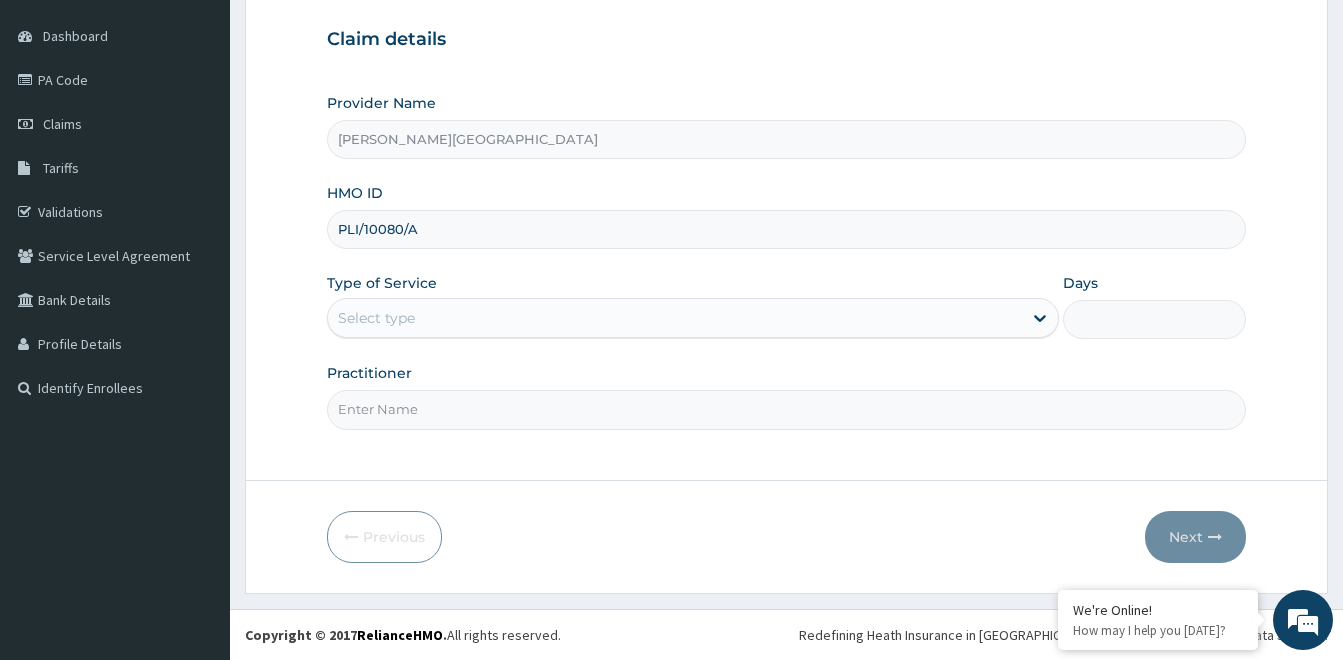type on "Dr Ujve" 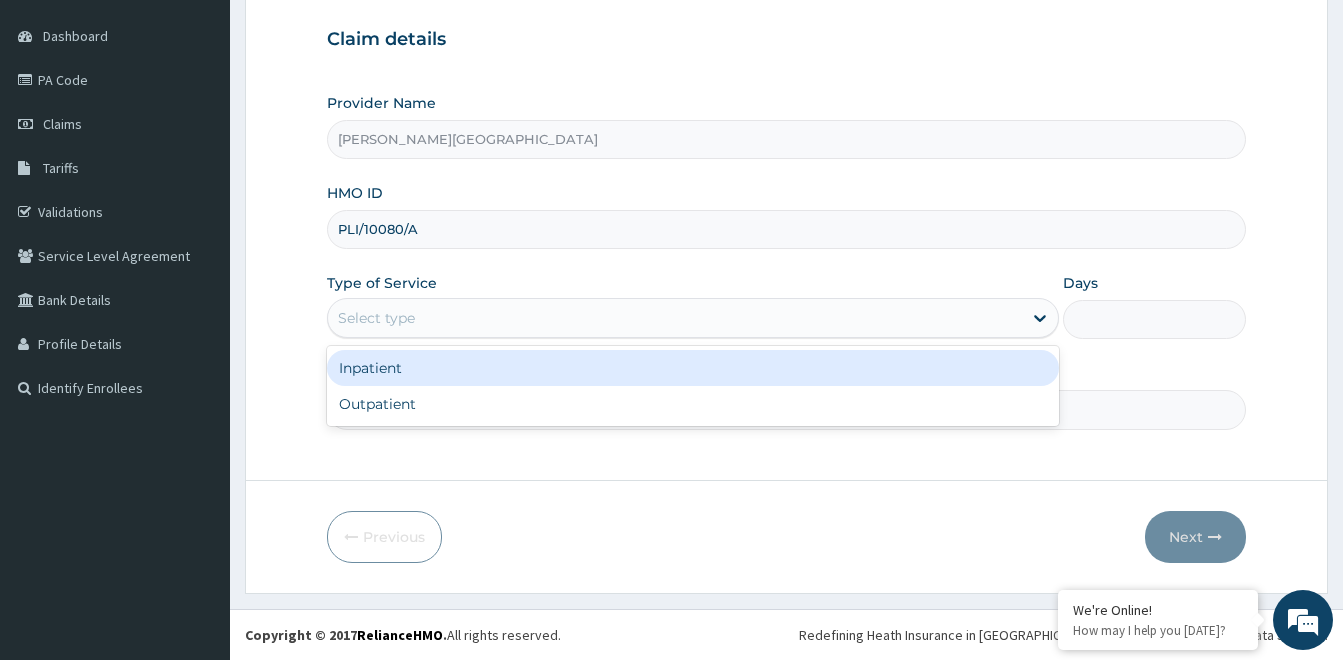 drag, startPoint x: 493, startPoint y: 308, endPoint x: 500, endPoint y: 354, distance: 46.52956 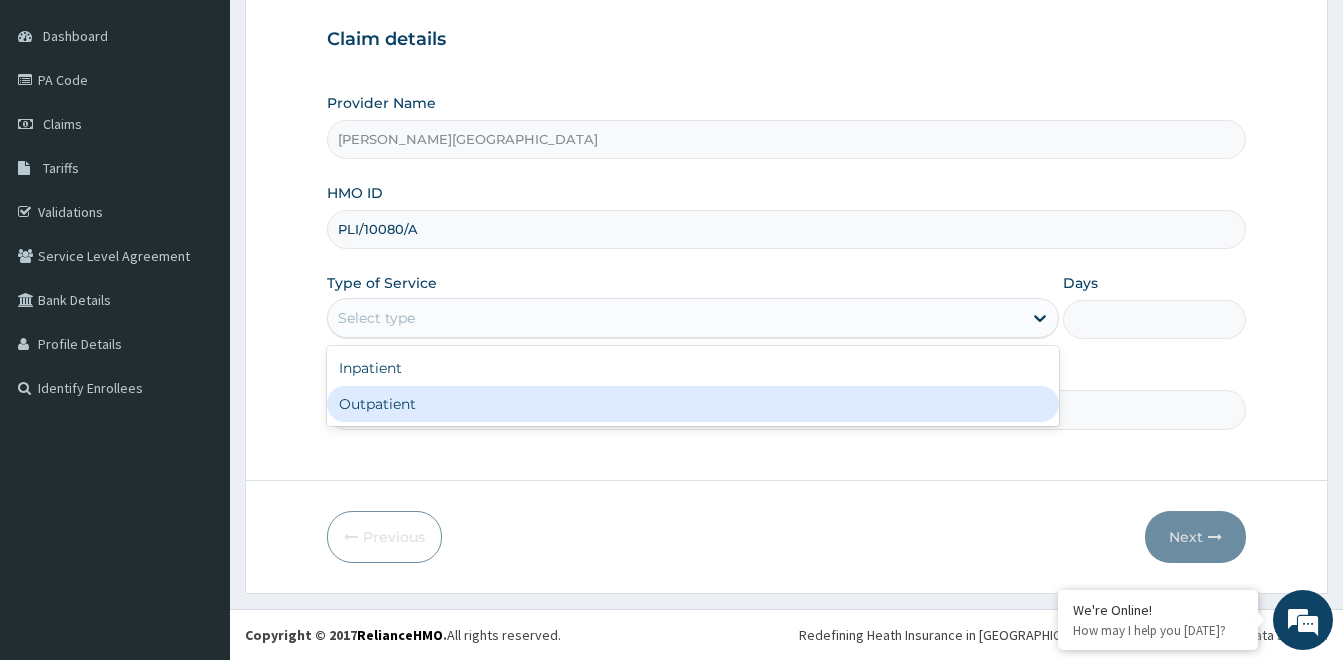 click on "Outpatient" at bounding box center (693, 404) 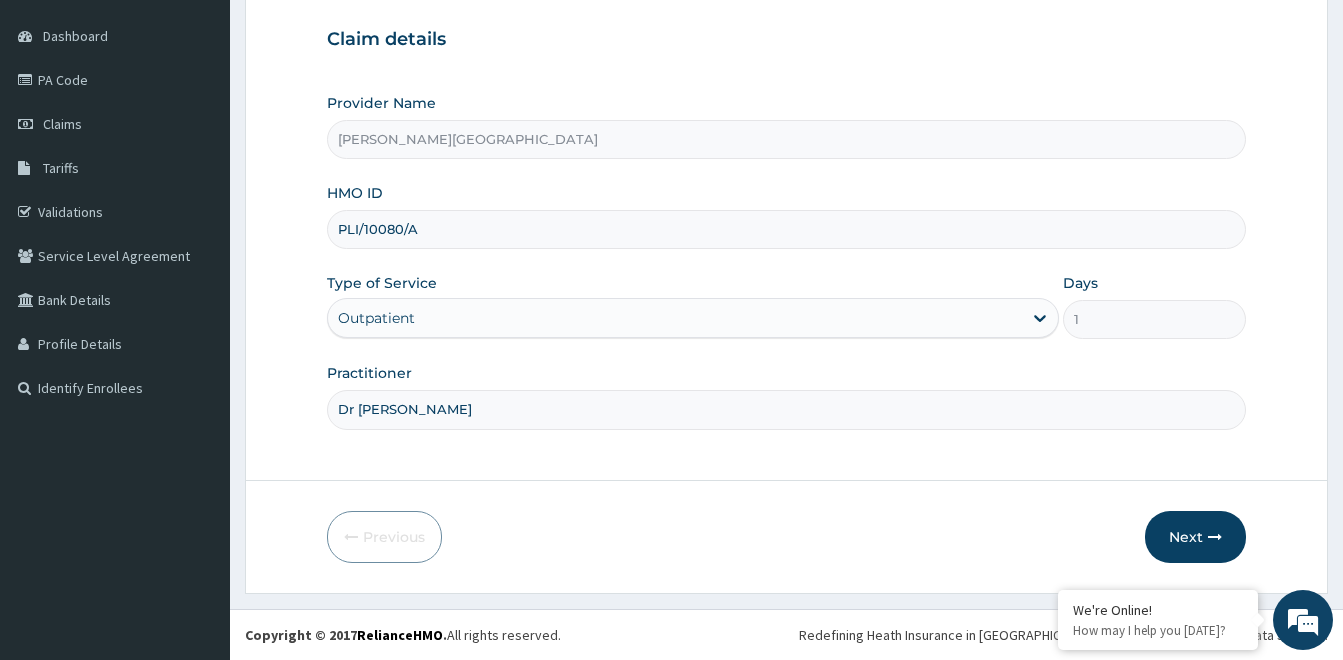 scroll, scrollTop: 0, scrollLeft: 0, axis: both 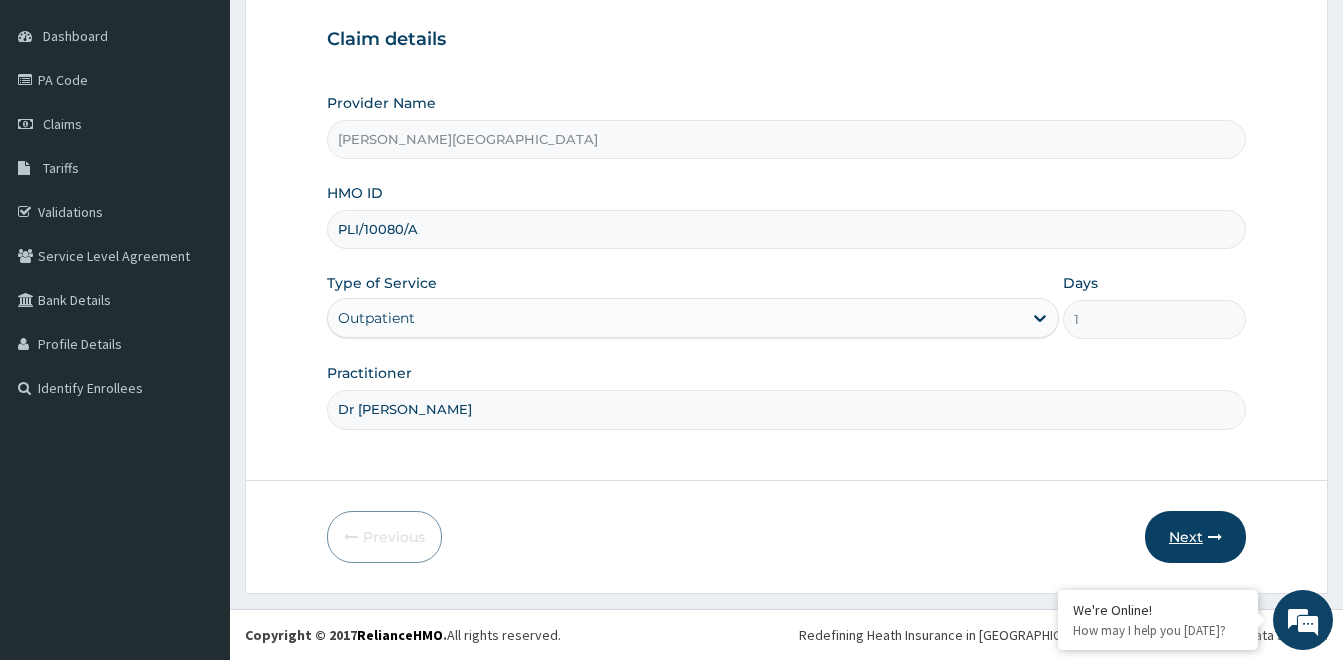 click on "Next" at bounding box center [1195, 537] 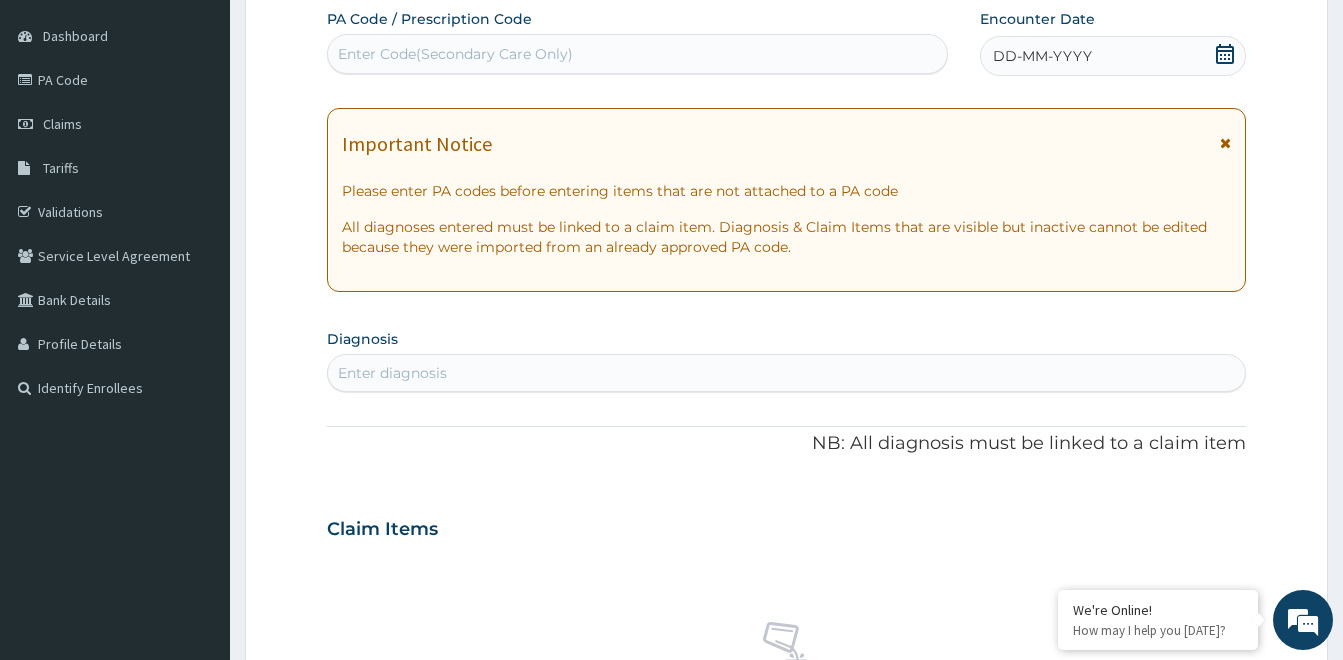 click on "Enter Code(Secondary Care Only)" at bounding box center [455, 54] 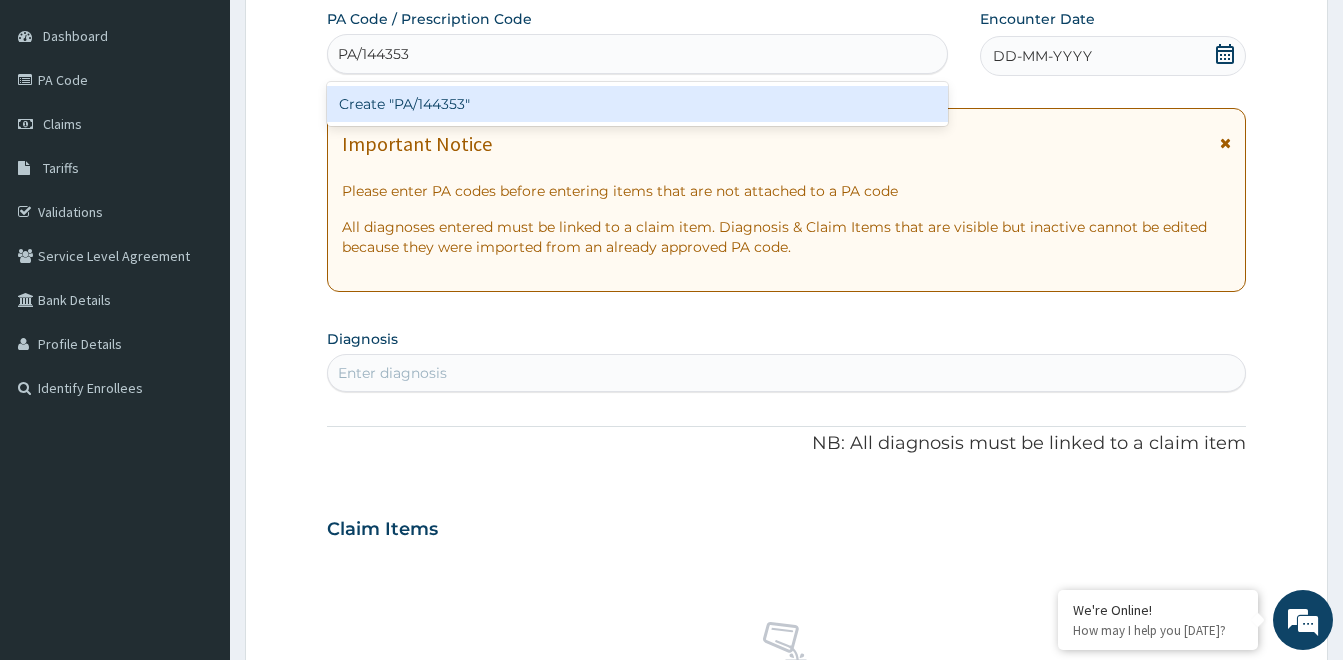 click on "Create "PA/144353"" at bounding box center (637, 104) 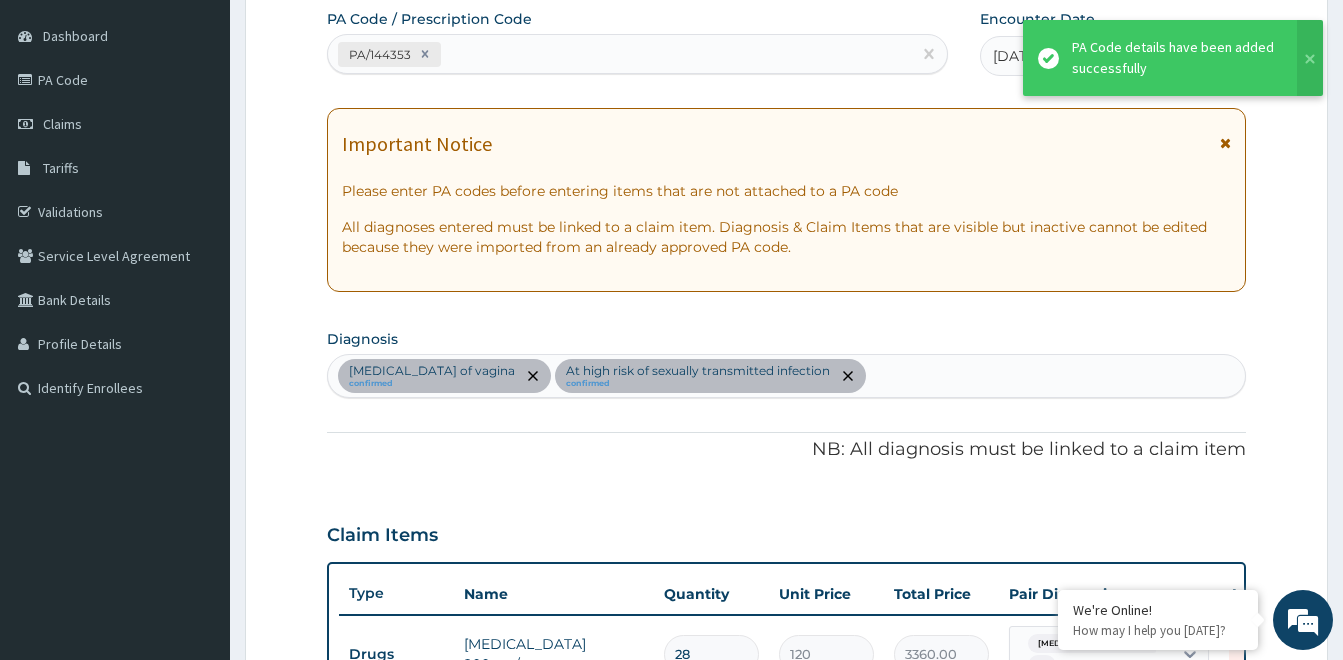 scroll, scrollTop: 894, scrollLeft: 0, axis: vertical 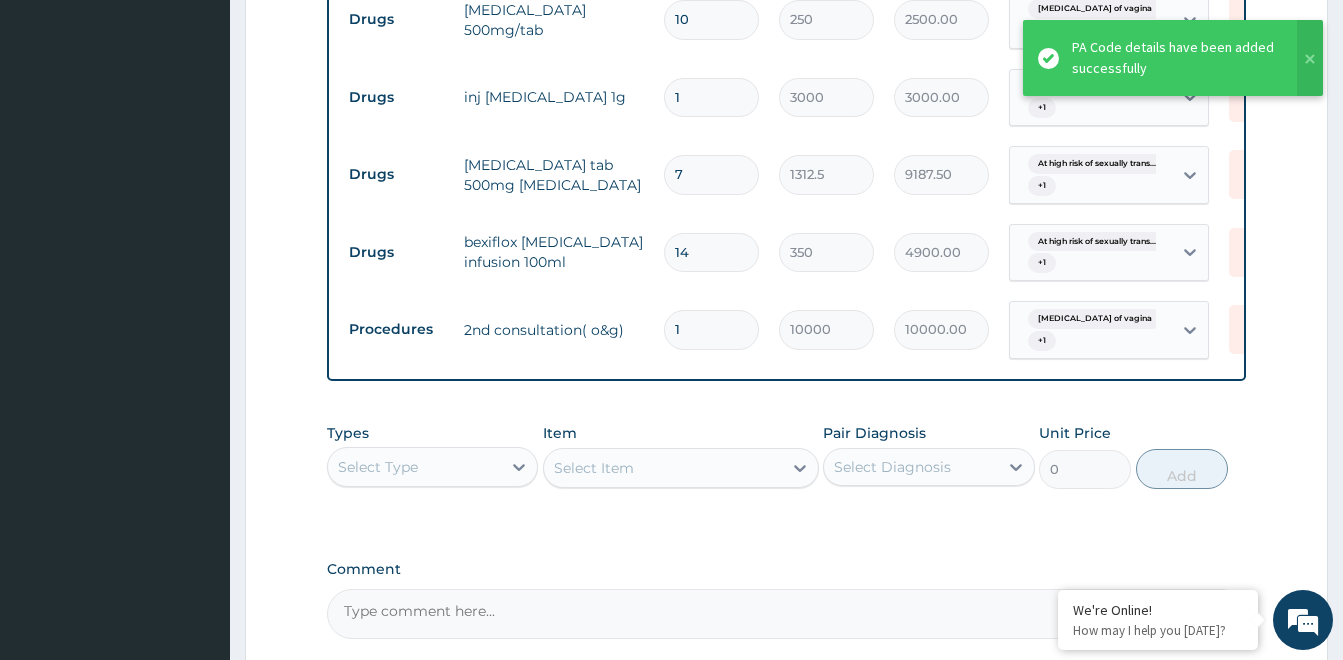 click on "Select Type" at bounding box center [414, 467] 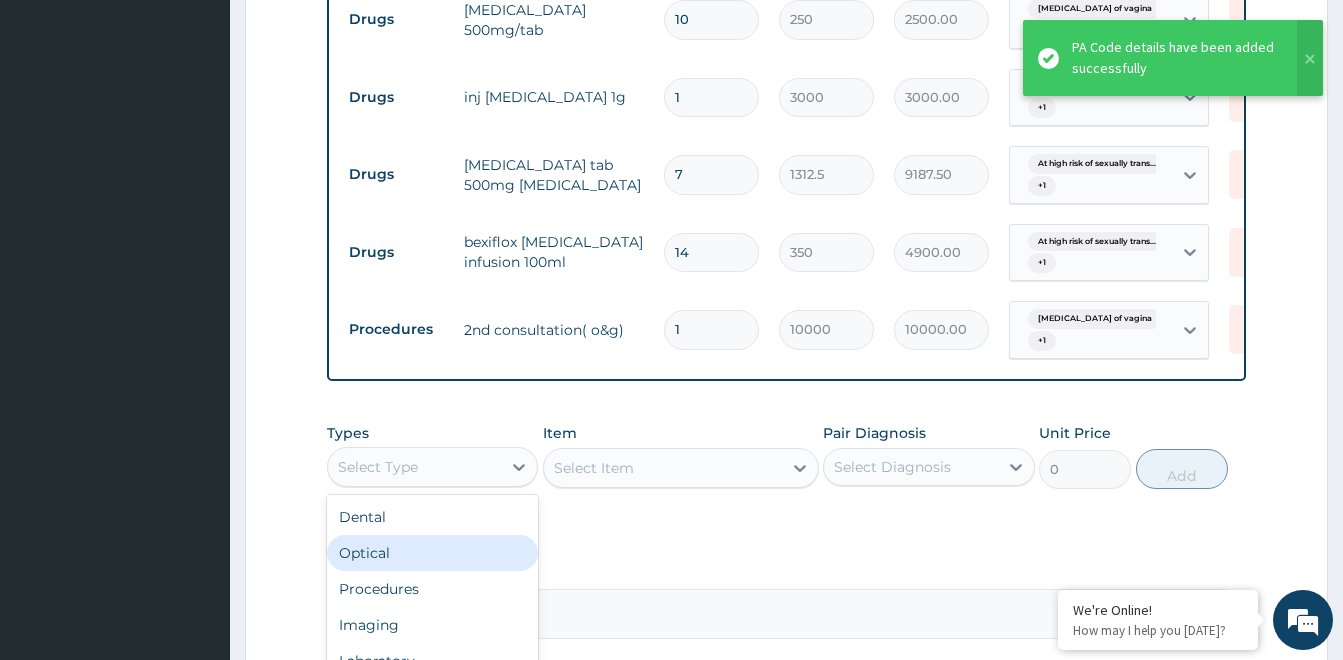 scroll, scrollTop: 68, scrollLeft: 0, axis: vertical 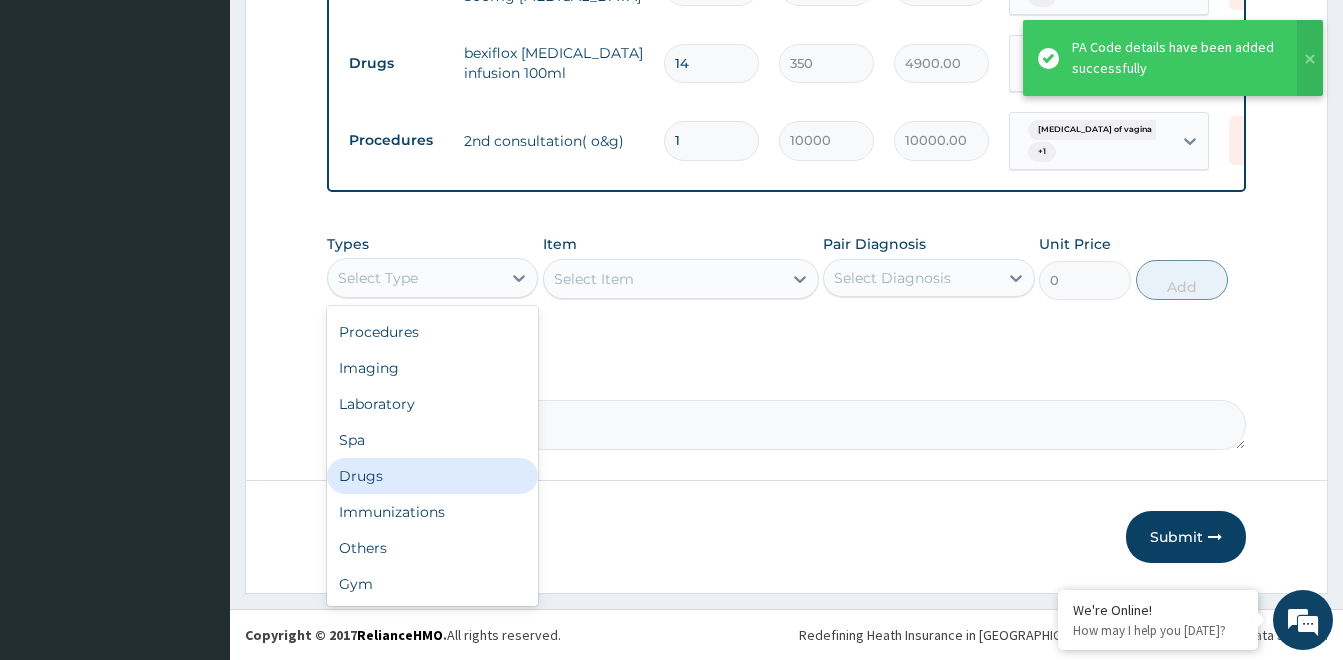 drag, startPoint x: 378, startPoint y: 478, endPoint x: 465, endPoint y: 460, distance: 88.84256 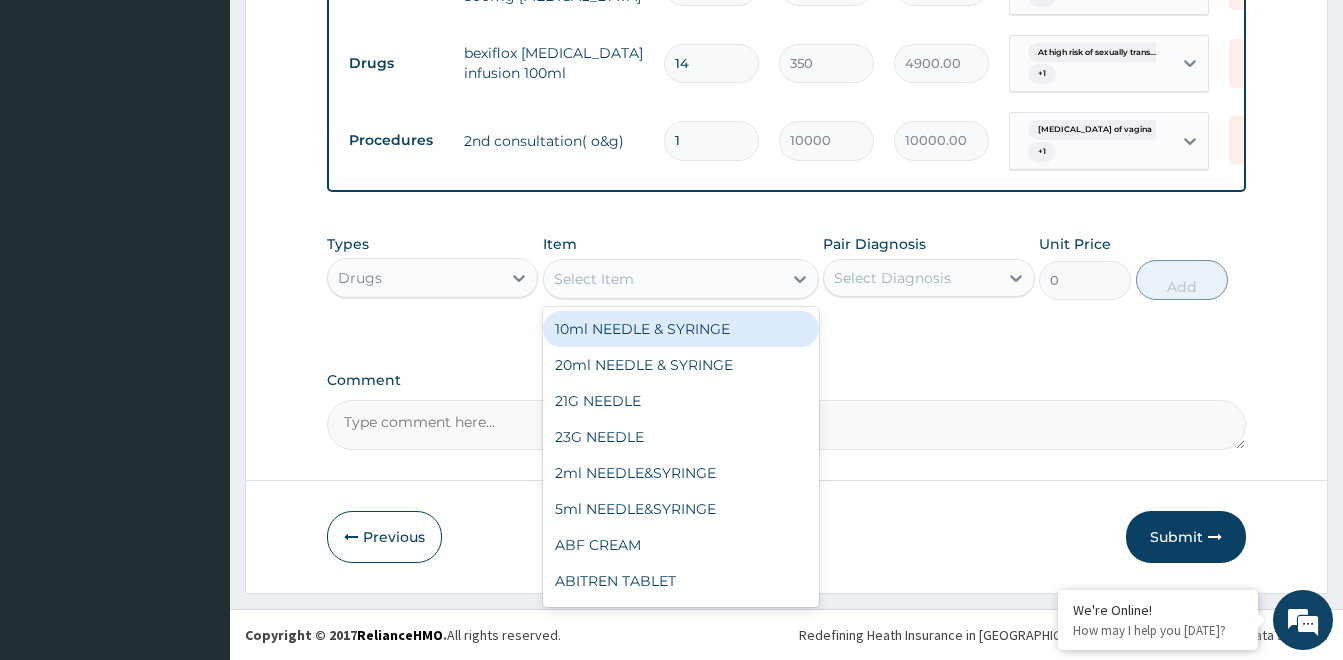 click on "Select Item" at bounding box center [663, 279] 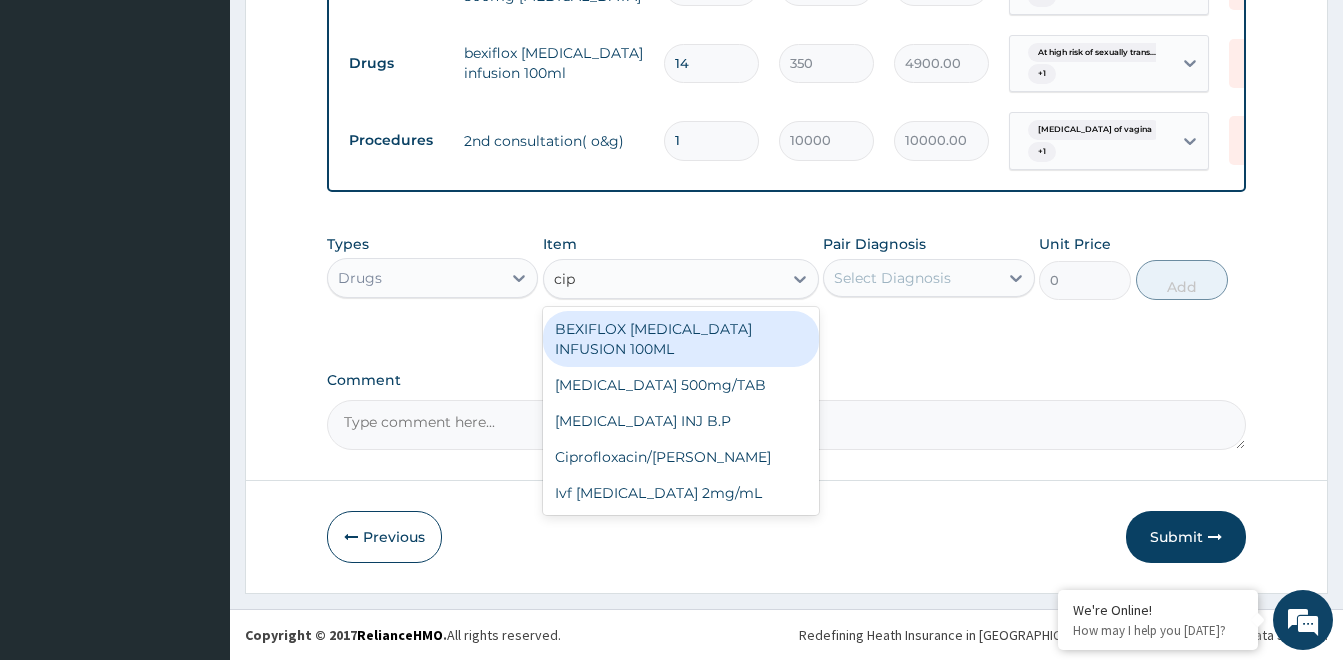type on "cipr" 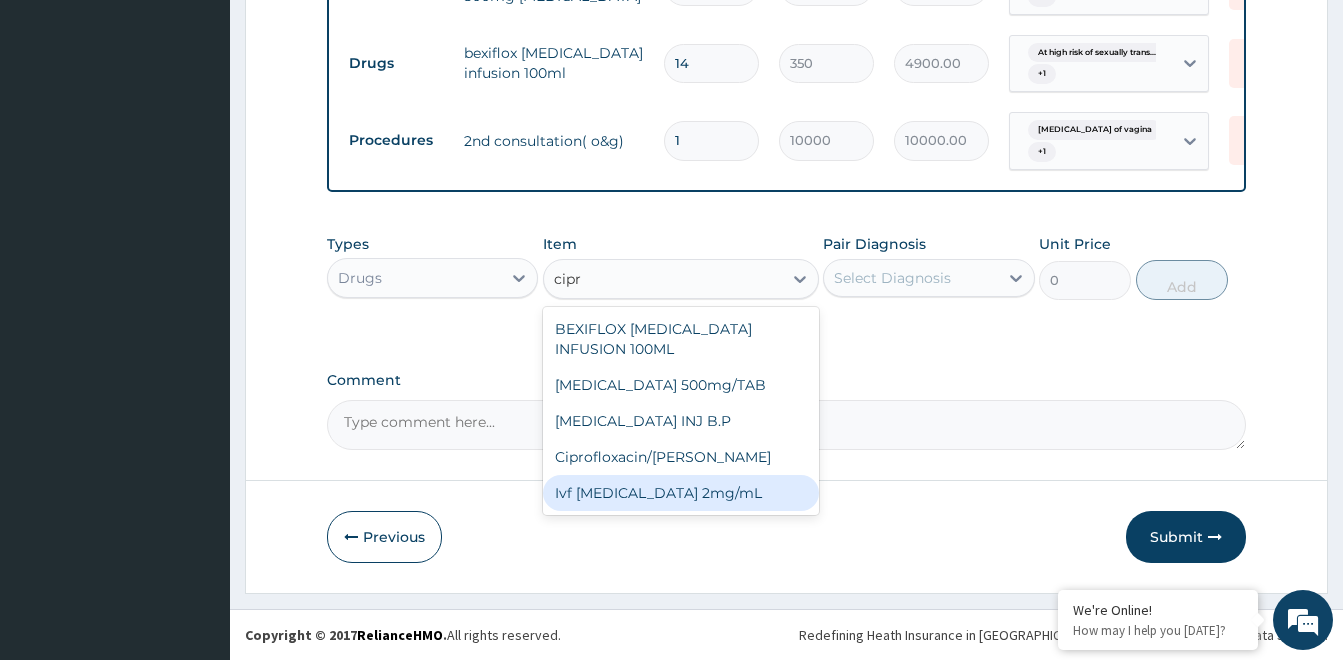 click on "Ivf Ciprofloxacin 2mg/mL" at bounding box center (681, 493) 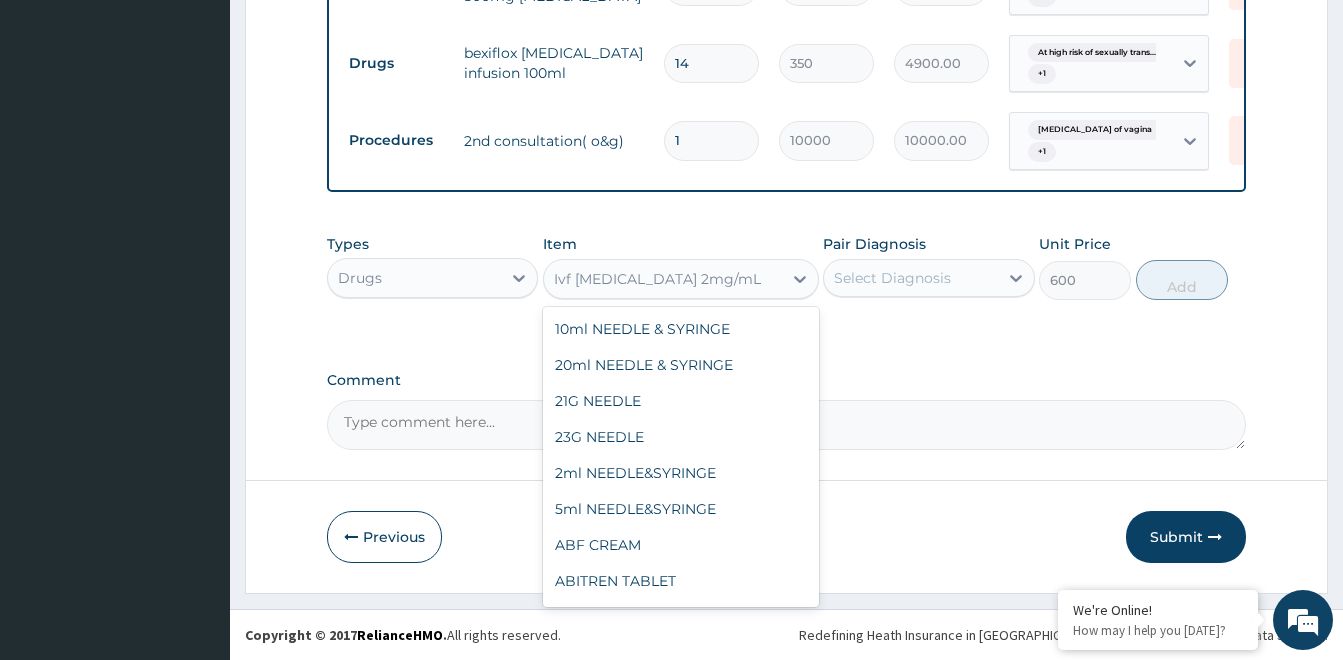click on "Ivf Ciprofloxacin 2mg/mL" at bounding box center [657, 279] 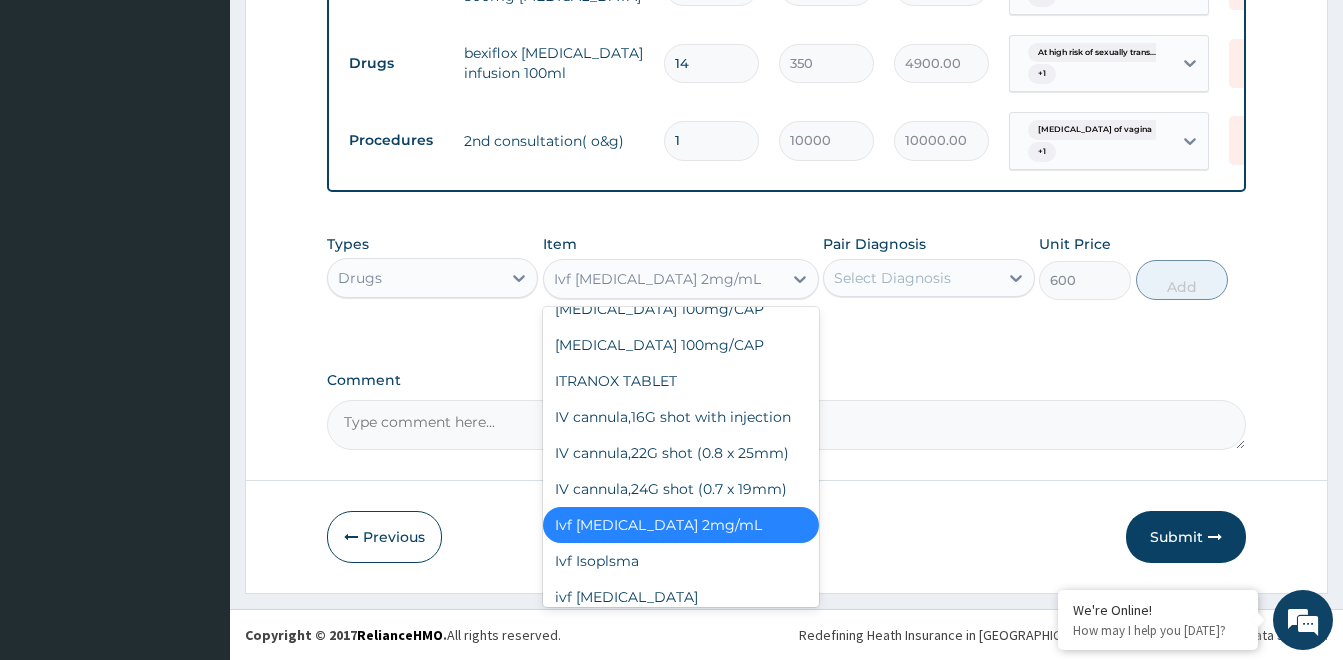 scroll, scrollTop: 28772, scrollLeft: 0, axis: vertical 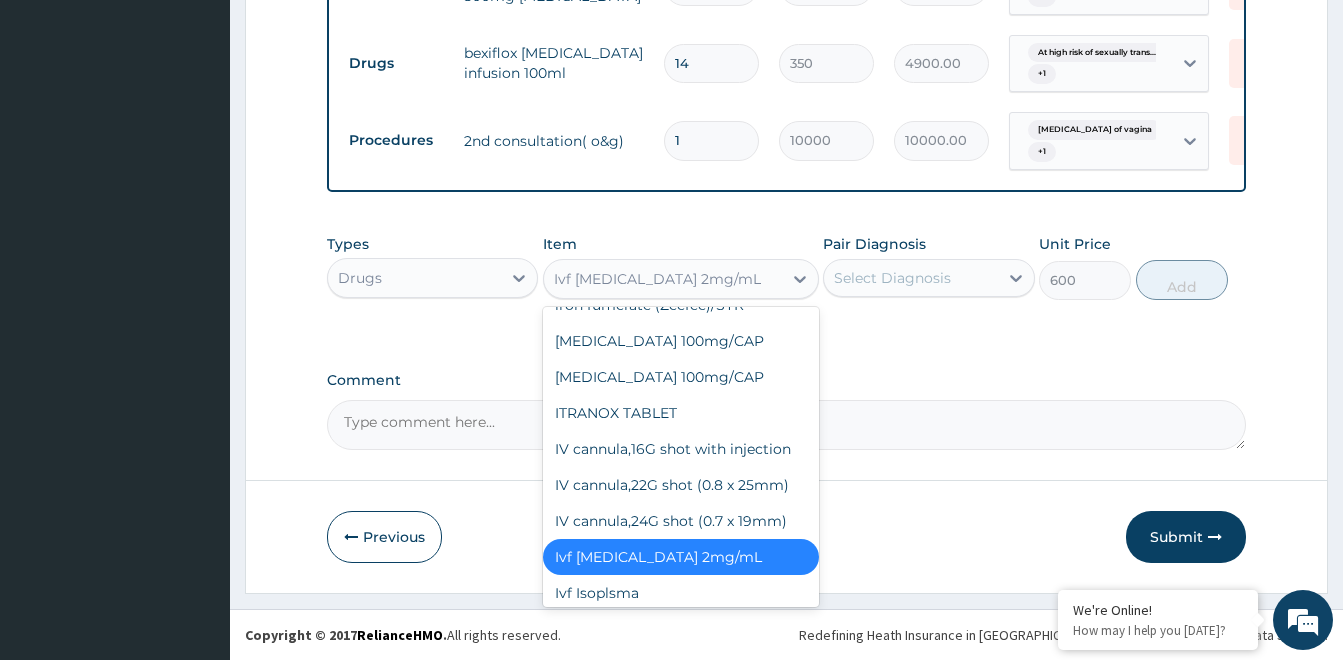 click on "Klovinal" at bounding box center (681, 901) 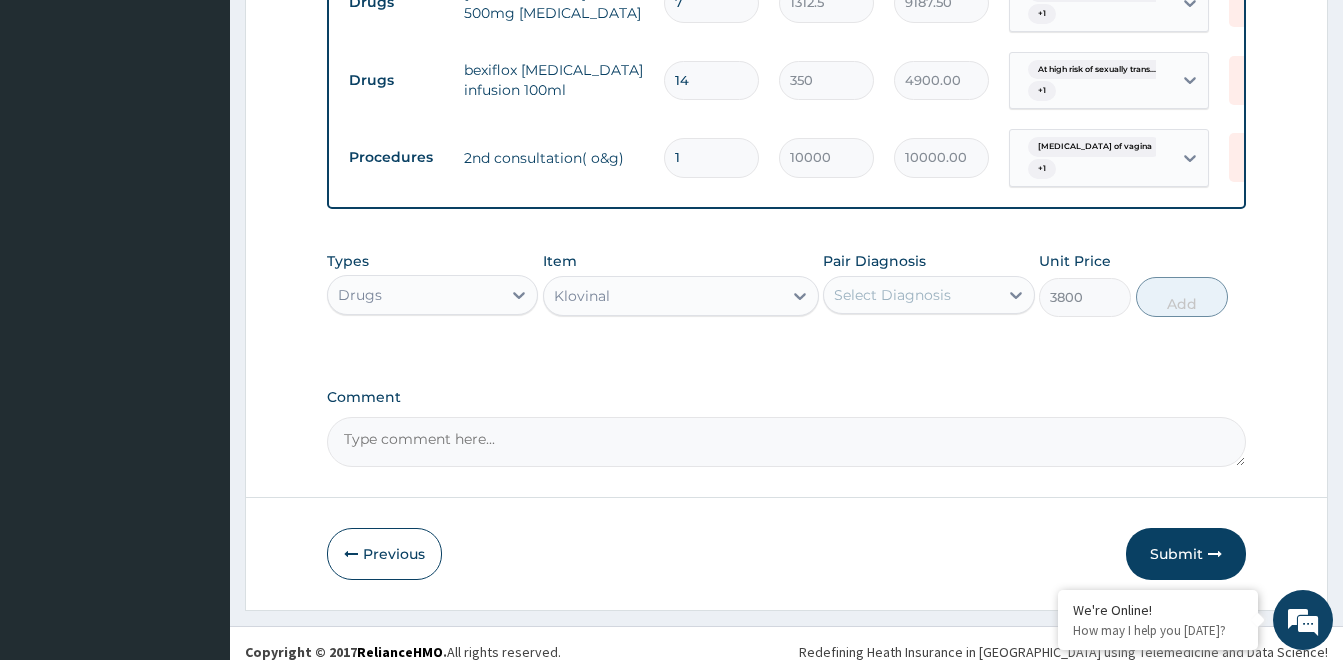 scroll, scrollTop: 1094, scrollLeft: 0, axis: vertical 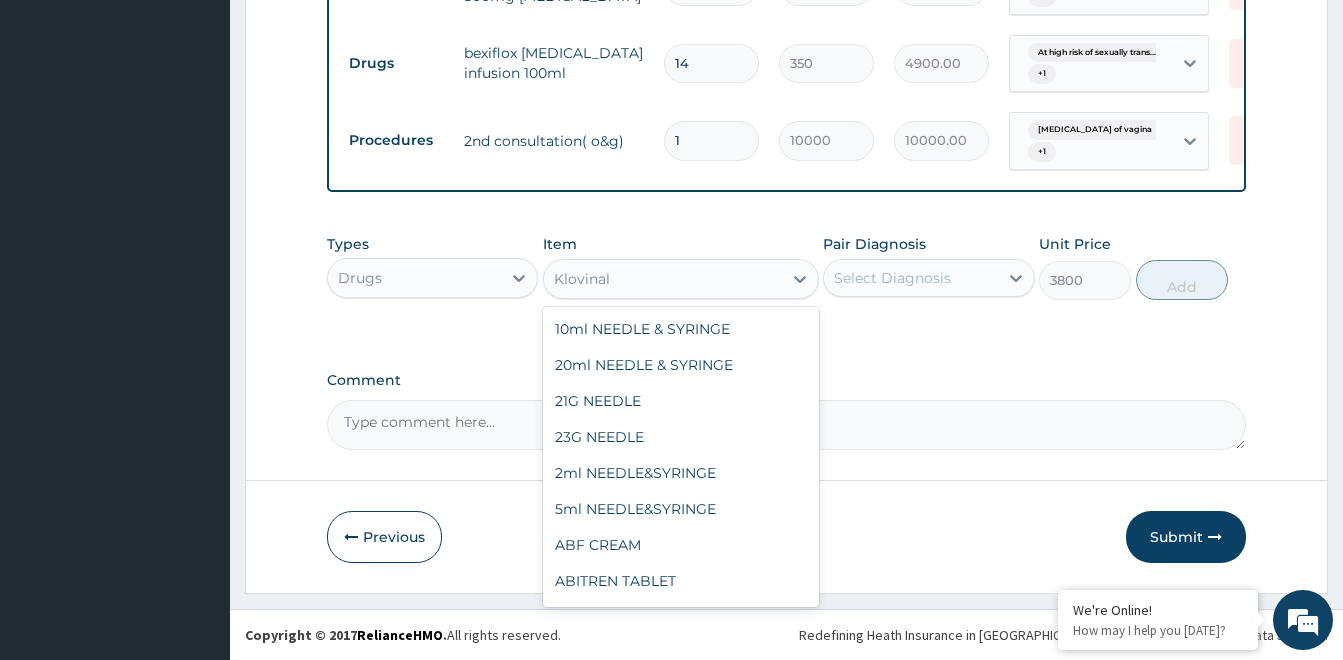 click on "Klovinal" at bounding box center [663, 279] 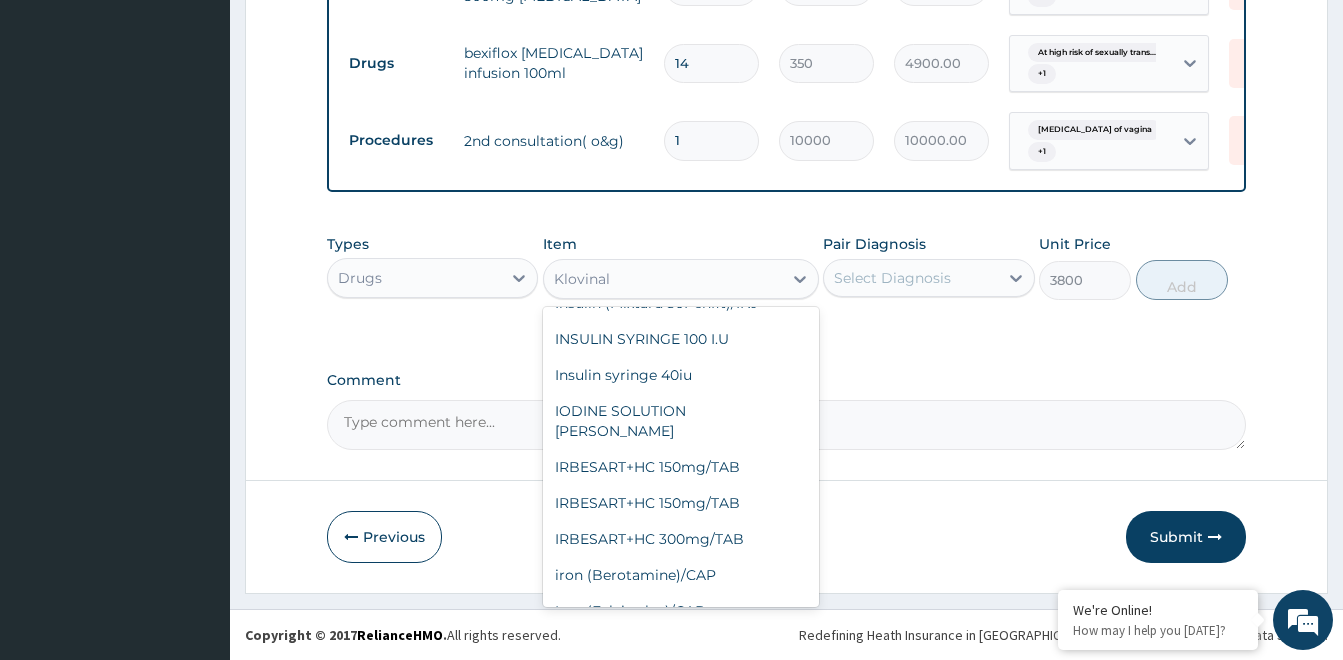 scroll, scrollTop: 28416, scrollLeft: 0, axis: vertical 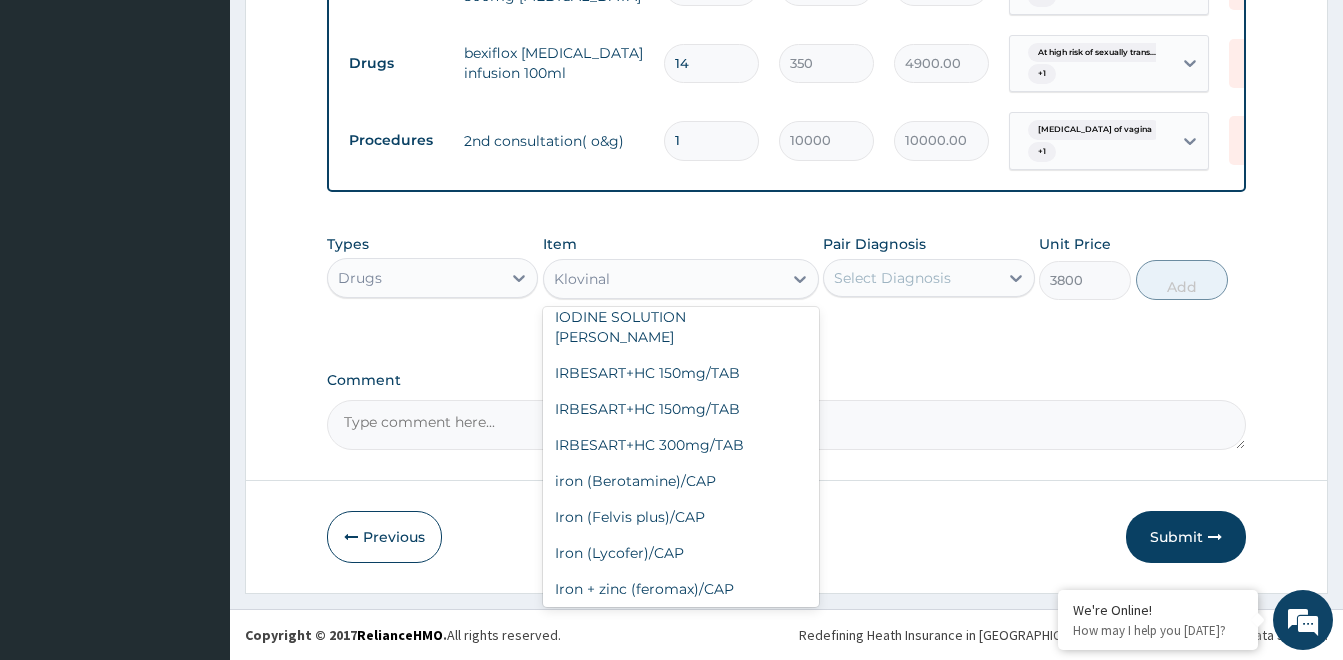 click on "Ivf Ciprofloxacin 2mg/mL" at bounding box center (681, 913) 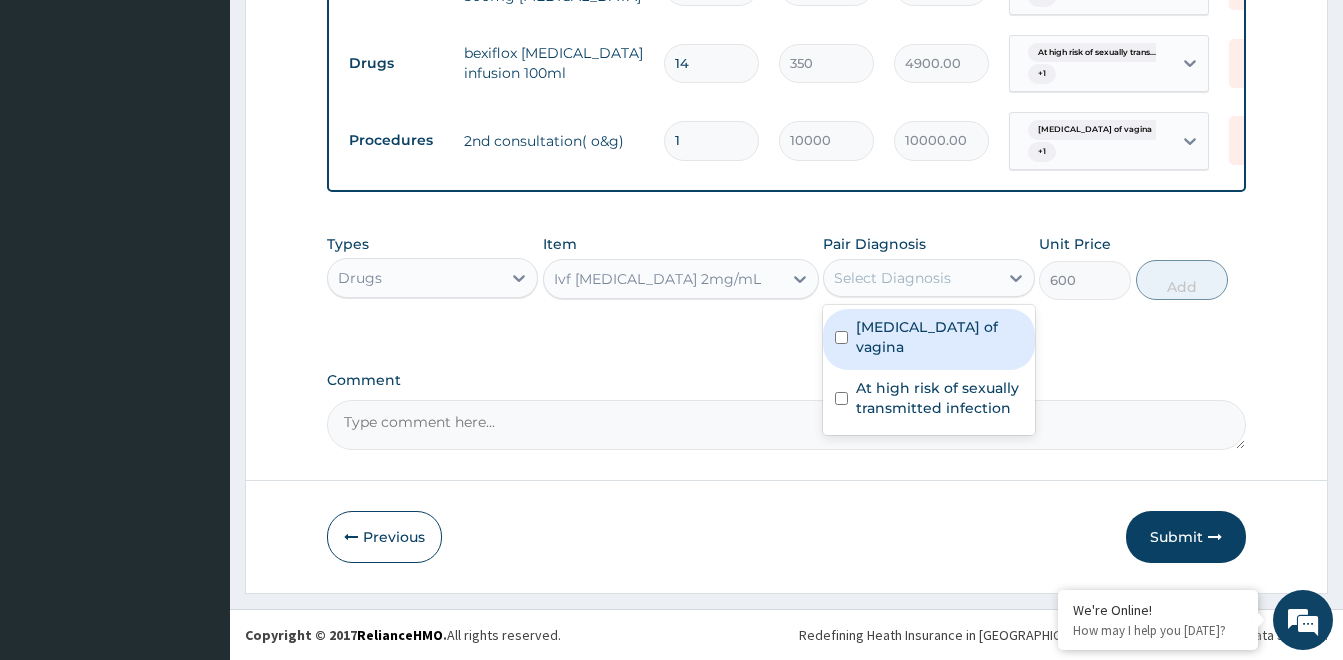 click on "Select Diagnosis" at bounding box center (892, 278) 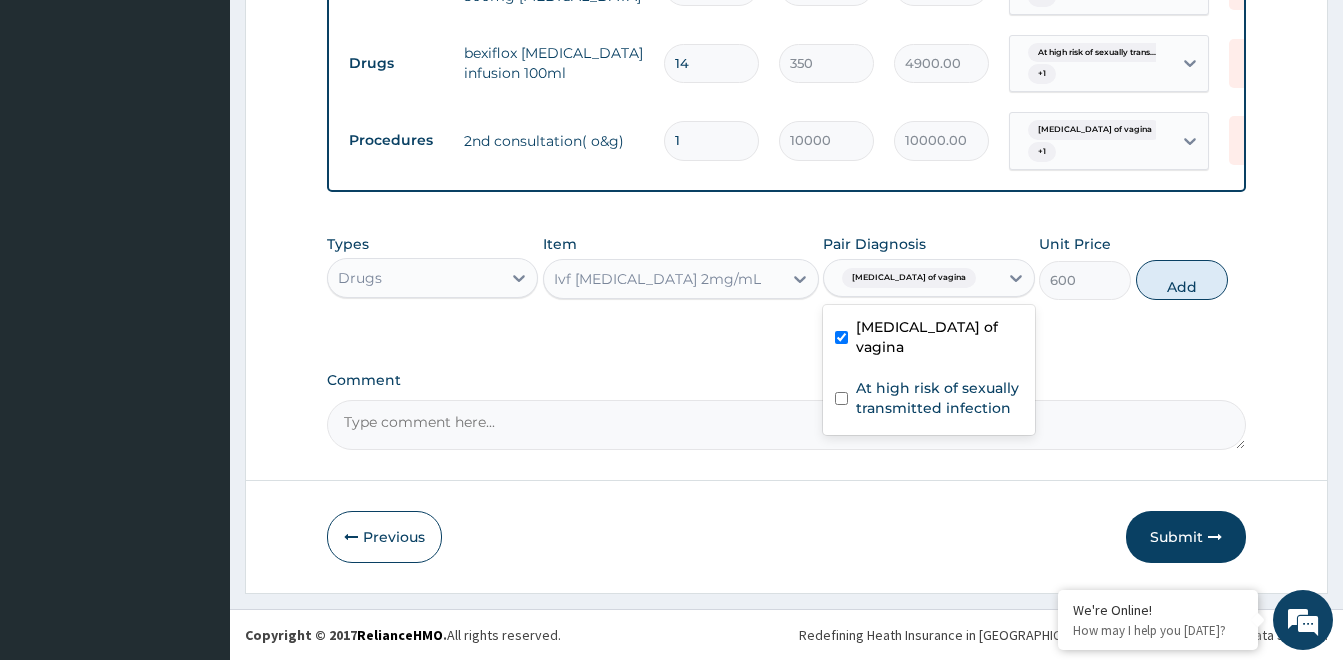 checkbox on "true" 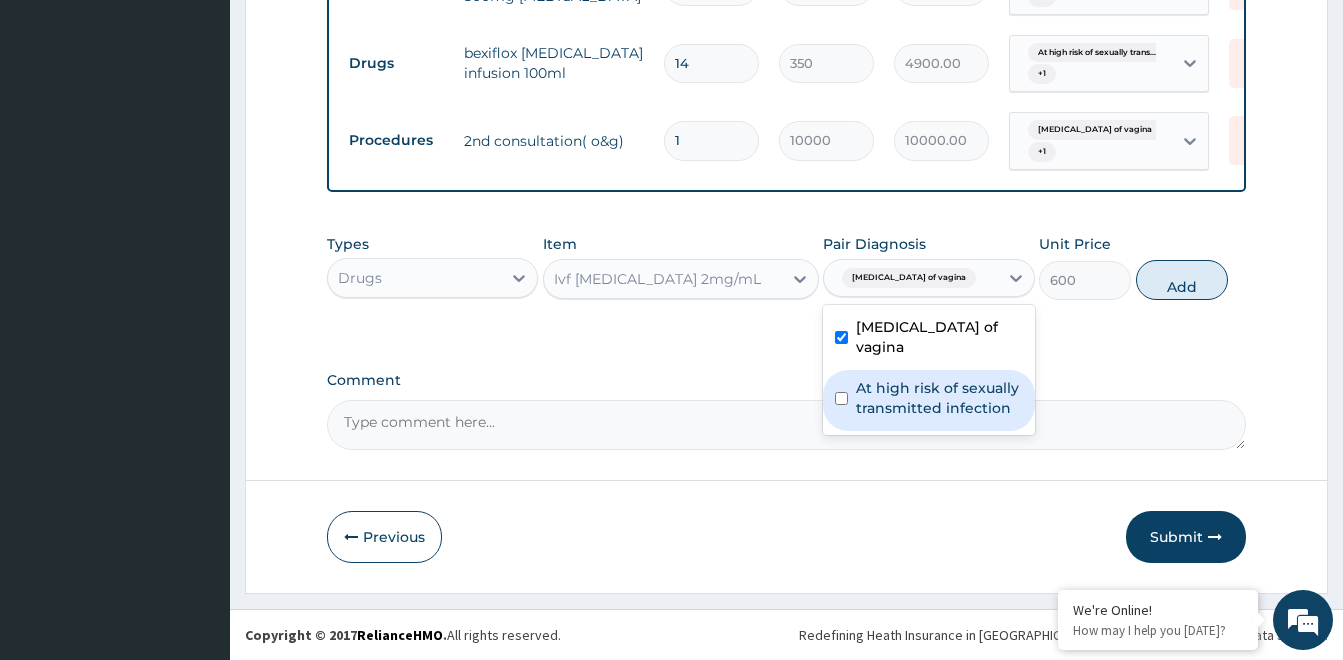 click on "At high risk of sexually transmitted infection" at bounding box center [939, 398] 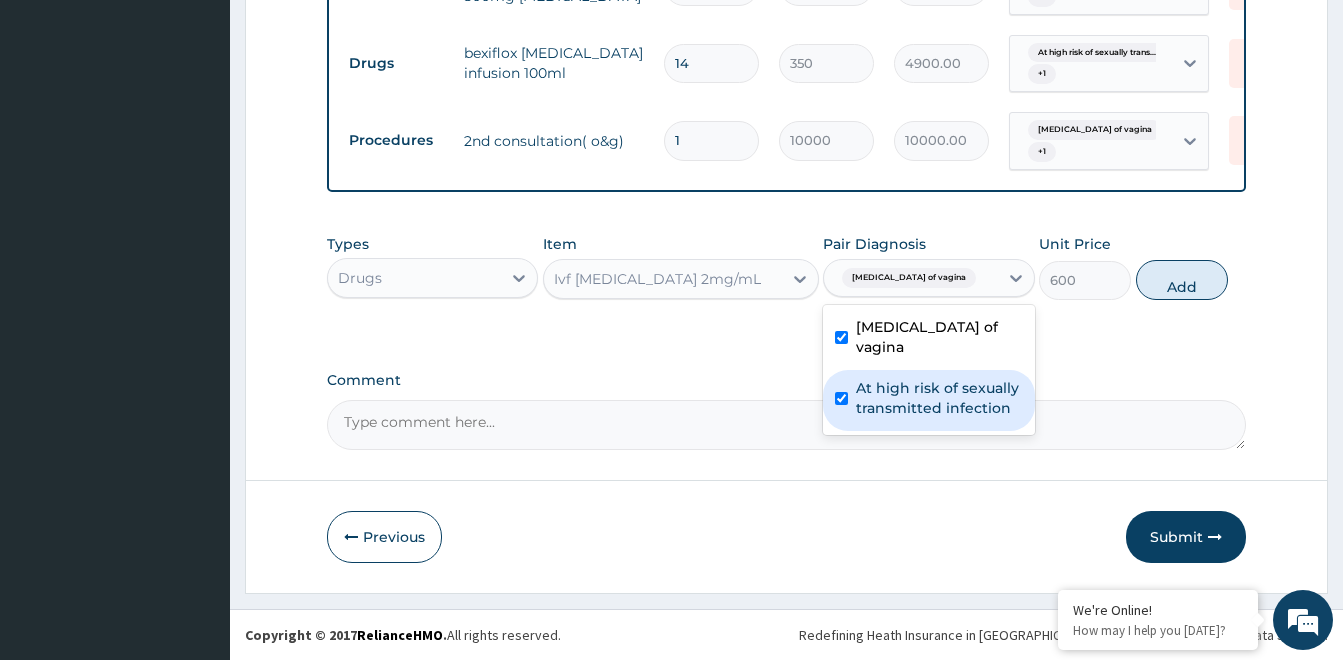 checkbox on "true" 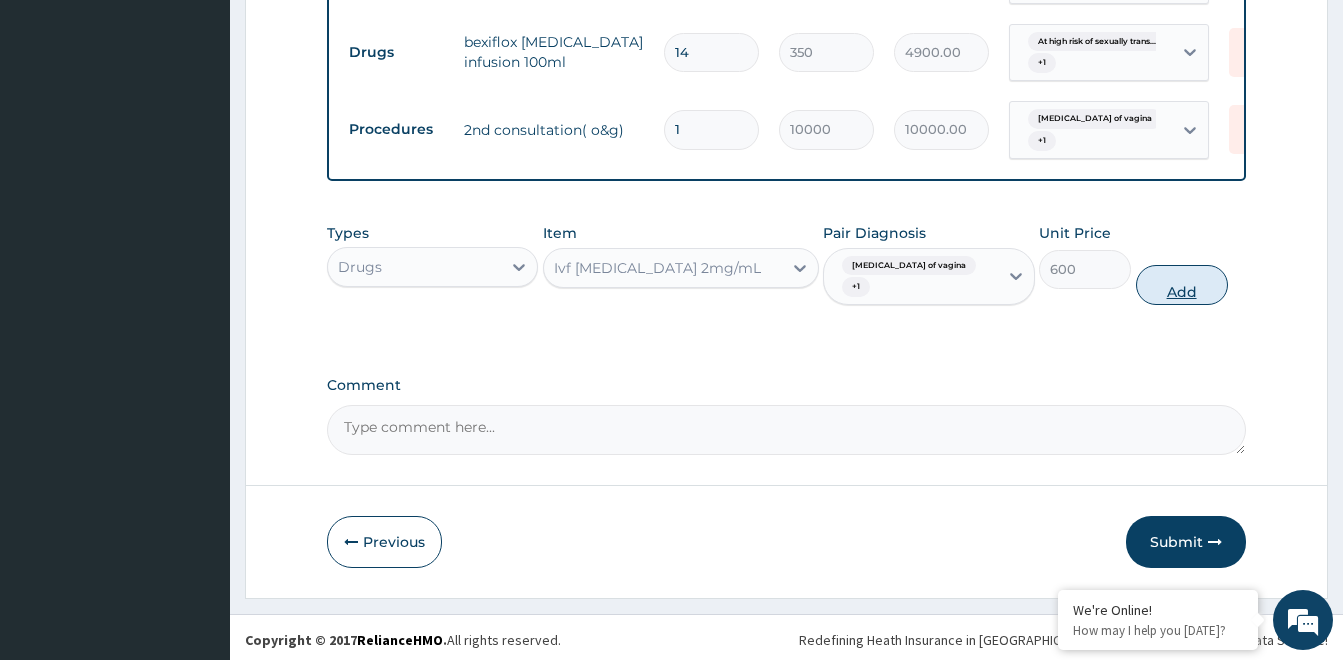 click on "Add" at bounding box center [1182, 285] 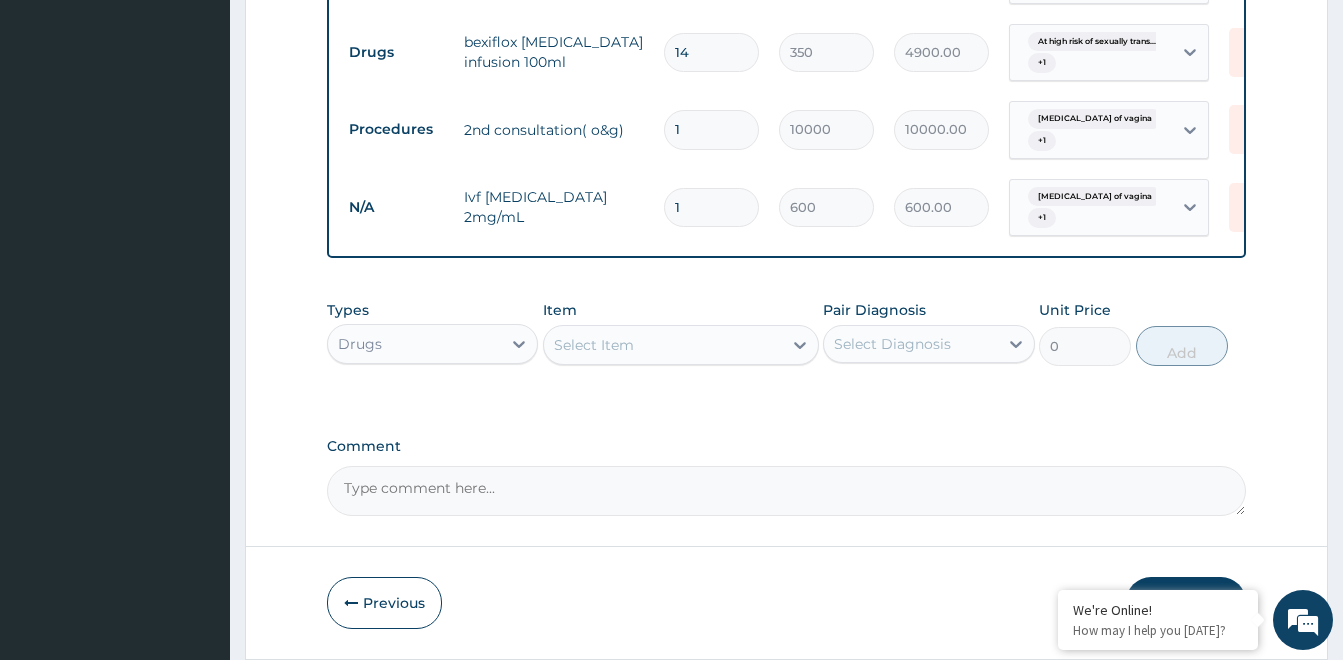 type on "14" 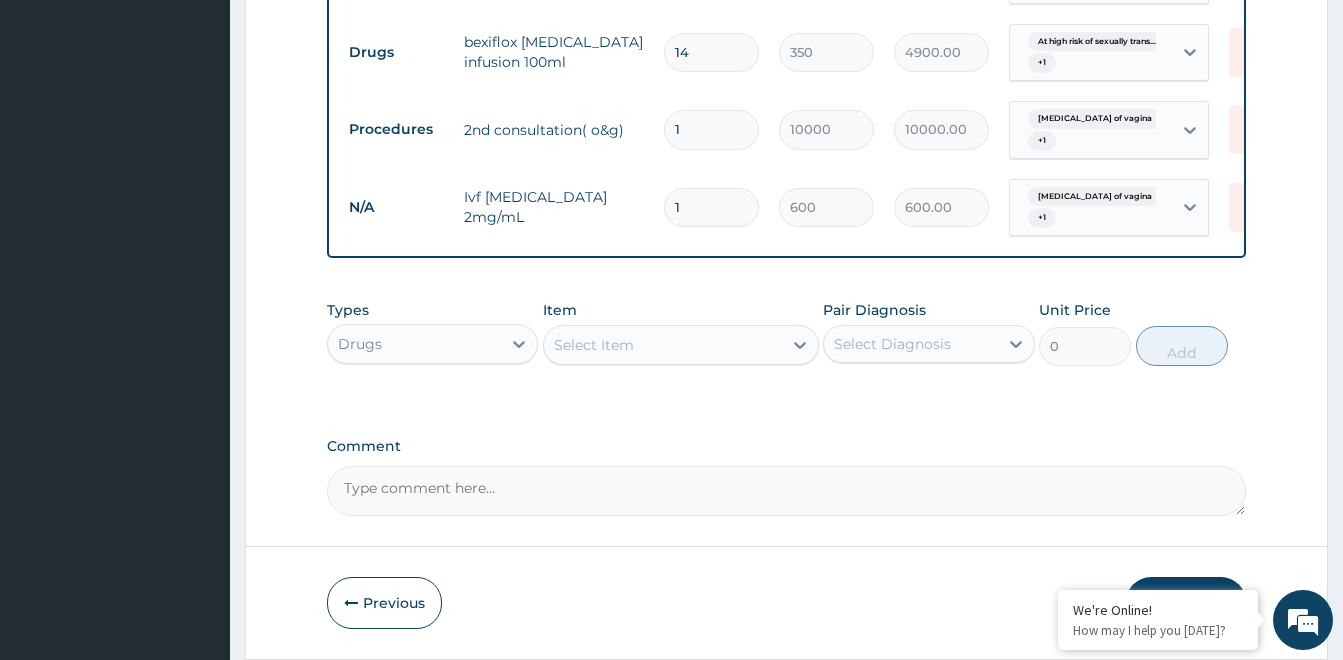 type on "8400.00" 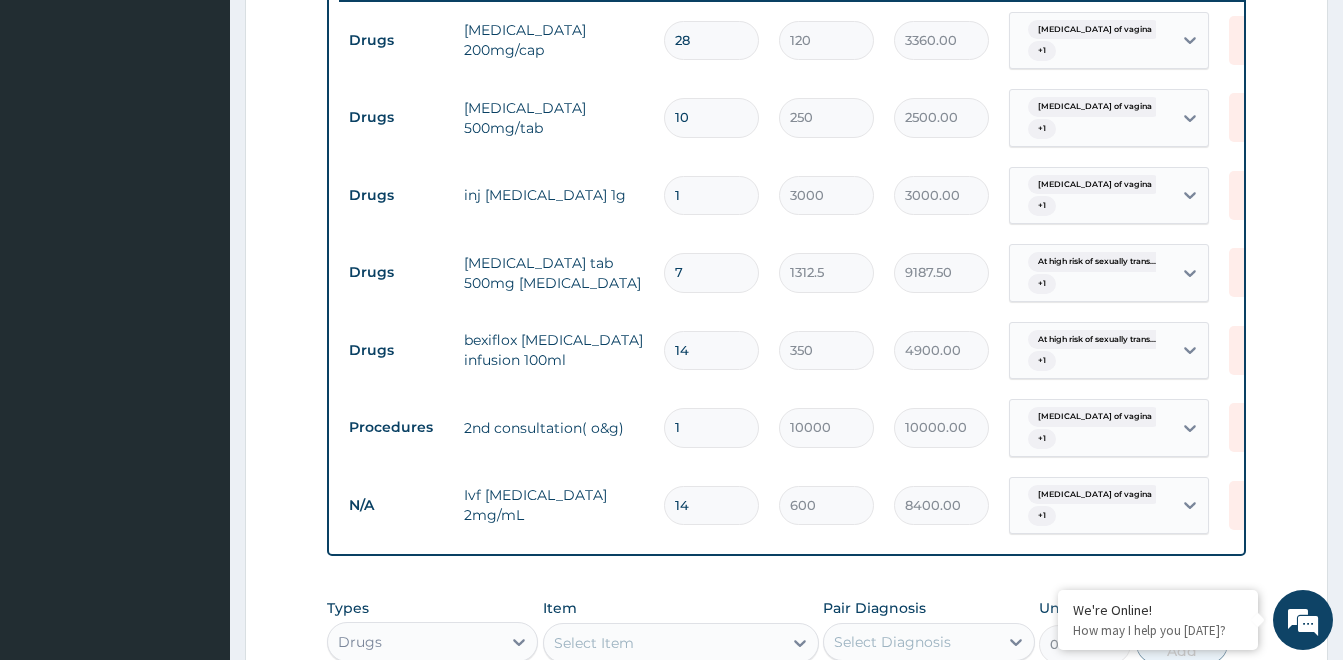 scroll, scrollTop: 794, scrollLeft: 0, axis: vertical 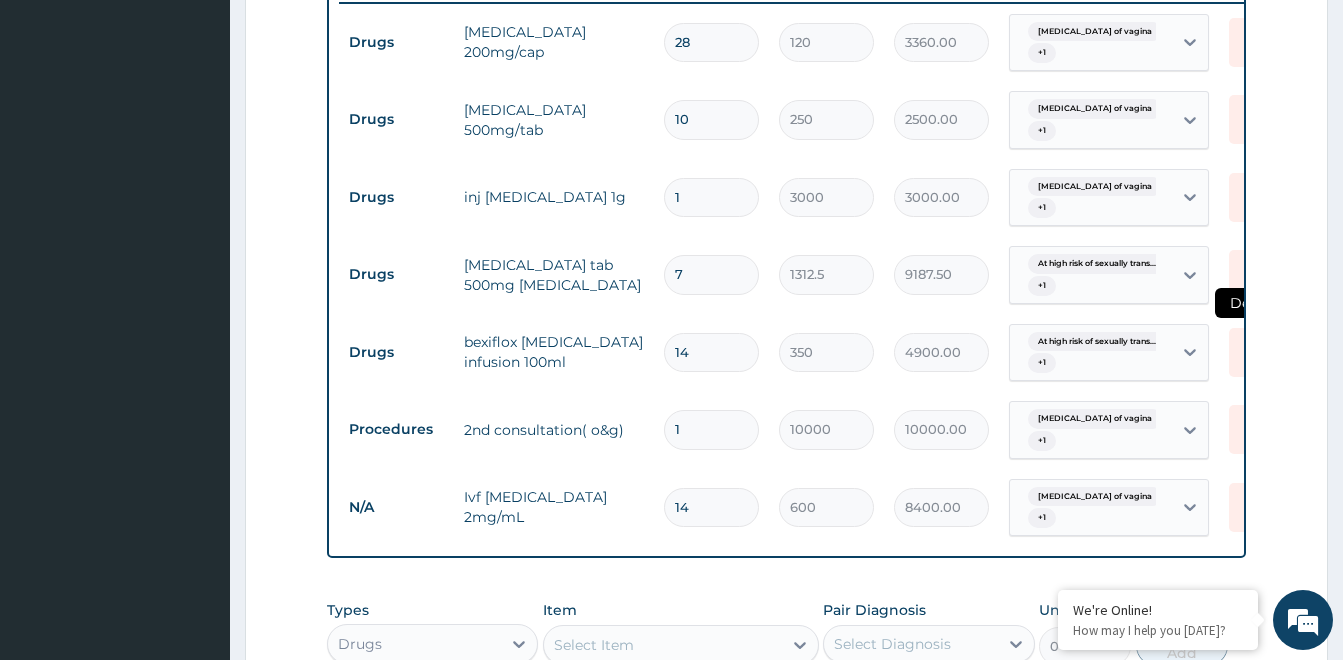 type on "14" 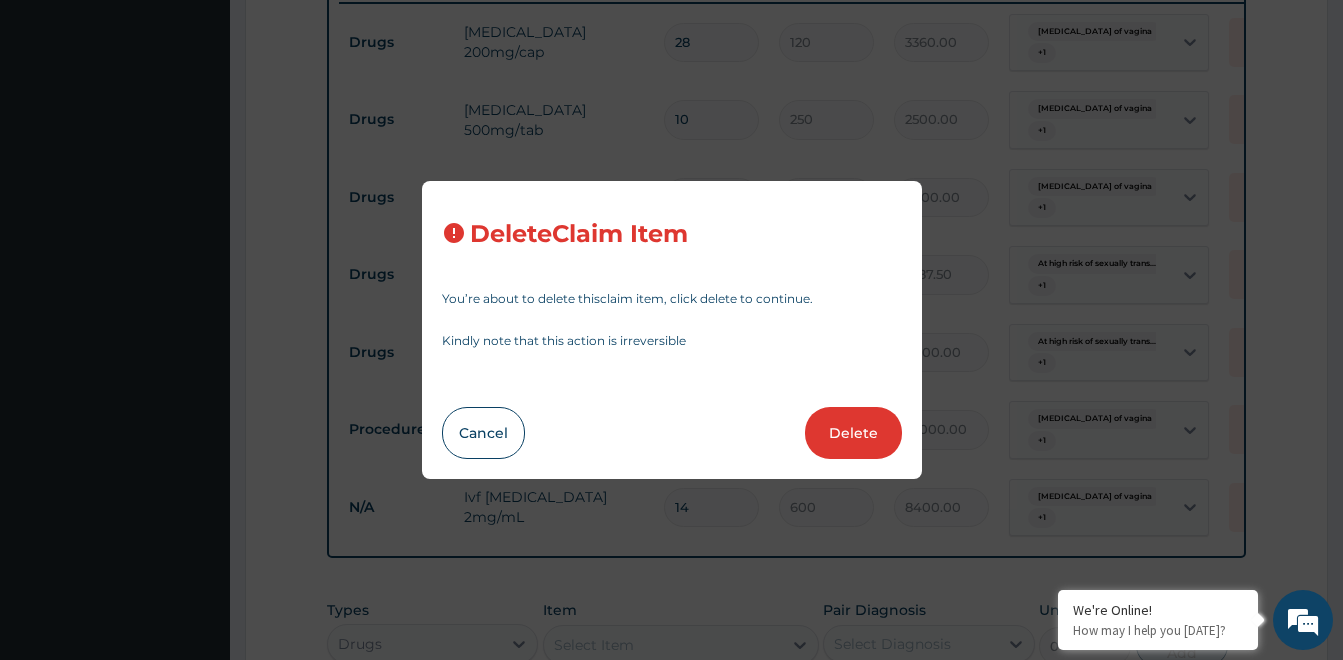 click on "Delete" at bounding box center [853, 433] 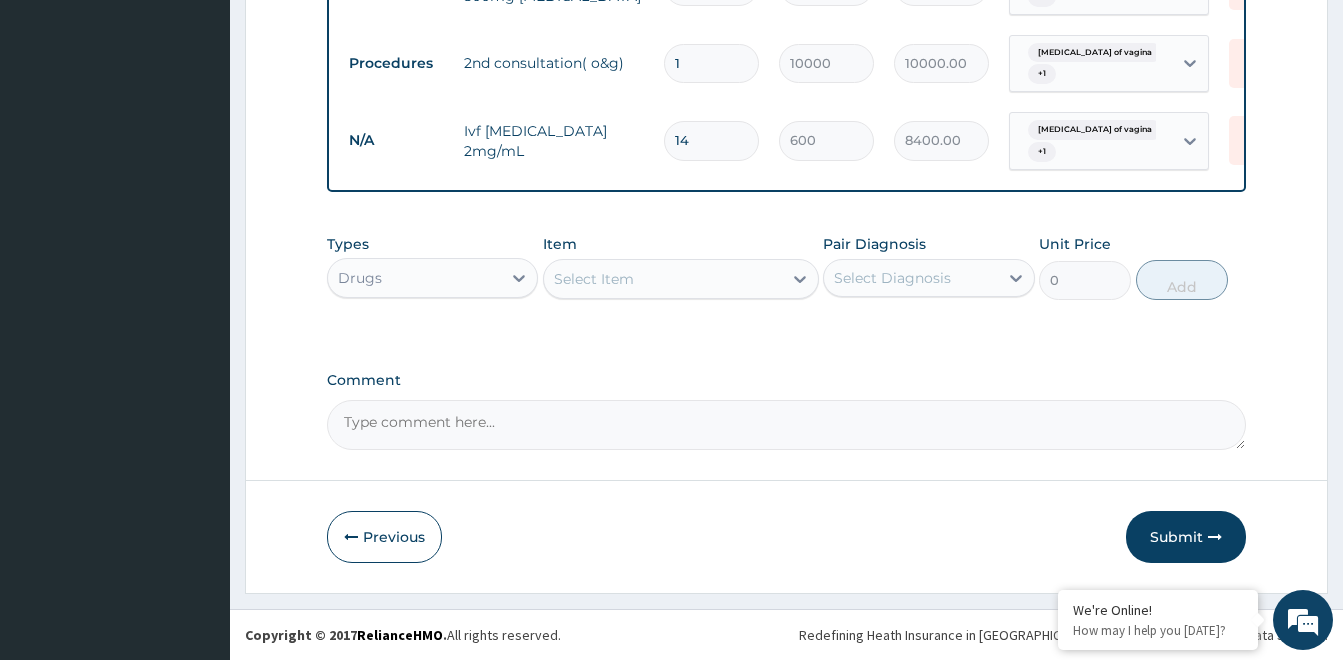 scroll, scrollTop: 1098, scrollLeft: 0, axis: vertical 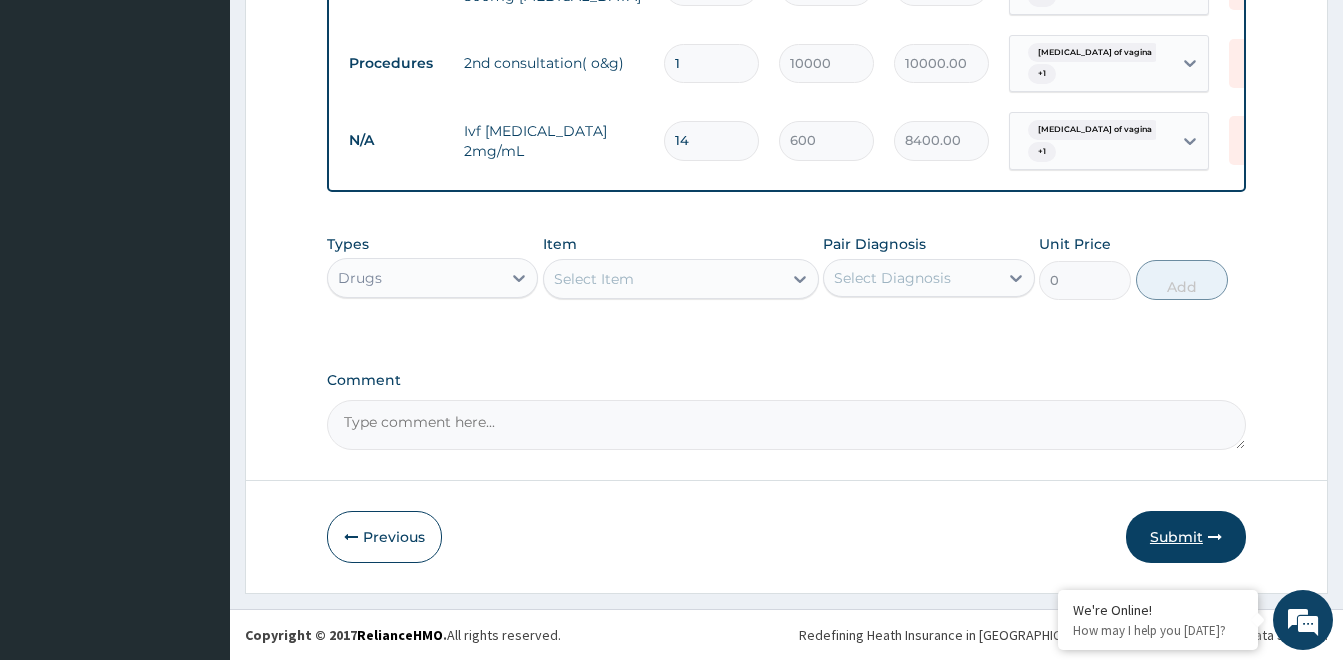 click on "Submit" at bounding box center [1186, 537] 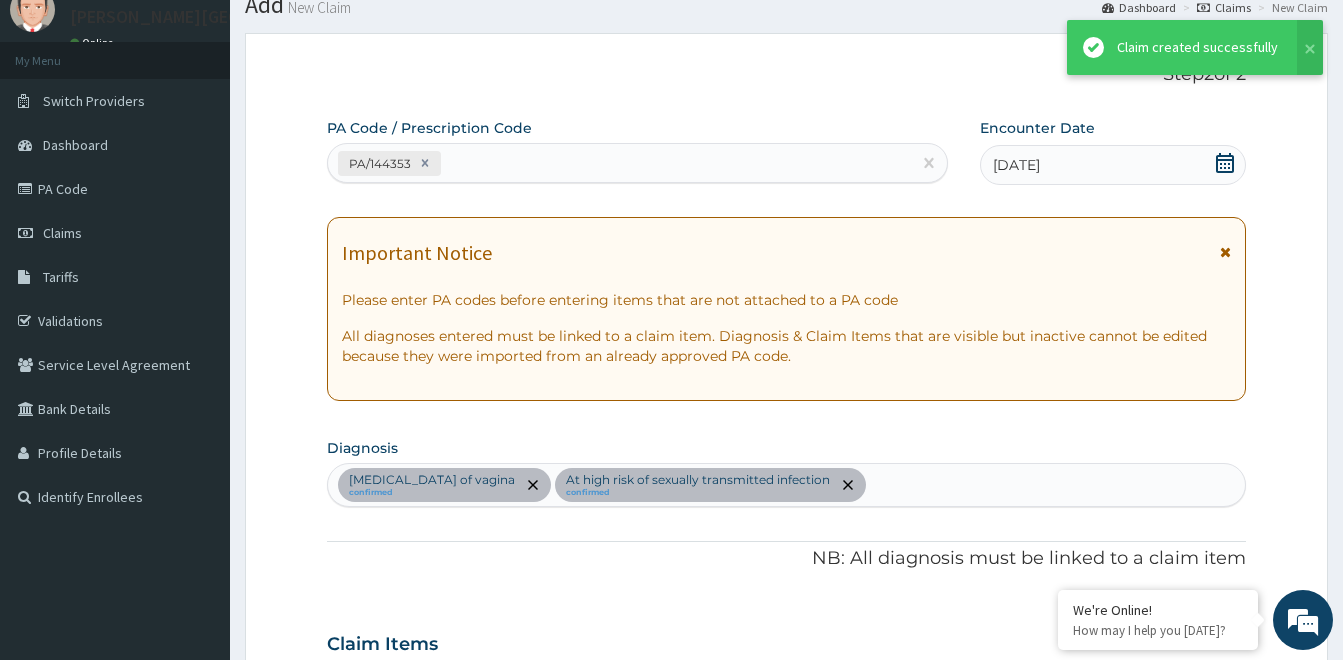 scroll, scrollTop: 1098, scrollLeft: 0, axis: vertical 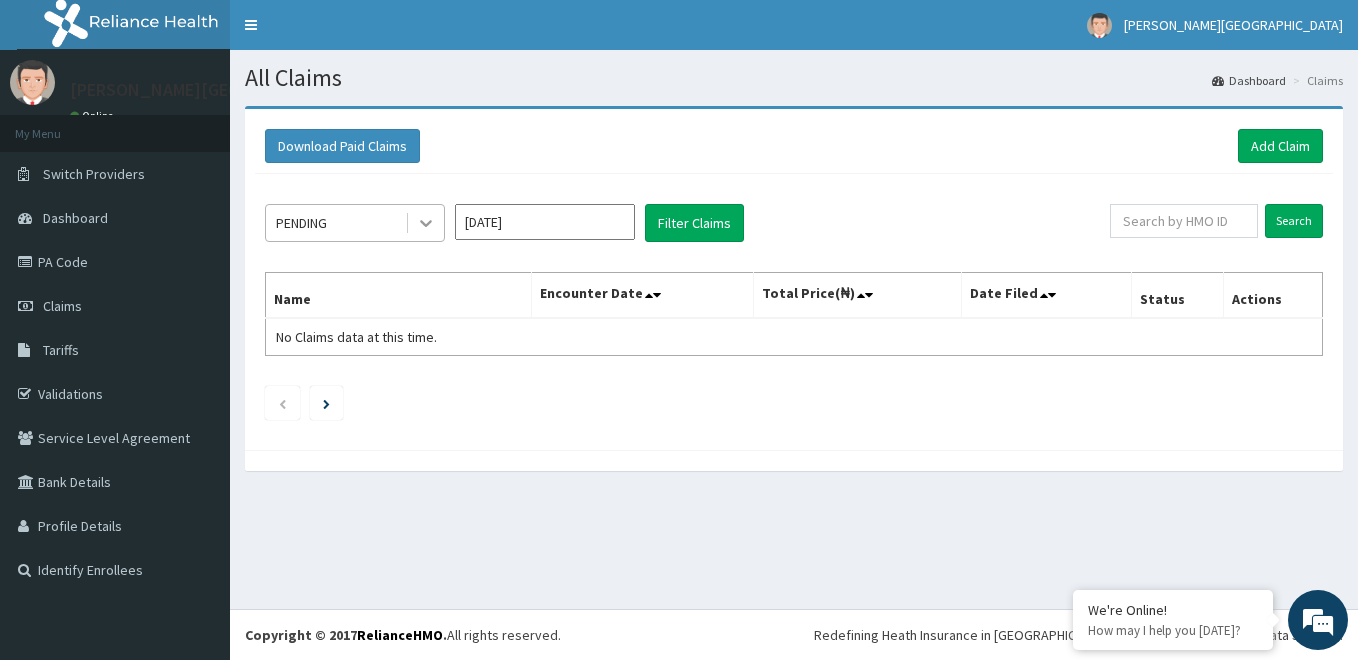 click at bounding box center [426, 223] 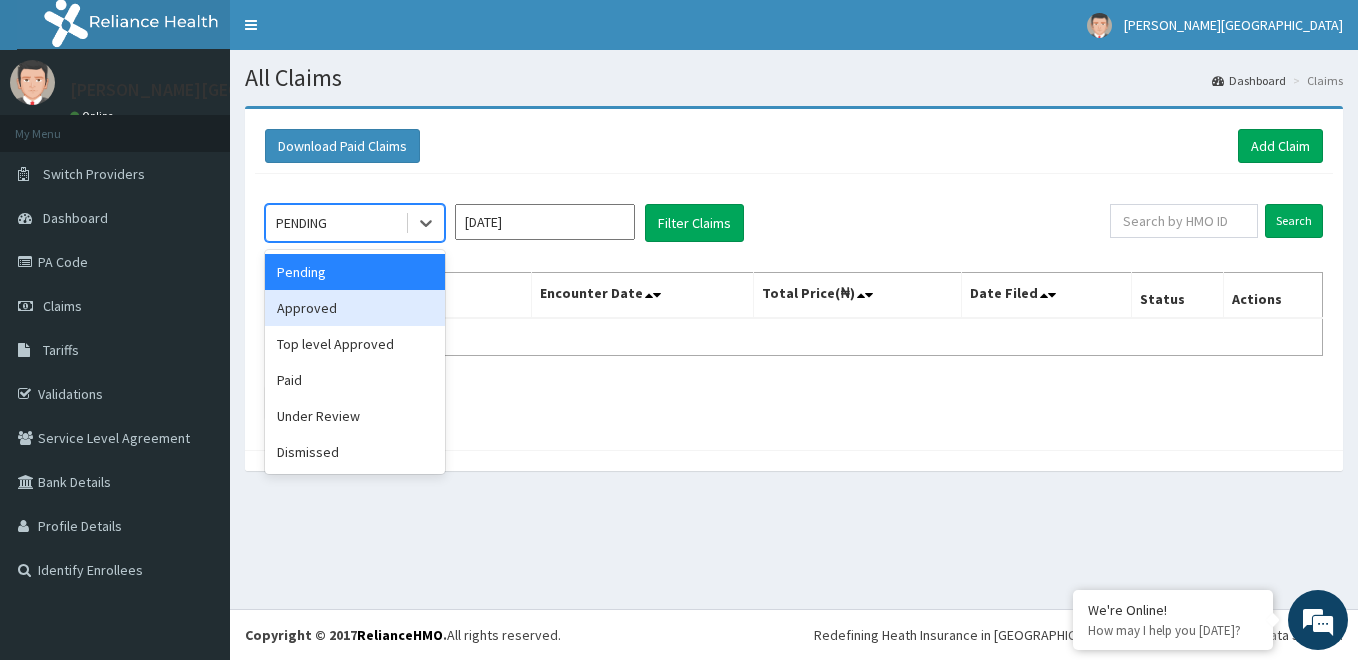 click on "Approved" at bounding box center (355, 308) 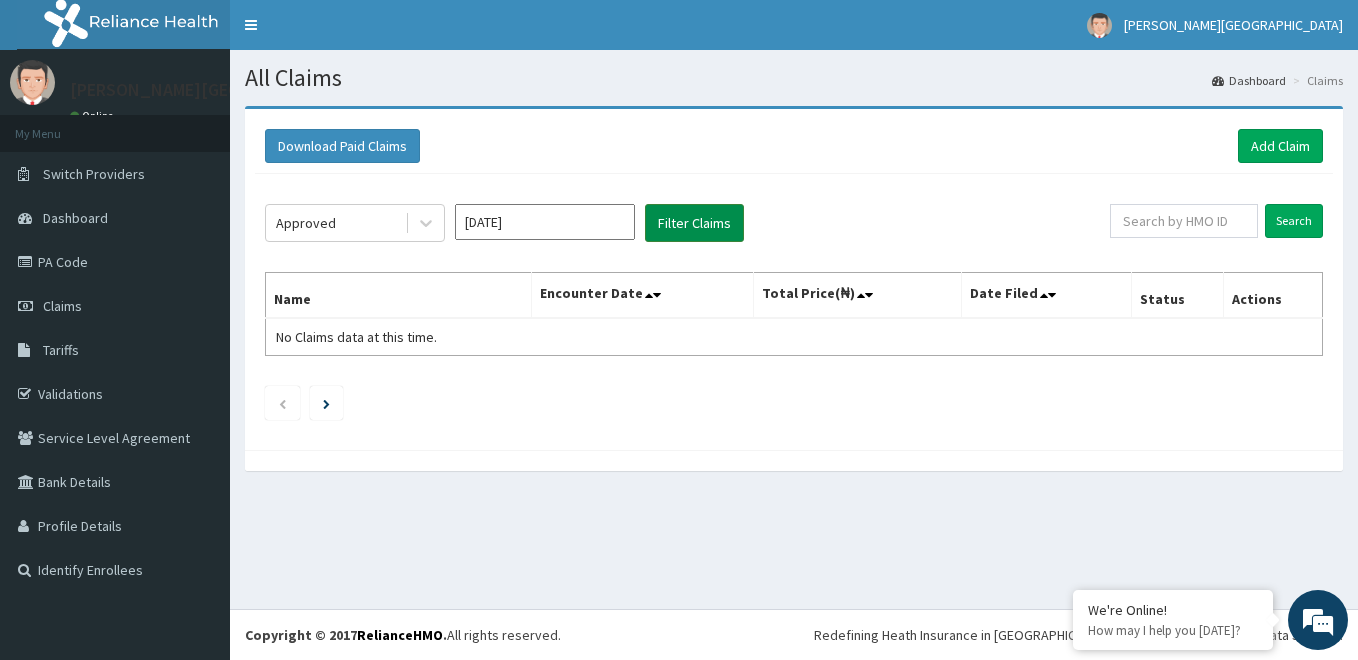 click on "Filter Claims" at bounding box center (694, 223) 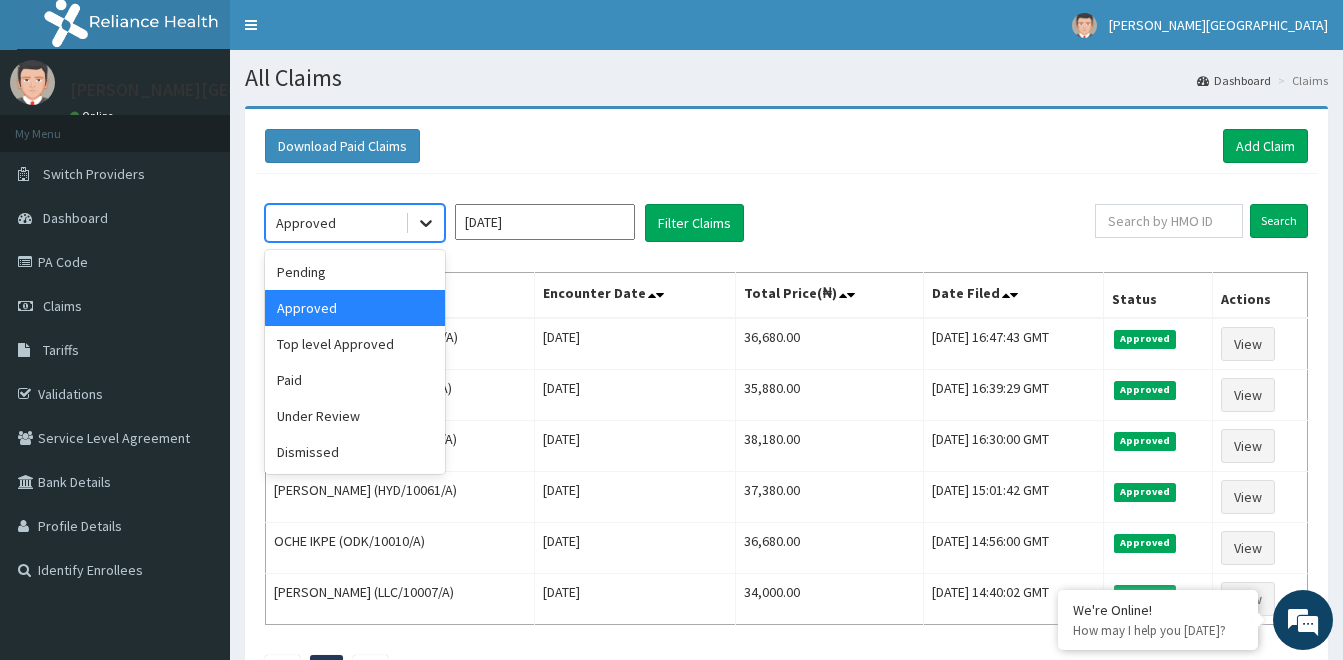 click 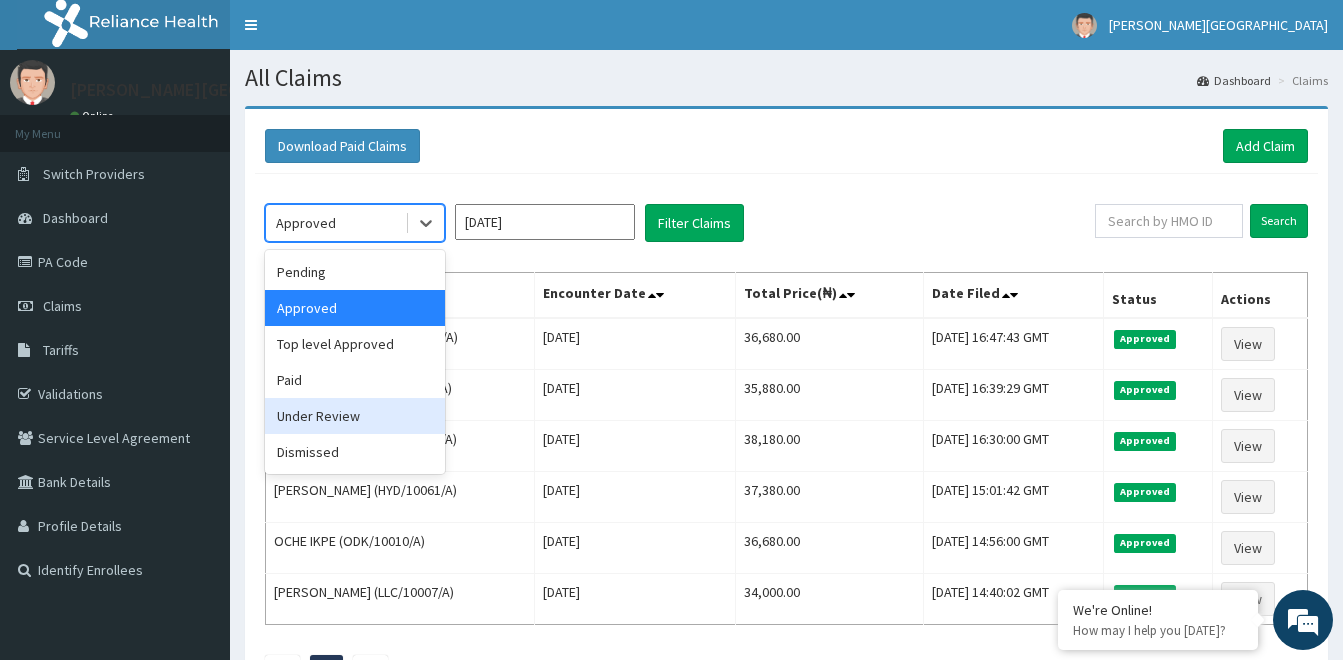 click on "Under Review" at bounding box center [355, 416] 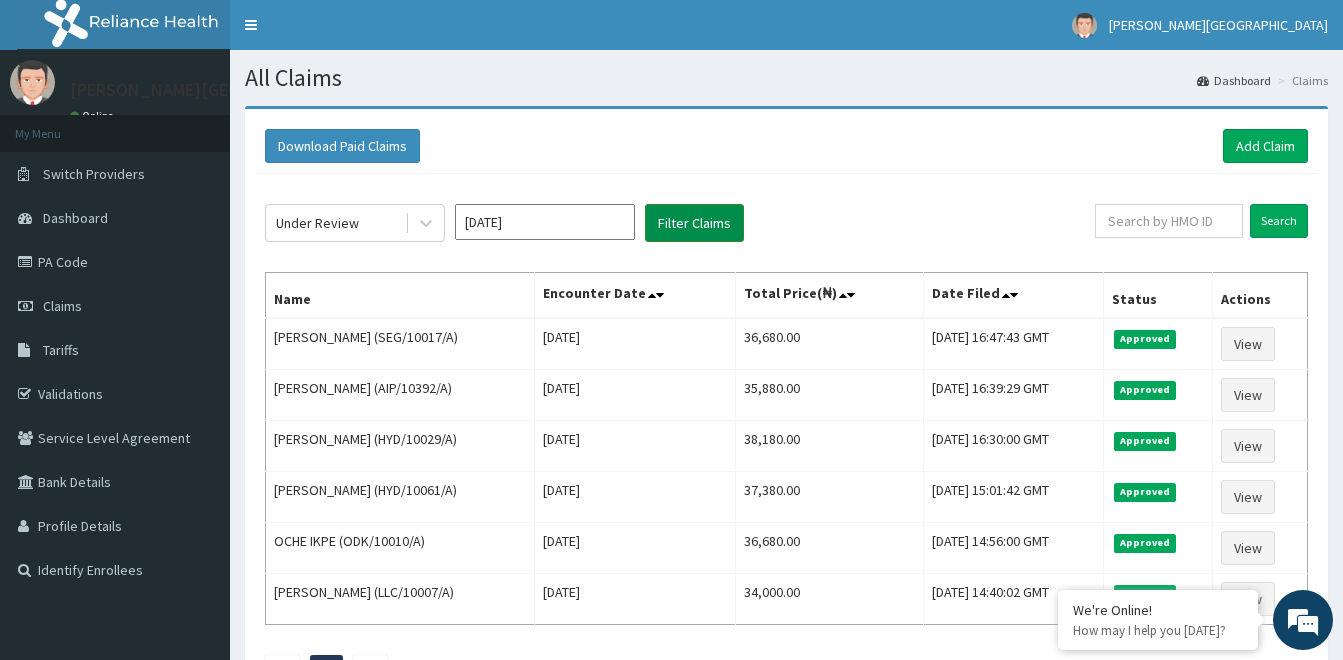 click on "Filter Claims" at bounding box center (694, 223) 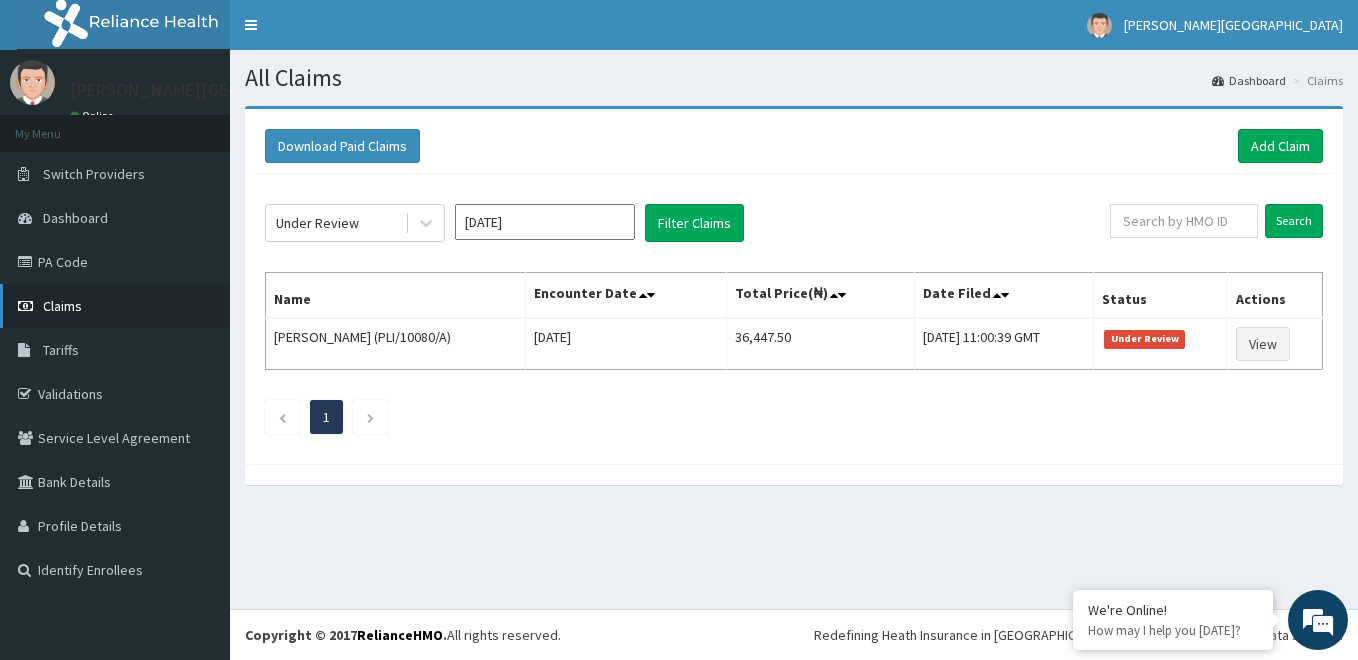 click on "Claims" at bounding box center [115, 306] 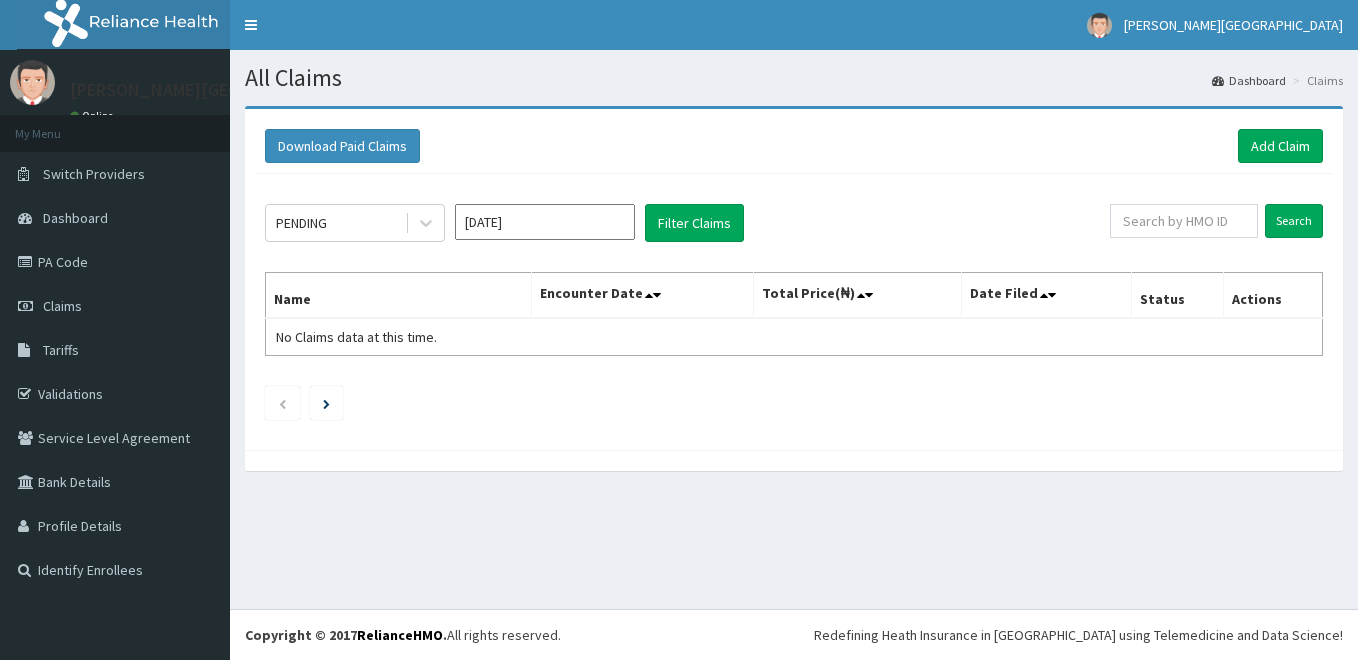 scroll, scrollTop: 0, scrollLeft: 0, axis: both 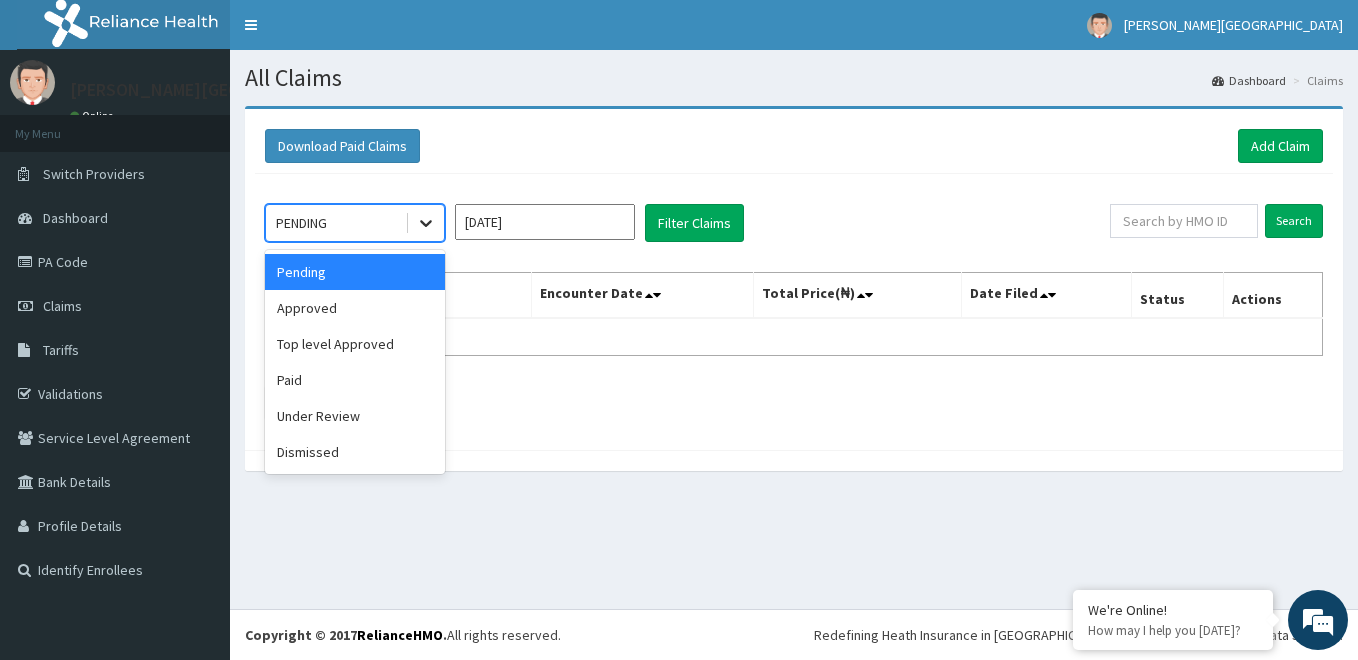 click at bounding box center [426, 223] 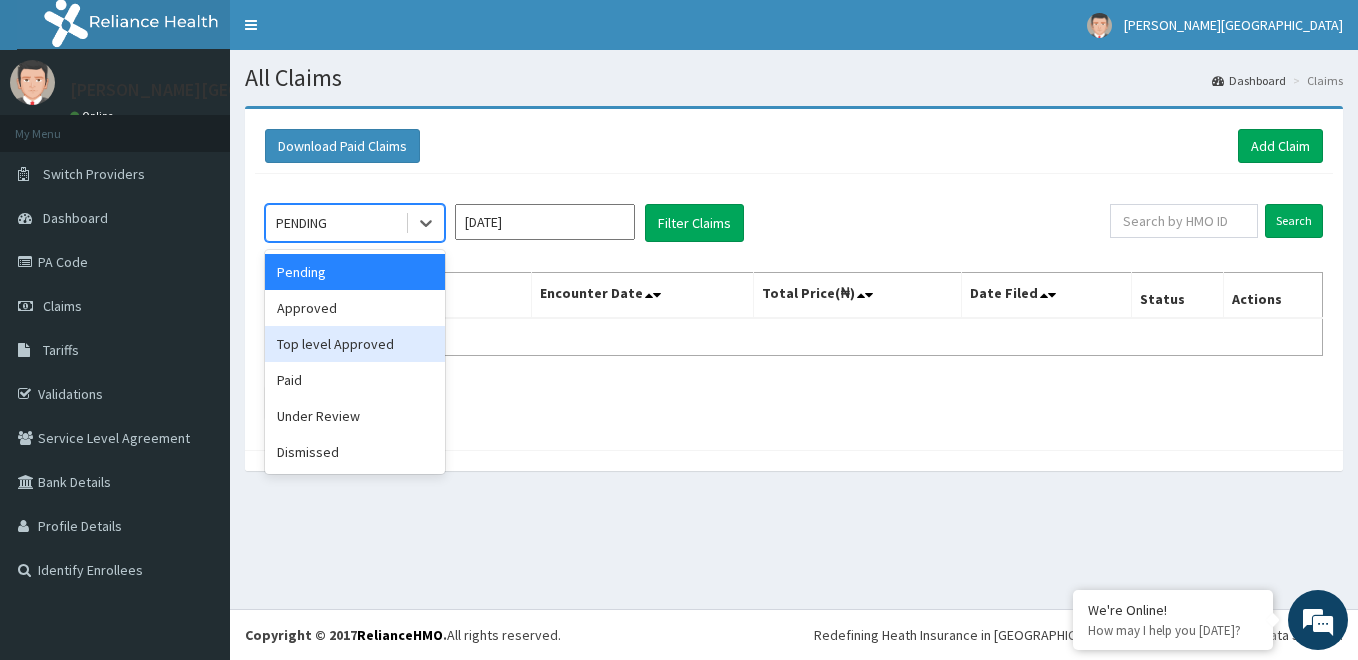 click on "Top level Approved" at bounding box center (355, 344) 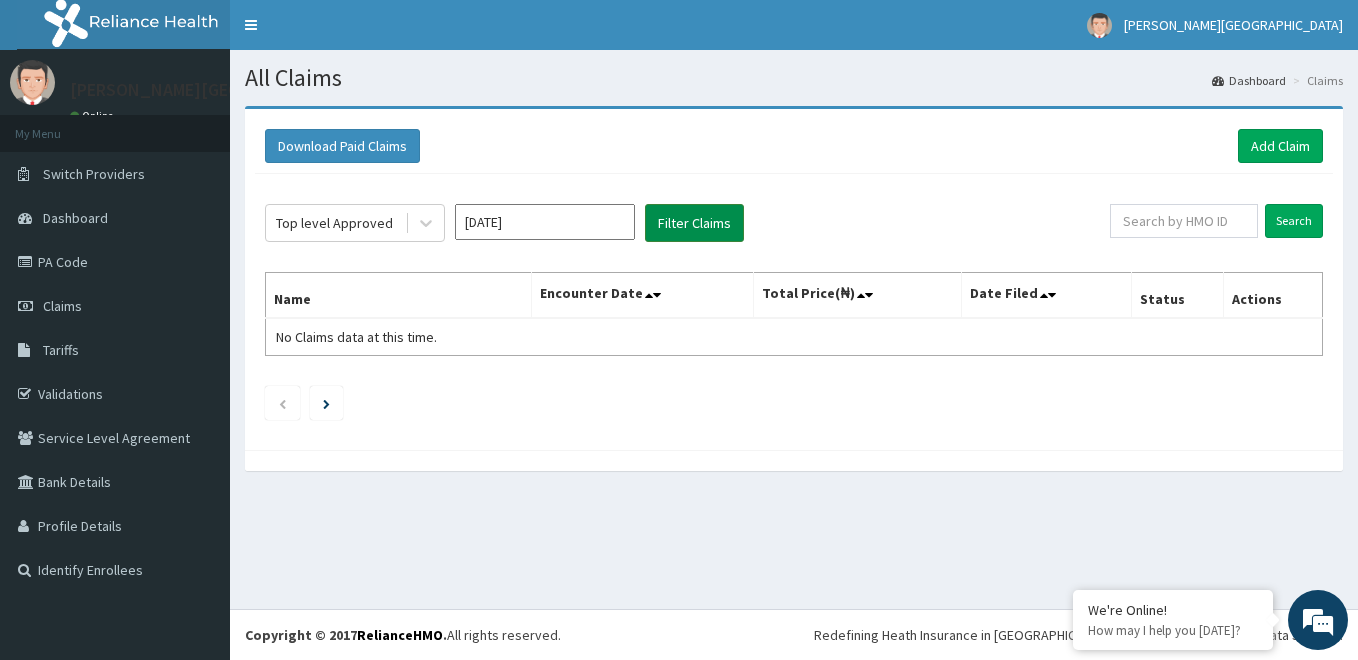 click on "Filter Claims" at bounding box center (694, 223) 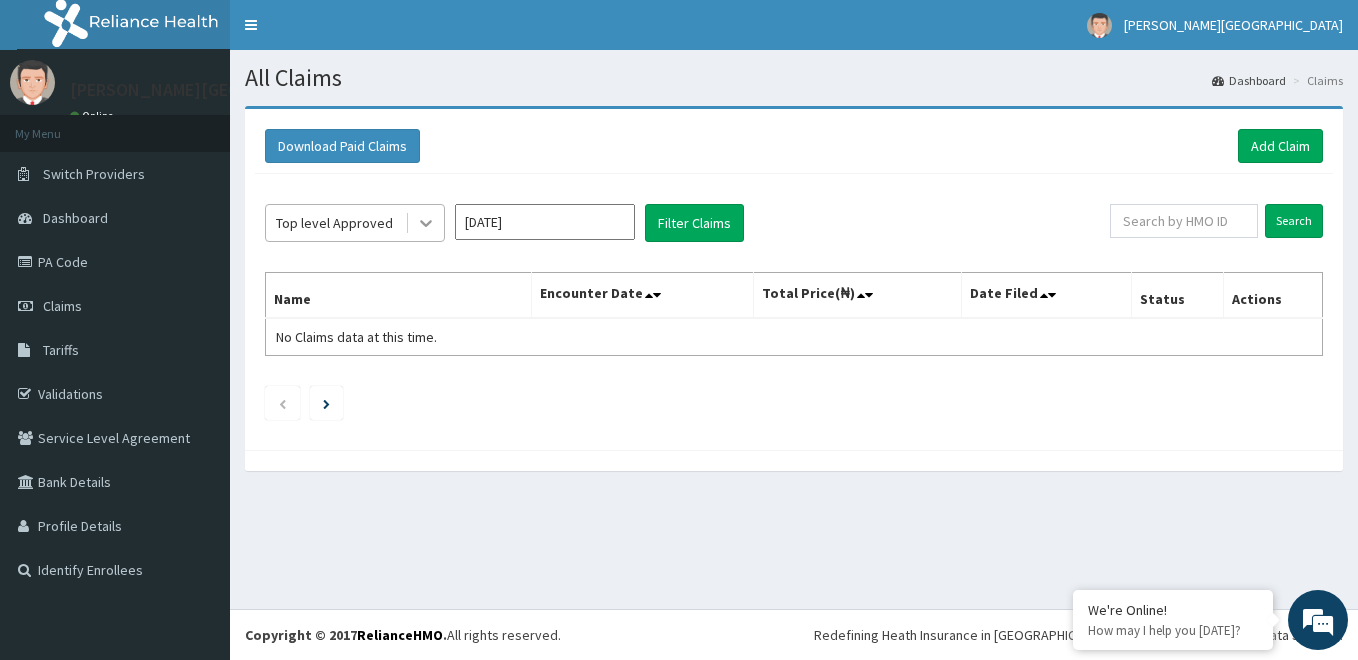drag, startPoint x: 425, startPoint y: 227, endPoint x: 412, endPoint y: 221, distance: 14.3178215 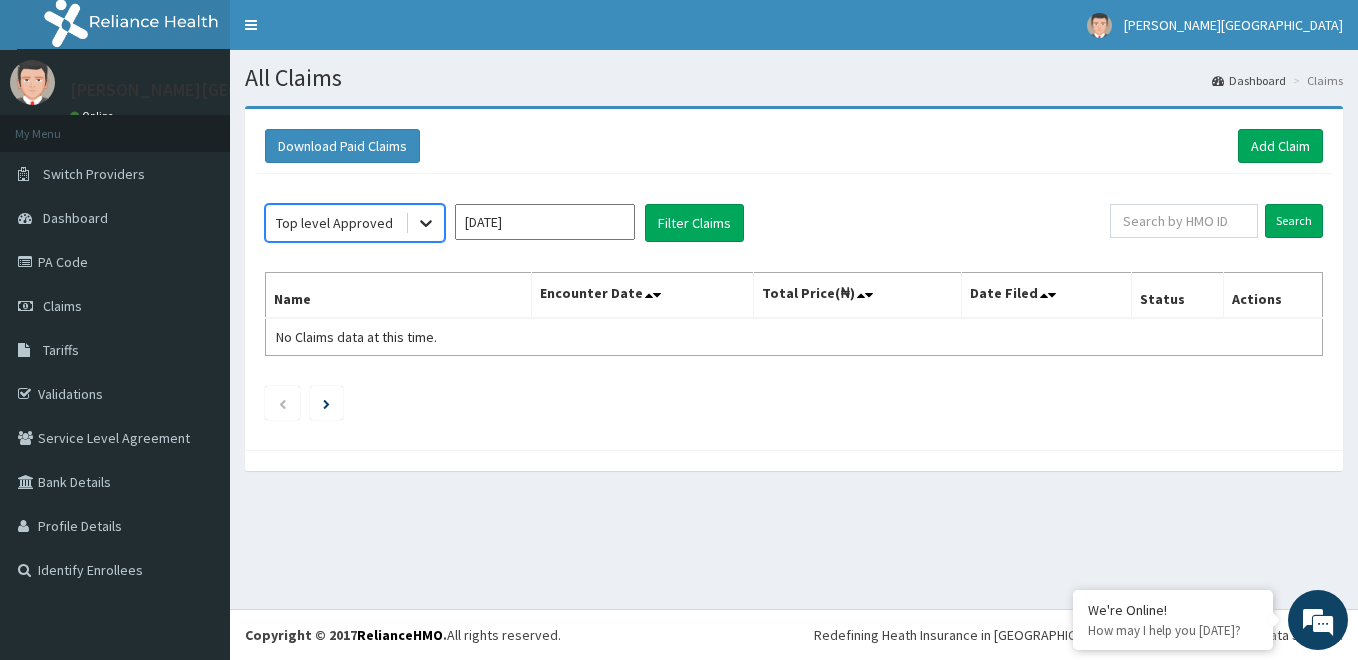 click 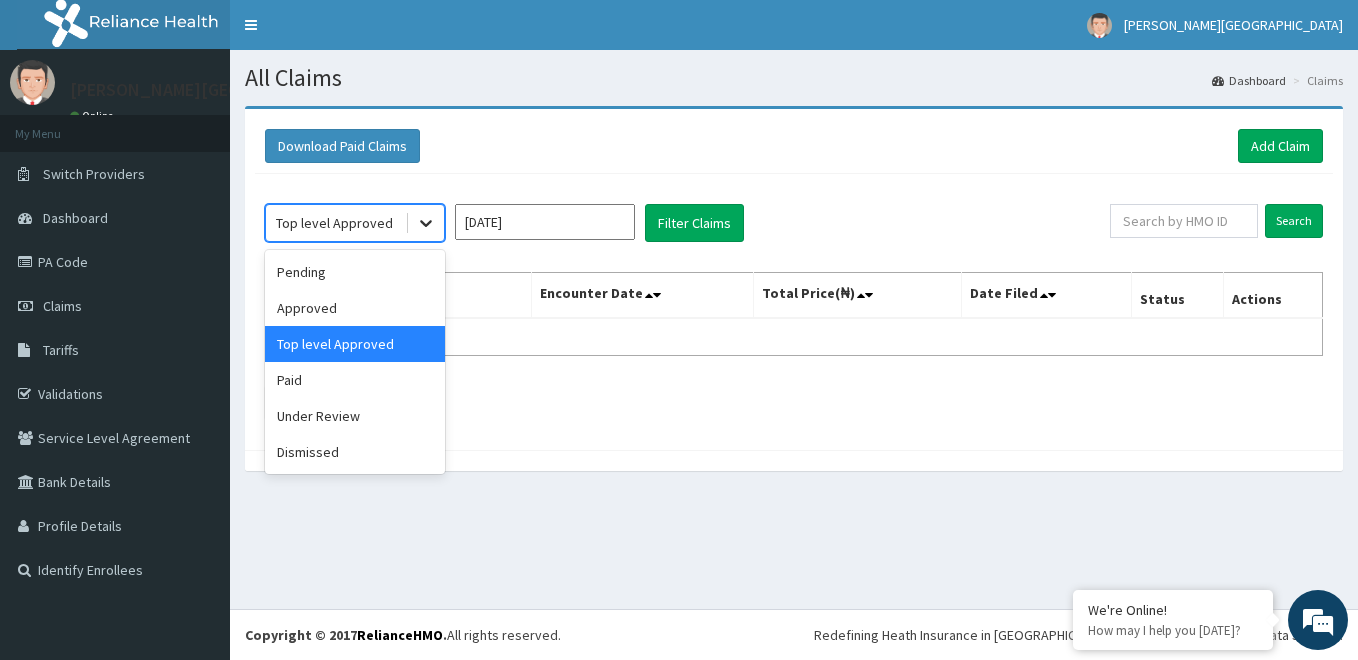 click 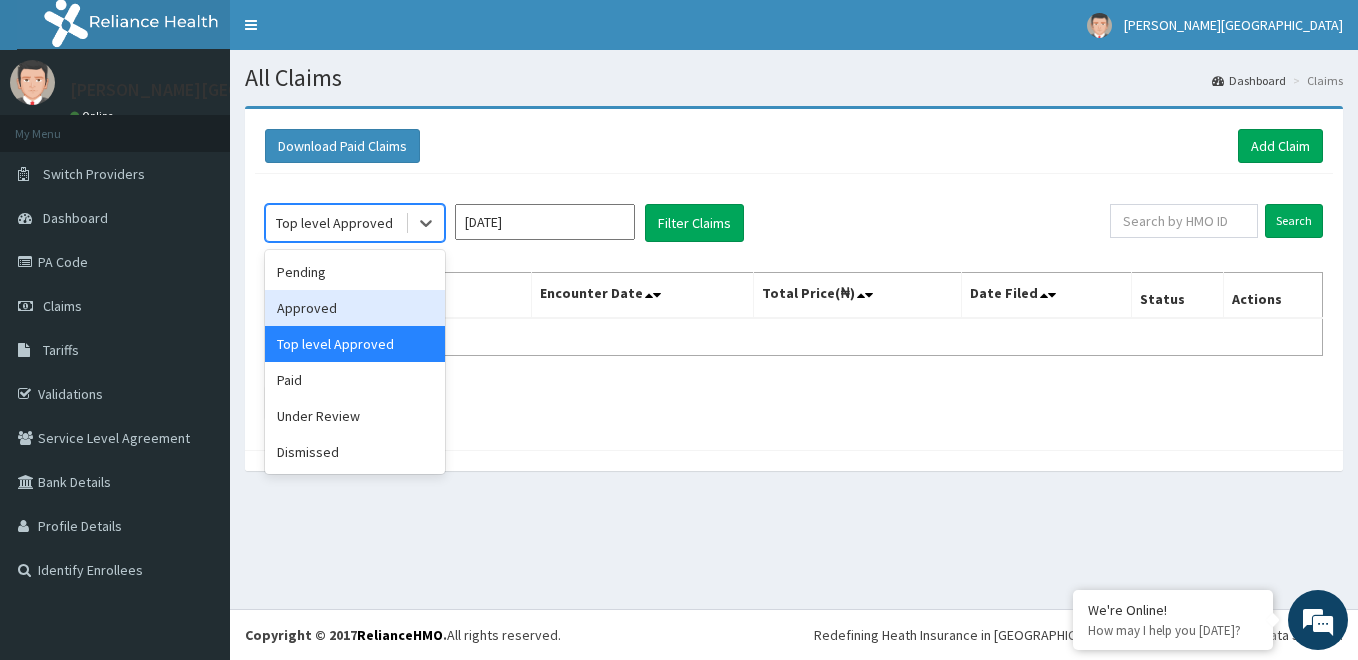 click on "Approved" at bounding box center [355, 308] 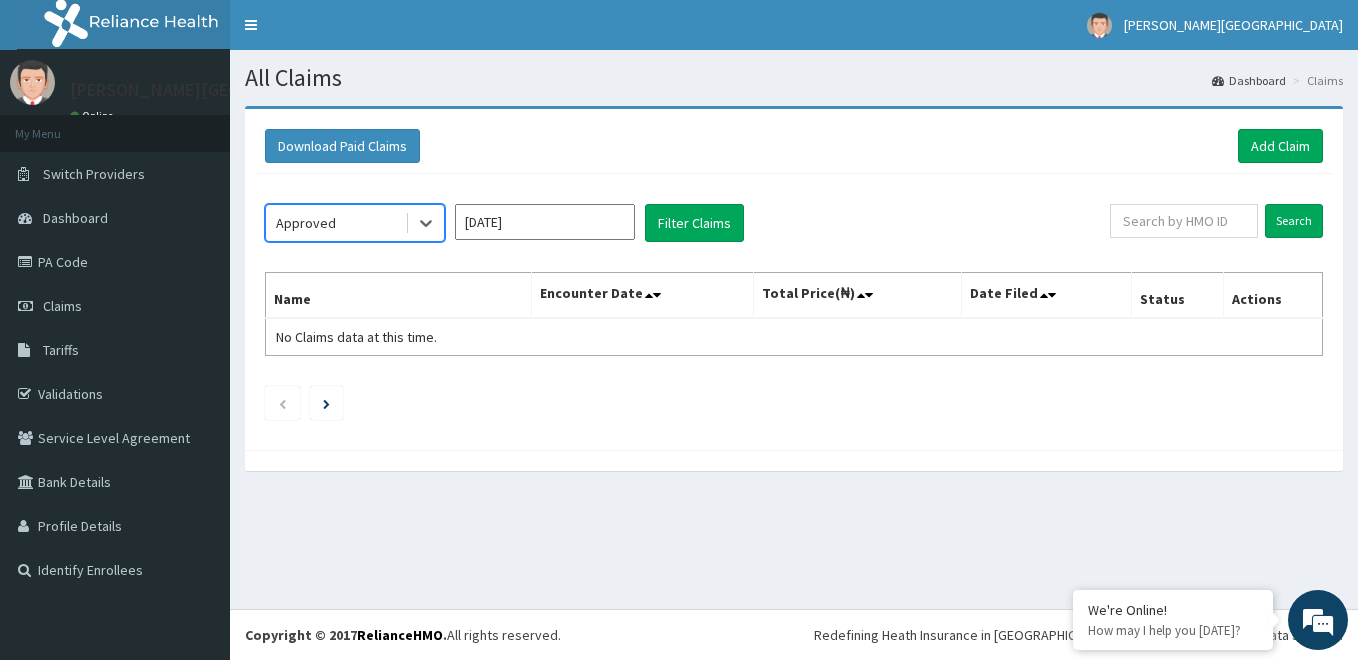 click on "[DATE]" at bounding box center (545, 222) 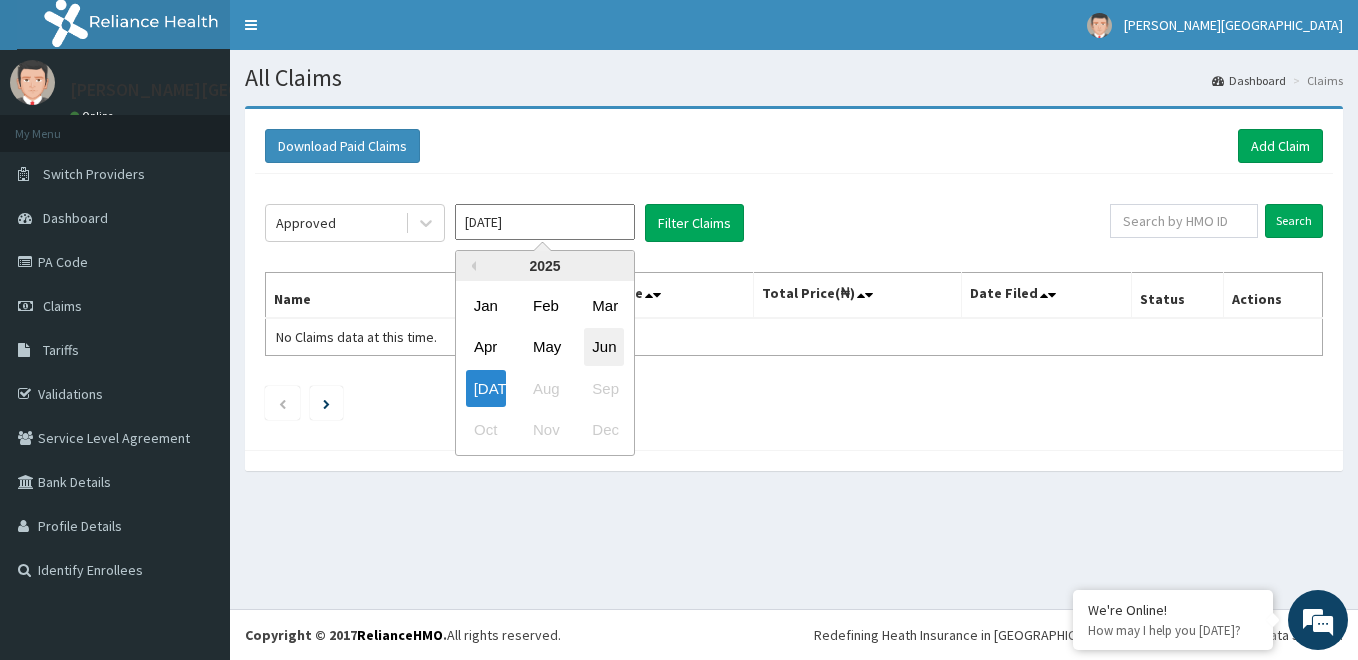 click on "Jun" at bounding box center [604, 347] 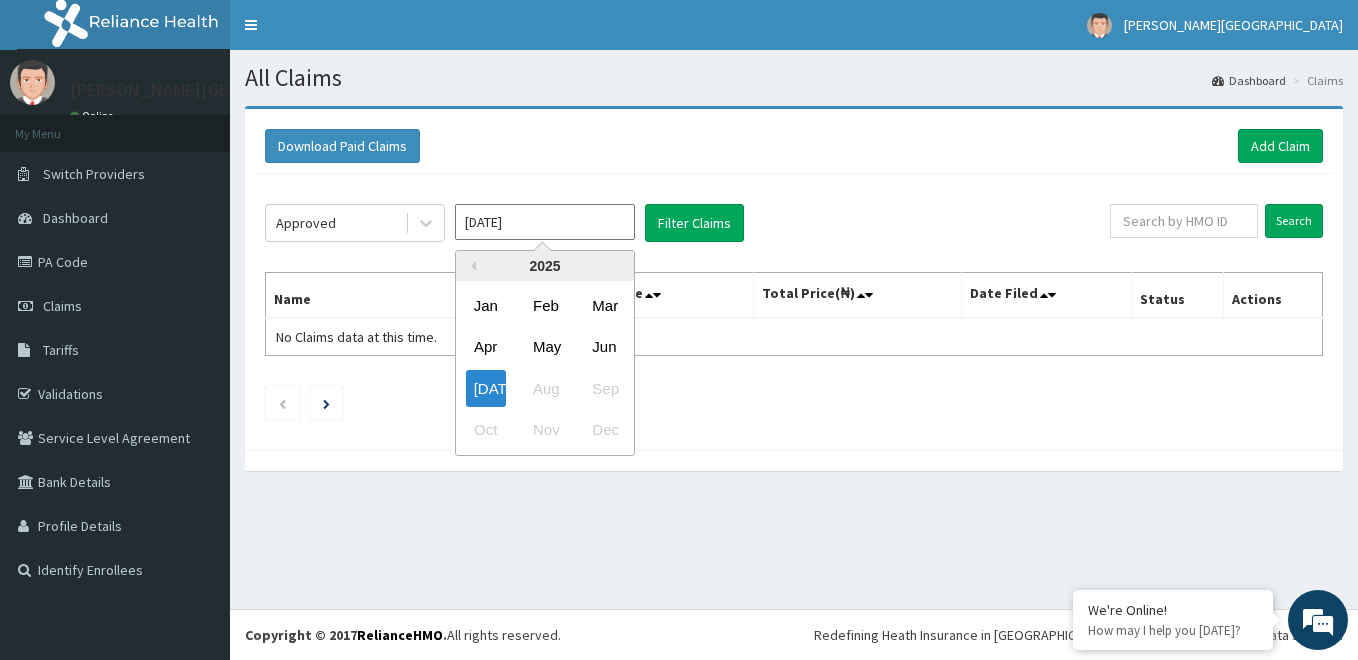 type on "[DATE]" 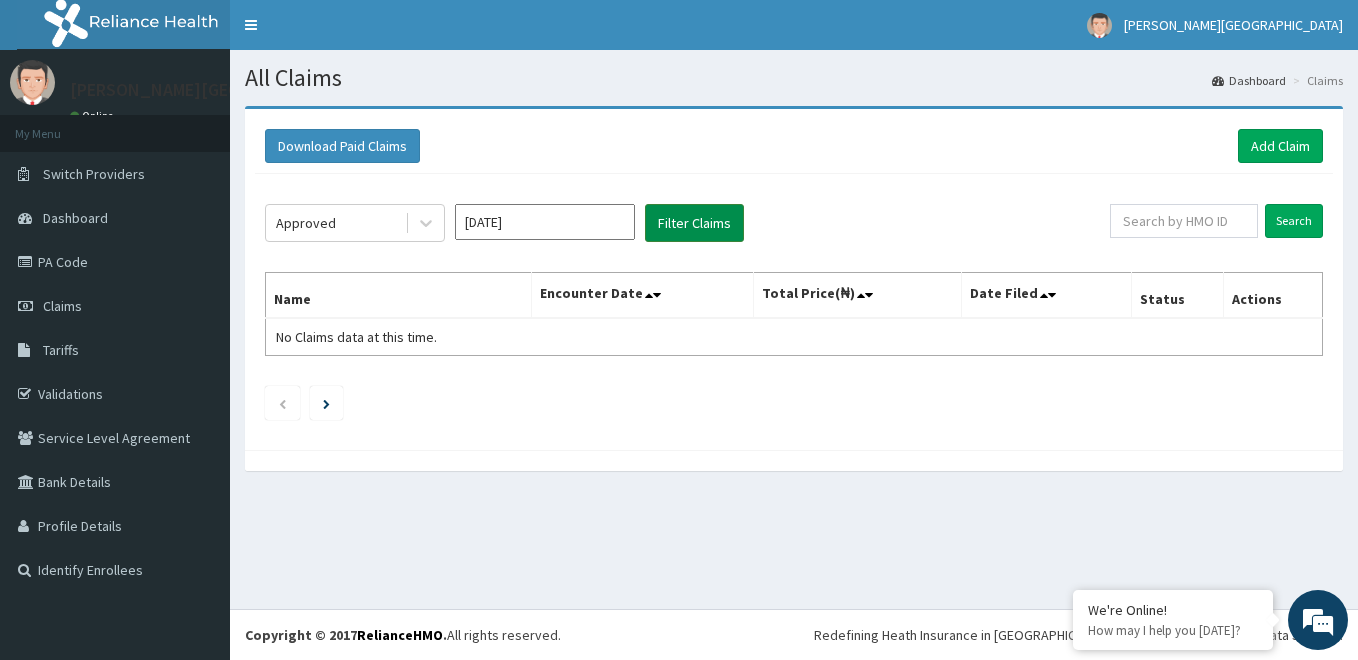 click on "Filter Claims" at bounding box center (694, 223) 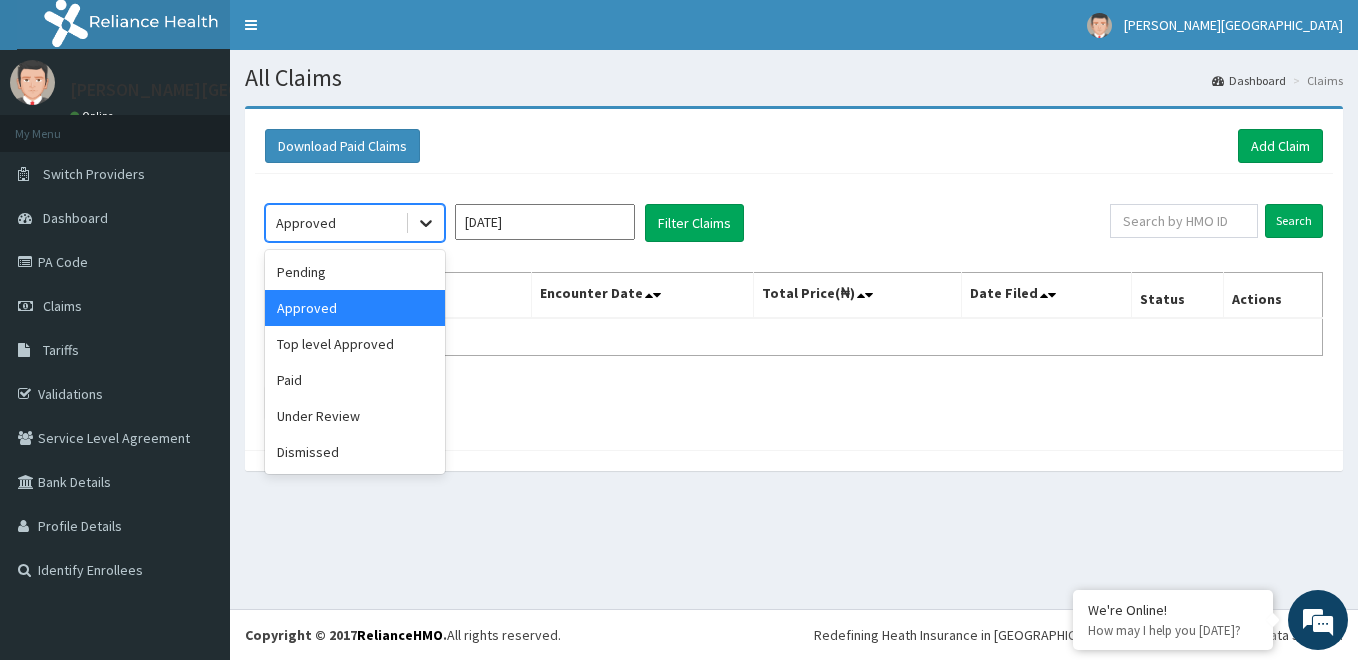 click 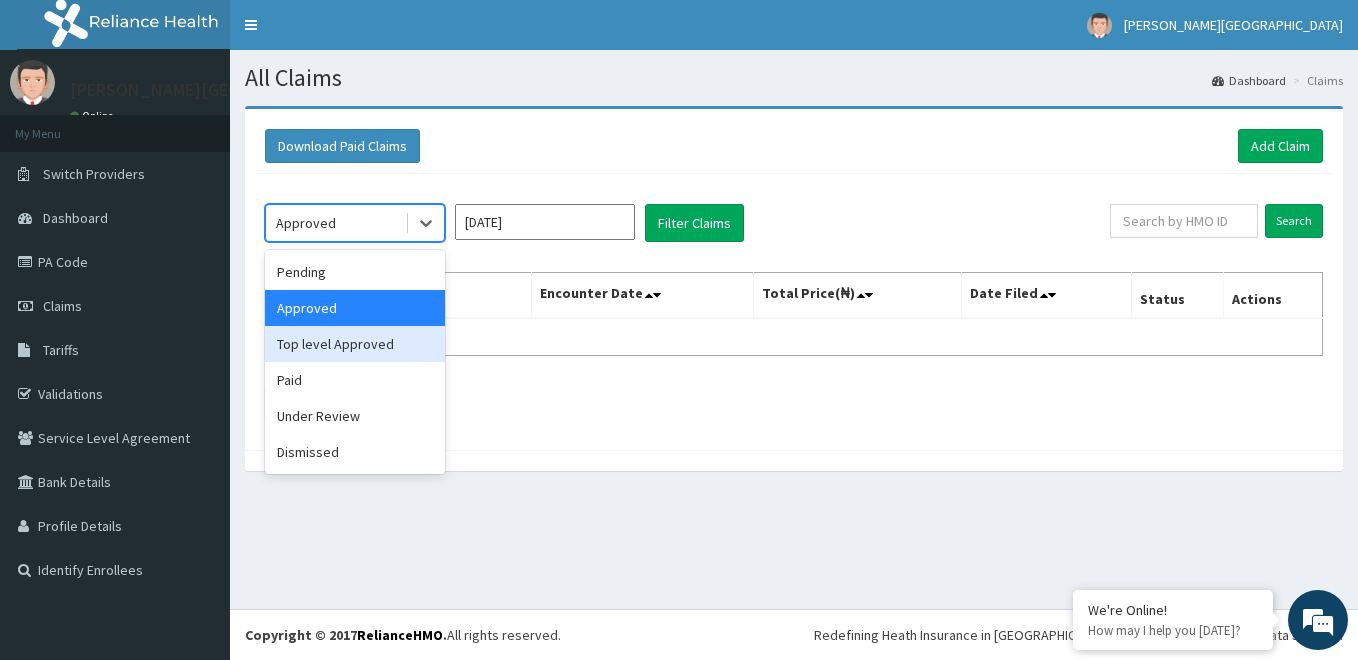 click on "Top level Approved" at bounding box center (355, 344) 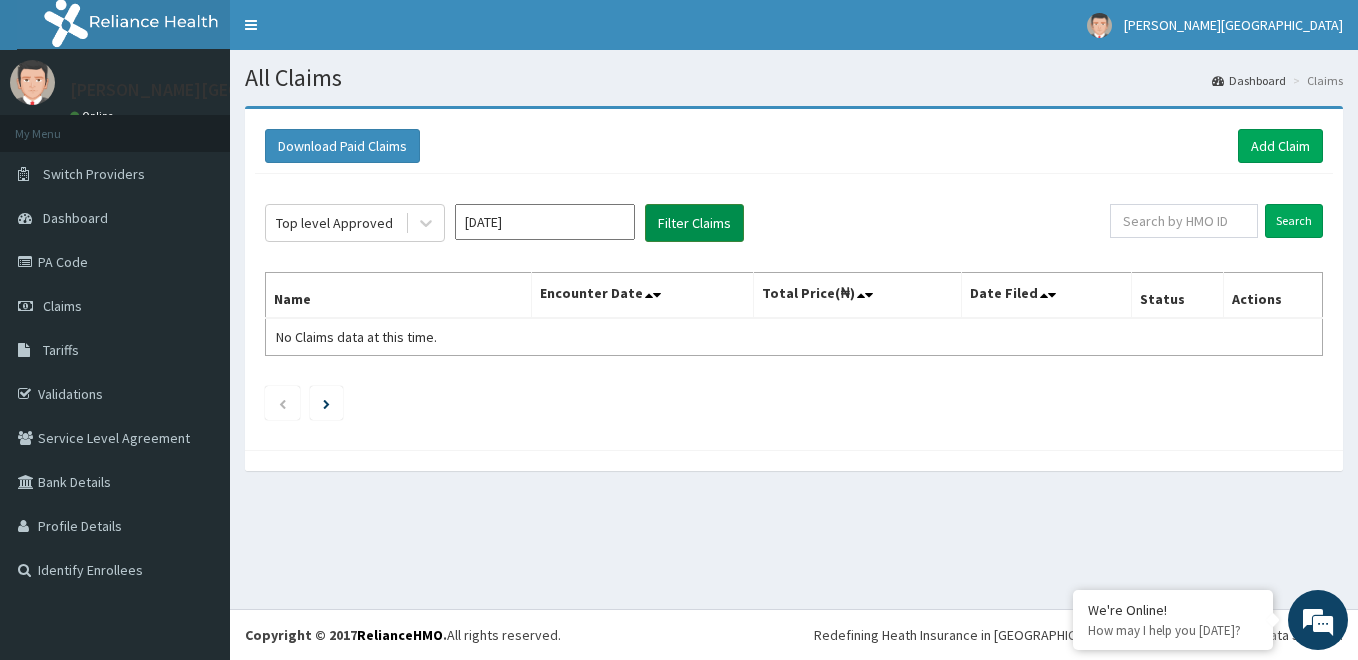 click on "Filter Claims" at bounding box center [694, 223] 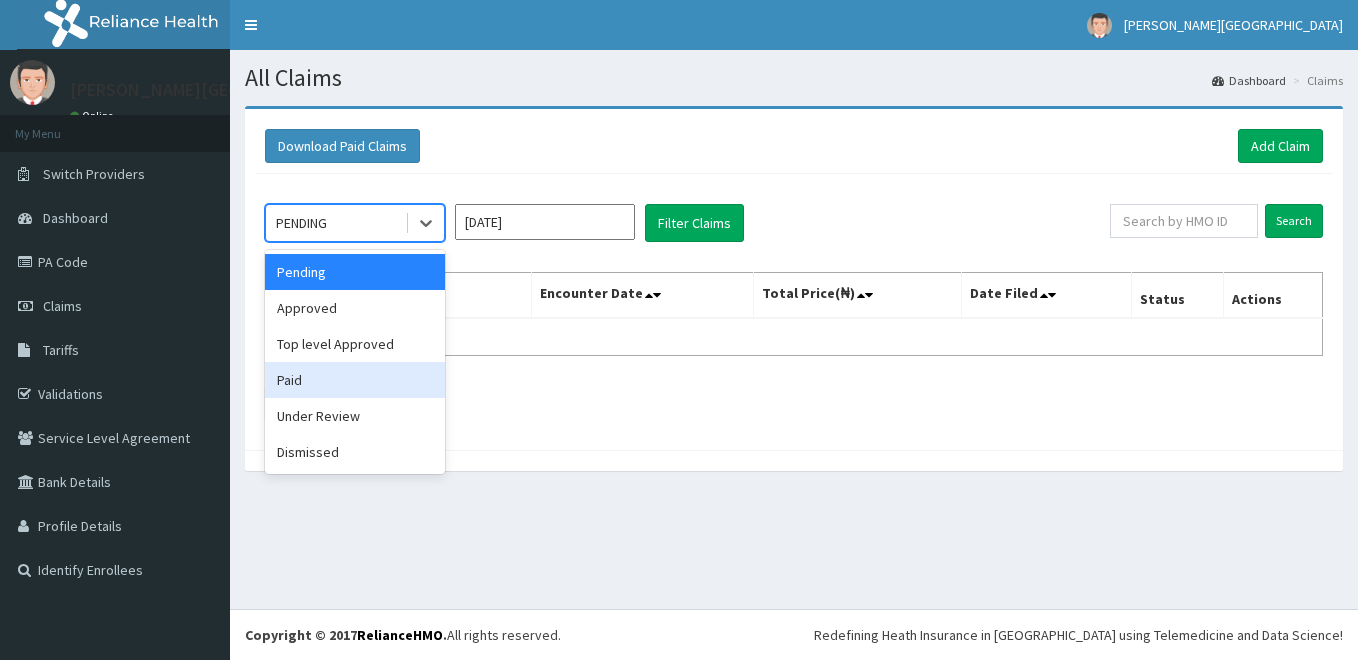 scroll, scrollTop: 0, scrollLeft: 0, axis: both 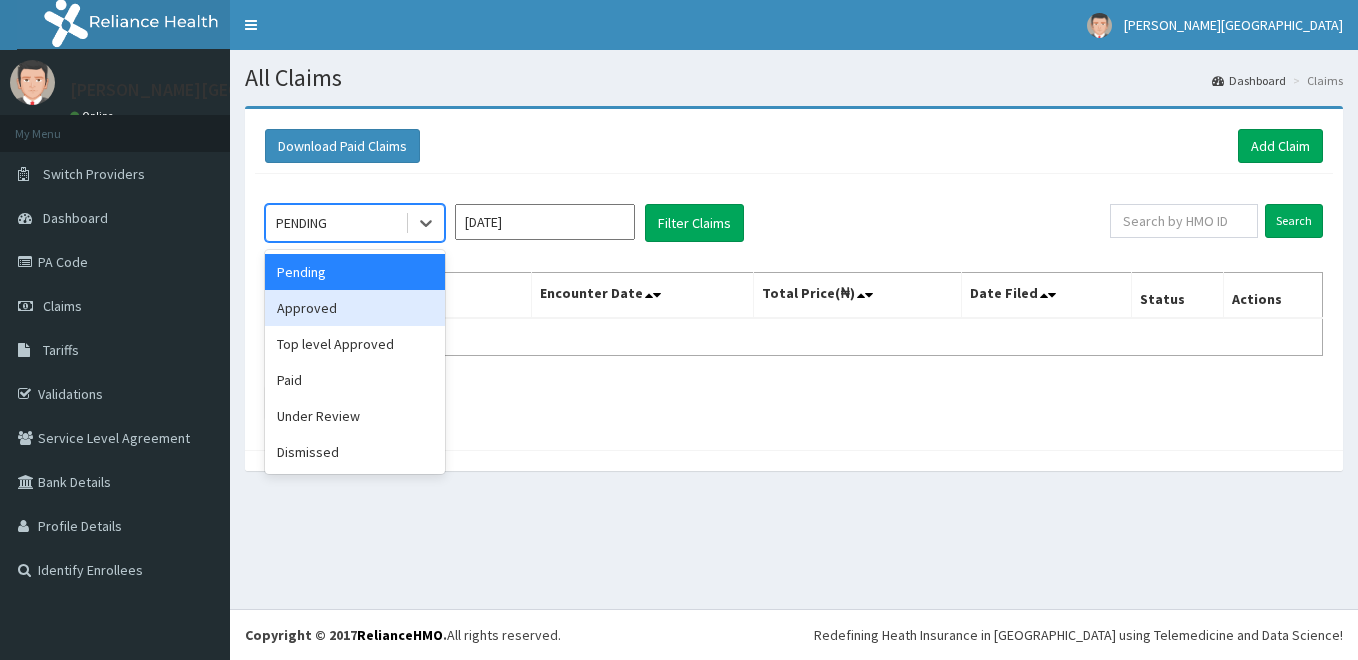 click on "Approved" at bounding box center [355, 308] 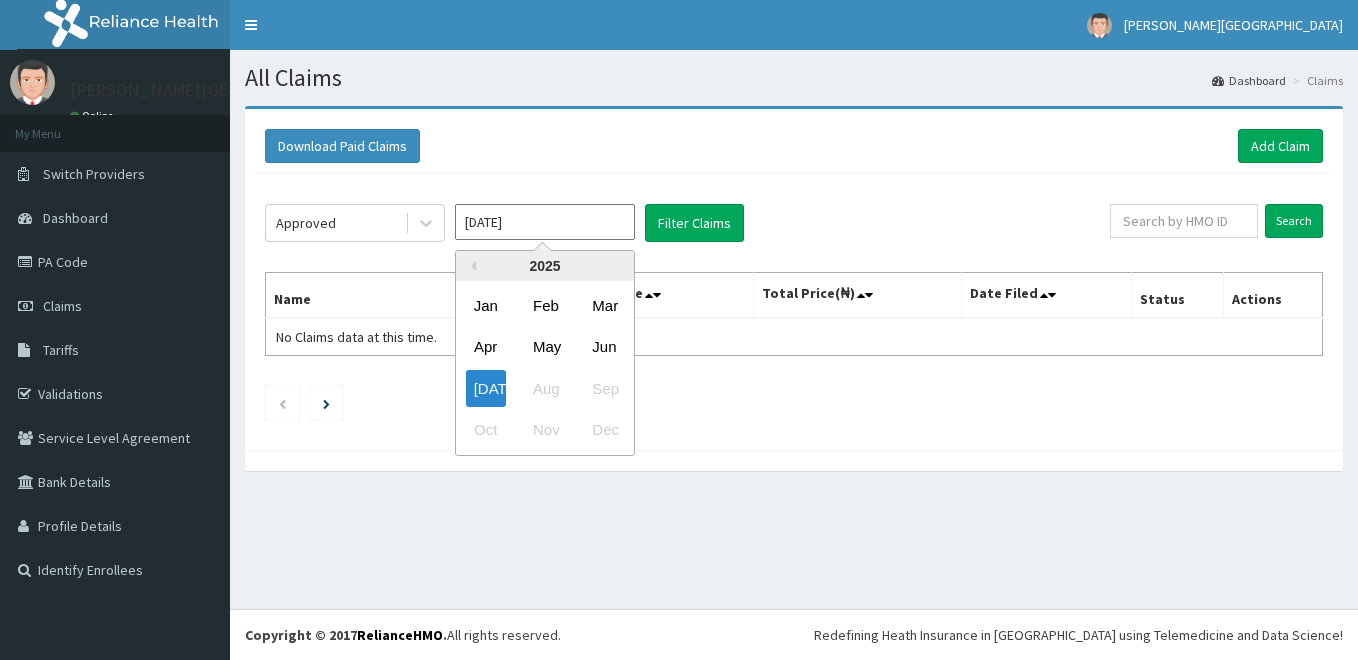 click on "[DATE]" at bounding box center [545, 222] 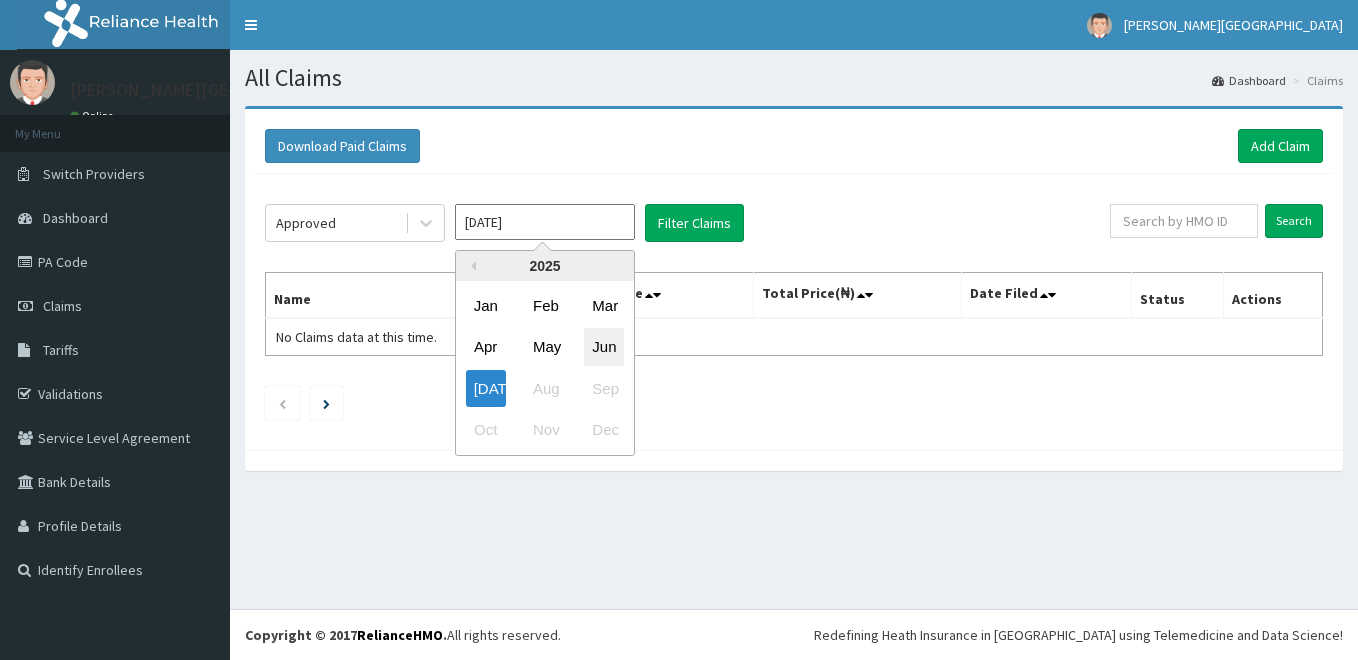 click on "Jun" at bounding box center [604, 347] 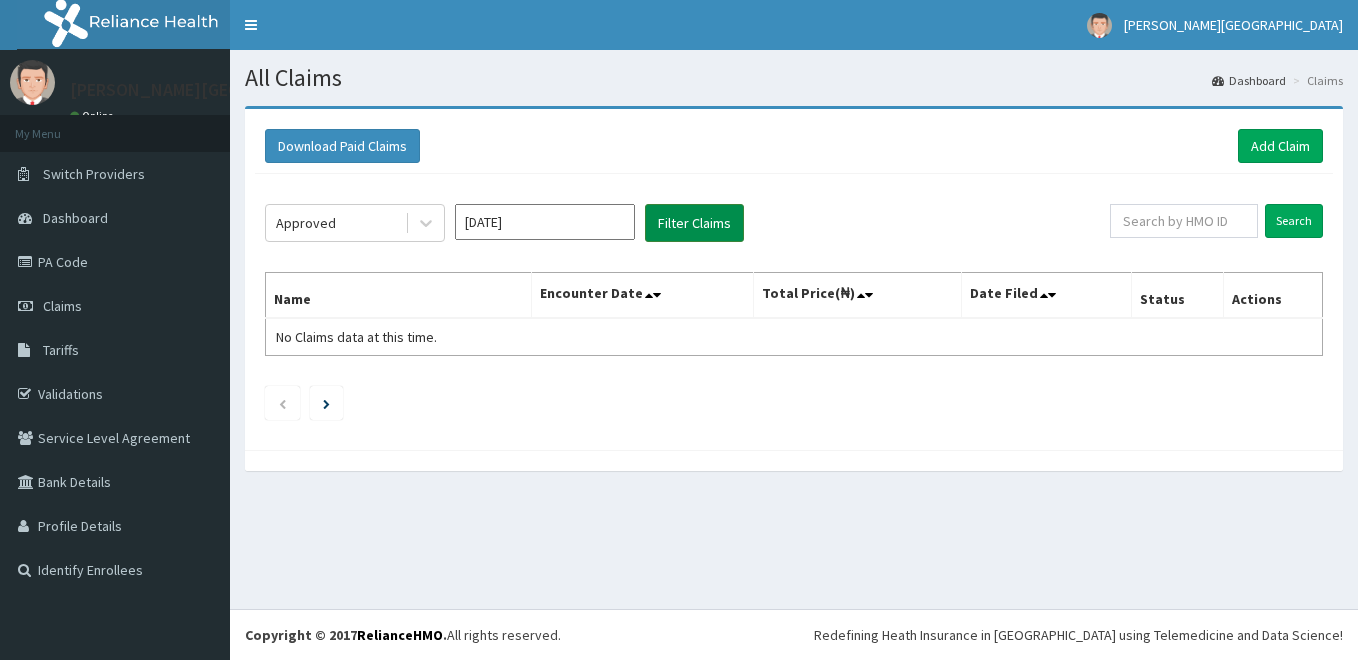 click on "Filter Claims" at bounding box center [694, 223] 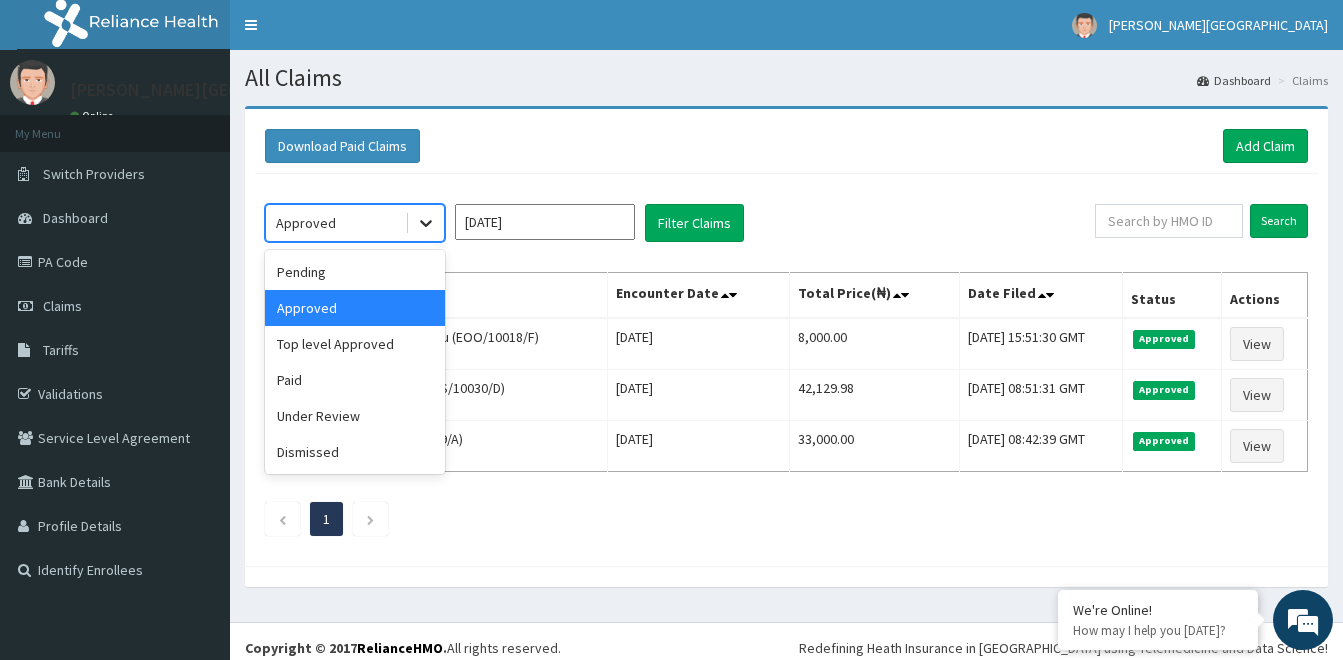 click at bounding box center [426, 223] 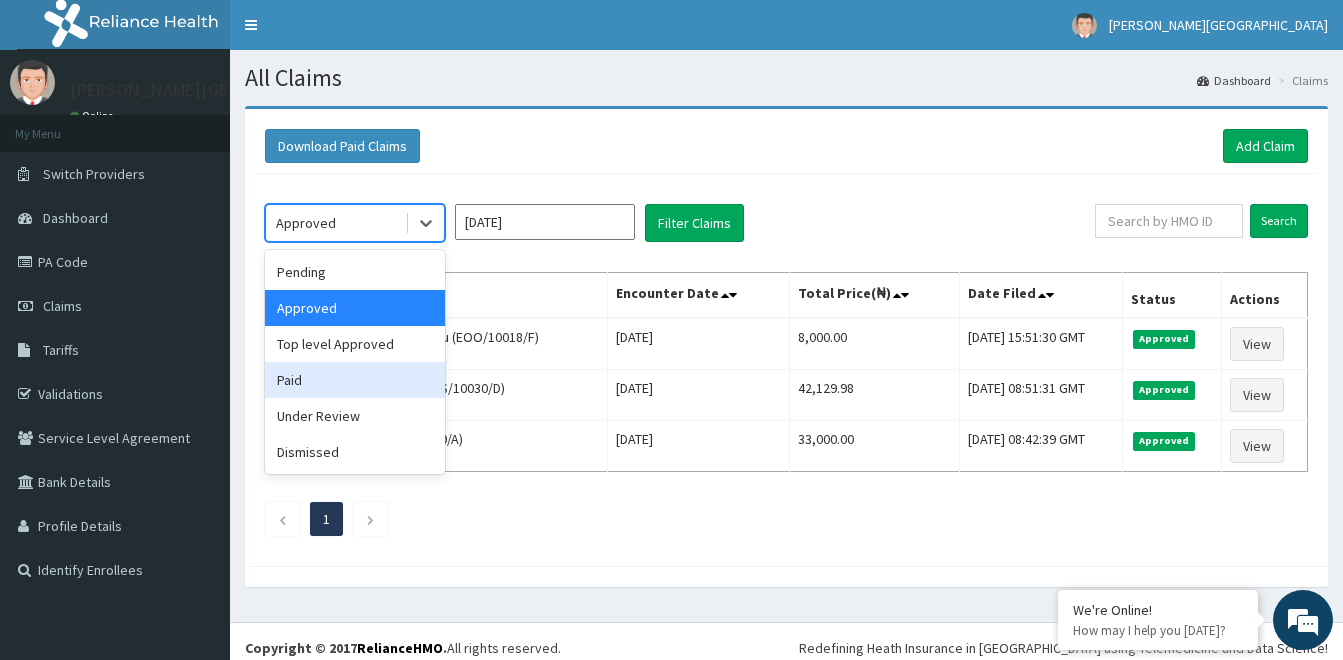 click on "Paid" at bounding box center (355, 380) 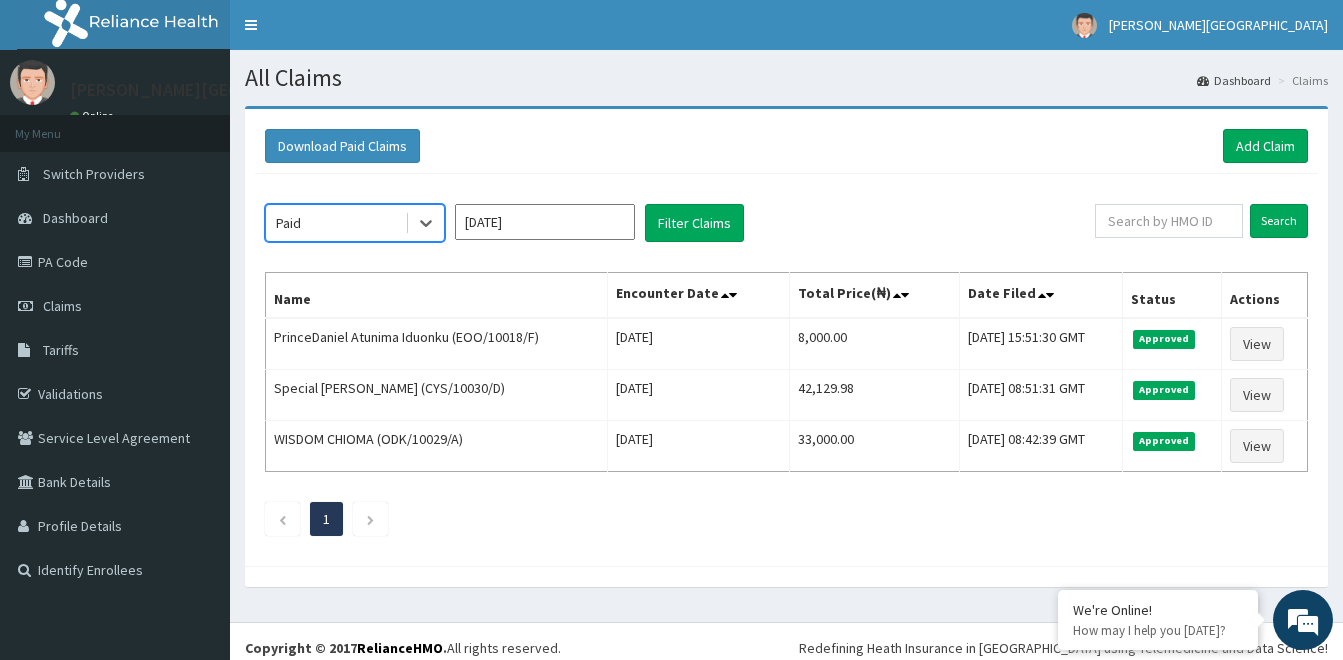 click on "[DATE]" at bounding box center [545, 222] 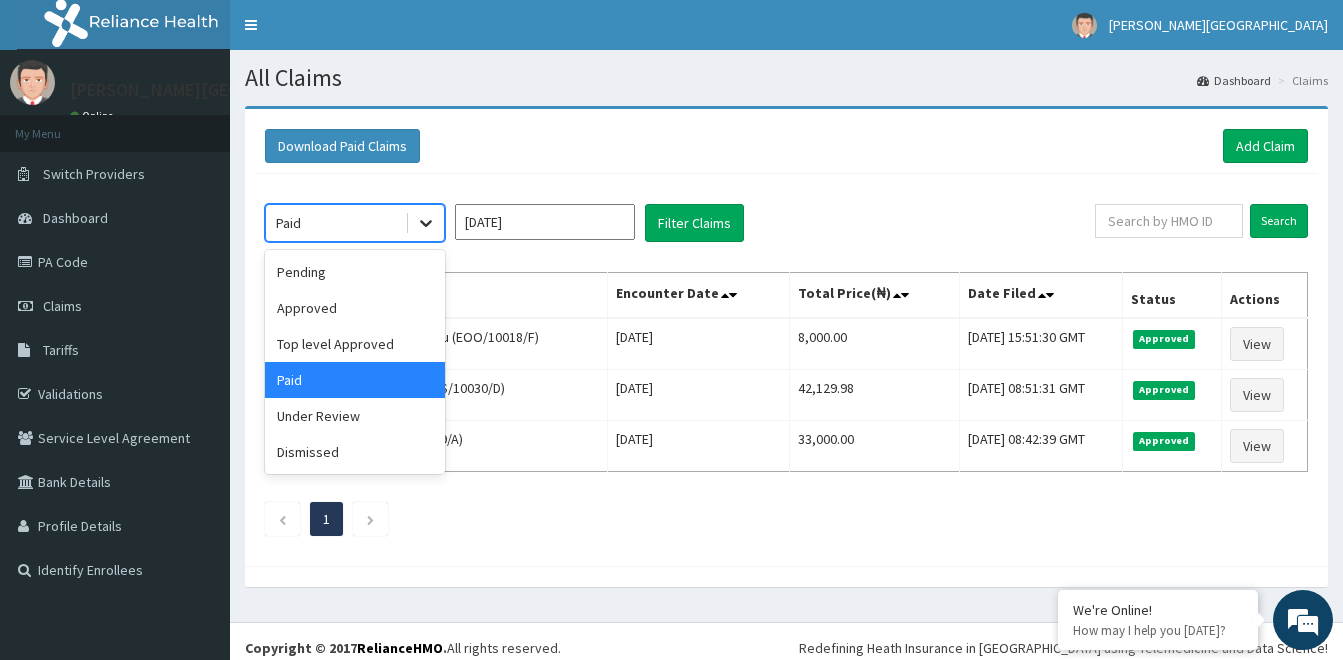 click 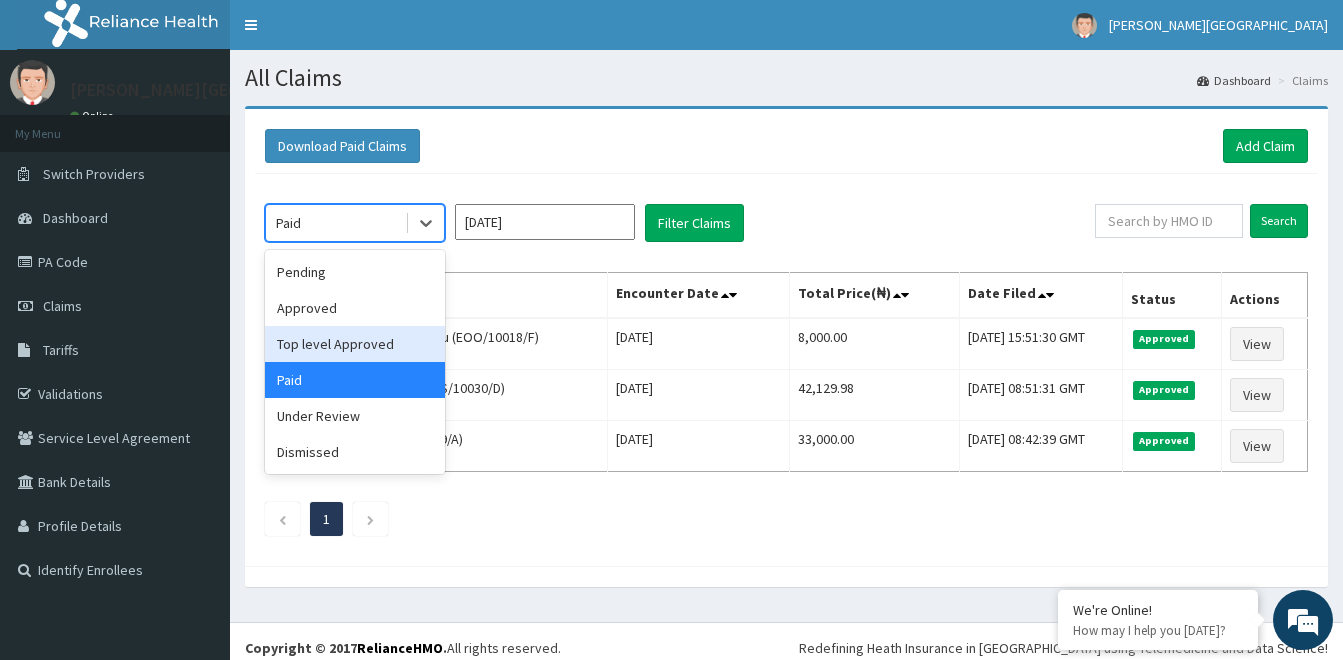 click on "Top level Approved" at bounding box center [355, 344] 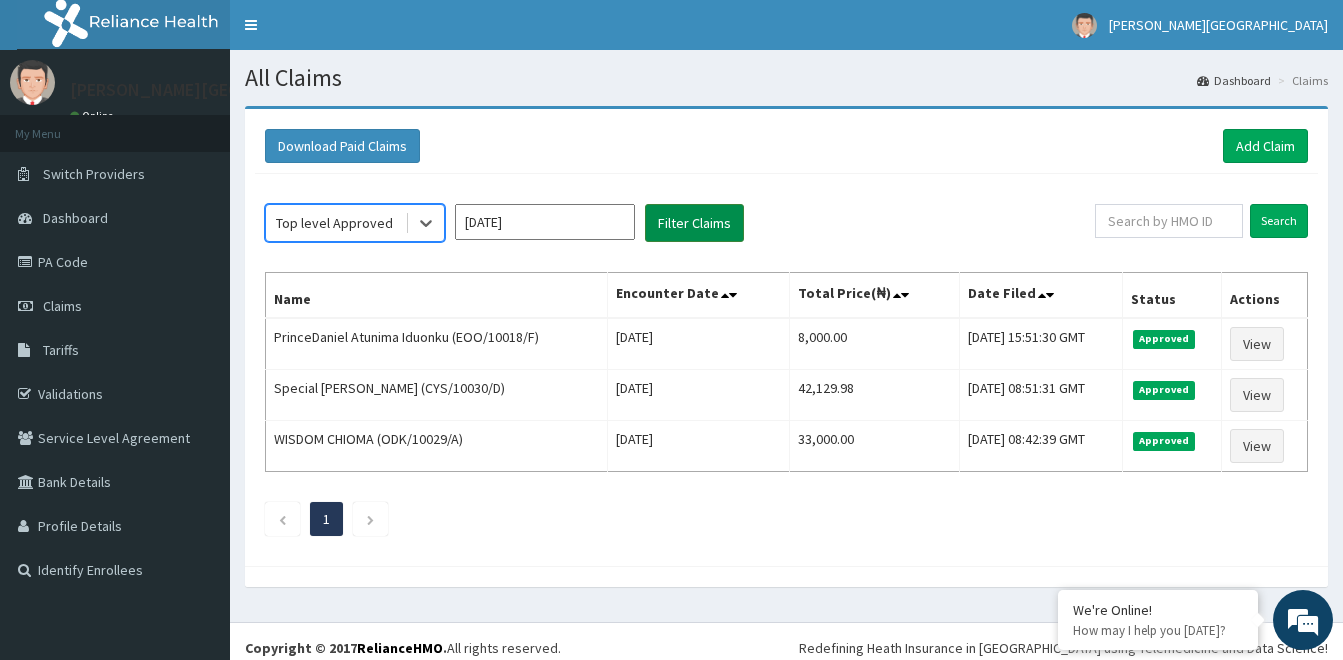 click on "Filter Claims" at bounding box center (694, 223) 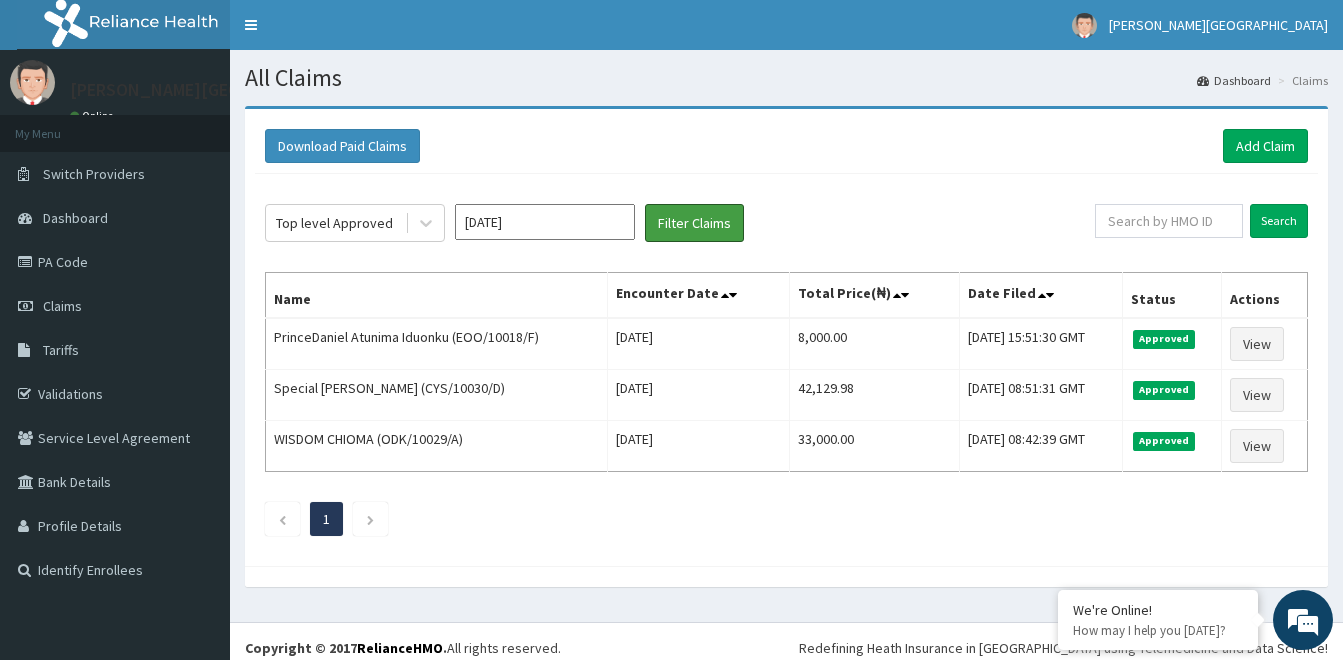 scroll, scrollTop: 0, scrollLeft: 0, axis: both 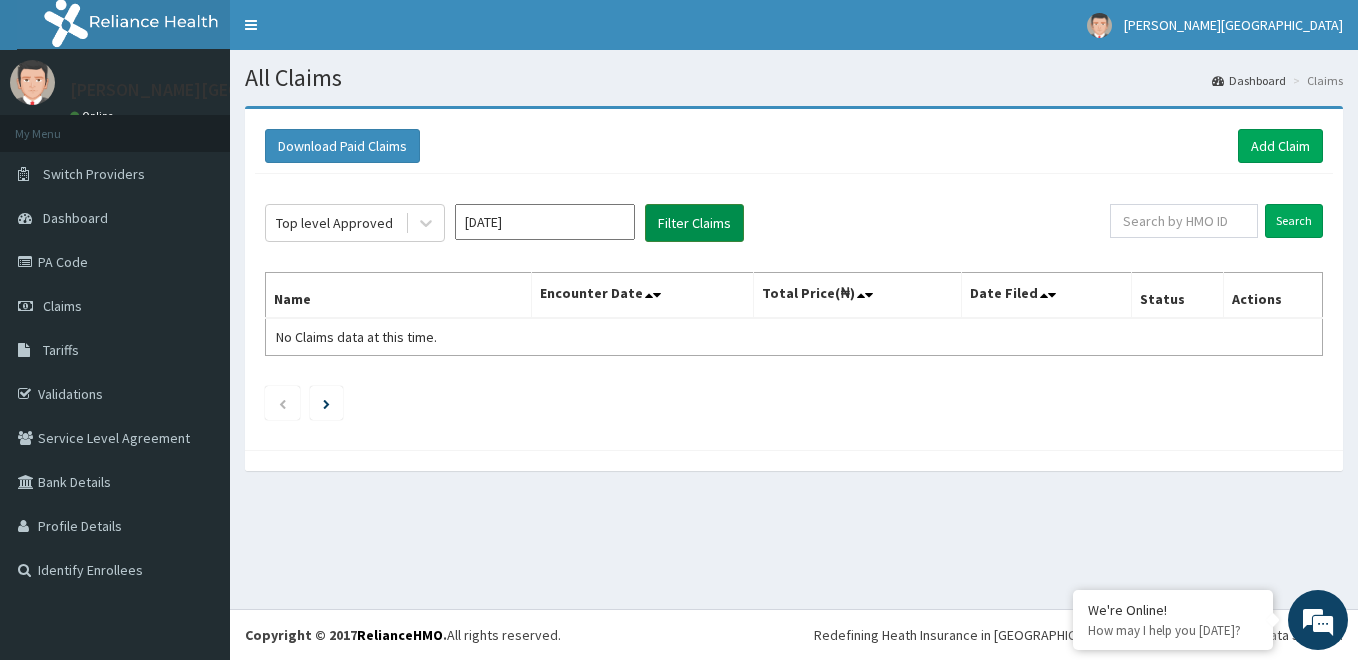 click on "Filter Claims" at bounding box center (694, 223) 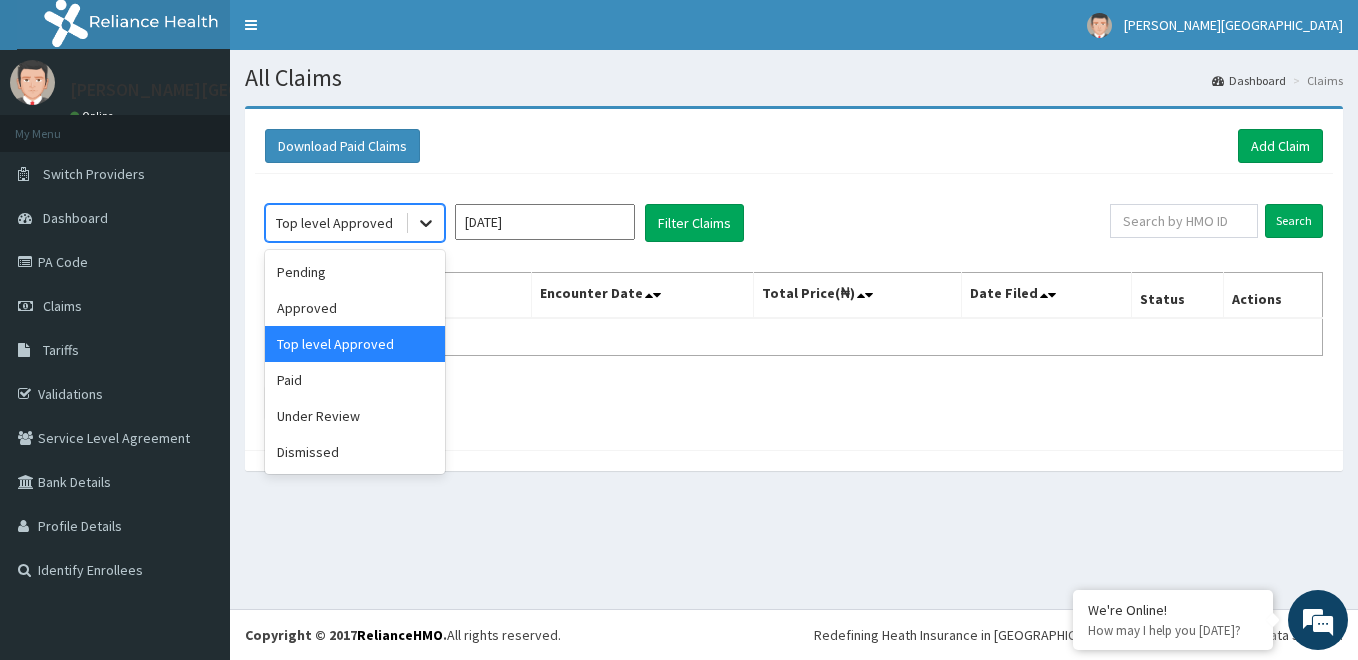 click 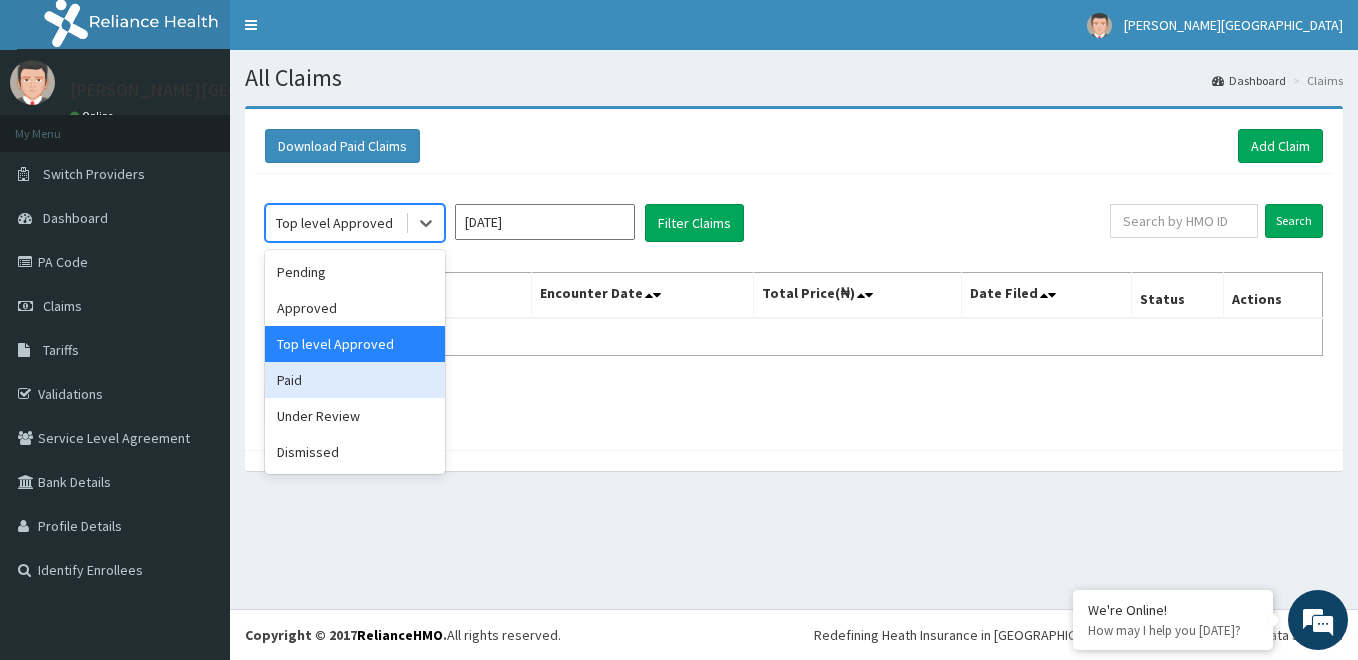 click on "Paid" at bounding box center [355, 380] 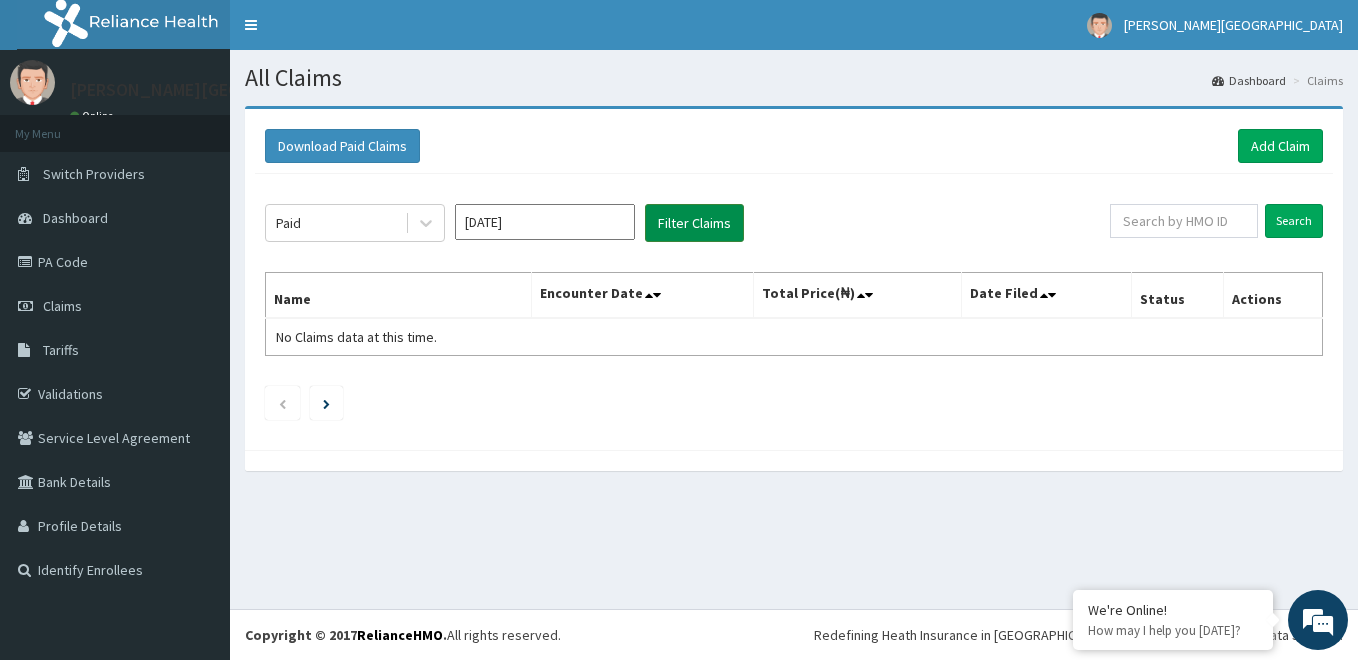 click on "Filter Claims" at bounding box center [694, 223] 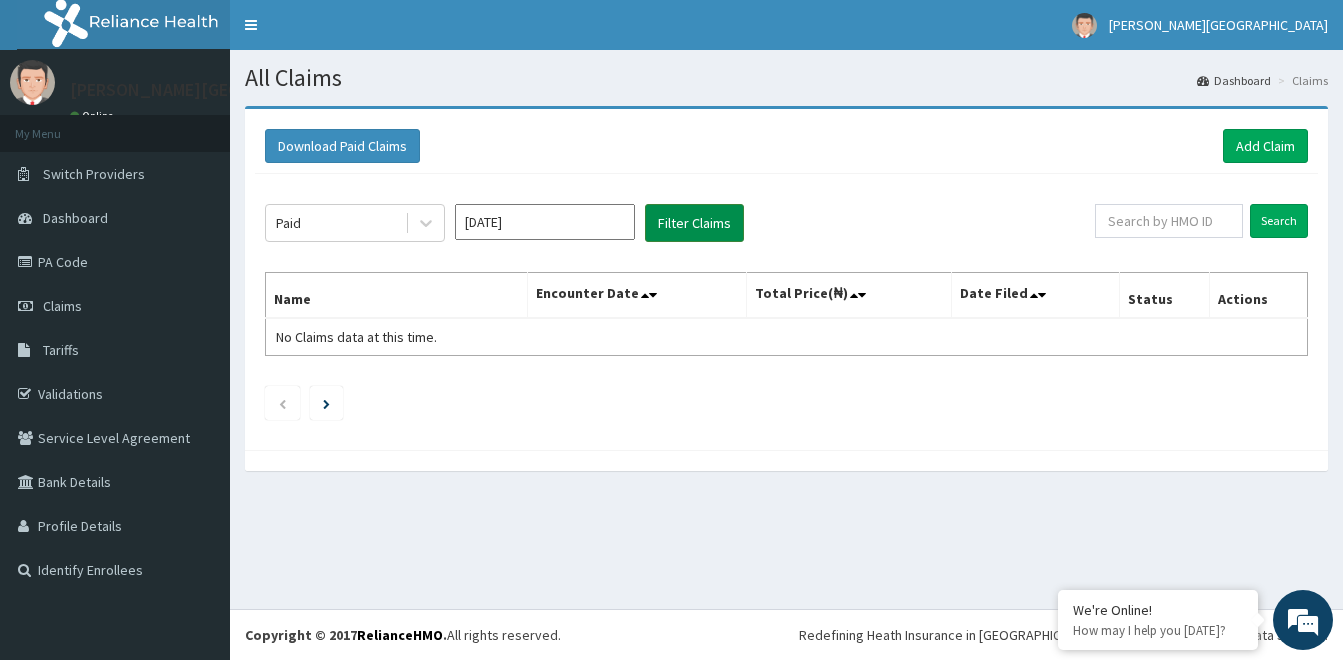 click on "Filter Claims" at bounding box center [694, 223] 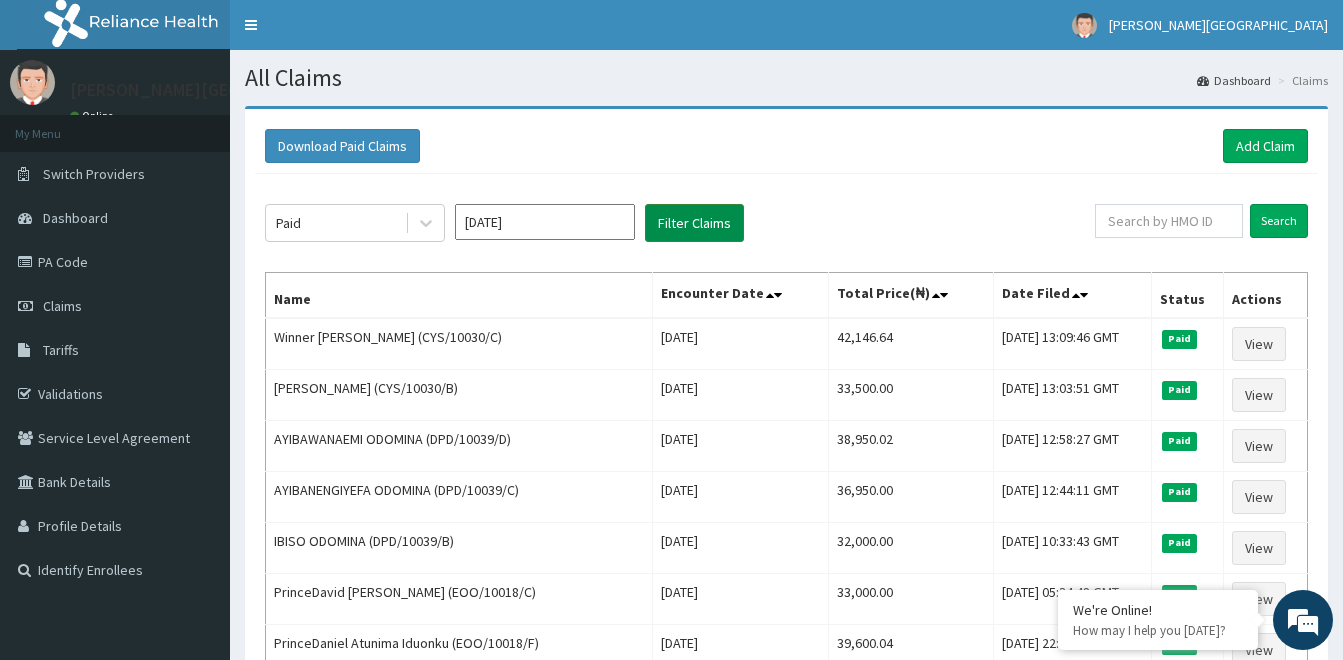 click on "Filter Claims" at bounding box center (694, 223) 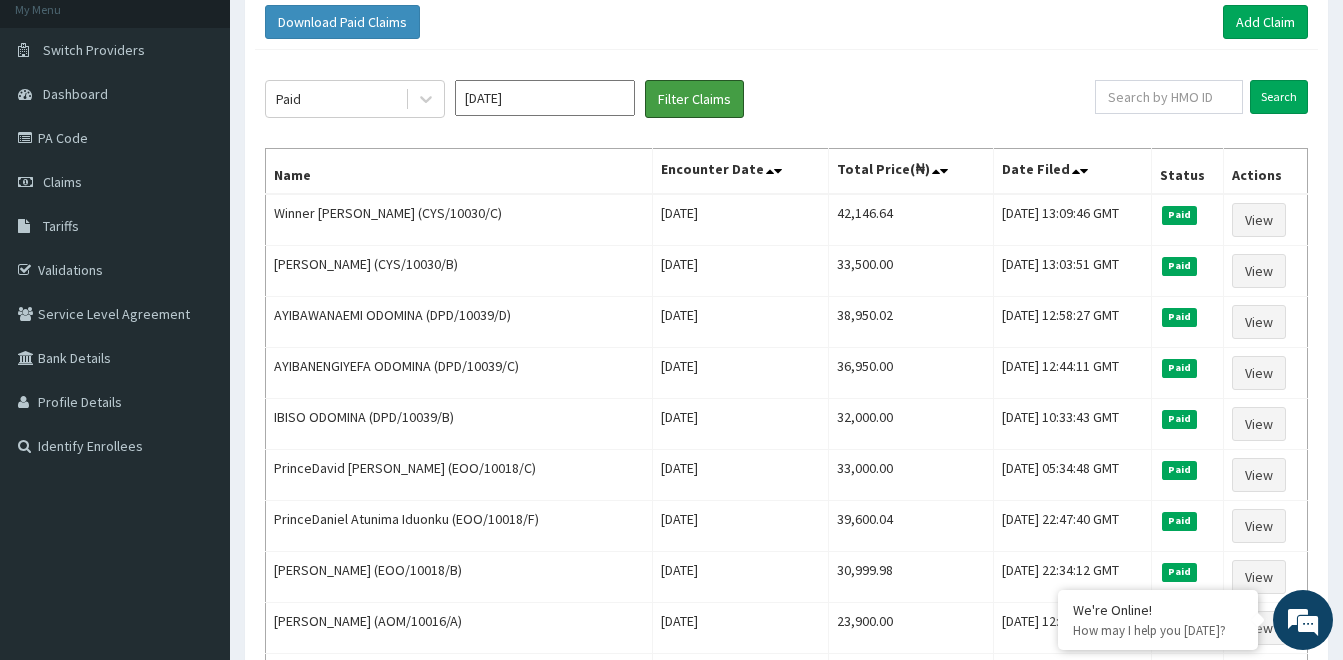 scroll, scrollTop: 100, scrollLeft: 0, axis: vertical 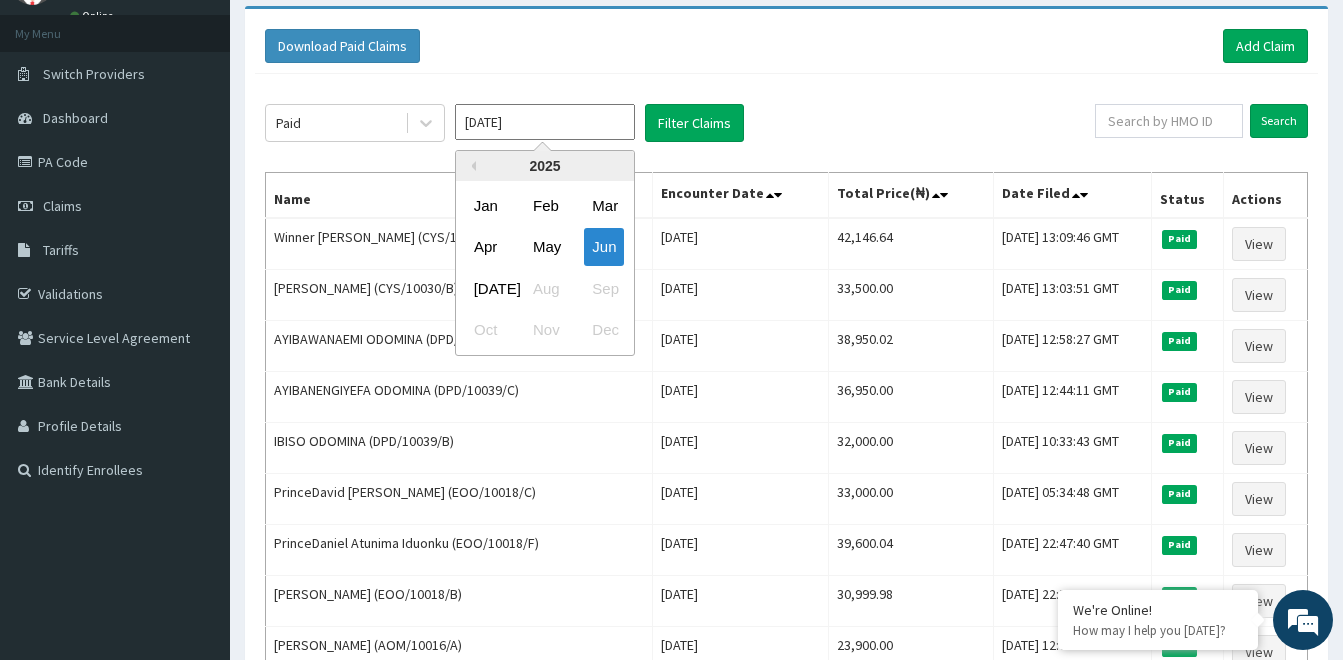 click on "[DATE]" at bounding box center (545, 122) 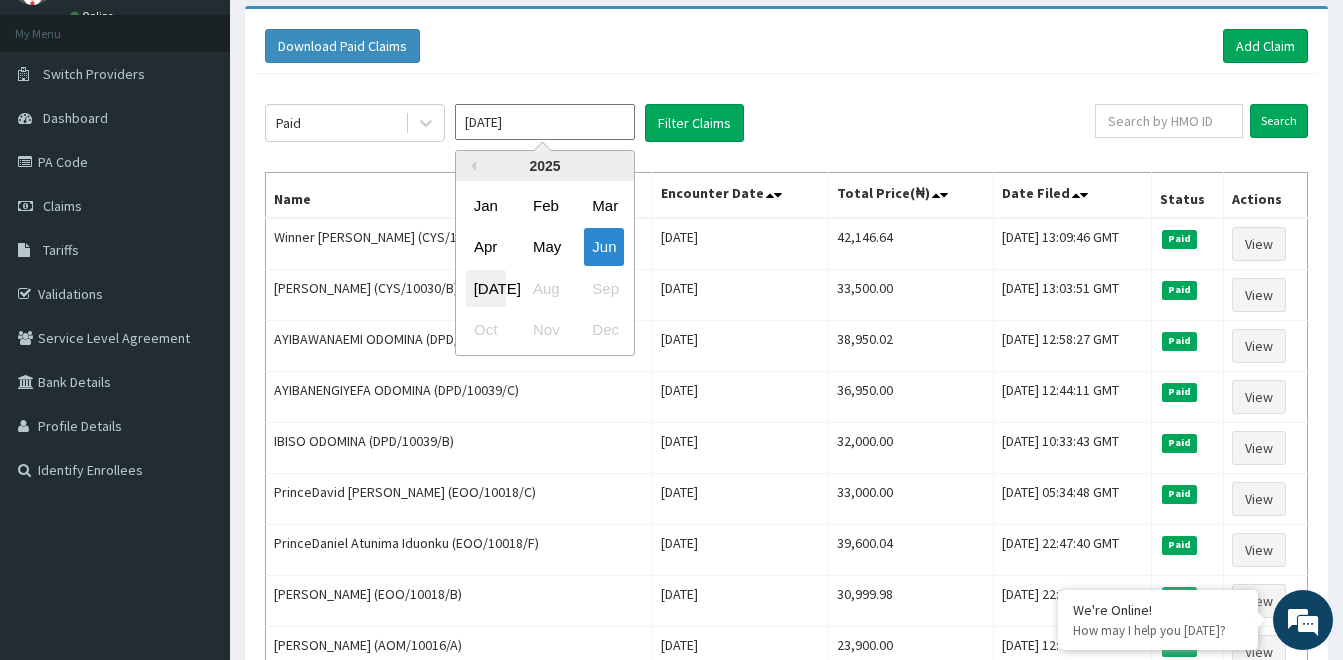 click on "[DATE]" at bounding box center [486, 288] 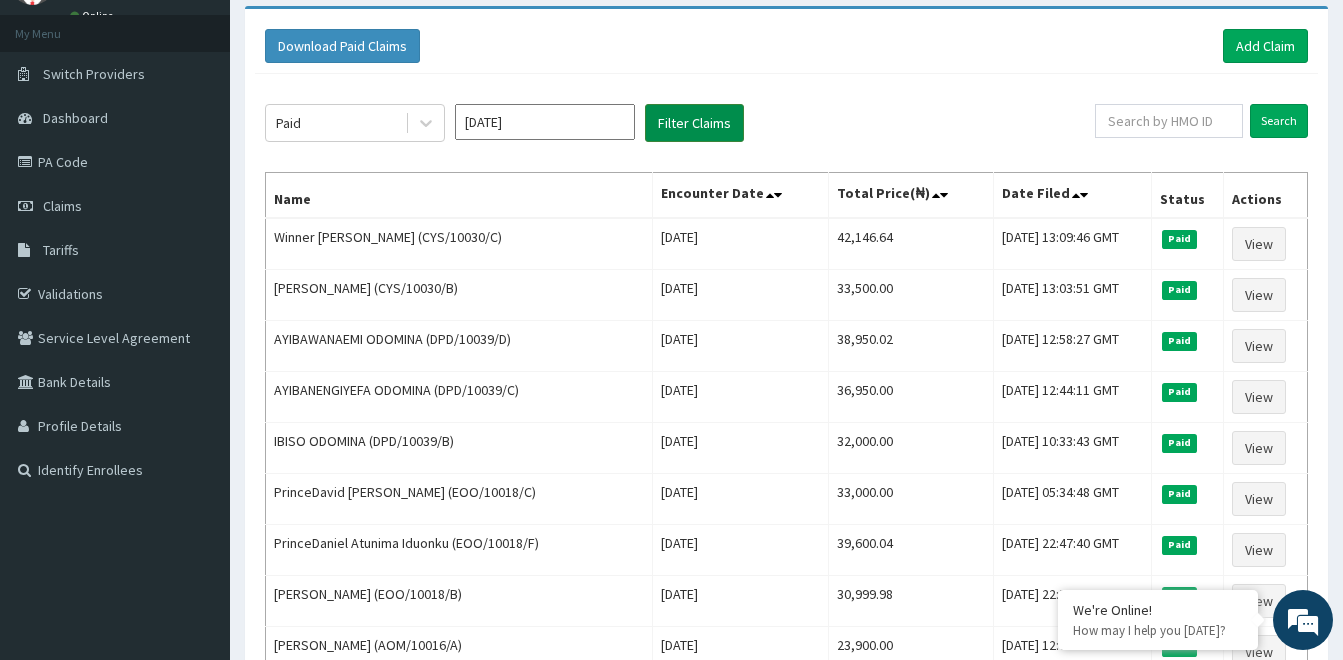 click on "Filter Claims" at bounding box center [694, 123] 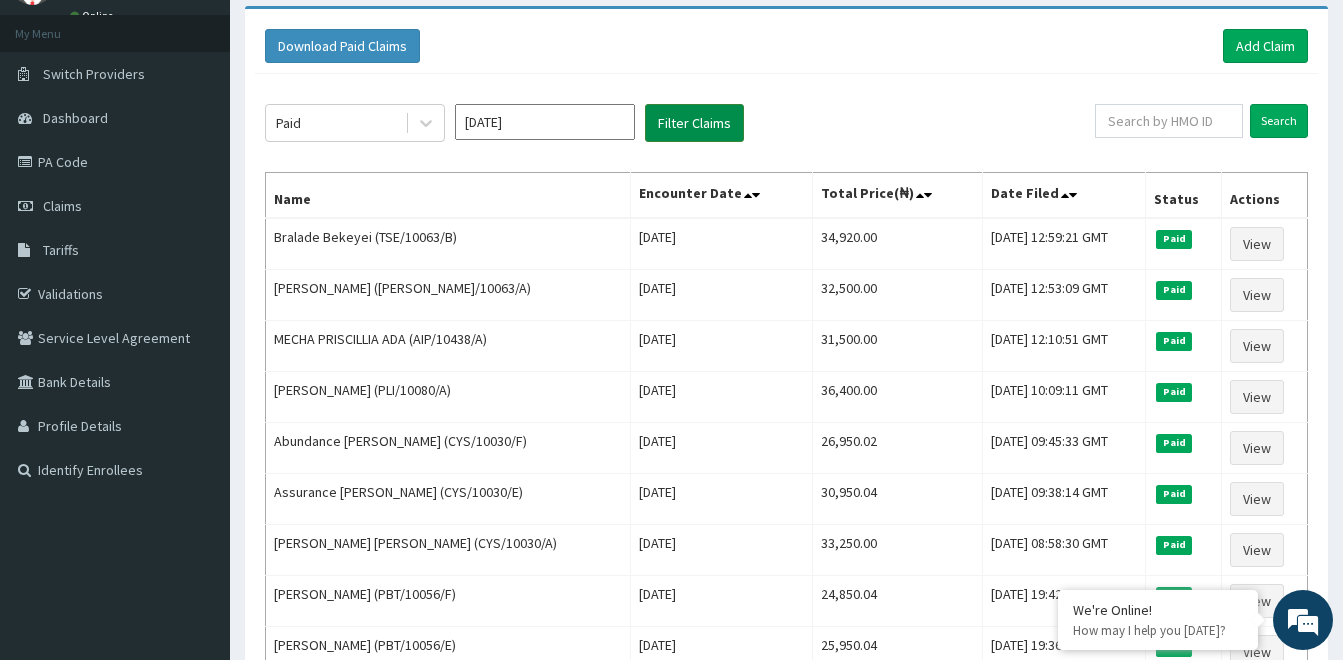 click on "Filter Claims" at bounding box center (694, 123) 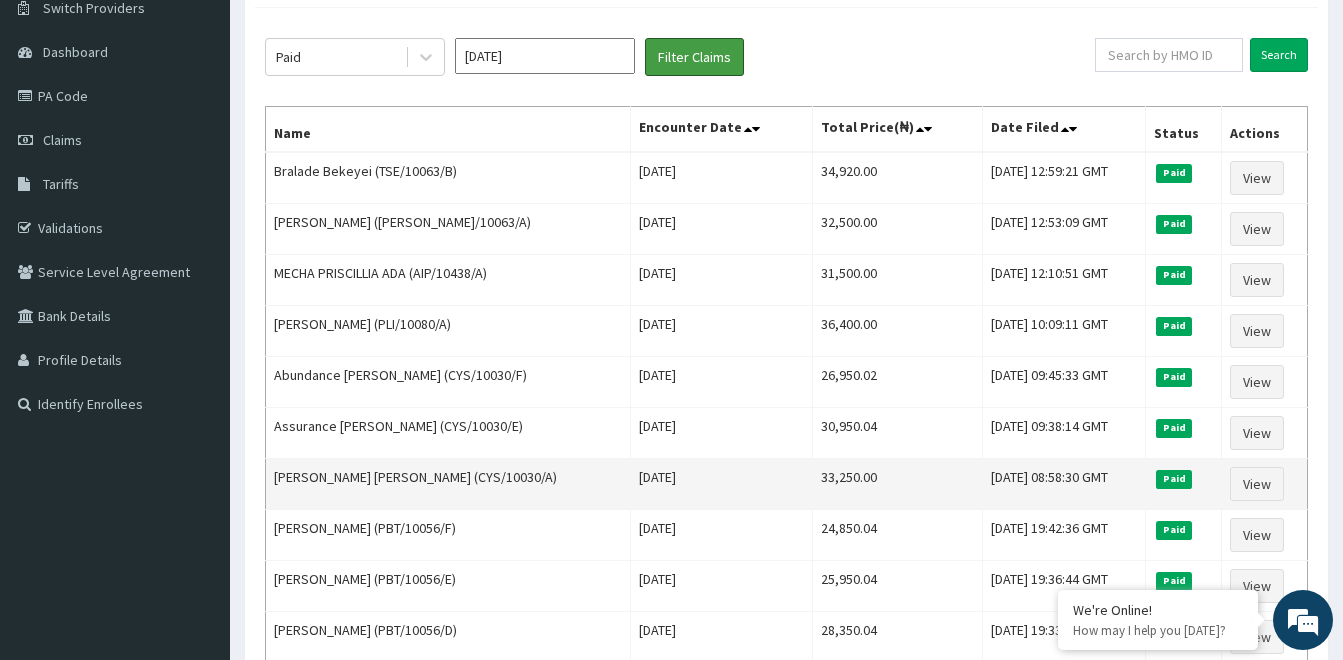 scroll, scrollTop: 200, scrollLeft: 0, axis: vertical 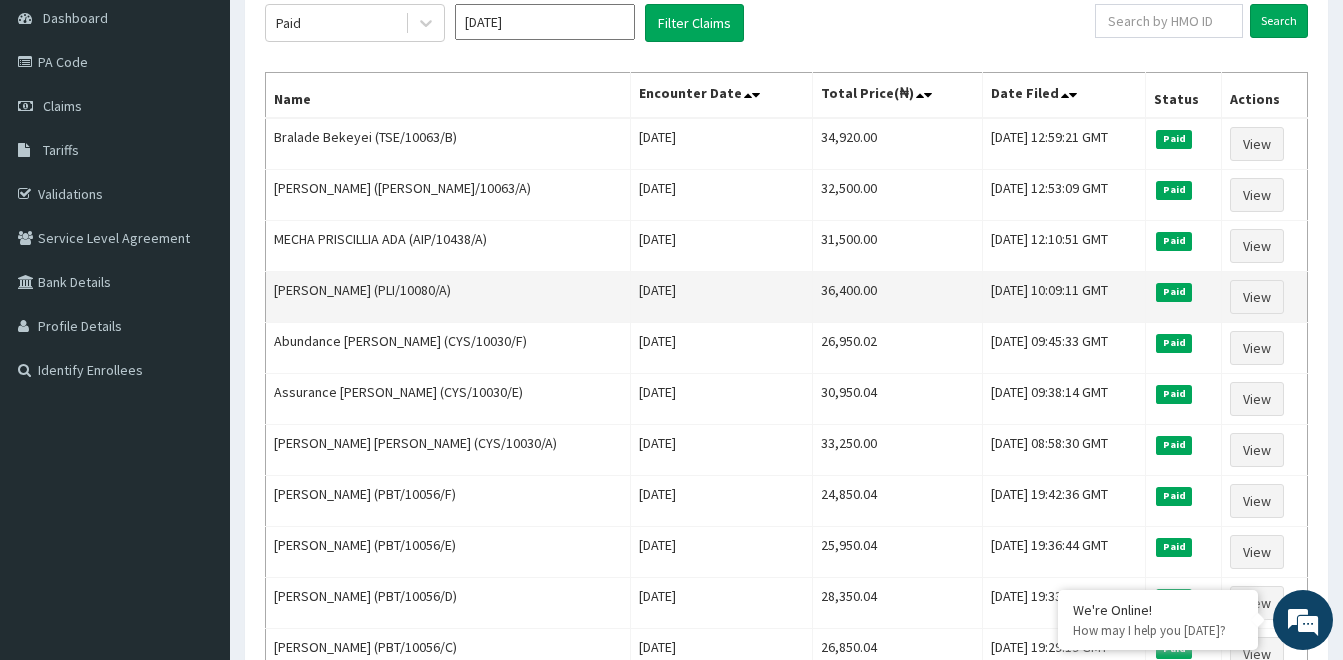 click on "[PERSON_NAME] (PLI/10080/A)" at bounding box center (448, 297) 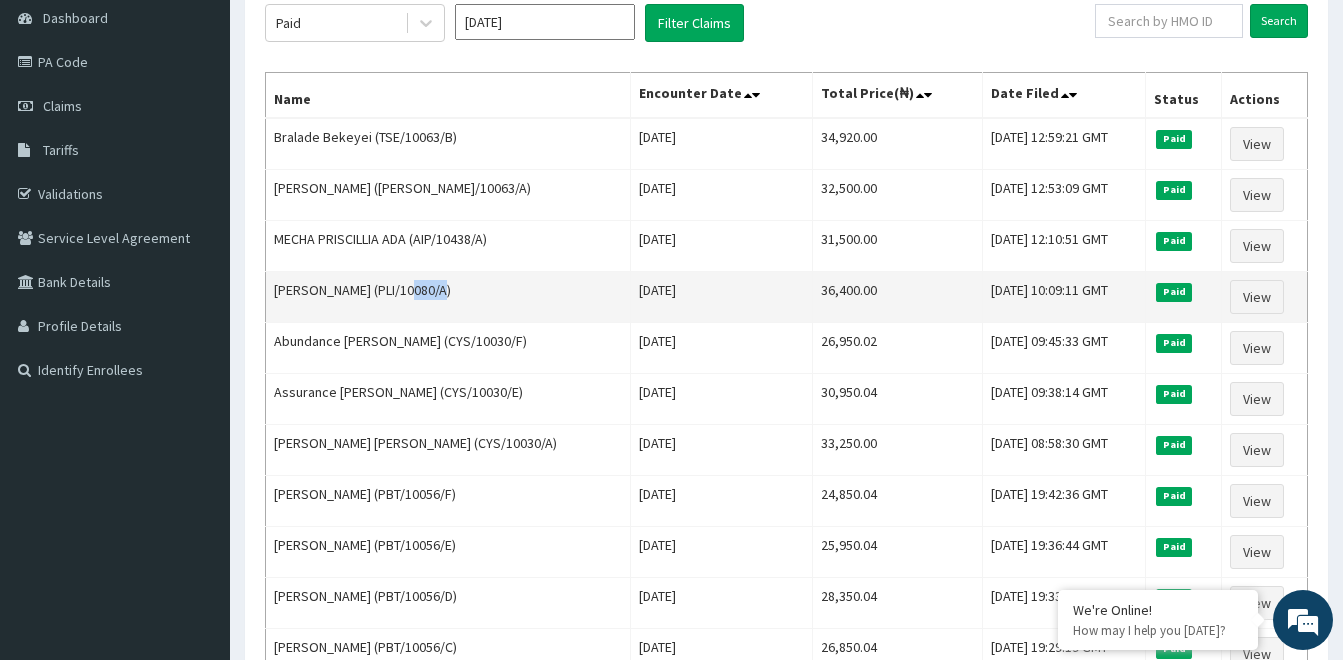 click on "[PERSON_NAME] (PLI/10080/A)" at bounding box center [448, 297] 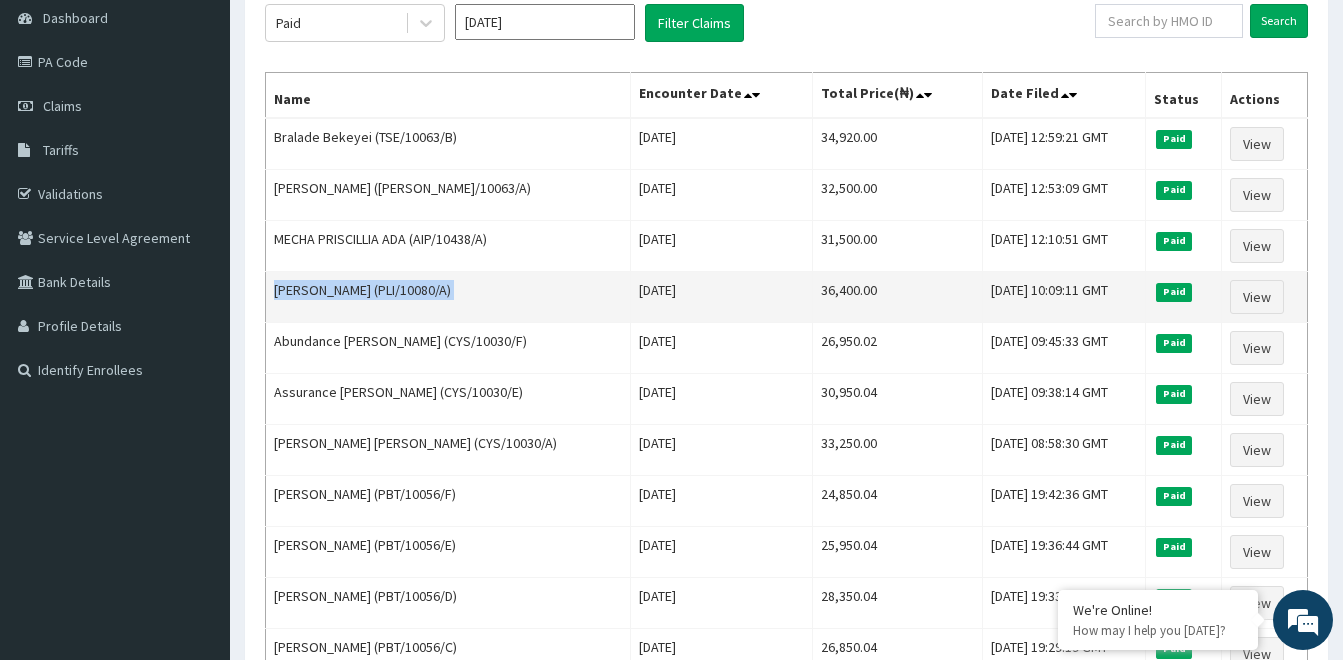 click on "[PERSON_NAME] (PLI/10080/A)" at bounding box center [448, 297] 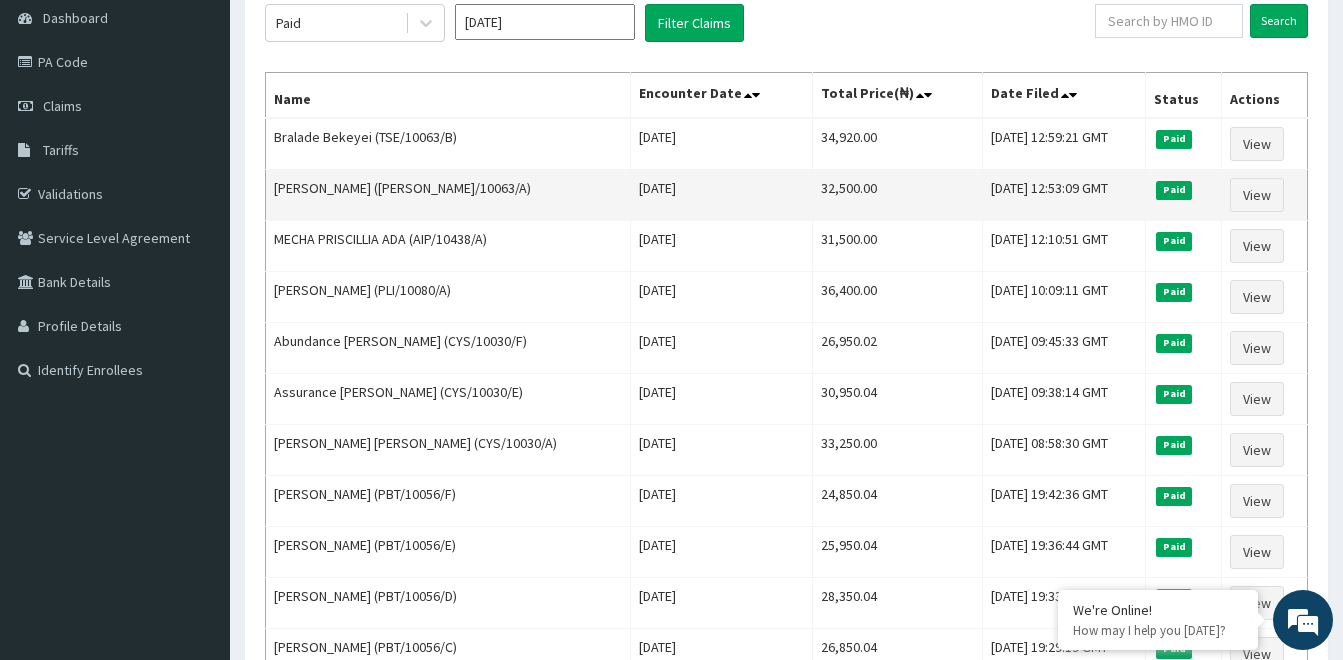 drag, startPoint x: 417, startPoint y: 286, endPoint x: 569, endPoint y: 205, distance: 172.2353 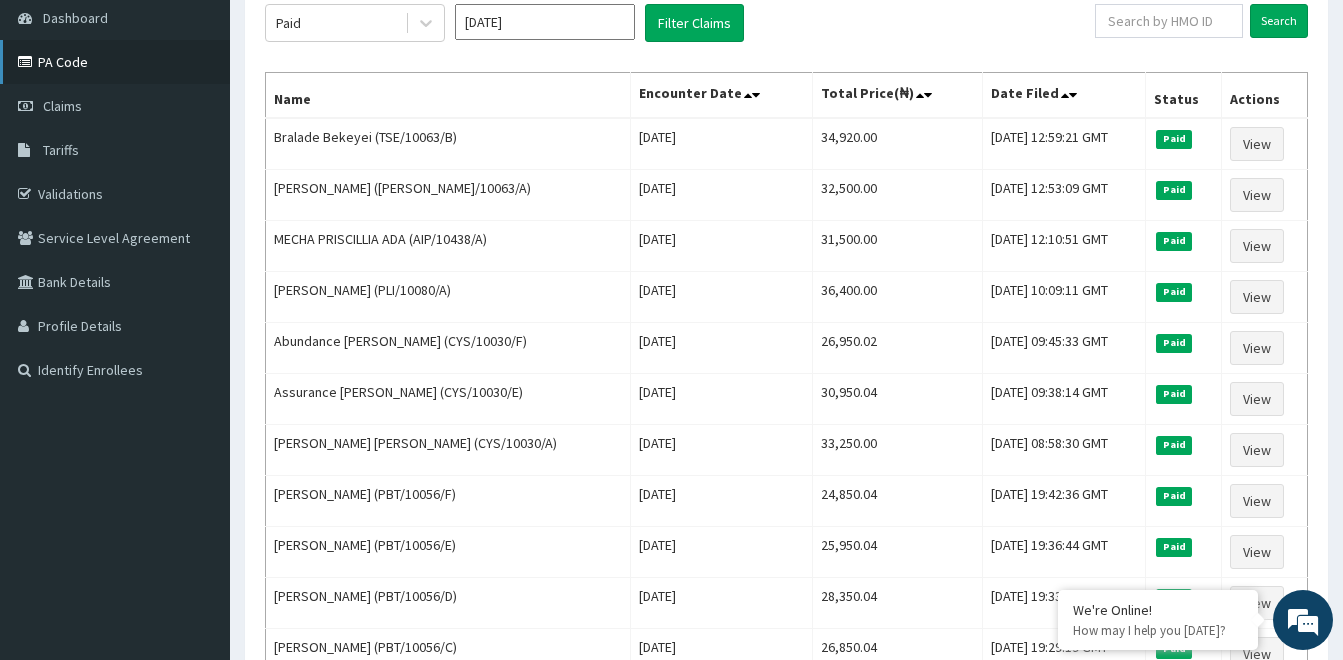 click on "PA Code" at bounding box center [115, 62] 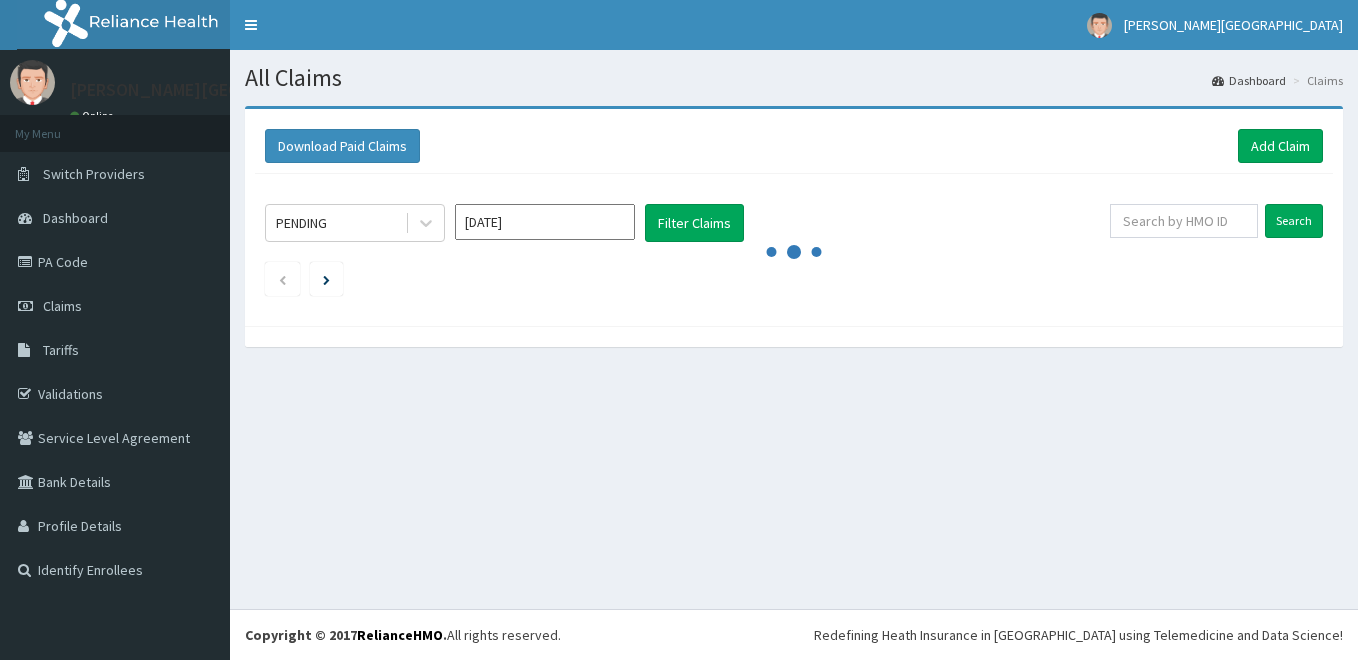 scroll, scrollTop: 0, scrollLeft: 0, axis: both 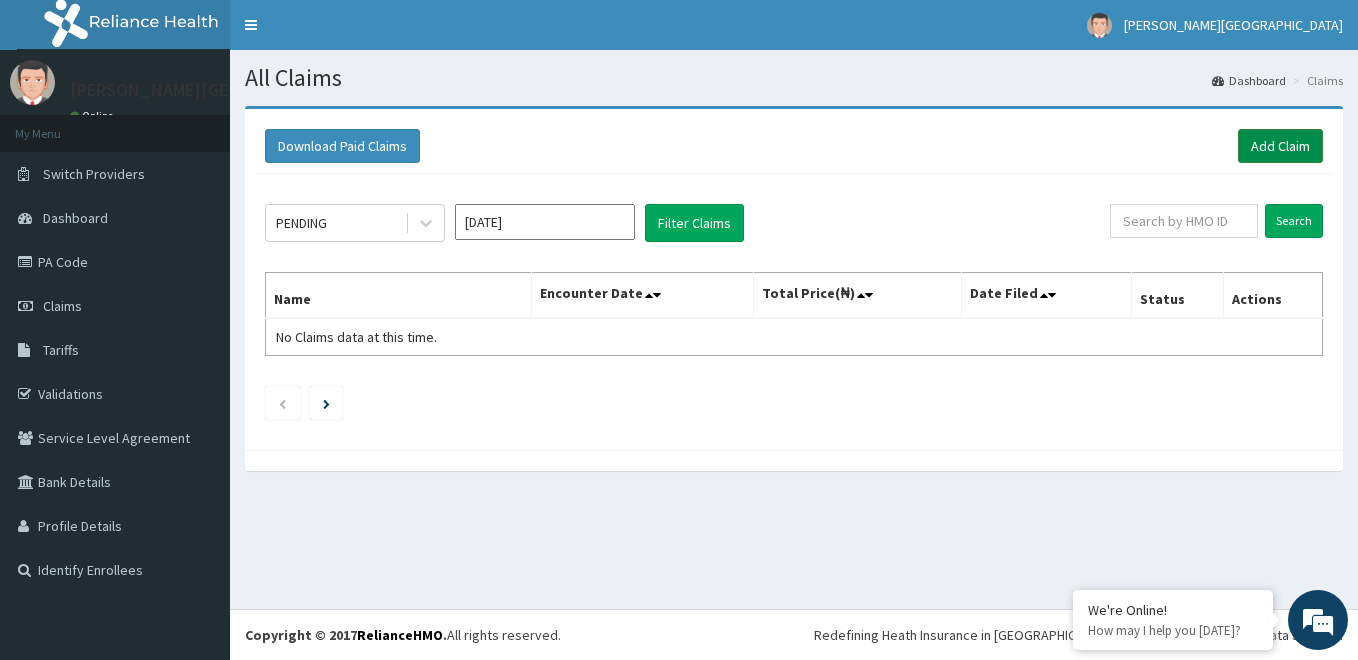 click on "Add Claim" at bounding box center (1280, 146) 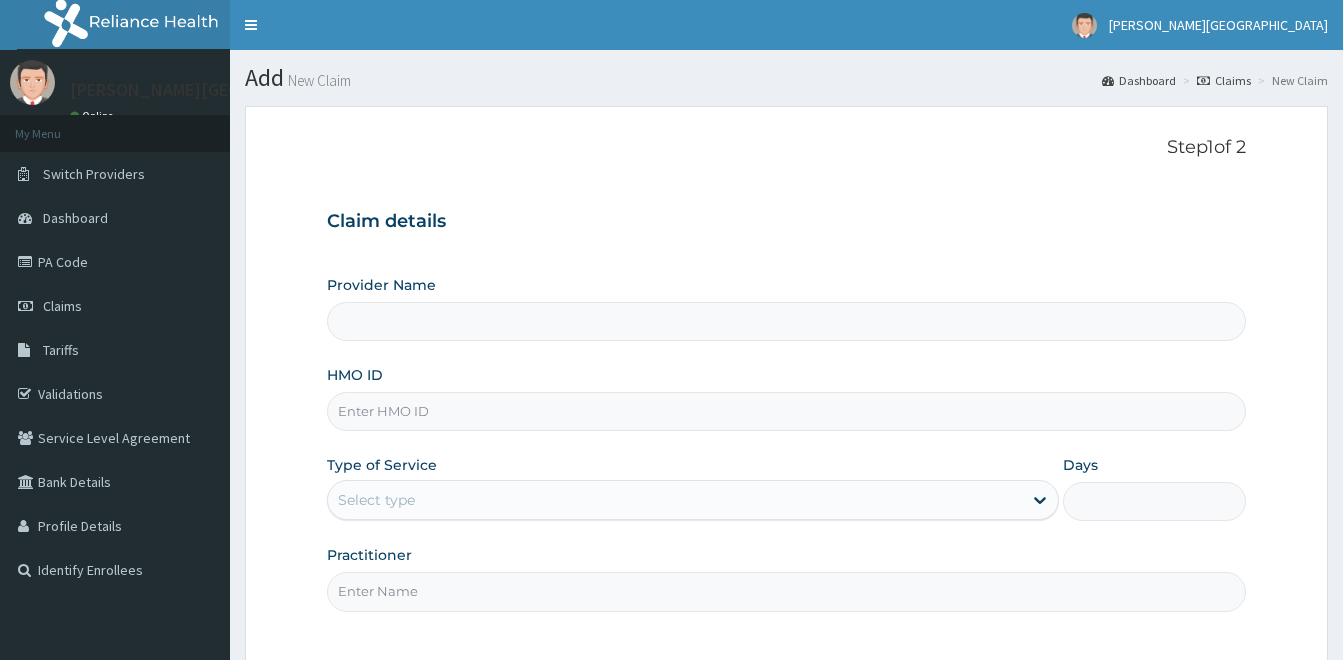 scroll, scrollTop: 0, scrollLeft: 0, axis: both 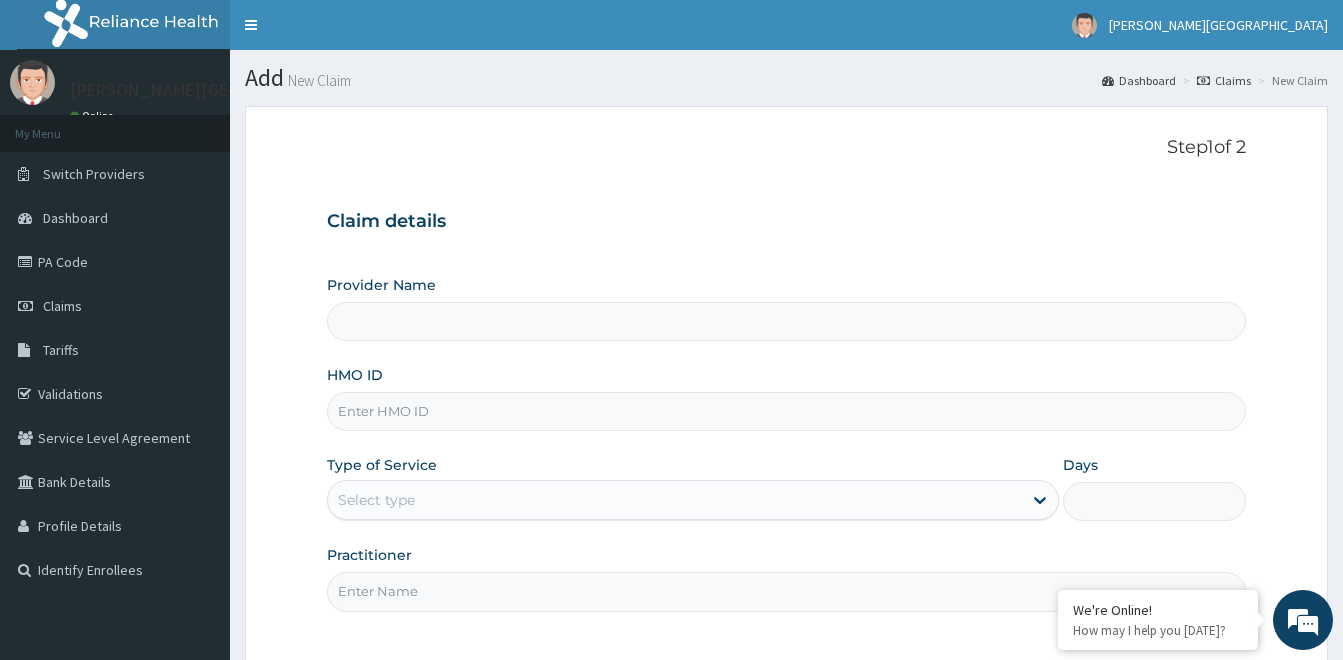 type on "Bonita Ls Hospital" 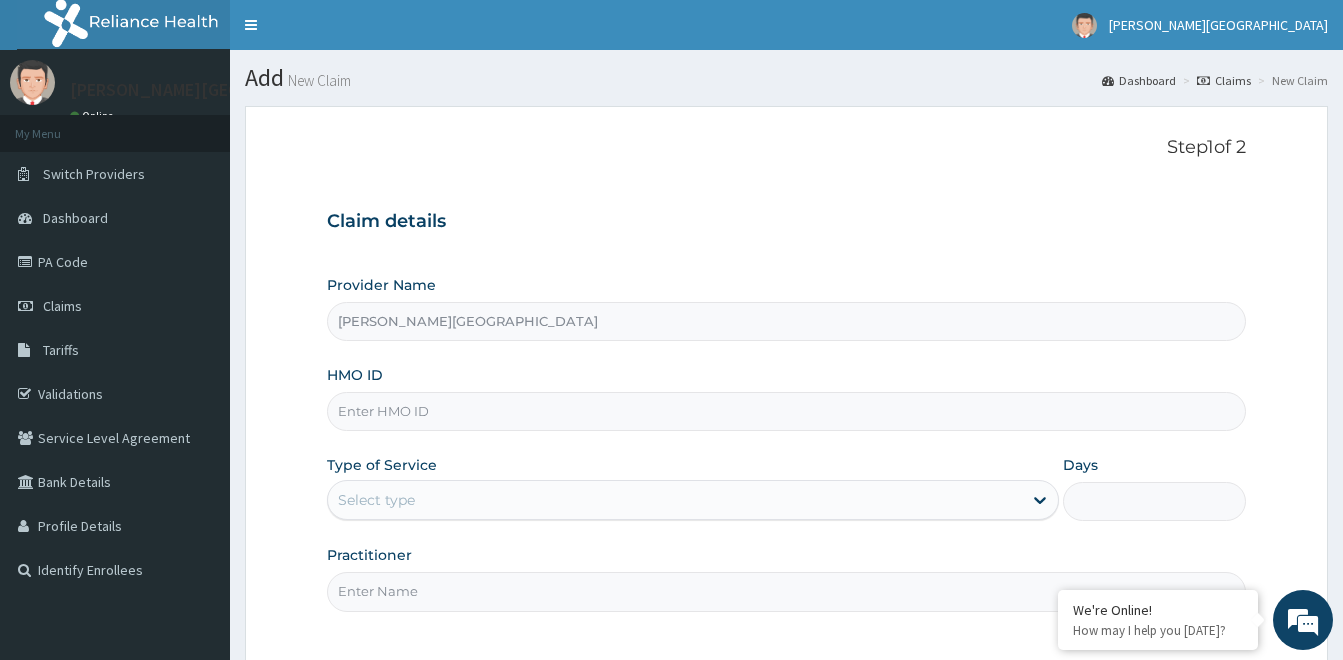 click on "HMO ID" at bounding box center [786, 411] 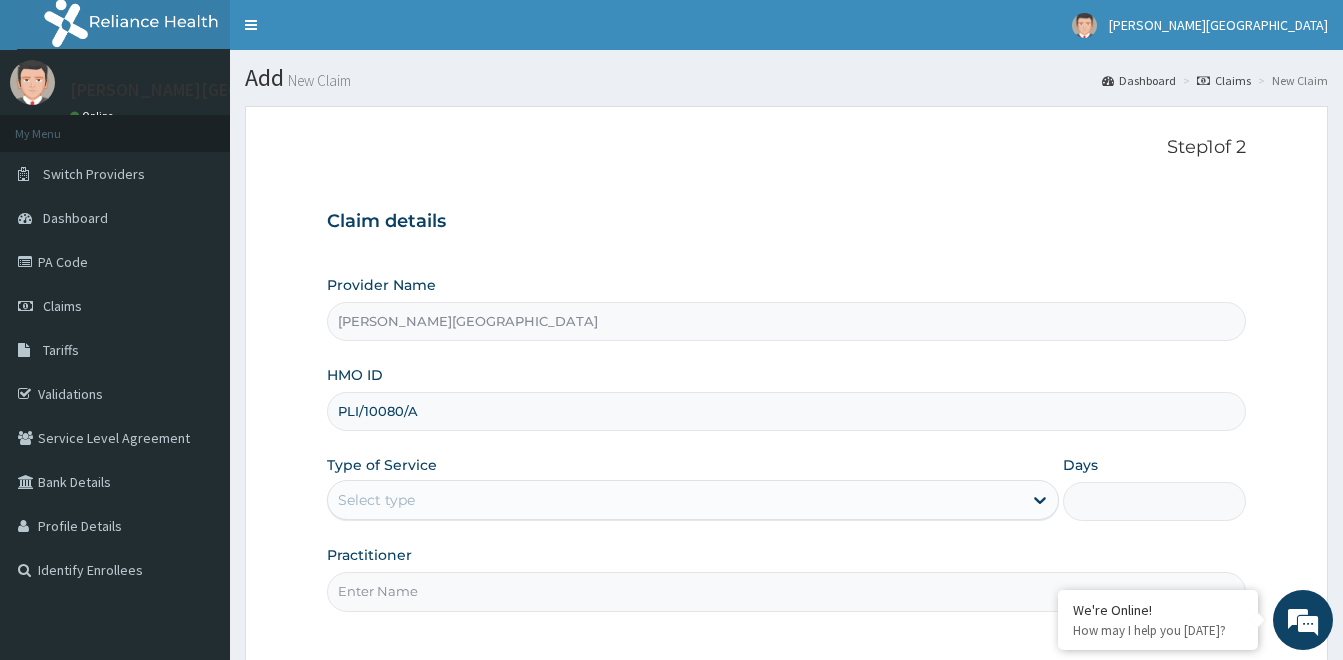 type on "Dr Ujve" 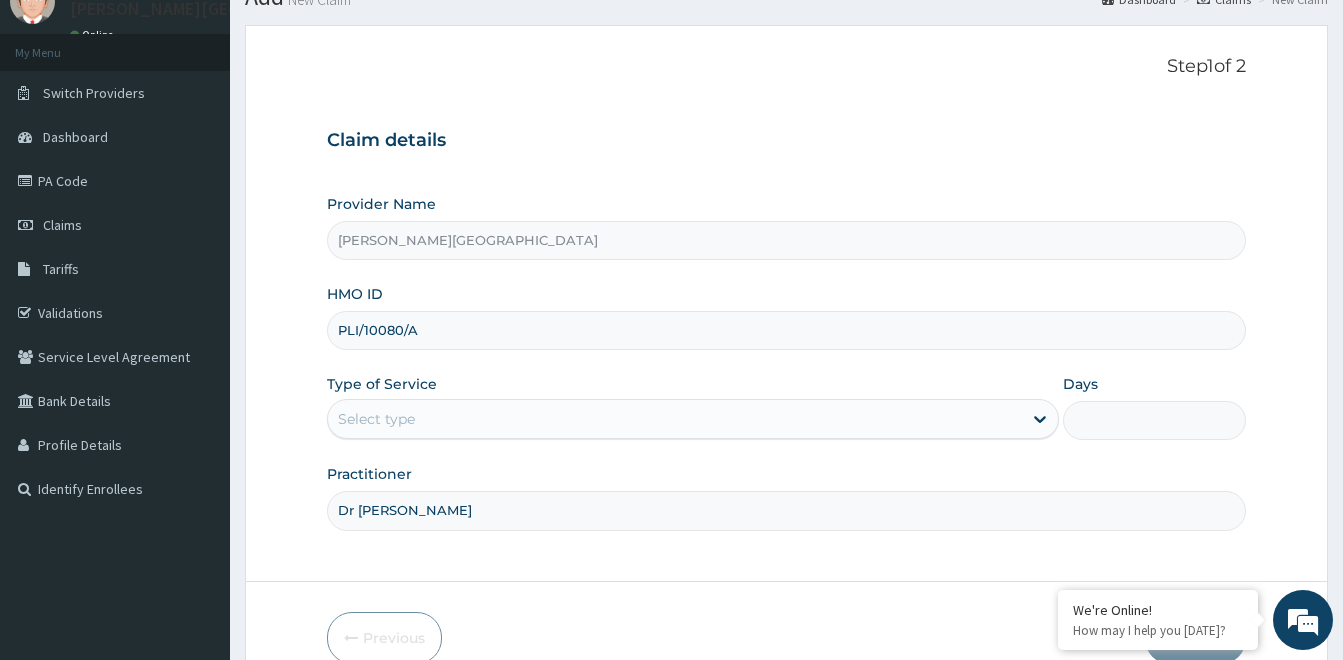 scroll, scrollTop: 182, scrollLeft: 0, axis: vertical 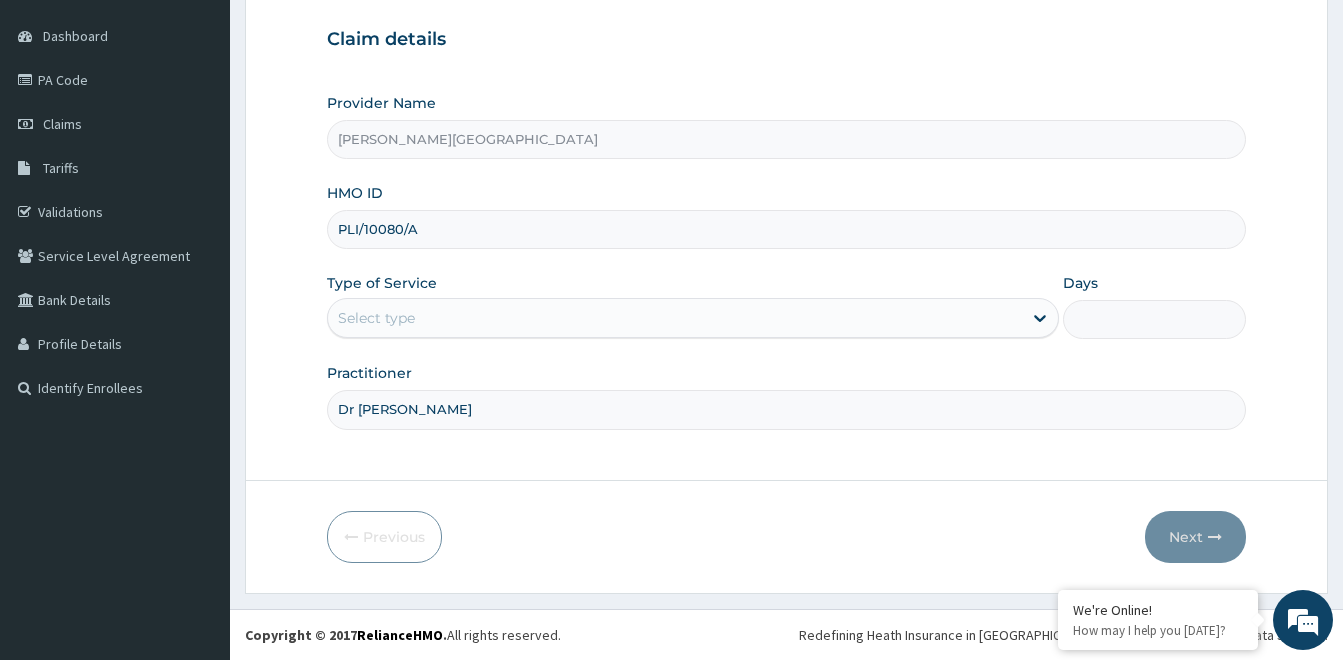 click on "Select type" at bounding box center (675, 318) 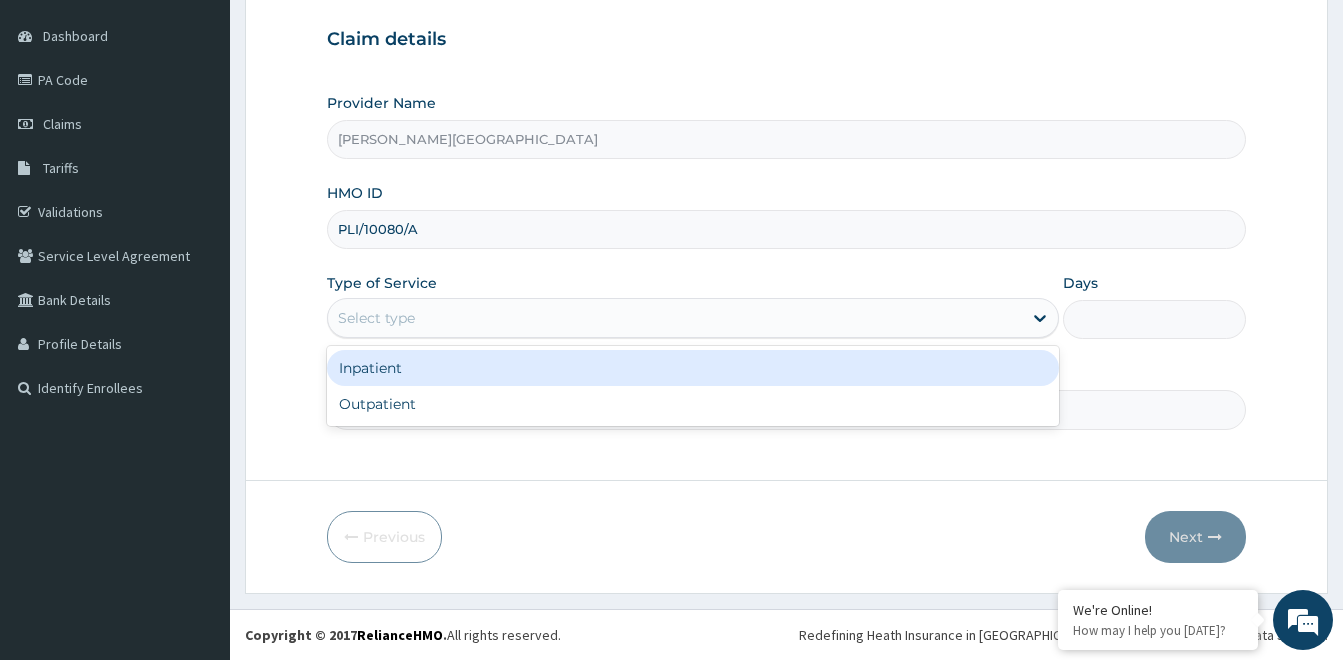 click on "Inpatient" at bounding box center (693, 368) 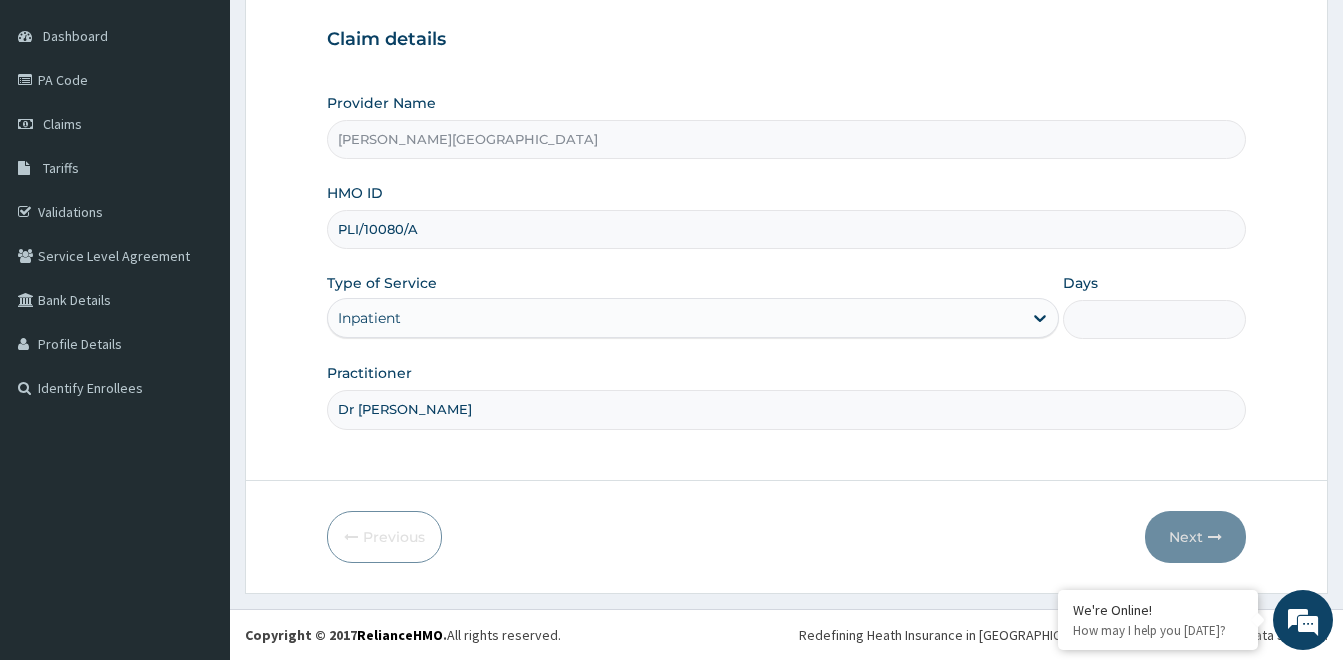 scroll, scrollTop: 0, scrollLeft: 0, axis: both 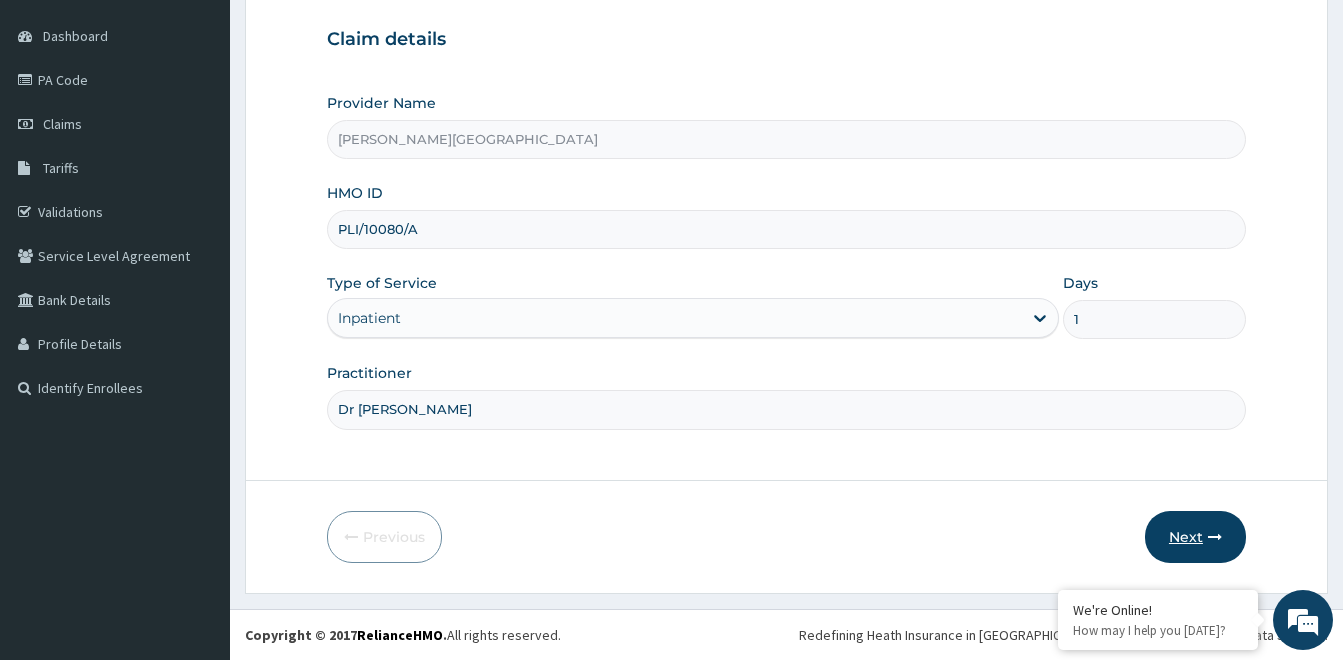 type on "1" 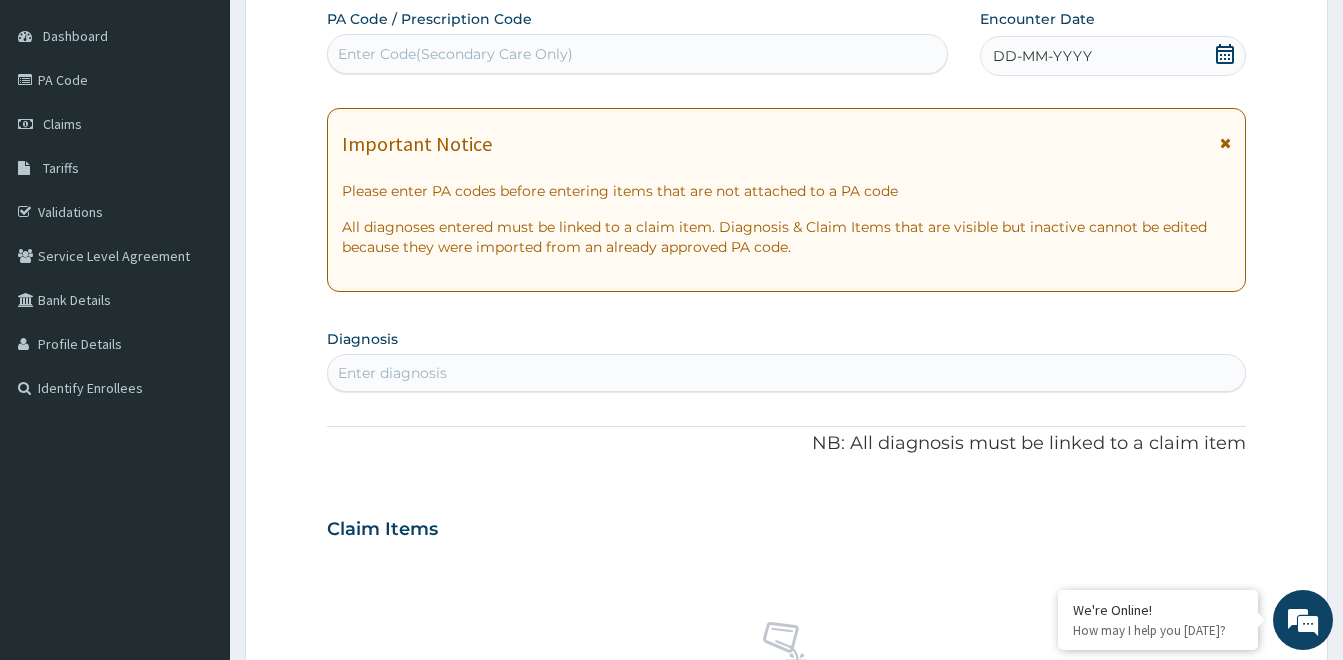 click on "Enter Code(Secondary Care Only)" at bounding box center [455, 54] 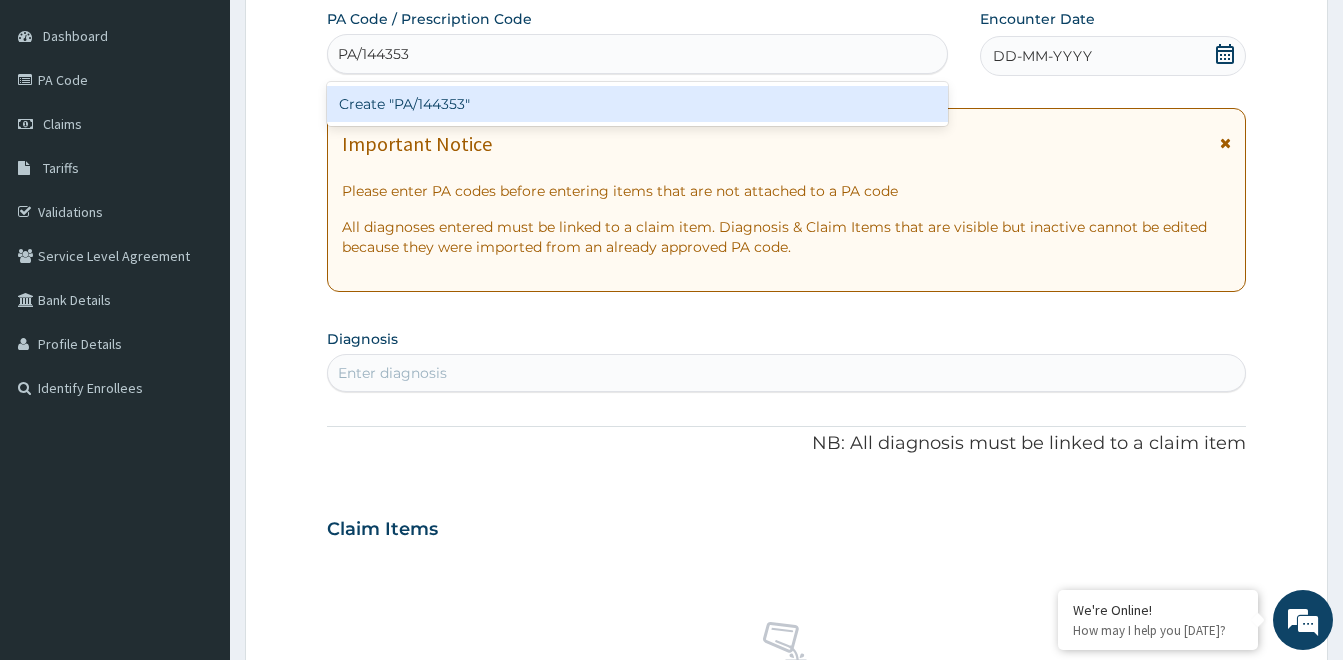 click on "Create "PA/144353"" at bounding box center (637, 104) 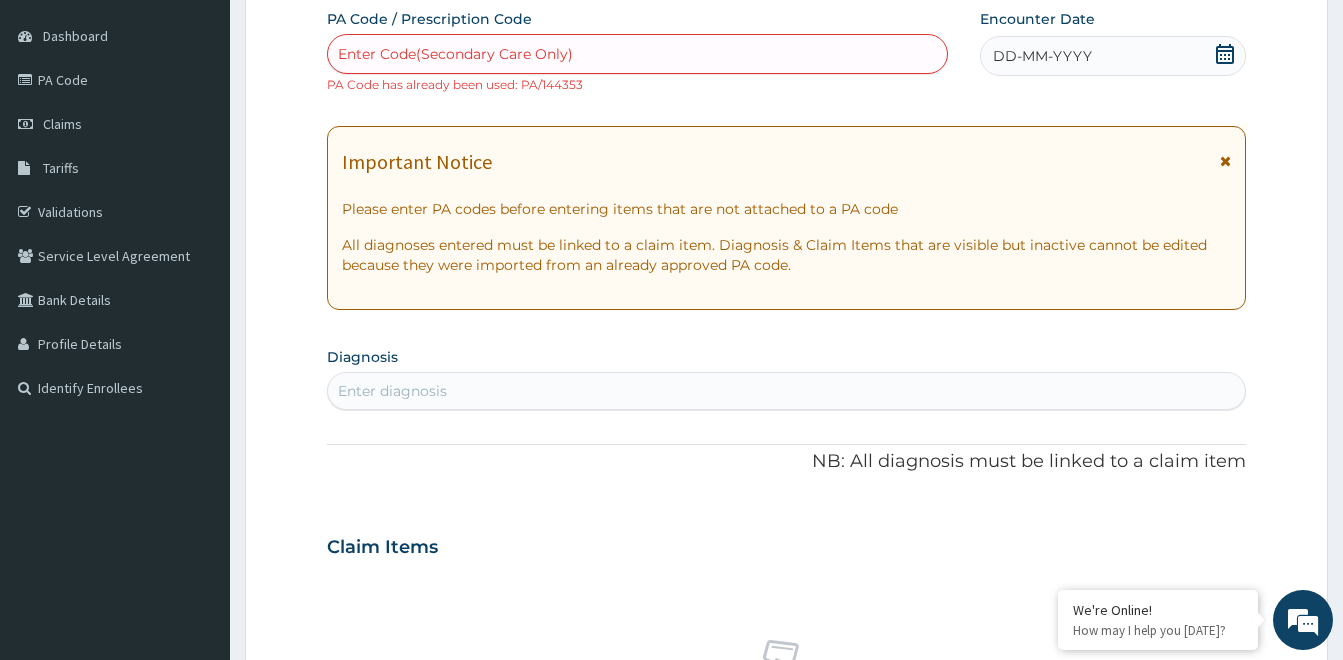 click on "Enter Code(Secondary Care Only)" at bounding box center [455, 54] 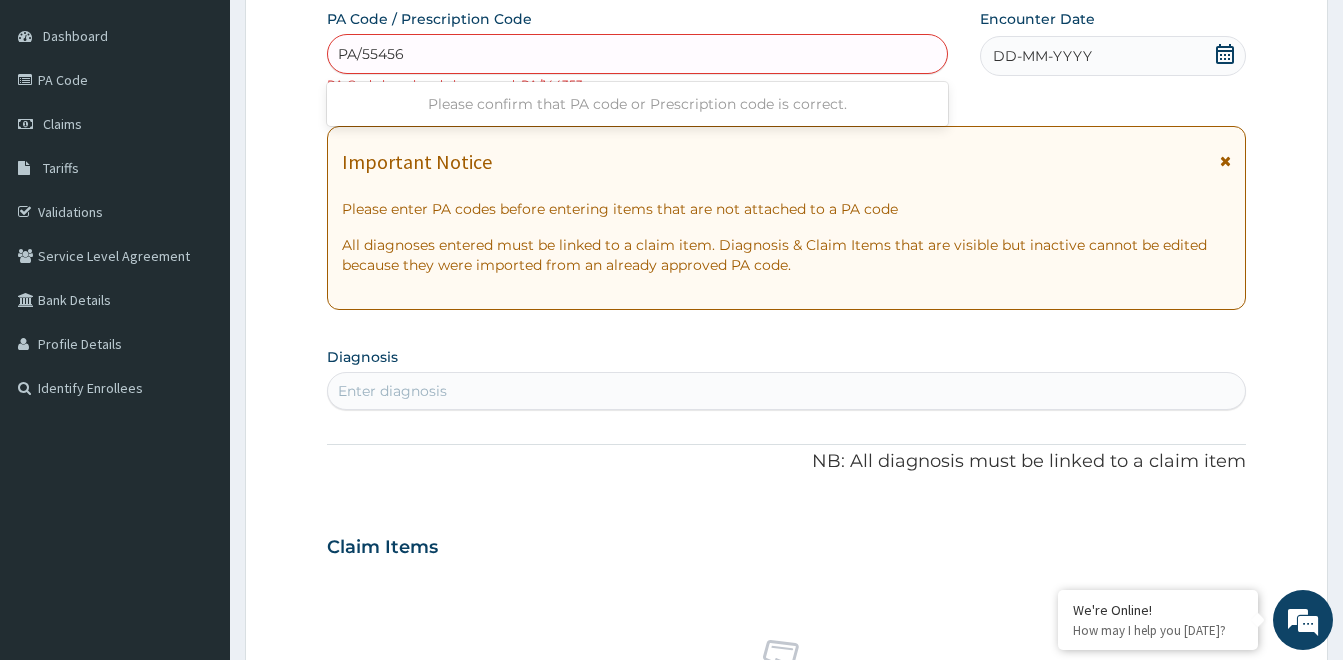 type on "PA/55456F" 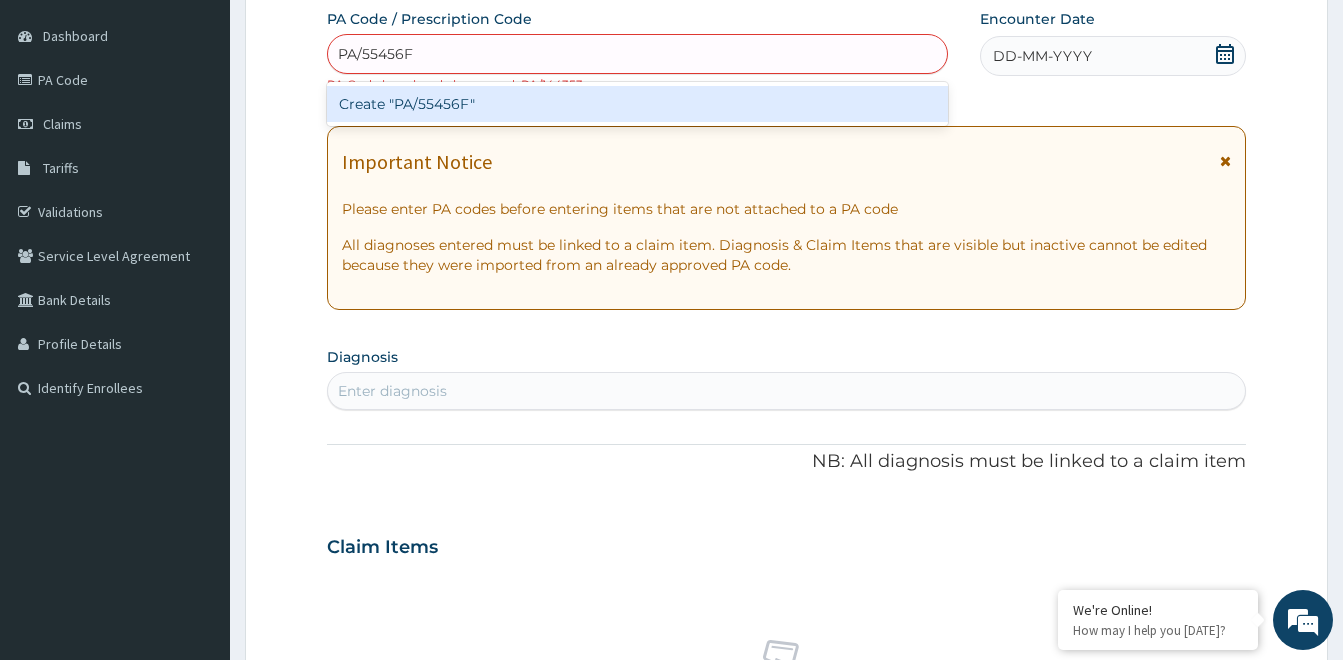 click on "Create "PA/55456F"" at bounding box center (637, 104) 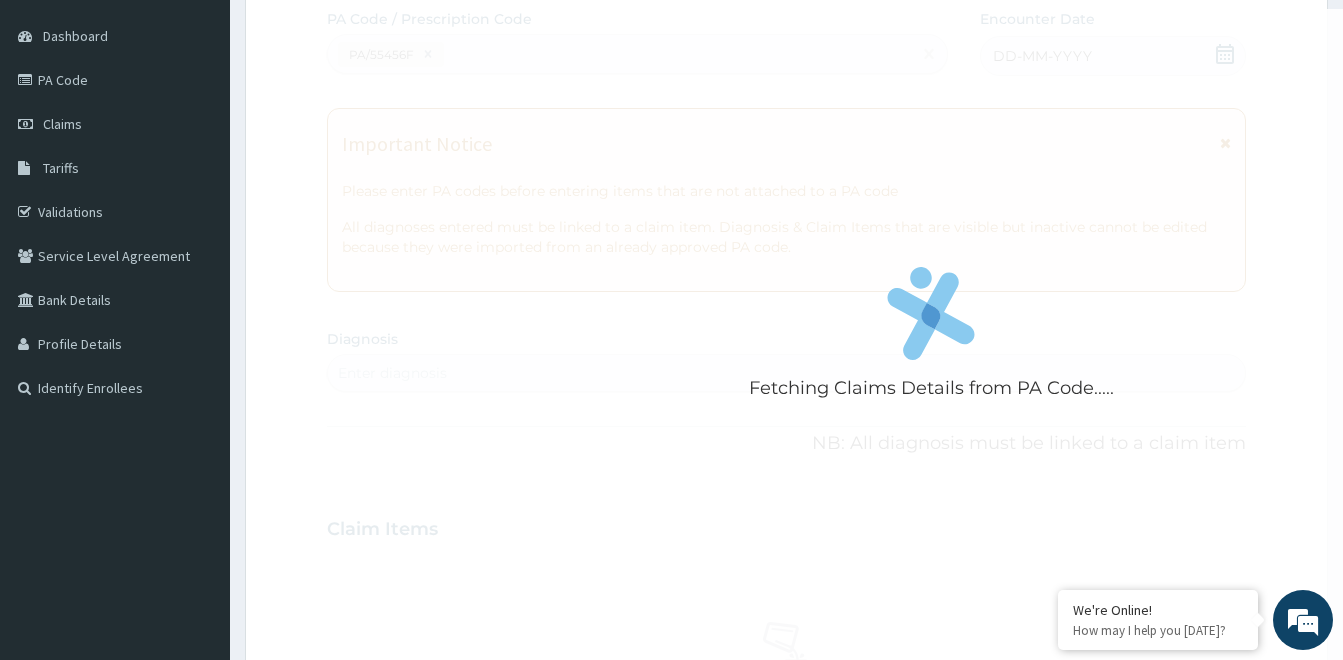 click on "Fetching Claims Details from PA Code....." at bounding box center (931, 339) 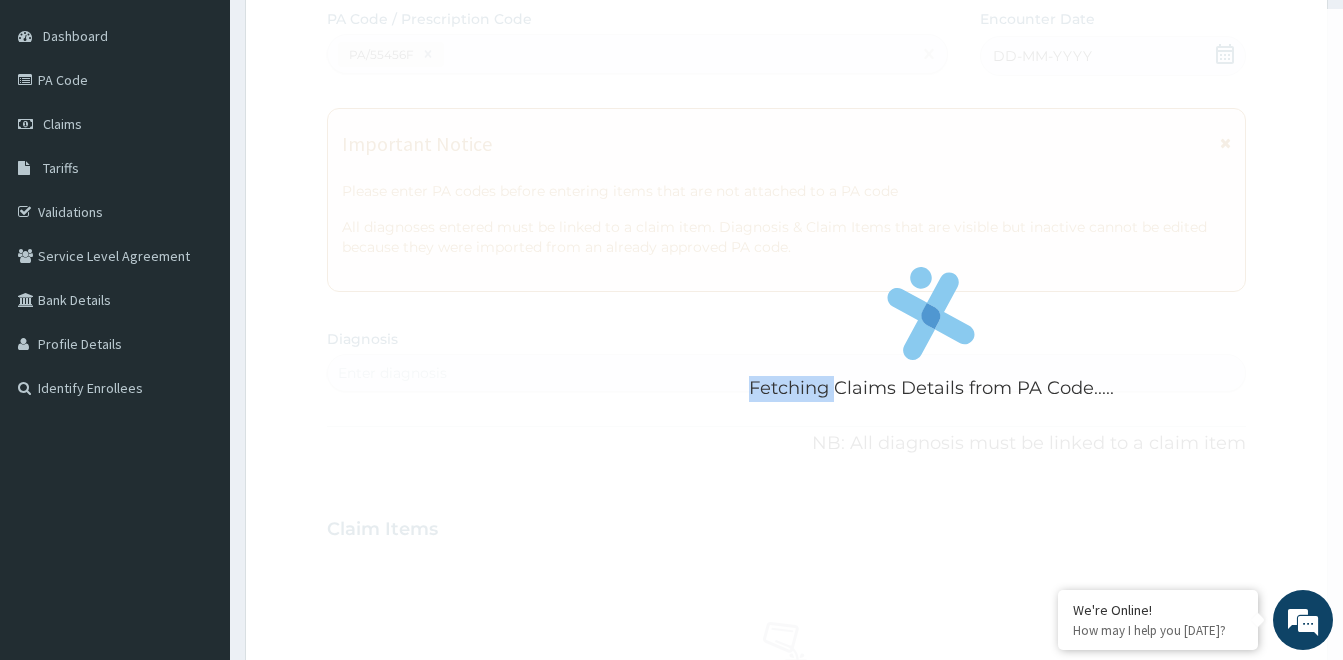 click on "Fetching Claims Details from PA Code....." at bounding box center (931, 339) 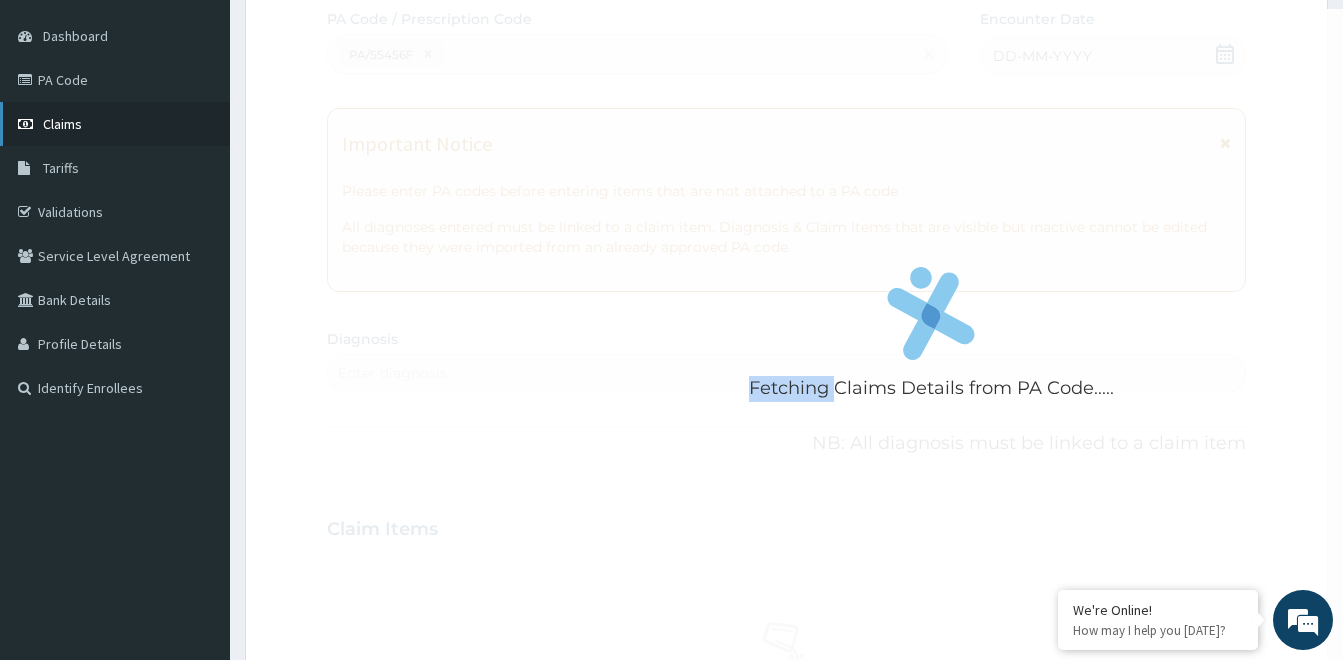 click on "Claims" at bounding box center (115, 124) 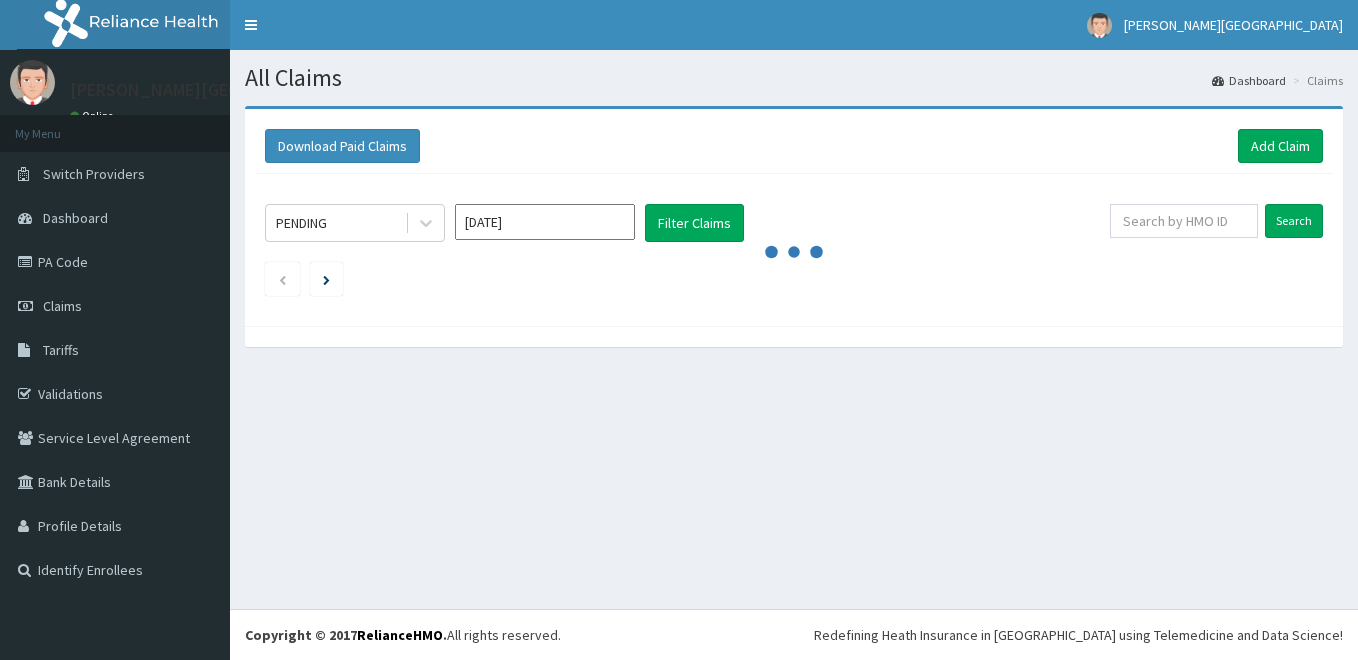 scroll, scrollTop: 0, scrollLeft: 0, axis: both 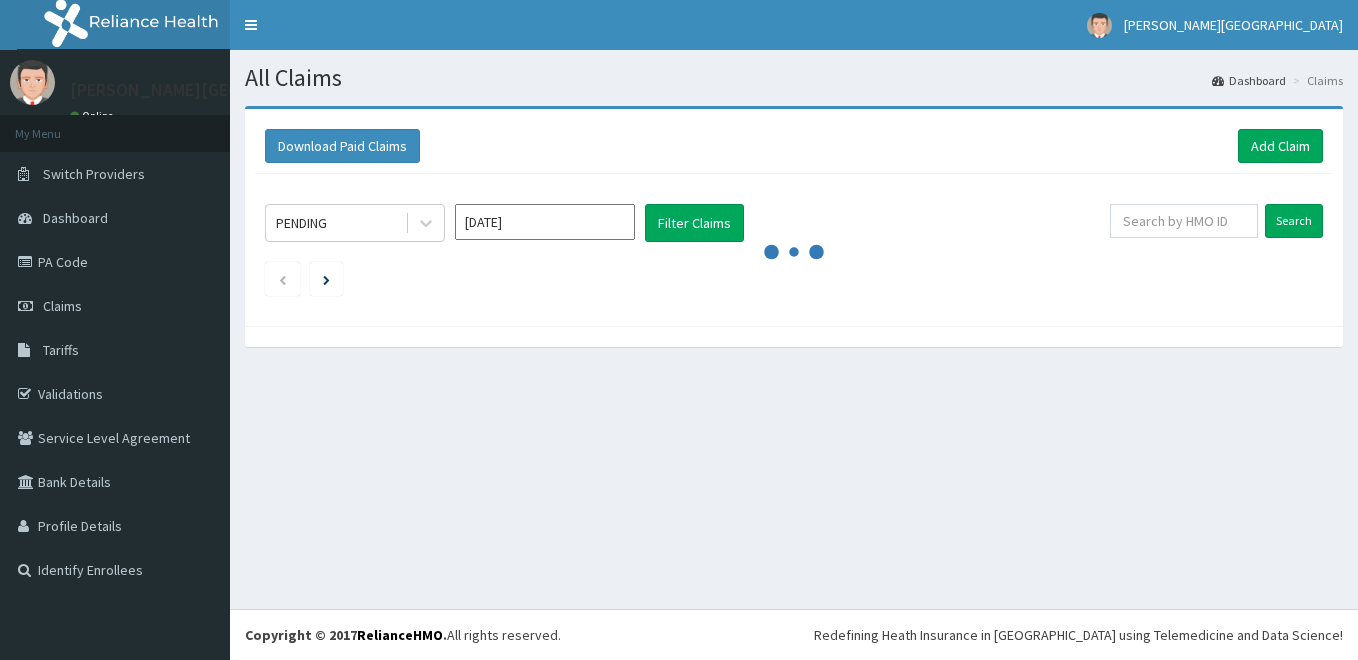 click 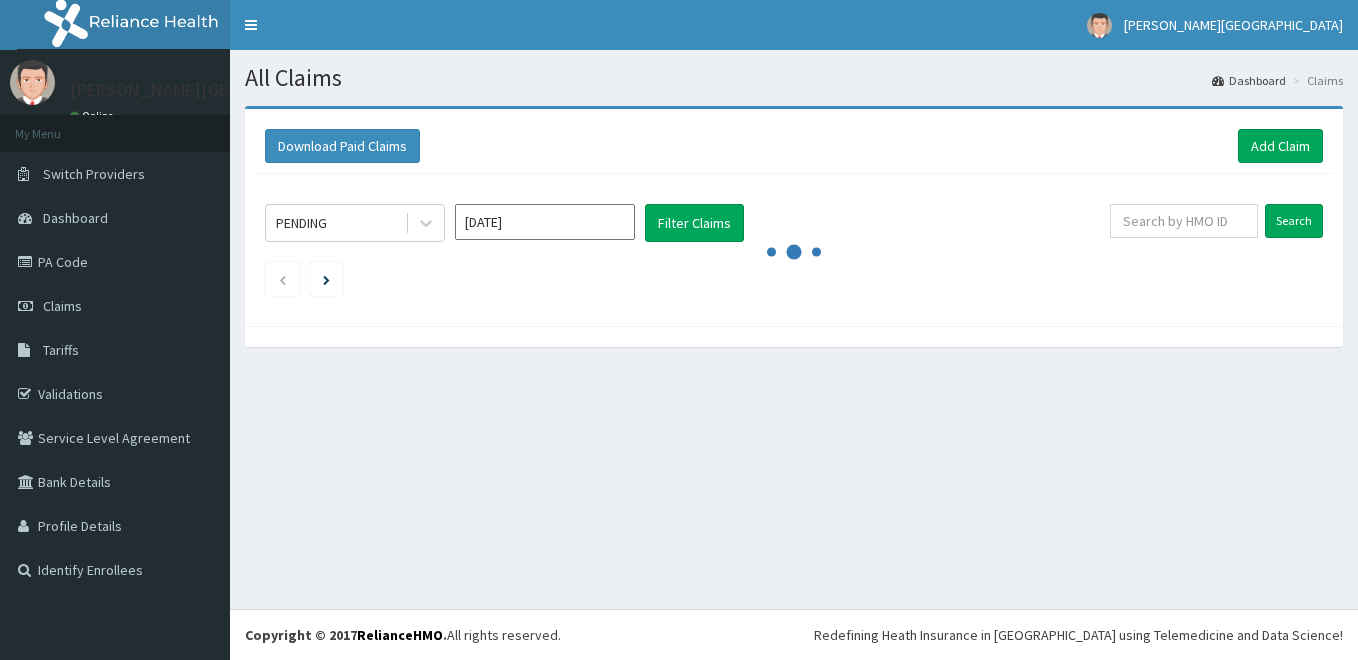 scroll, scrollTop: 0, scrollLeft: 0, axis: both 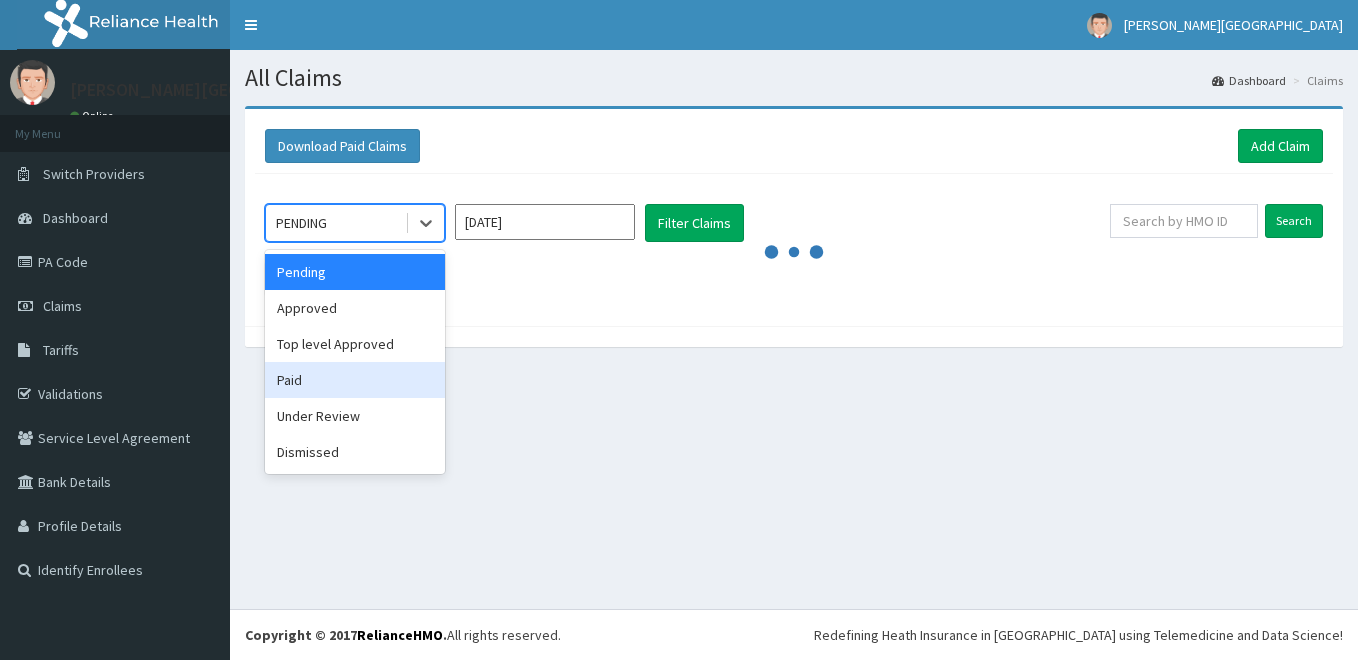 click on "Paid" at bounding box center (355, 380) 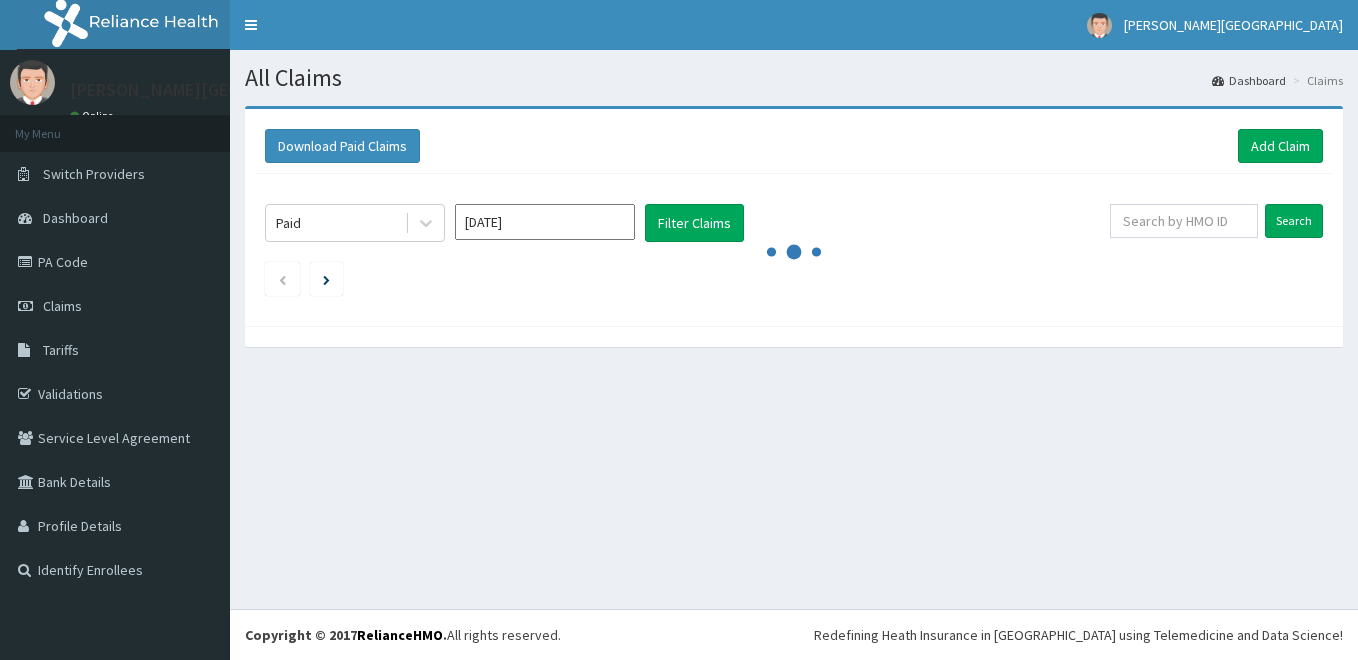 click on "All Claims
Dashboard
Claims
Download Paid Claims Add Claim × Note you can only download claims within a maximum of 1 year and the dates will auto-adjust when you select range that is greater than 1 year From [DATE] To [DATE] Close Download Paid [DATE] Filter Claims Search" at bounding box center (794, 329) 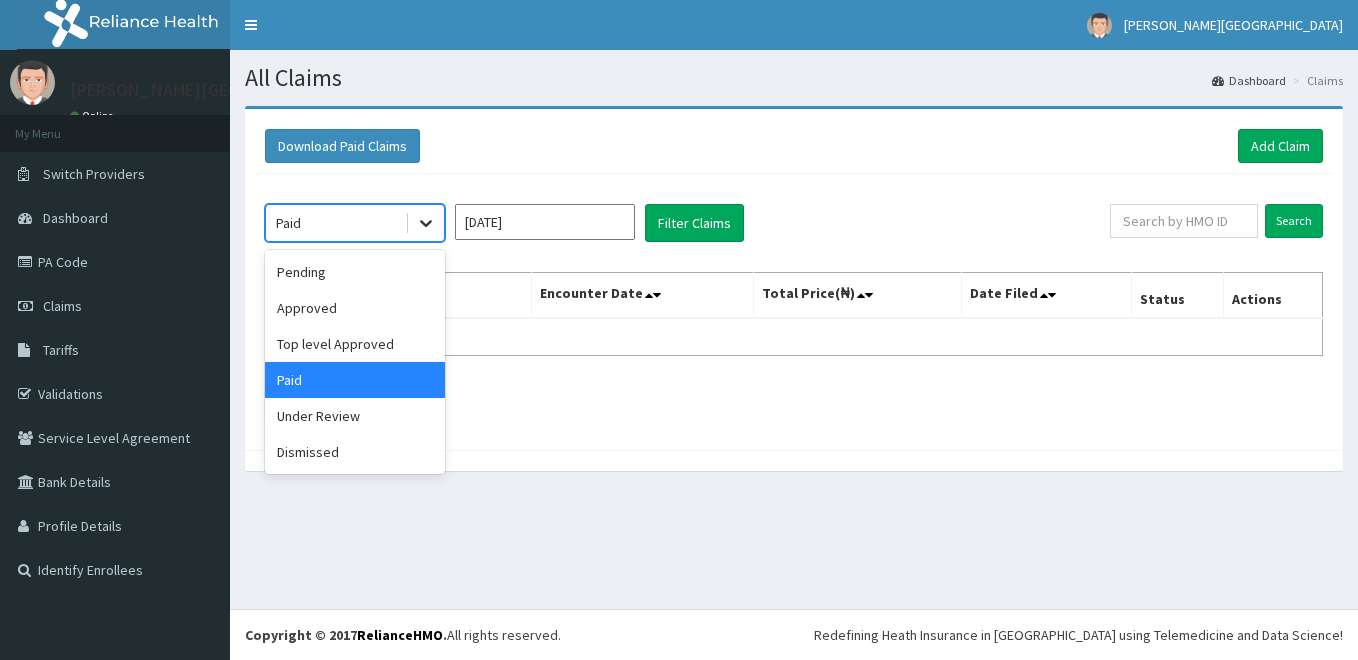 click at bounding box center (426, 223) 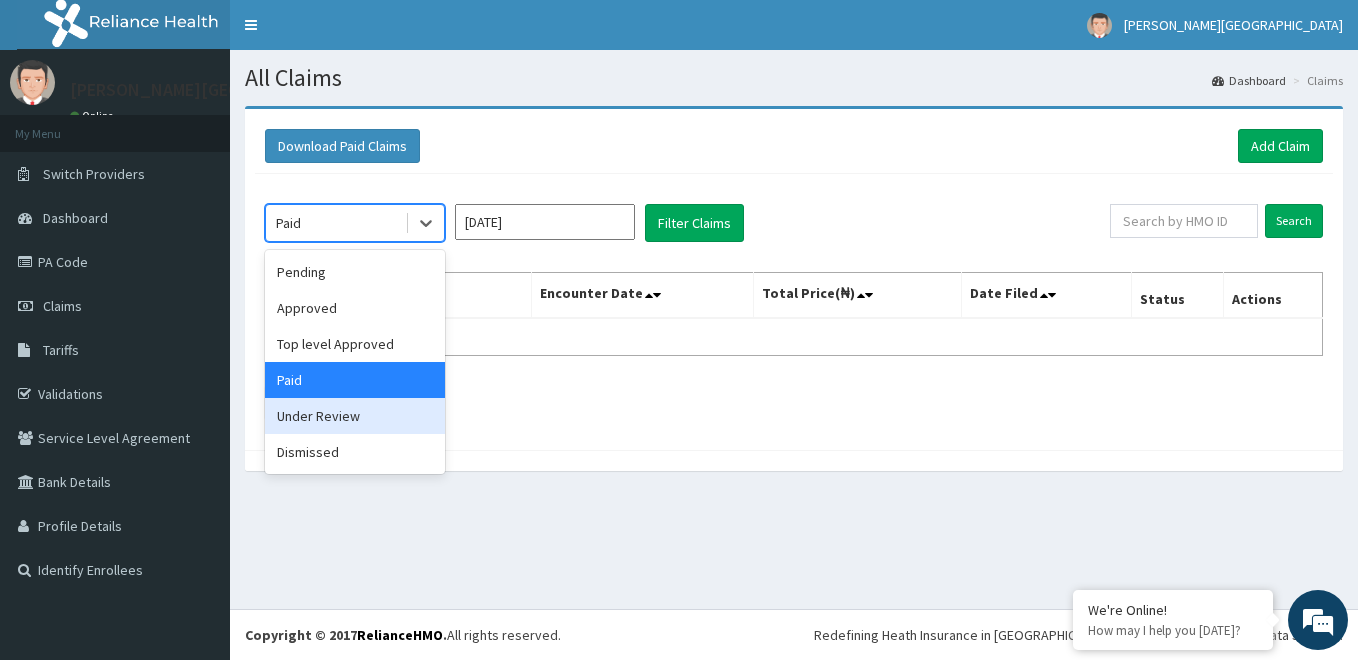 drag, startPoint x: 388, startPoint y: 415, endPoint x: 453, endPoint y: 276, distance: 153.44705 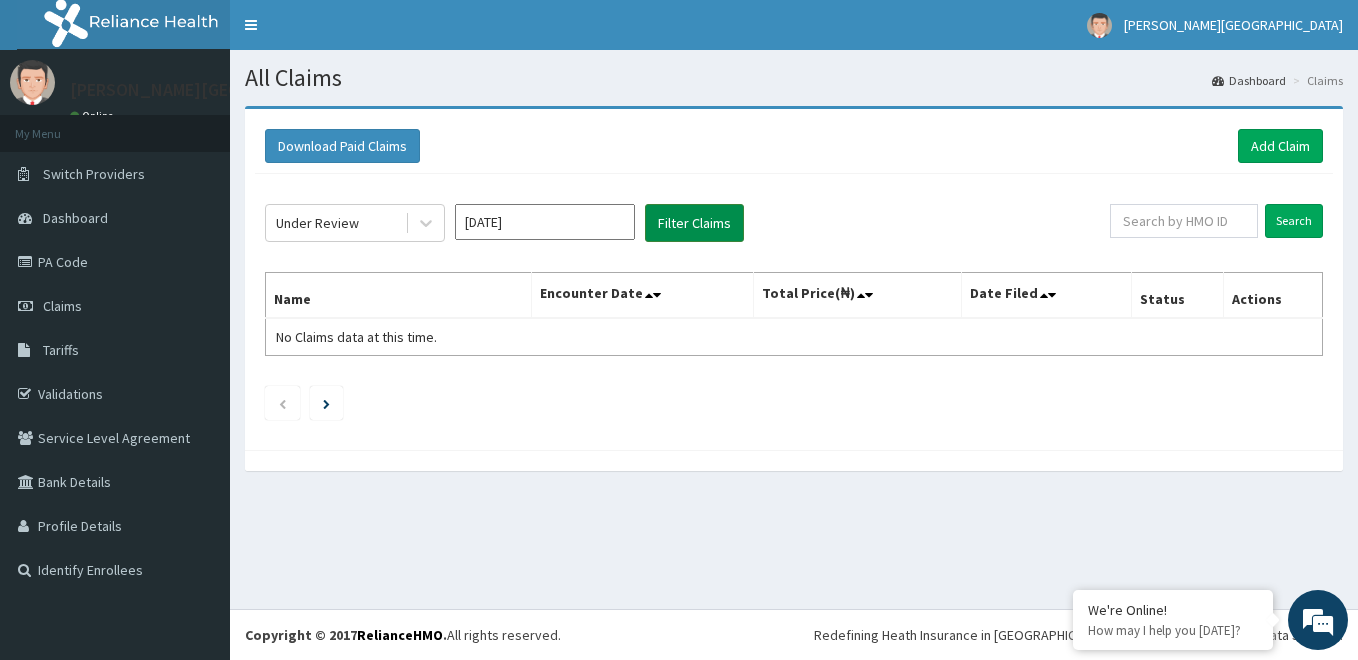 click on "Filter Claims" at bounding box center (694, 223) 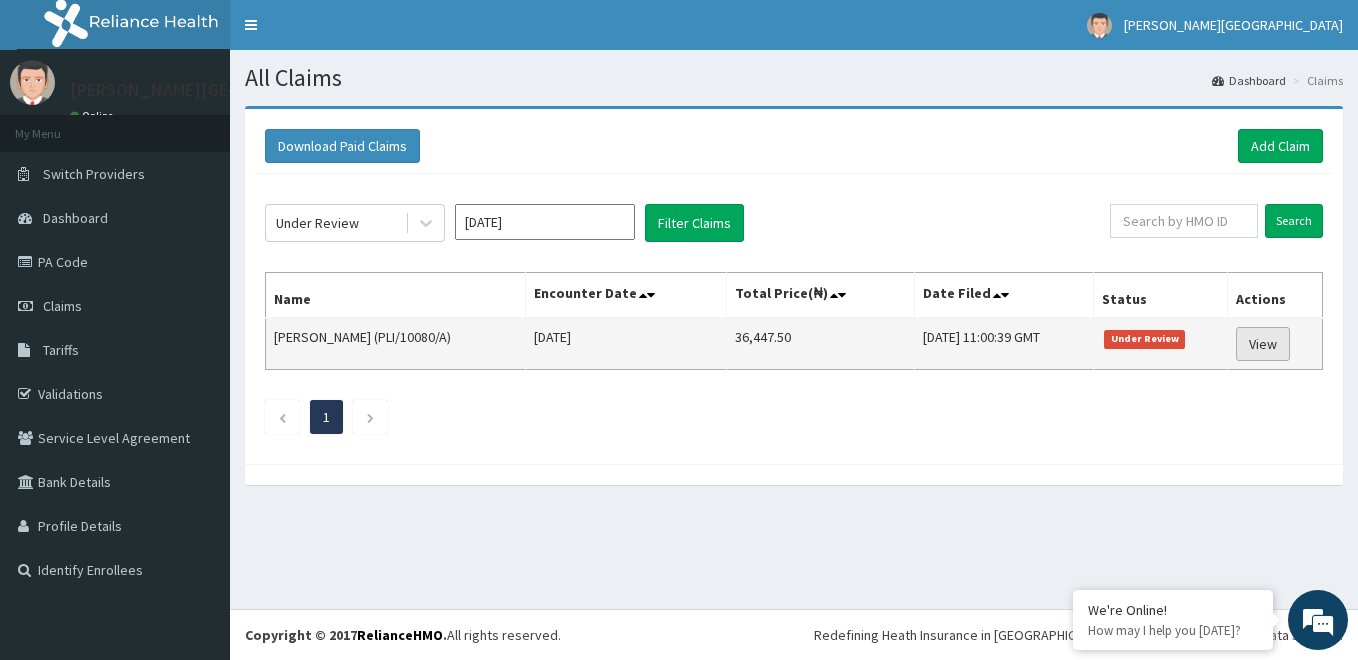 click on "View" at bounding box center (1263, 344) 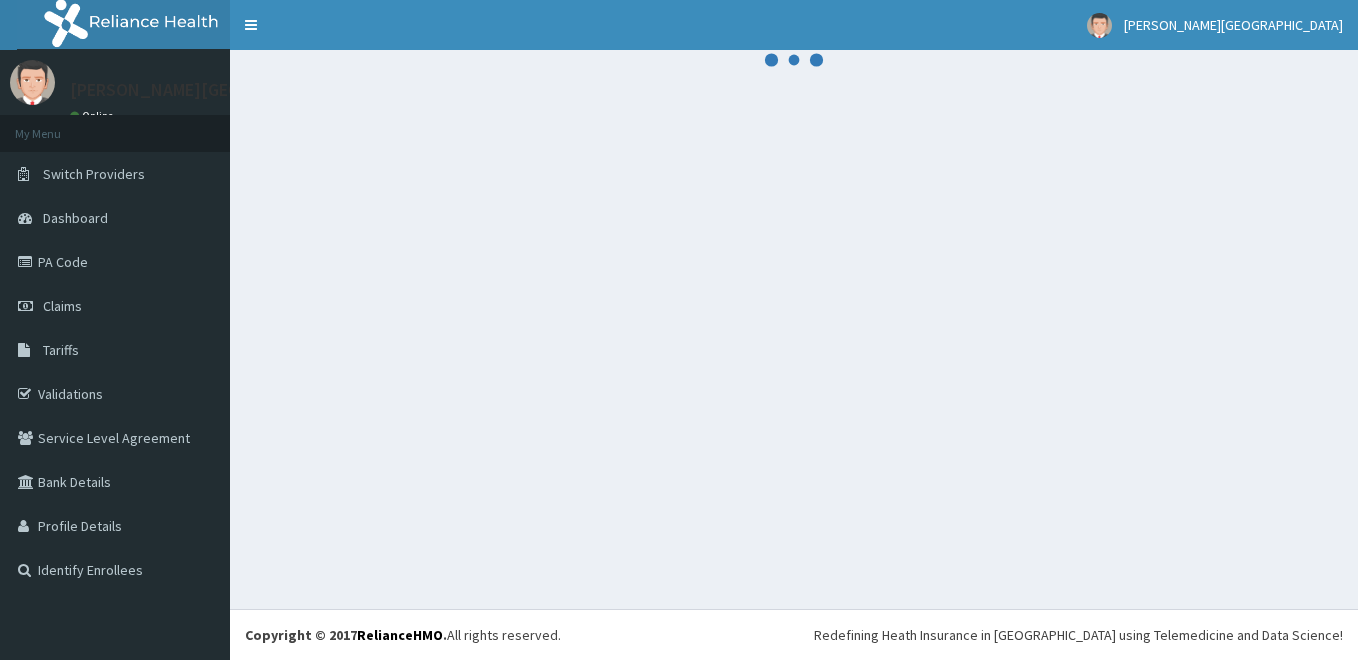 scroll, scrollTop: 0, scrollLeft: 0, axis: both 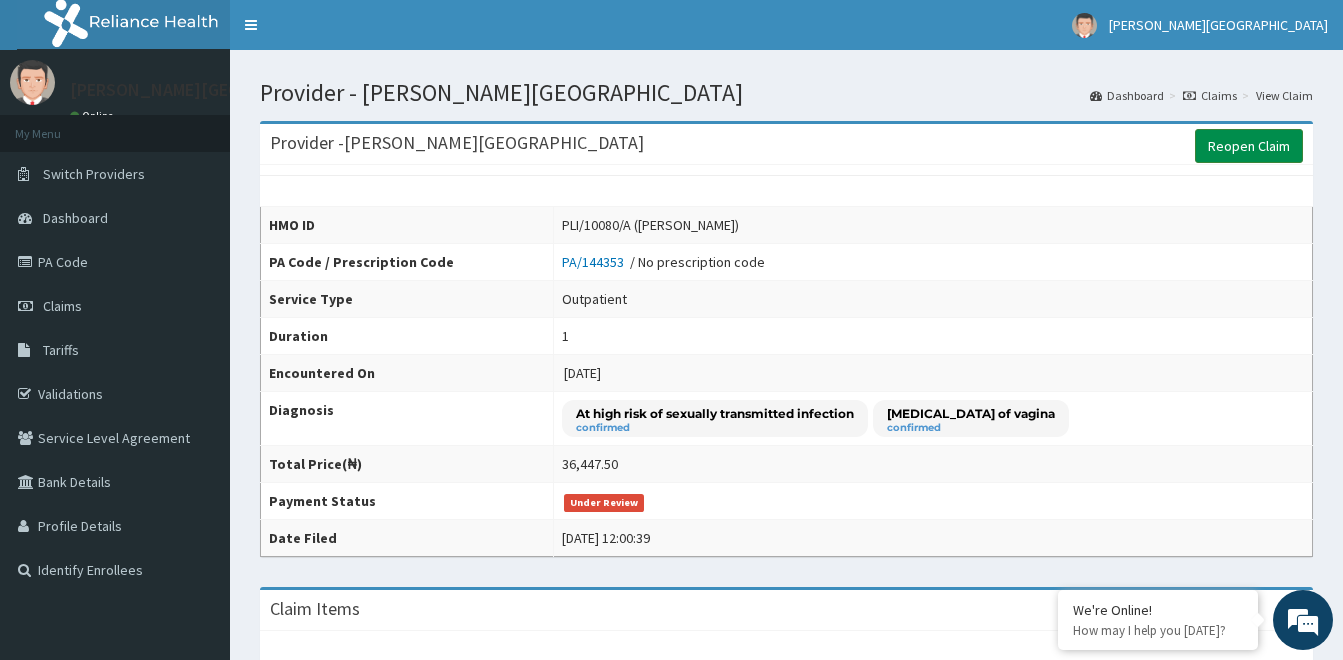 click on "Reopen Claim" at bounding box center [1249, 146] 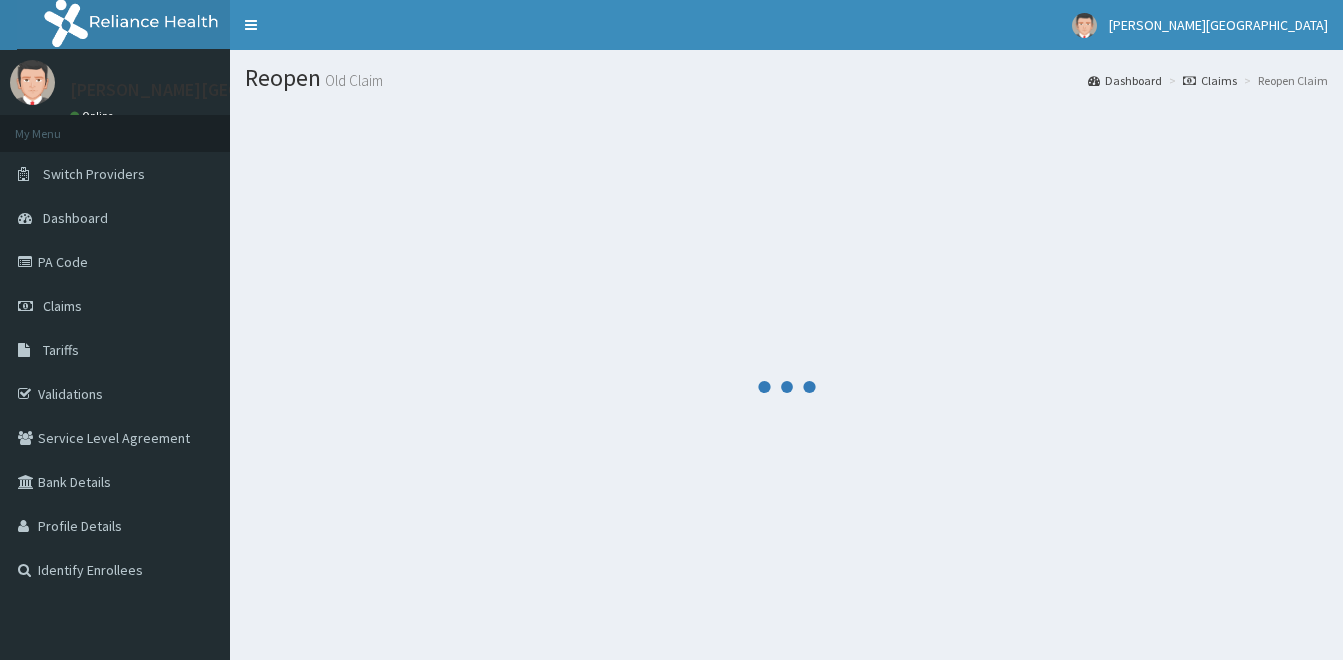 scroll, scrollTop: 0, scrollLeft: 0, axis: both 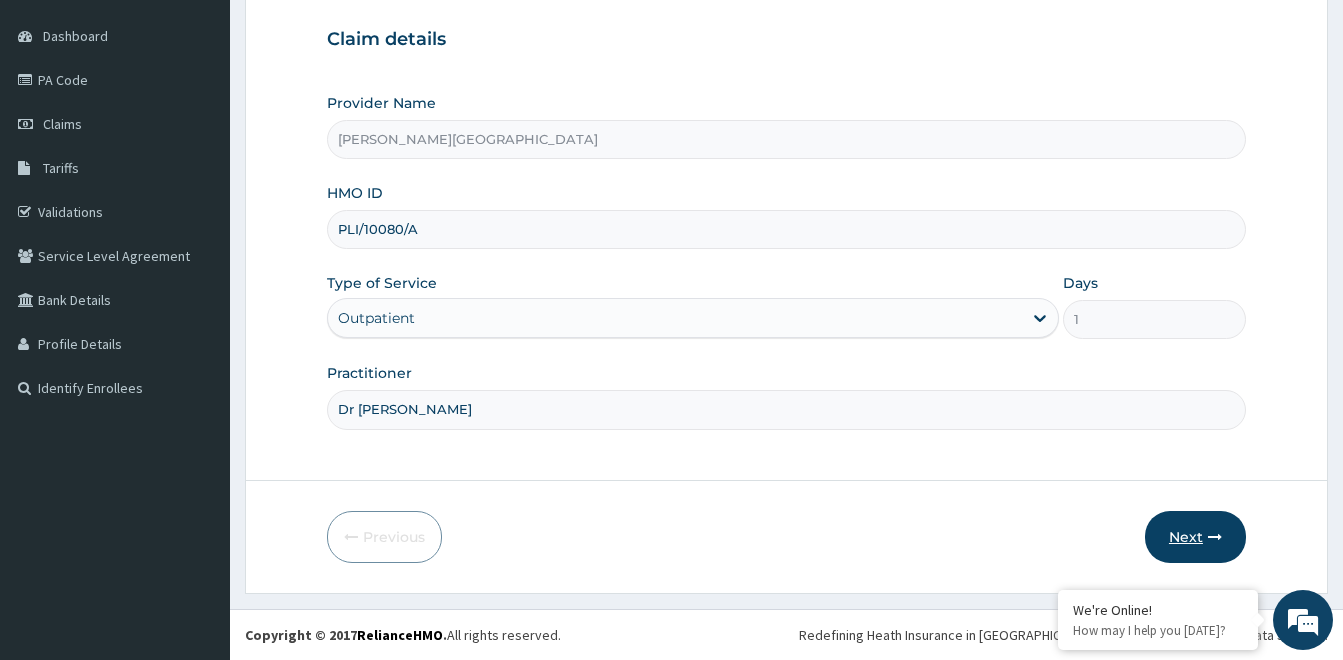 click on "Next" at bounding box center (1195, 537) 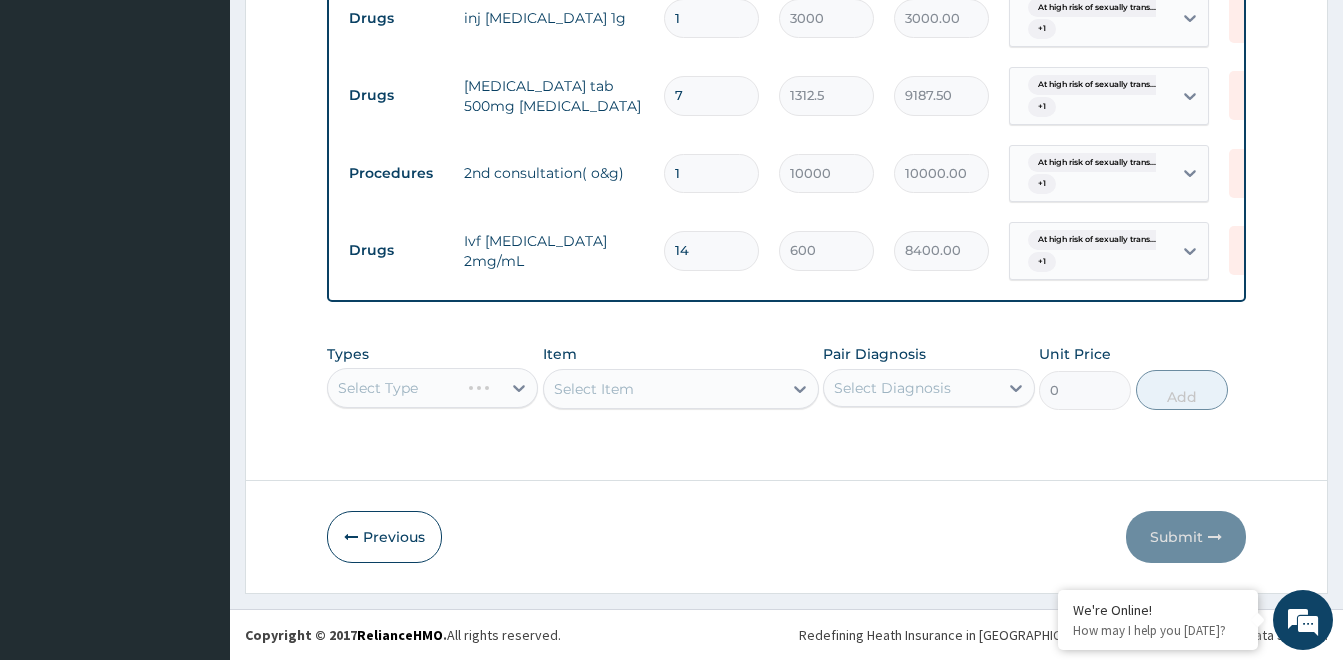 scroll, scrollTop: 988, scrollLeft: 0, axis: vertical 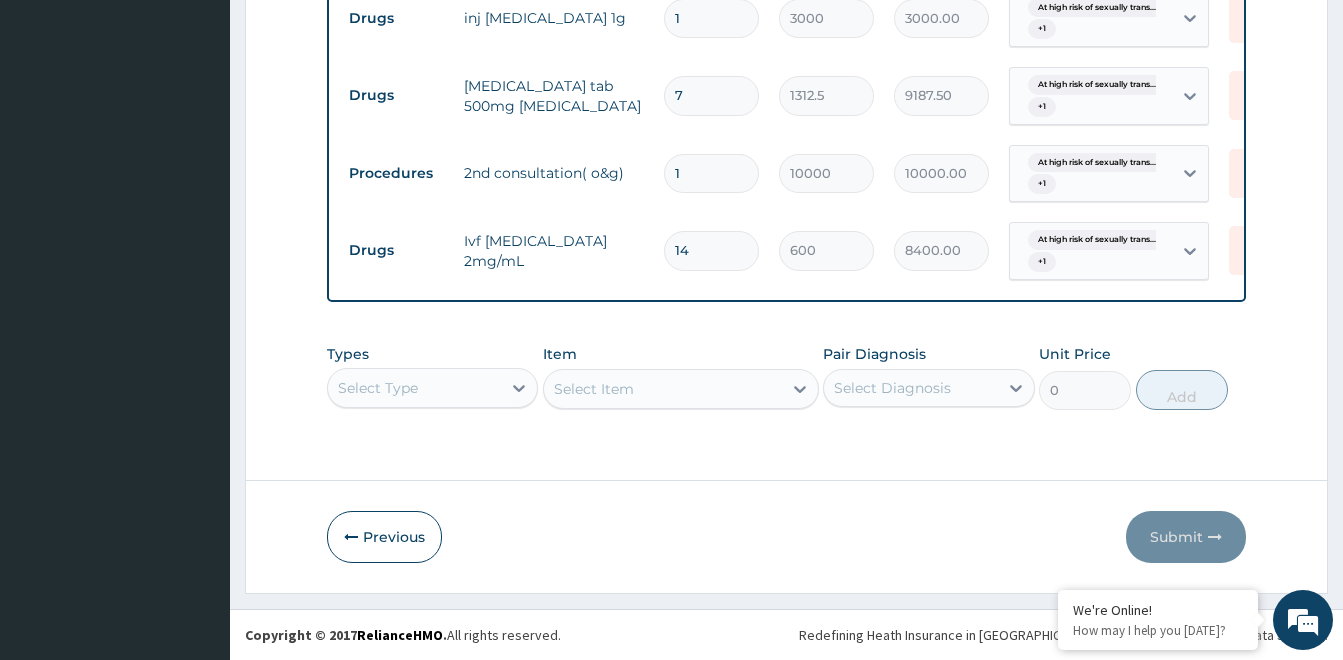 click on "Select Type" at bounding box center (432, 388) 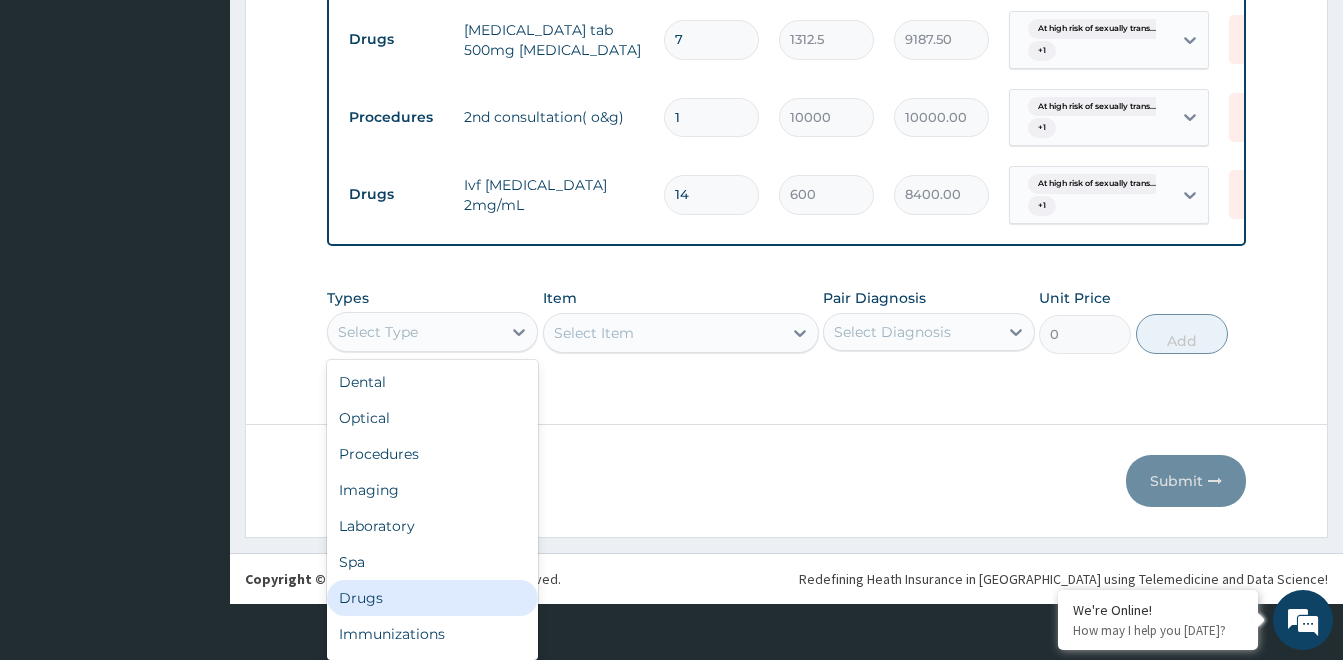 scroll, scrollTop: 68, scrollLeft: 0, axis: vertical 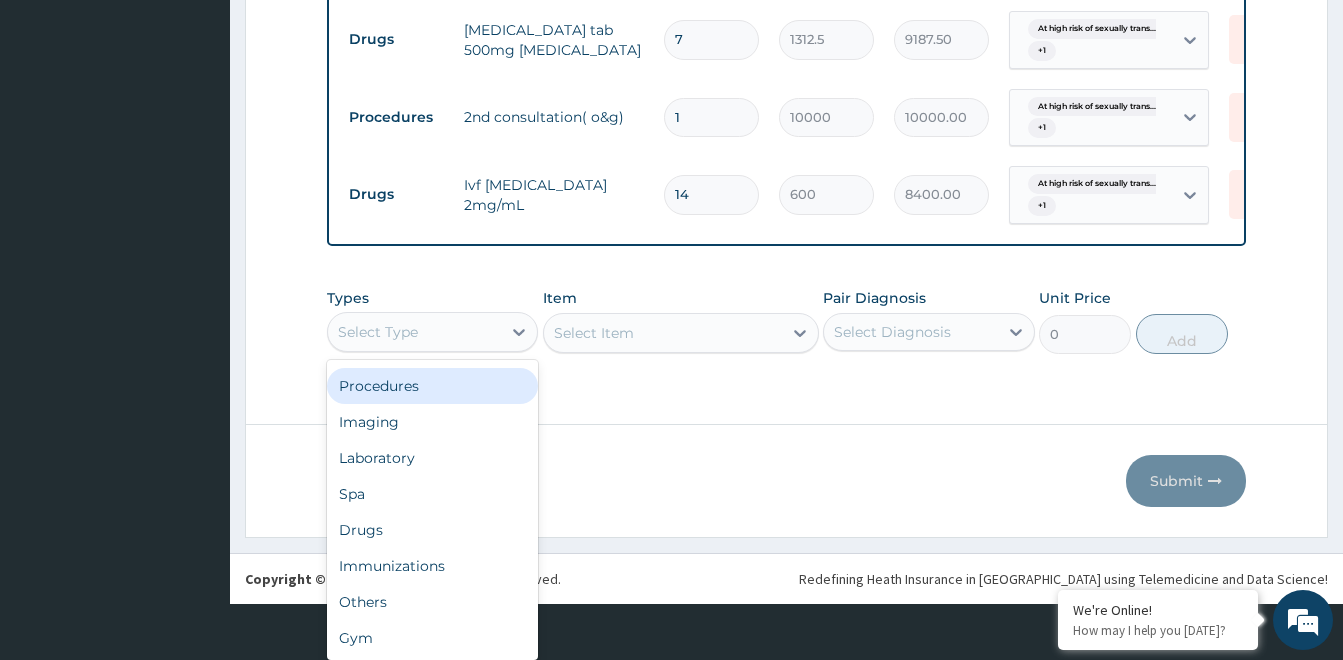 click on "Procedures" at bounding box center [432, 386] 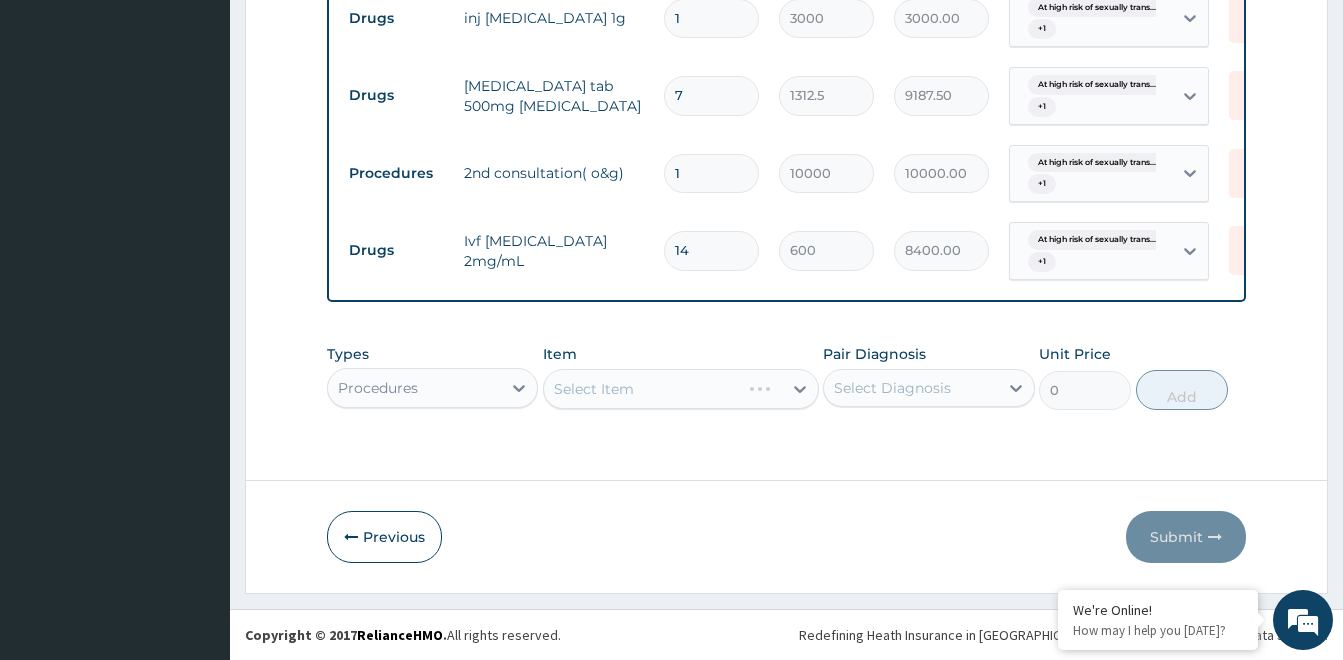 scroll, scrollTop: 0, scrollLeft: 0, axis: both 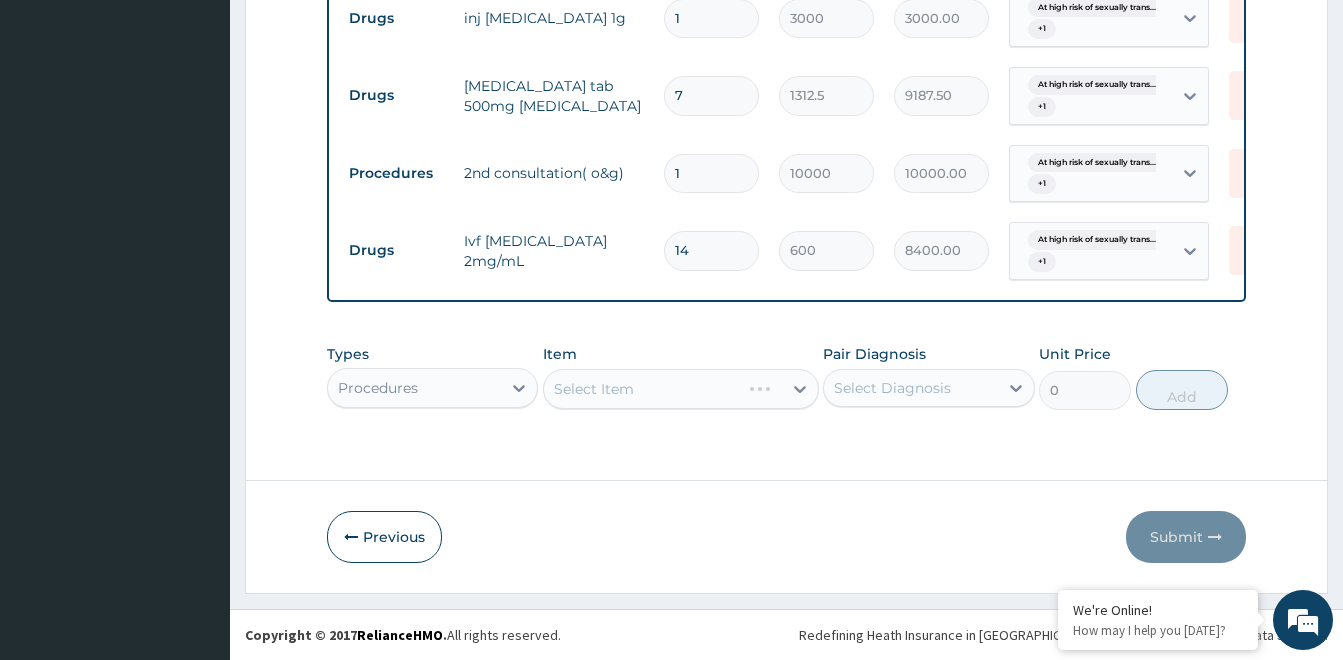 click on "Select Item" at bounding box center [681, 389] 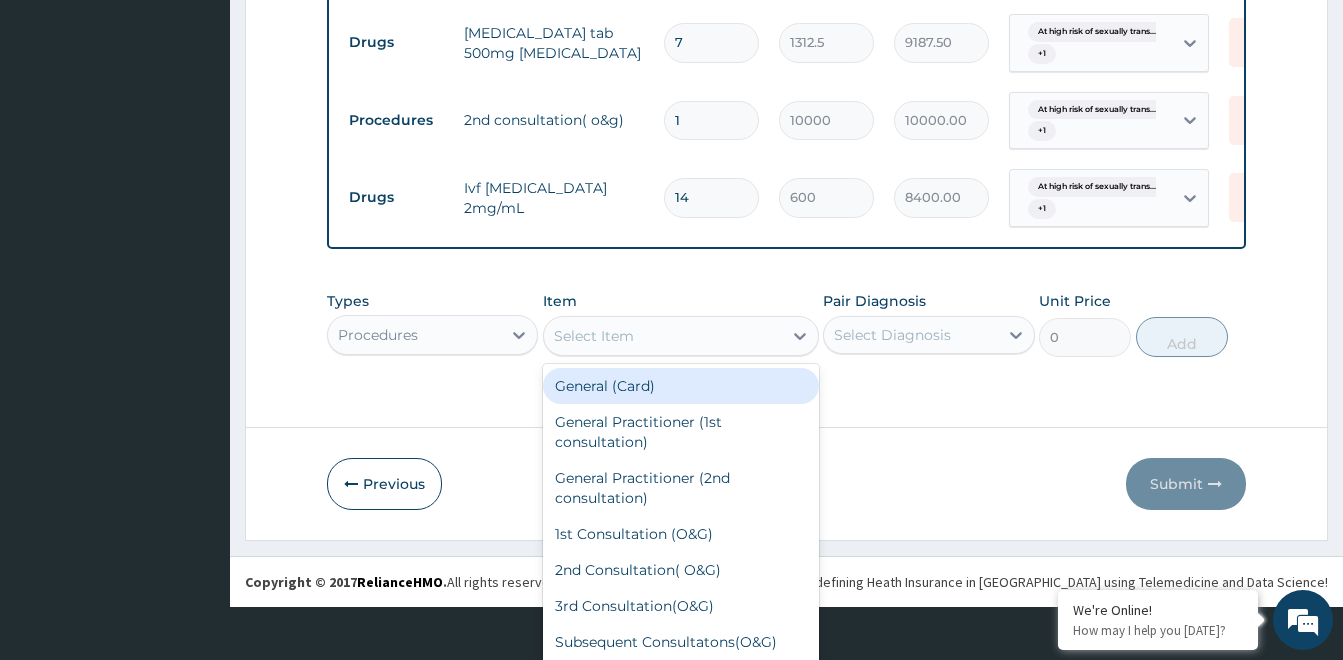 scroll, scrollTop: 57, scrollLeft: 0, axis: vertical 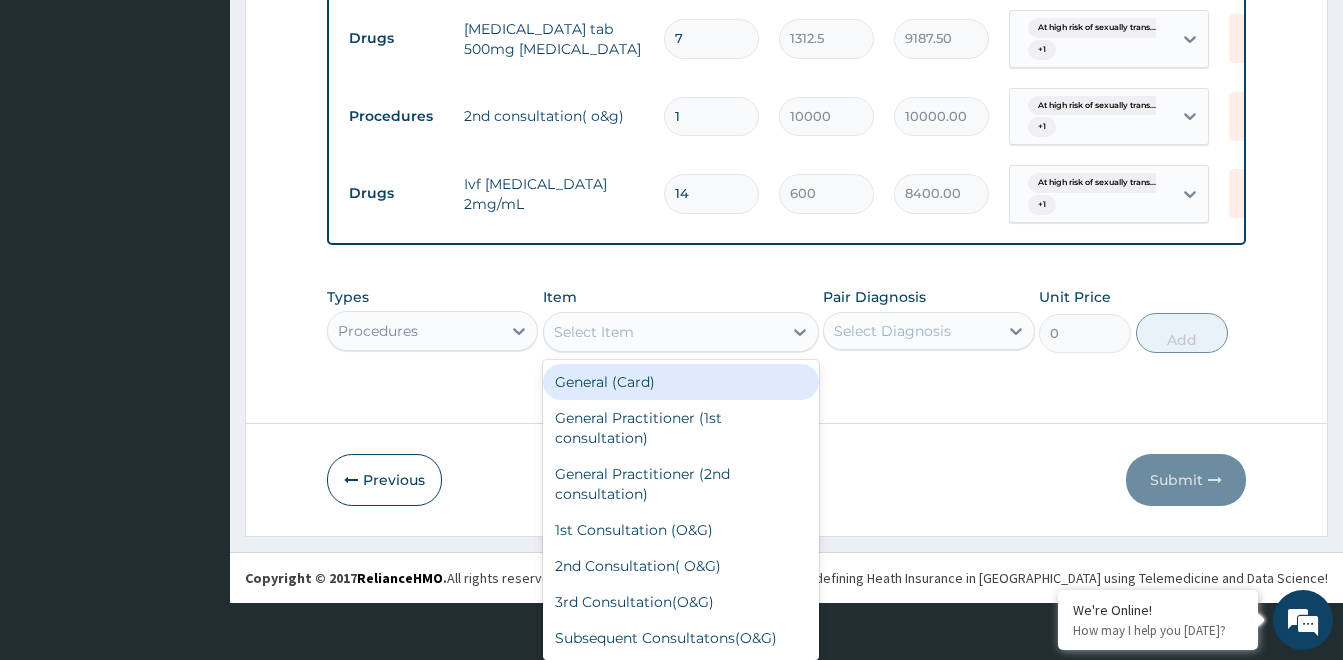 click on "option General (Card) focused, 1 of 124. 124 results available. Use Up and Down to choose options, press Enter to select the currently focused option, press Escape to exit the menu, press Tab to select the option and exit the menu. Select Item General (Card) General Practitioner (1st consultation) General Practitioner (2nd consultation) 1st Consultation (O&G) 2nd Consultation( O&G) 3rd Consultation(O&G) Subsequent Consultatons(O&G) 1st Consultation ( General Surgeon) 2nd Consultation(General Surgeon) 3rd Consultation(General Surgeon) Subsequent Consultatons(General Surgeon) 1st Consultation (internal medicine) 2nd Consultation(internal medicine) 3rd Consultation(internal medicine) Subsequent Consultatons(internal medicine) 1st Consultation (Pediatric) 2nd Consultation(Pediatrics) 3rd Consultation(Pediatric) Subsequent Consultatons(Pediatrics) 1st Consultation(ENT) 2nd Consultation(ENT) 3rd Consultation(ENT) Subsequent Consultatons(ENT) 1st Consultation(Physiotherapist) 2nd Consultation(Physiotherapist) I & D" at bounding box center (681, 332) 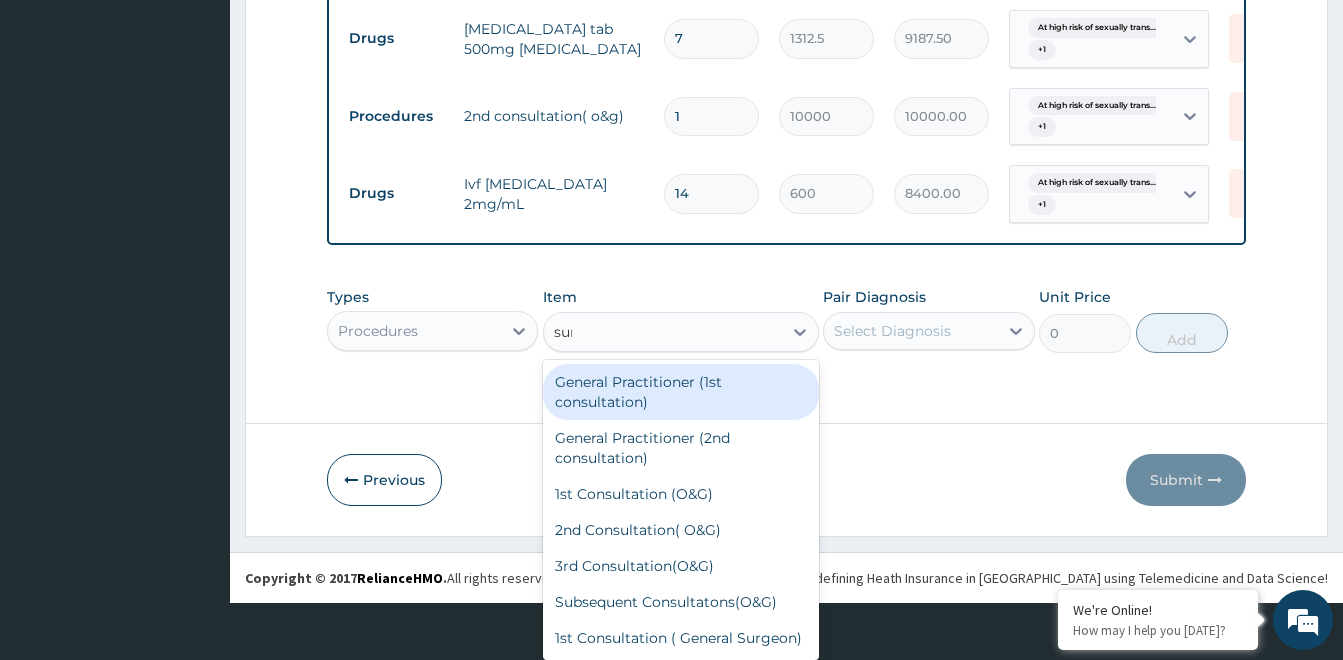 scroll, scrollTop: 0, scrollLeft: 0, axis: both 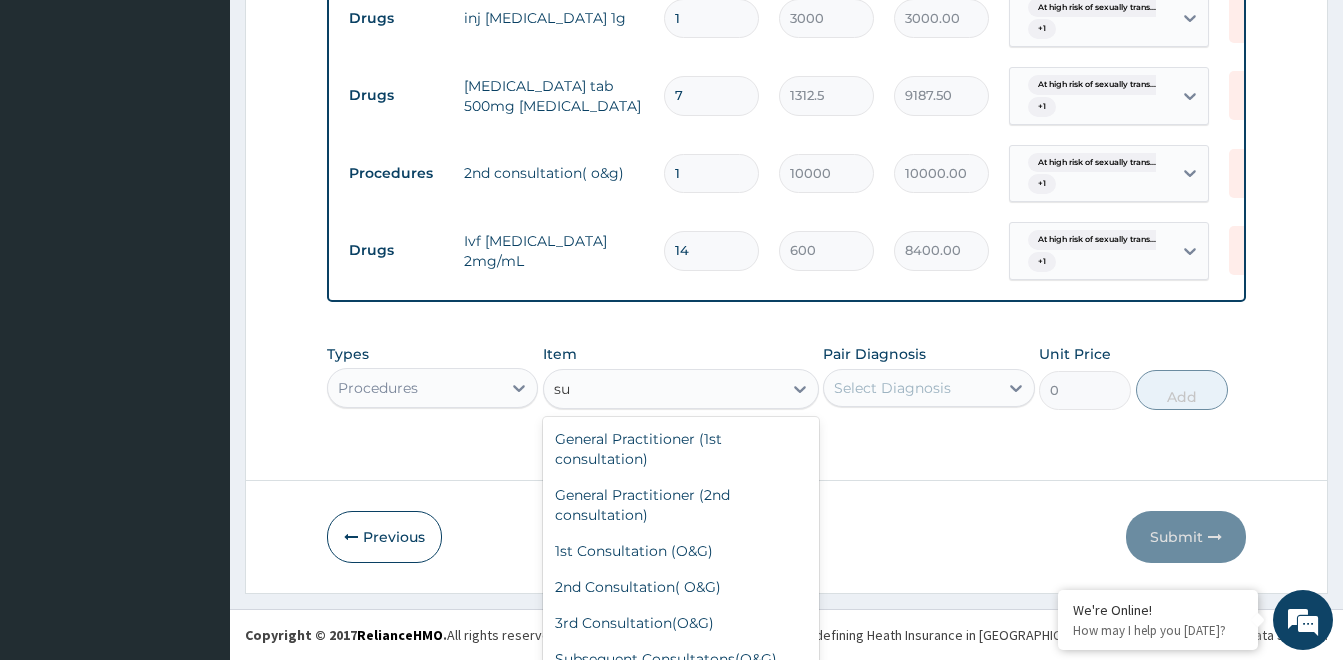 type on "s" 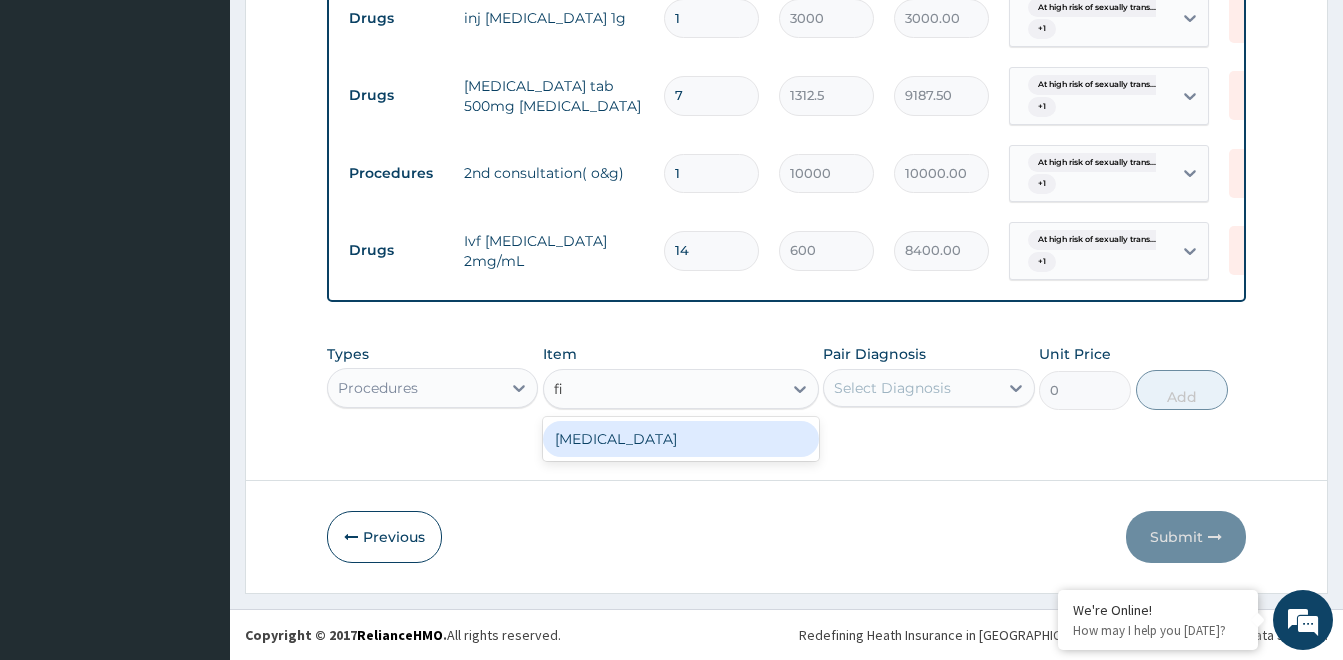 type on "f" 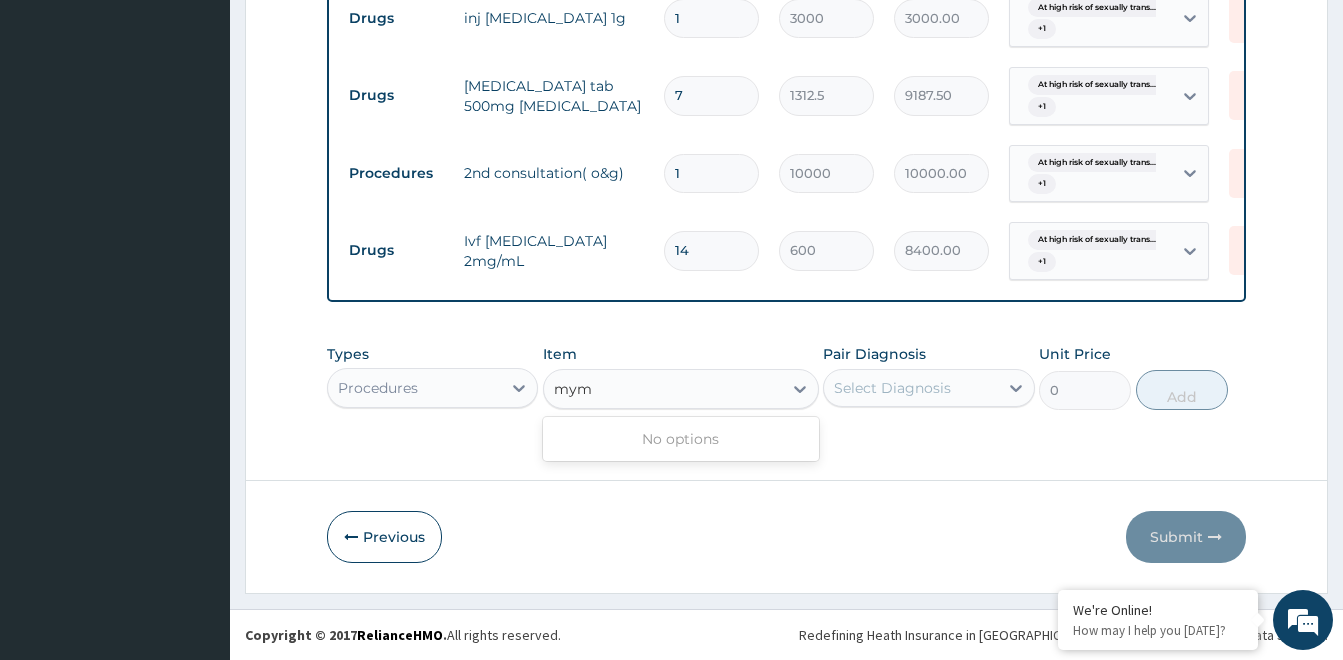type on "my" 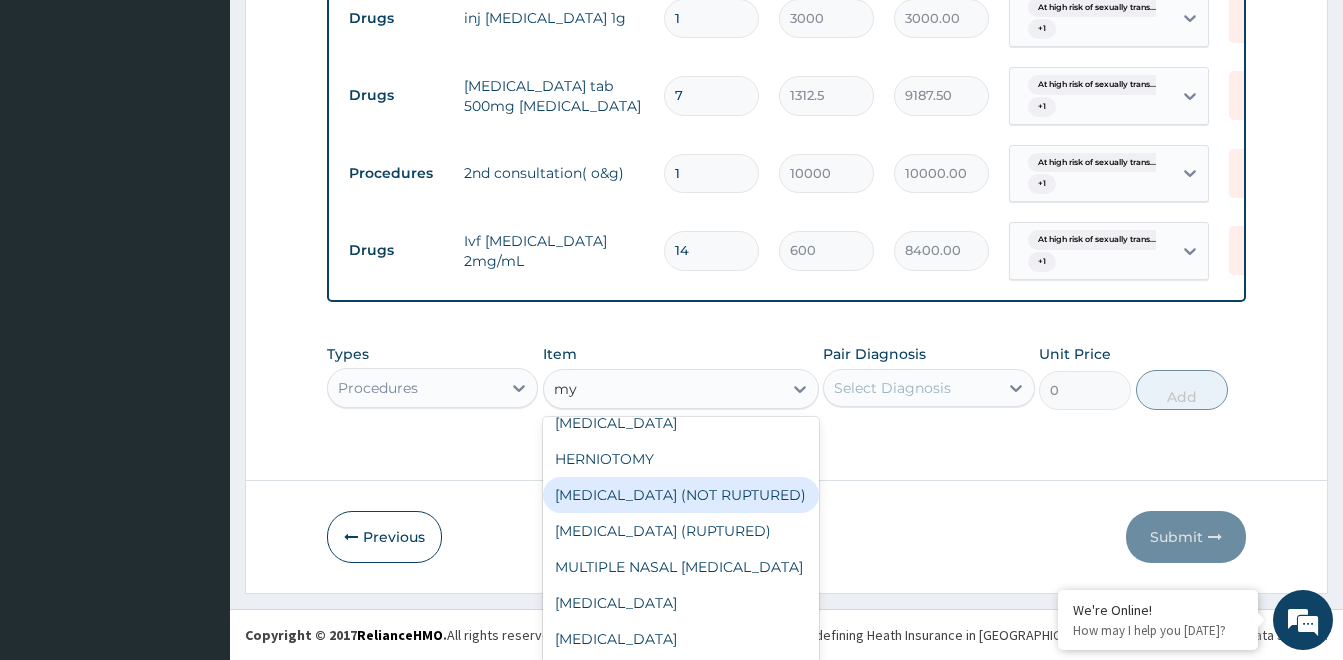 scroll, scrollTop: 200, scrollLeft: 0, axis: vertical 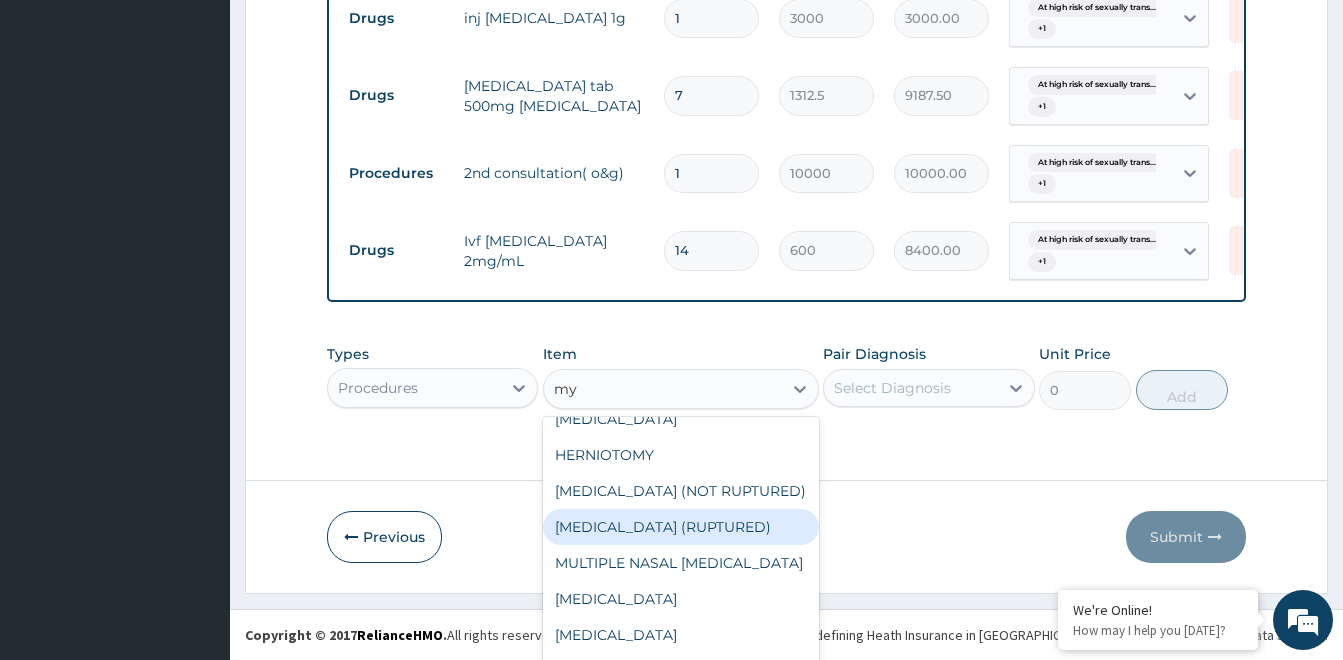 click on "APPENDECTOMY (RUPTURED)" at bounding box center [681, 527] 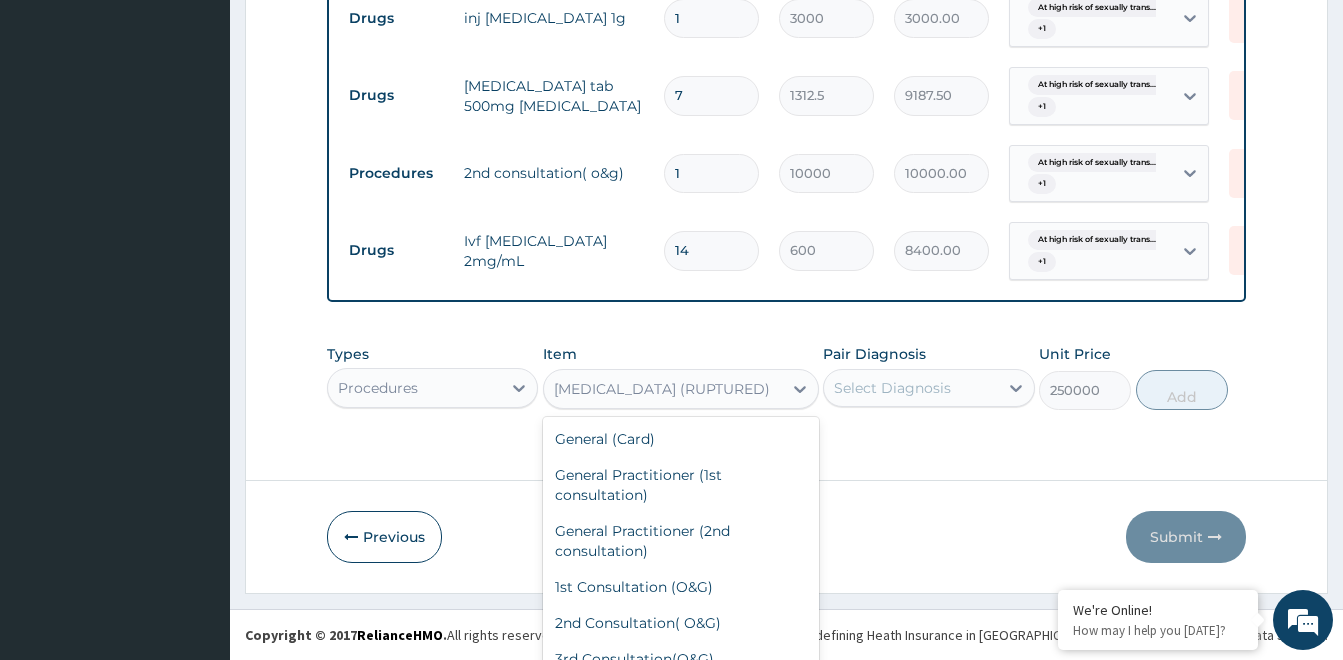 scroll, scrollTop: 57, scrollLeft: 0, axis: vertical 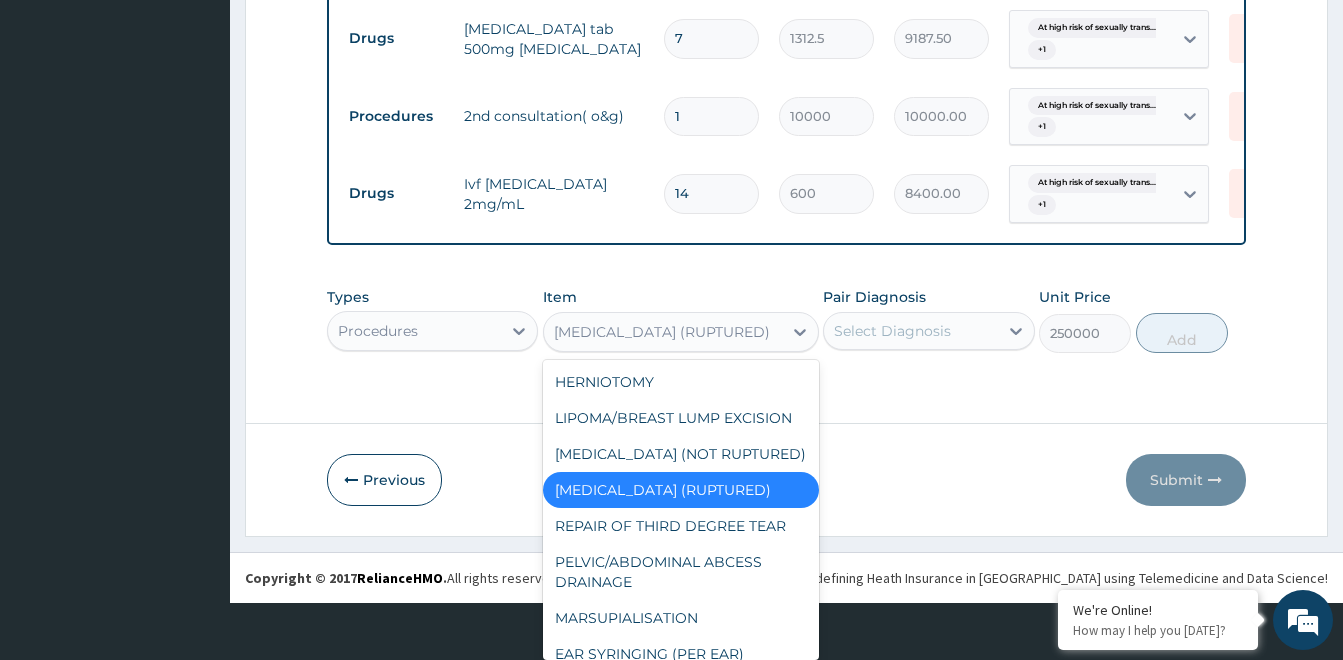 click on "option APPENDECTOMY (RUPTURED), selected. option APPENDECTOMY (RUPTURED) selected, 61 of 124. 124 results available. Use Up and Down to choose options, press Enter to select the currently focused option, press Escape to exit the menu, press Tab to select the option and exit the menu. APPENDECTOMY (RUPTURED) General (Card) General Practitioner (1st consultation) General Practitioner (2nd consultation) 1st Consultation (O&G) 2nd Consultation( O&G) 3rd Consultation(O&G) Subsequent Consultatons(O&G) 1st Consultation ( General Surgeon) 2nd Consultation(General Surgeon) 3rd Consultation(General Surgeon) Subsequent Consultatons(General Surgeon) 1st Consultation (internal medicine) 2nd Consultation(internal medicine) 3rd Consultation(internal medicine) Subsequent Consultatons(internal medicine) 1st Consultation (Pediatric) 2nd Consultation(Pediatrics) 3rd Consultation(Pediatric) Subsequent Consultatons(Pediatrics) 1st Consultation(ENT) 2nd Consultation(ENT) 3rd Consultation(ENT) Subsequent Consultatons(ENT) I & D EUA" at bounding box center [681, 332] 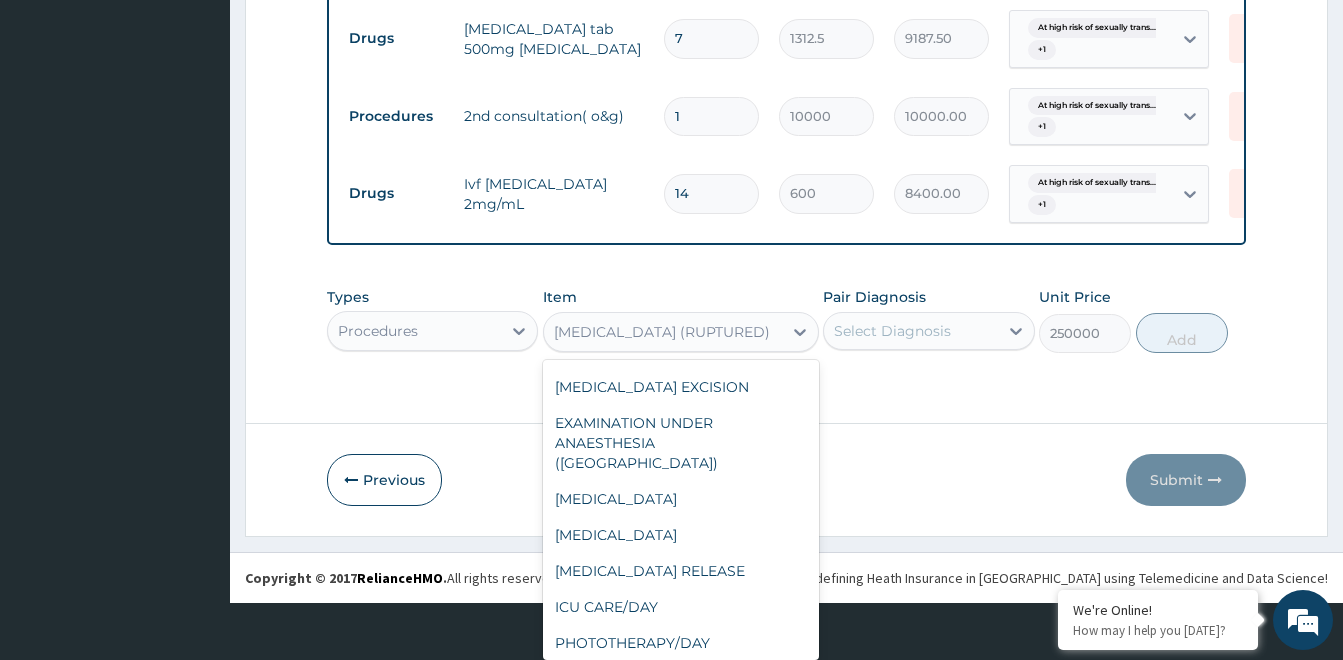 scroll, scrollTop: 2952, scrollLeft: 0, axis: vertical 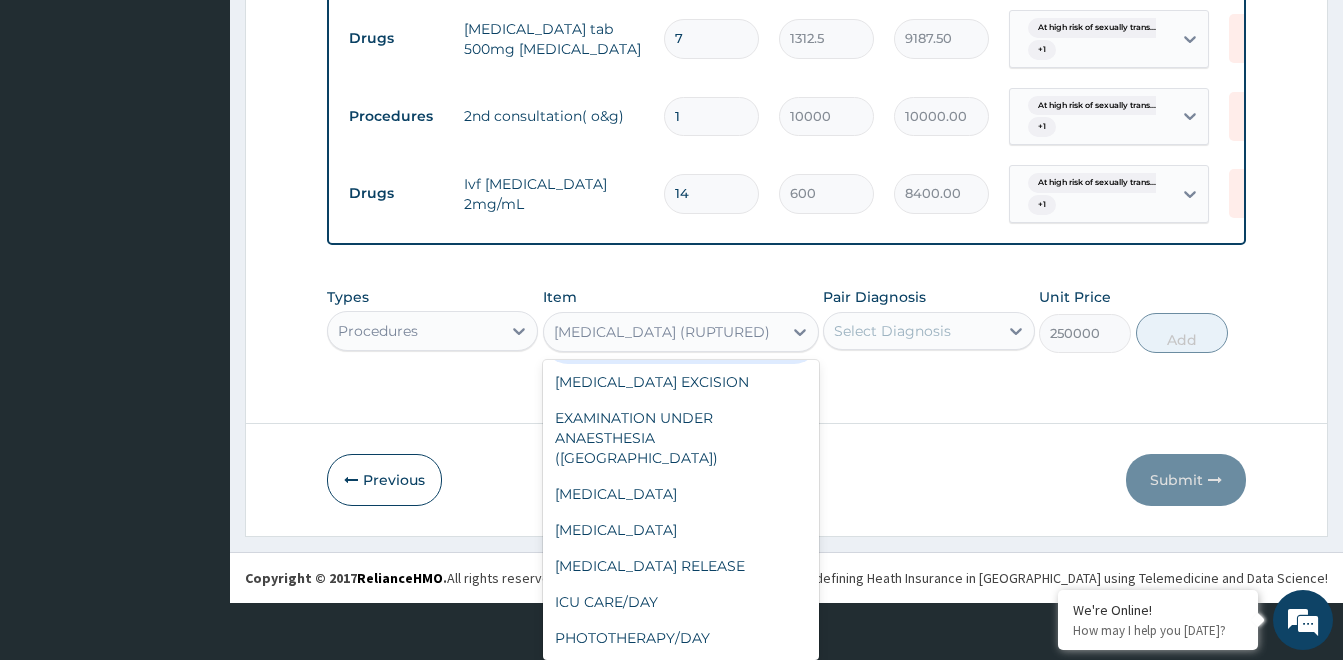 click on "REMOVAL OF IN GROWING TOE NAIL/DRESSINGS" at bounding box center (681, 336) 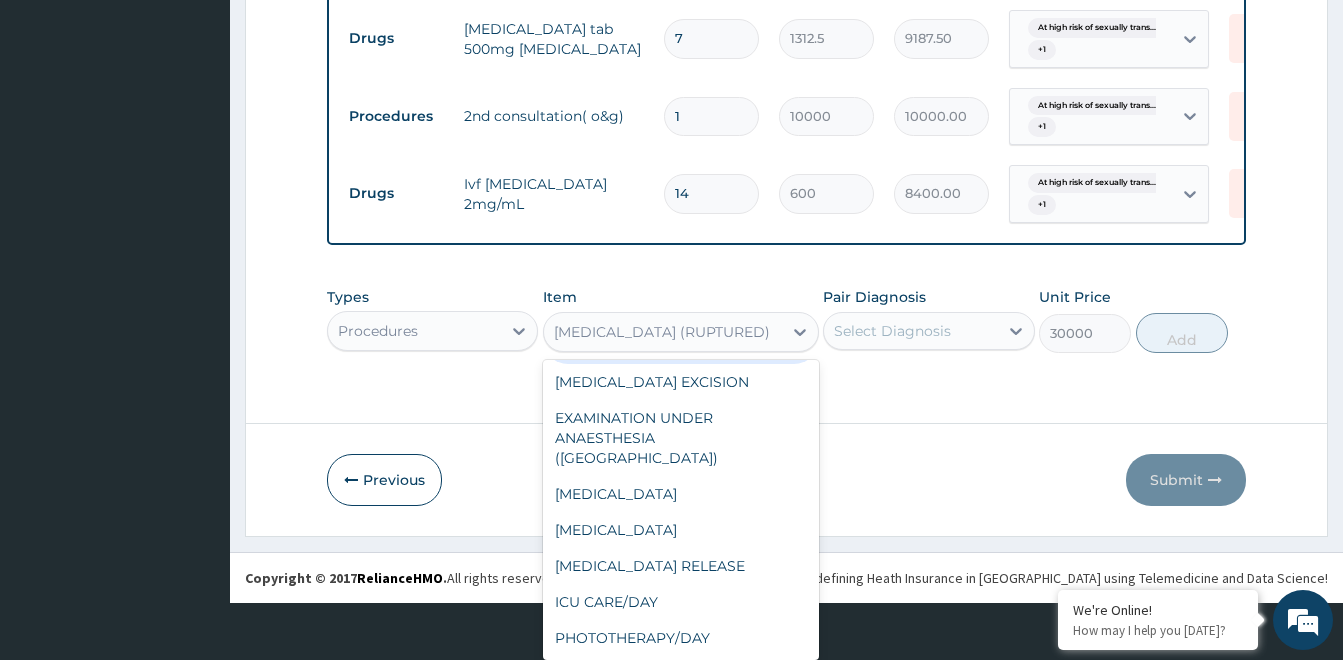 scroll, scrollTop: 0, scrollLeft: 0, axis: both 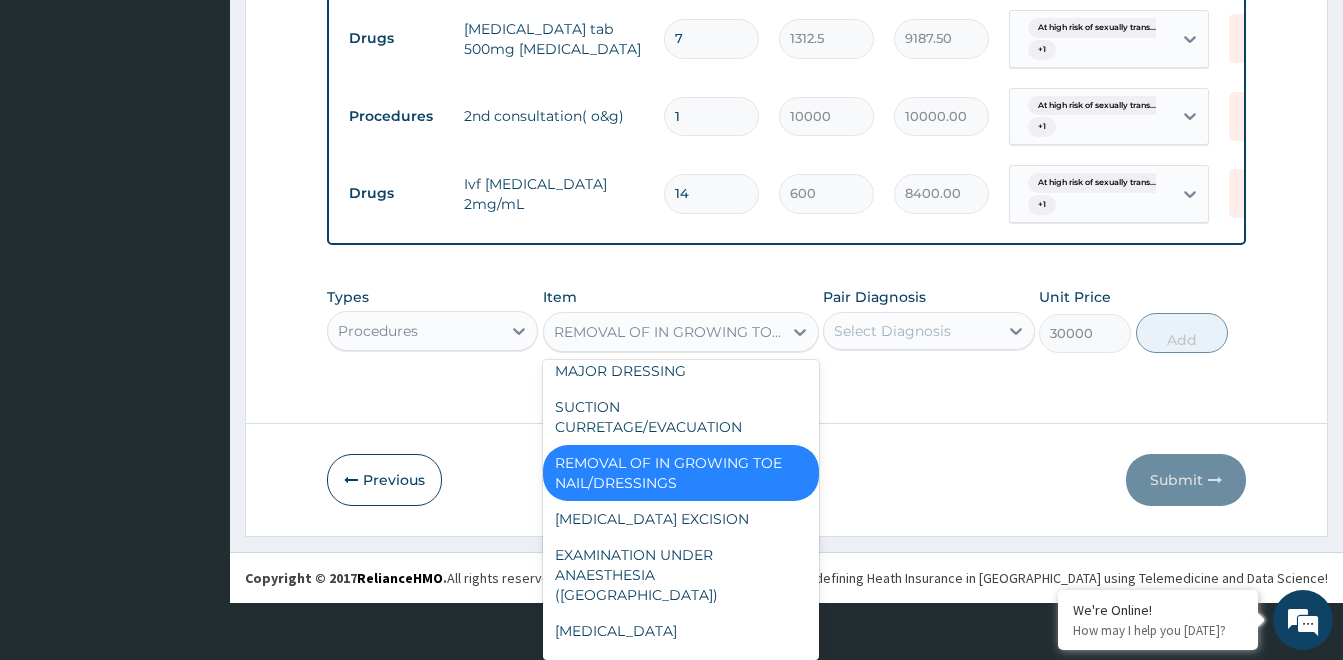click on "option REMOVAL OF IN GROWING TOE NAIL/DRESSINGS, selected. option  BREAST ABSCESS focused, 66 of 124. 124 results available. Use Up and Down to choose options, press Enter to select the currently focused option, press Escape to exit the menu, press Tab to select the option and exit the menu. REMOVAL OF IN GROWING TOE NAIL/DRESSINGS General (Card) General Practitioner (1st consultation) General Practitioner (2nd consultation) 1st Consultation (O&G) 2nd Consultation( O&G) 3rd Consultation(O&G) Subsequent Consultatons(O&G) 1st Consultation ( General Surgeon) 2nd Consultation(General Surgeon) 3rd Consultation(General Surgeon) Subsequent Consultatons(General Surgeon) 1st Consultation (internal medicine) 2nd Consultation(internal medicine) 3rd Consultation(internal medicine) Subsequent Consultatons(internal medicine) 1st Consultation (Pediatric) 2nd Consultation(Pediatrics) 3rd Consultation(Pediatric) Subsequent Consultatons(Pediatrics) 1st Consultation(ENT) 2nd Consultation(ENT) 3rd Consultation(ENT) FISTULECTOMY" at bounding box center [681, 332] 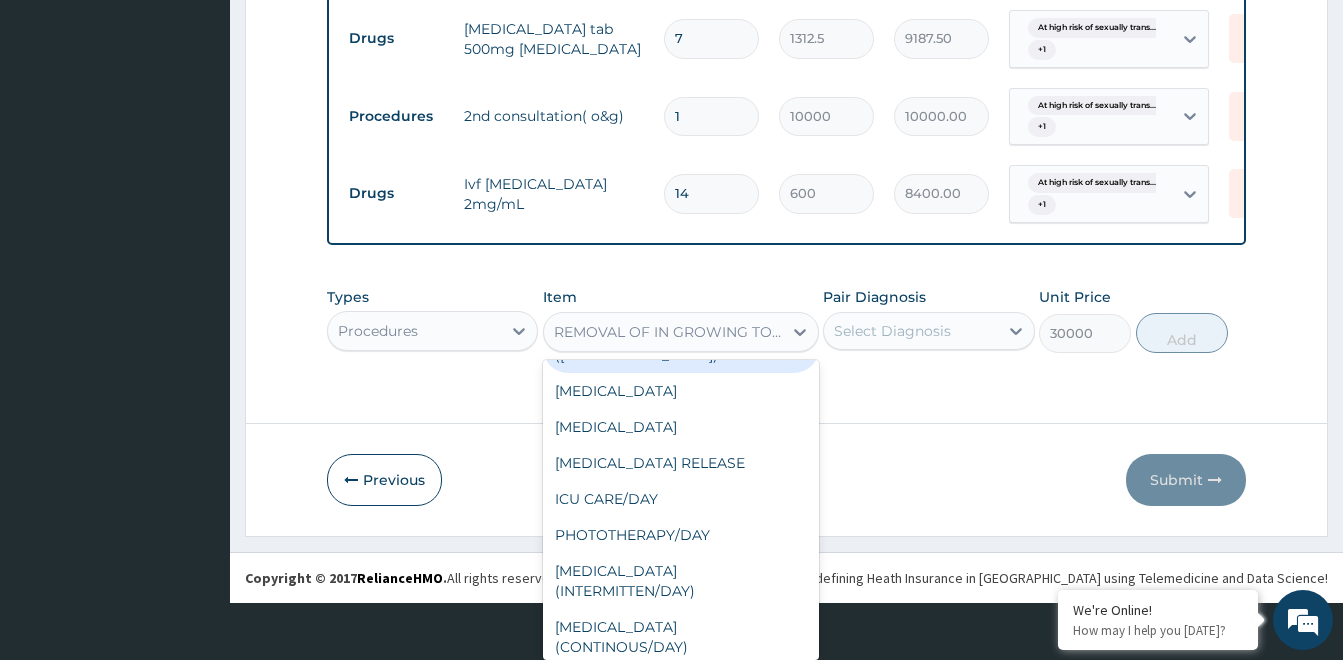 scroll, scrollTop: 3115, scrollLeft: 0, axis: vertical 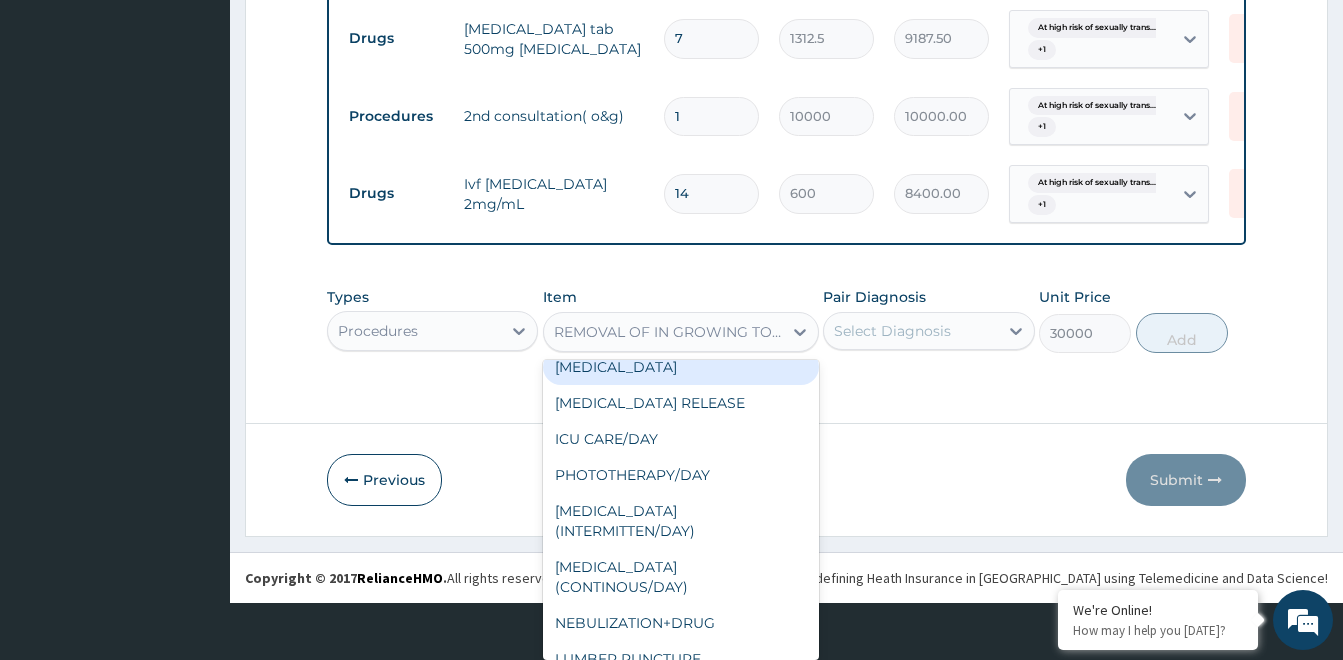 click on "EAR PIERCING" at bounding box center (681, 367) 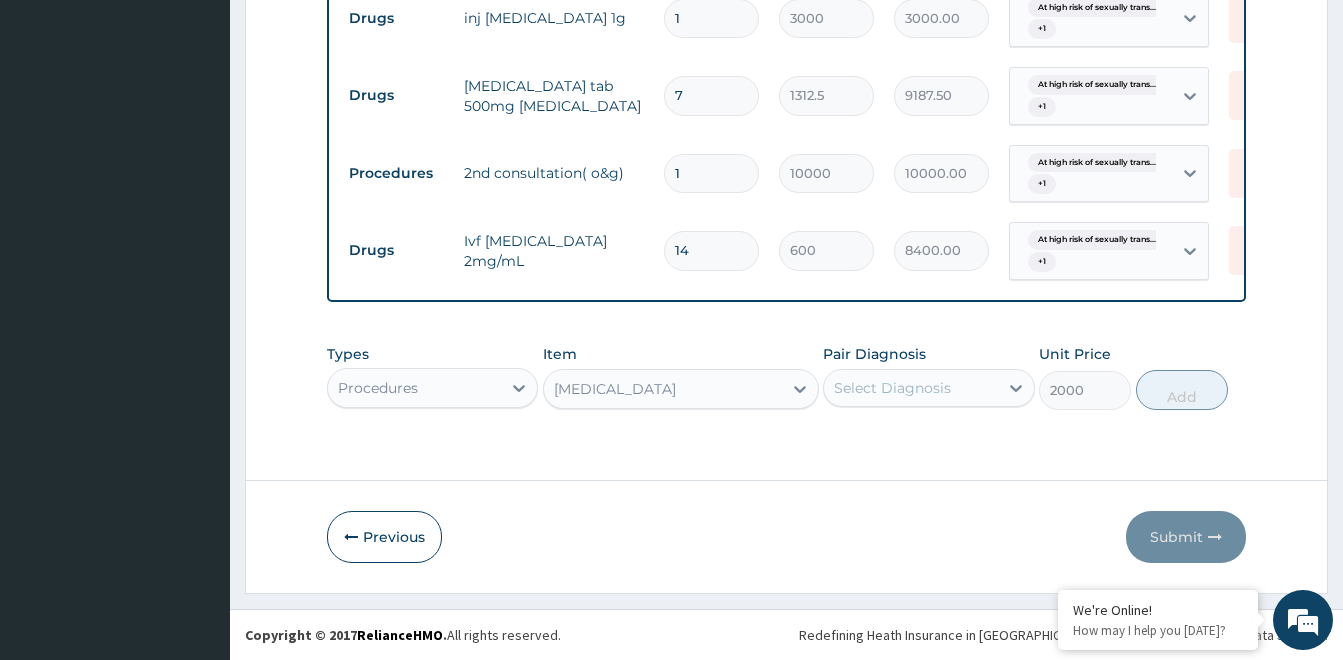 scroll, scrollTop: 0, scrollLeft: 0, axis: both 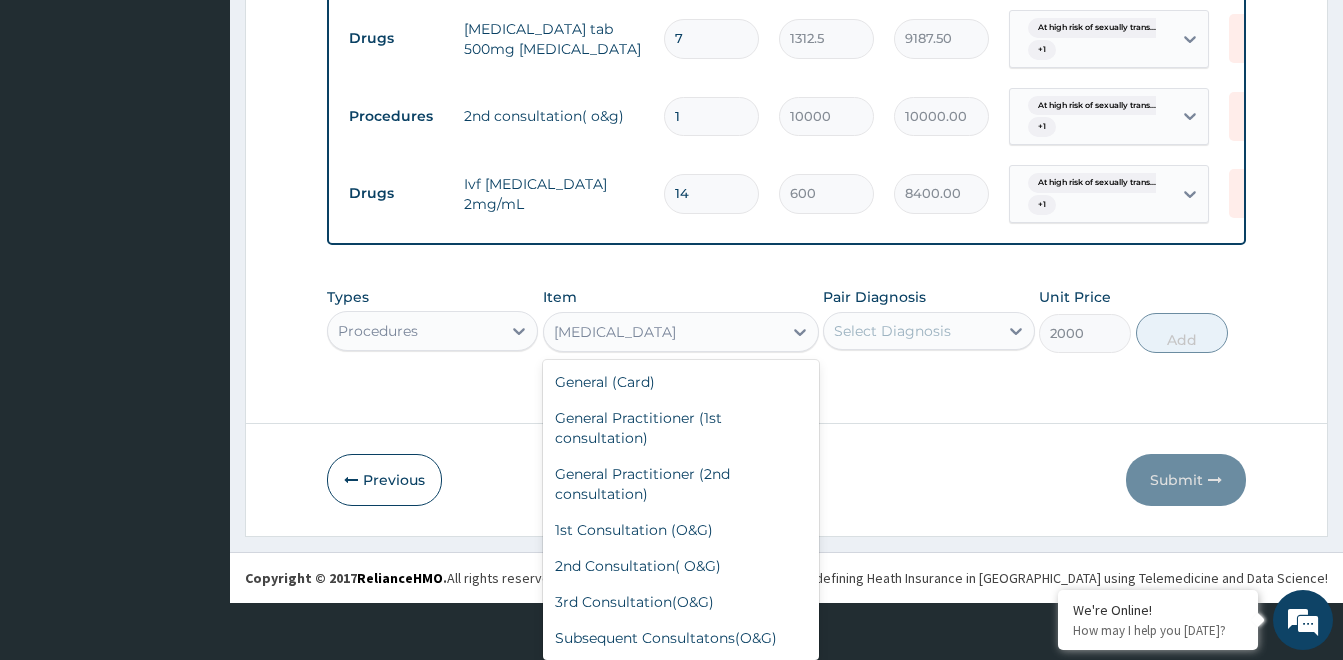 click on "option EAR PIERCING, selected. option SUCTION CURRETAGE/EVACUATION focused, 71 of 124. 124 results available. Use Up and Down to choose options, press Enter to select the currently focused option, press Escape to exit the menu, press Tab to select the option and exit the menu. EAR PIERCING General (Card) General Practitioner (1st consultation) General Practitioner (2nd consultation) 1st Consultation (O&G) 2nd Consultation( O&G) 3rd Consultation(O&G) Subsequent Consultatons(O&G) 1st Consultation ( General Surgeon) 2nd Consultation(General Surgeon) 3rd Consultation(General Surgeon) Subsequent Consultatons(General Surgeon) 1st Consultation (internal medicine) 2nd Consultation(internal medicine) 3rd Consultation(internal medicine) Subsequent Consultatons(internal medicine) 1st Consultation (Pediatric) 2nd Consultation(Pediatrics) 3rd Consultation(Pediatric) Subsequent Consultatons(Pediatrics) 1st Consultation(ENT) 2nd Consultation(ENT) 3rd Consultation(ENT) Subsequent Consultatons(ENT) 1st Consultation(Urologist)" at bounding box center (681, 332) 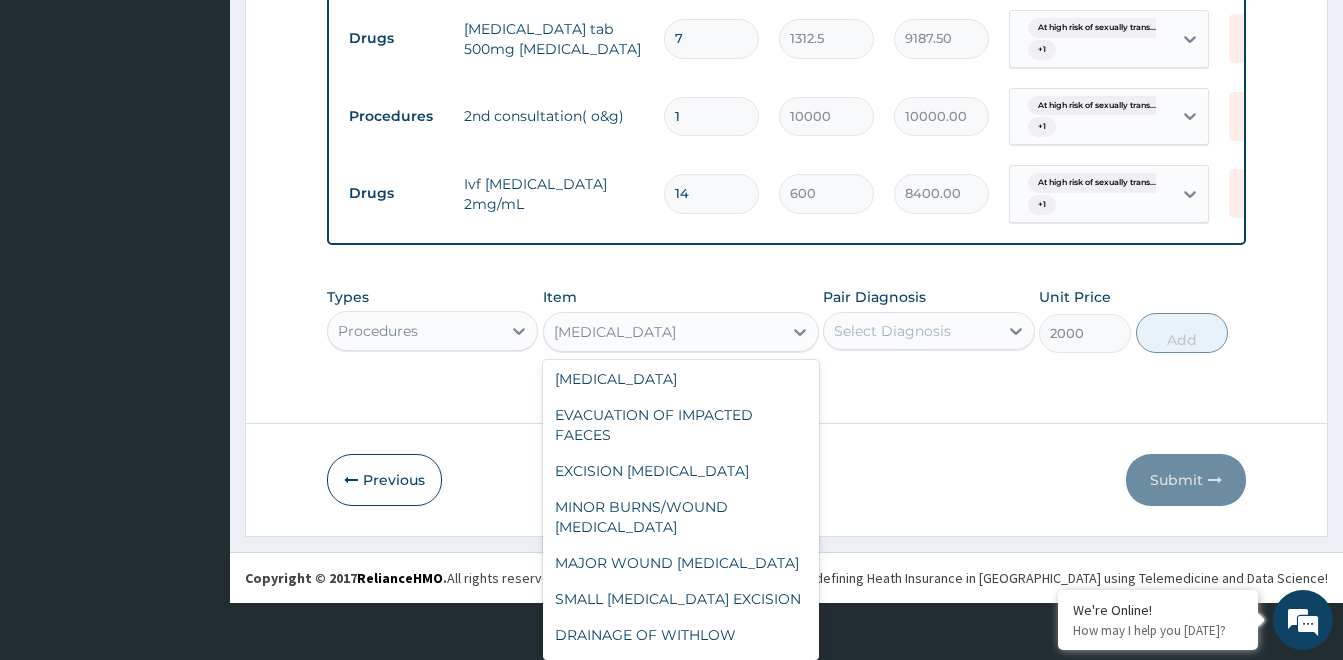 scroll, scrollTop: 3472, scrollLeft: 0, axis: vertical 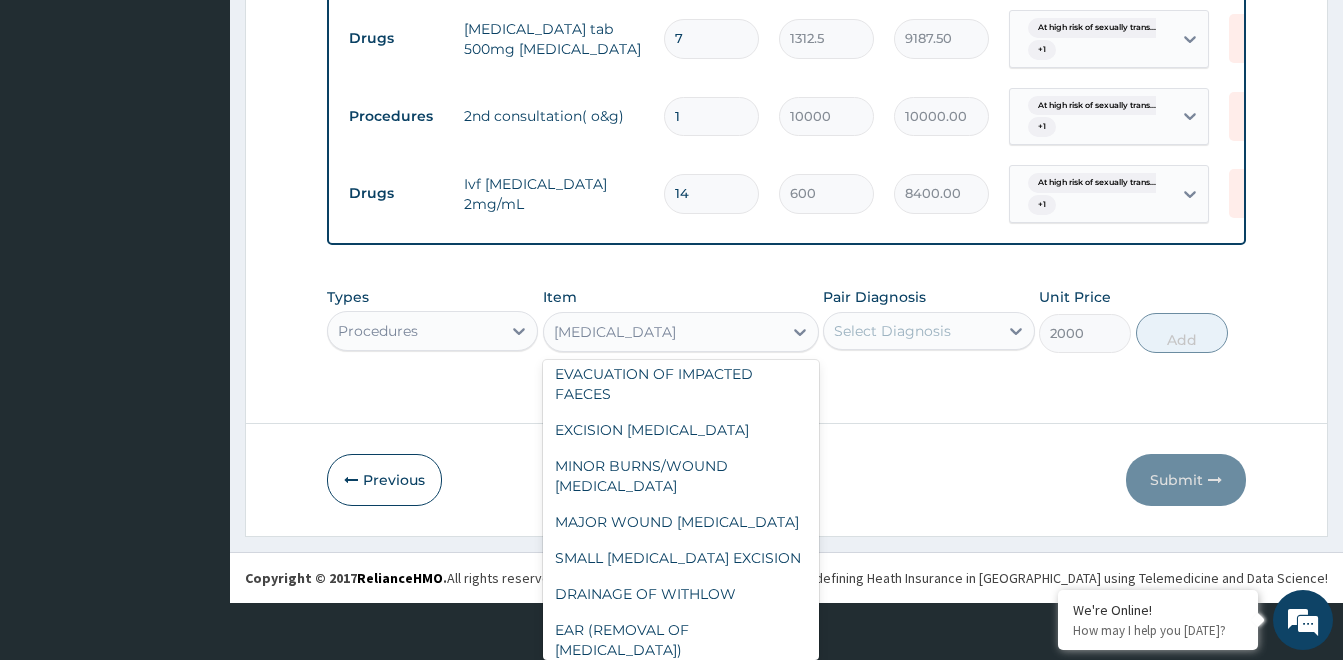 click on "NEBULIZATION+DRUG" at bounding box center (681, 266) 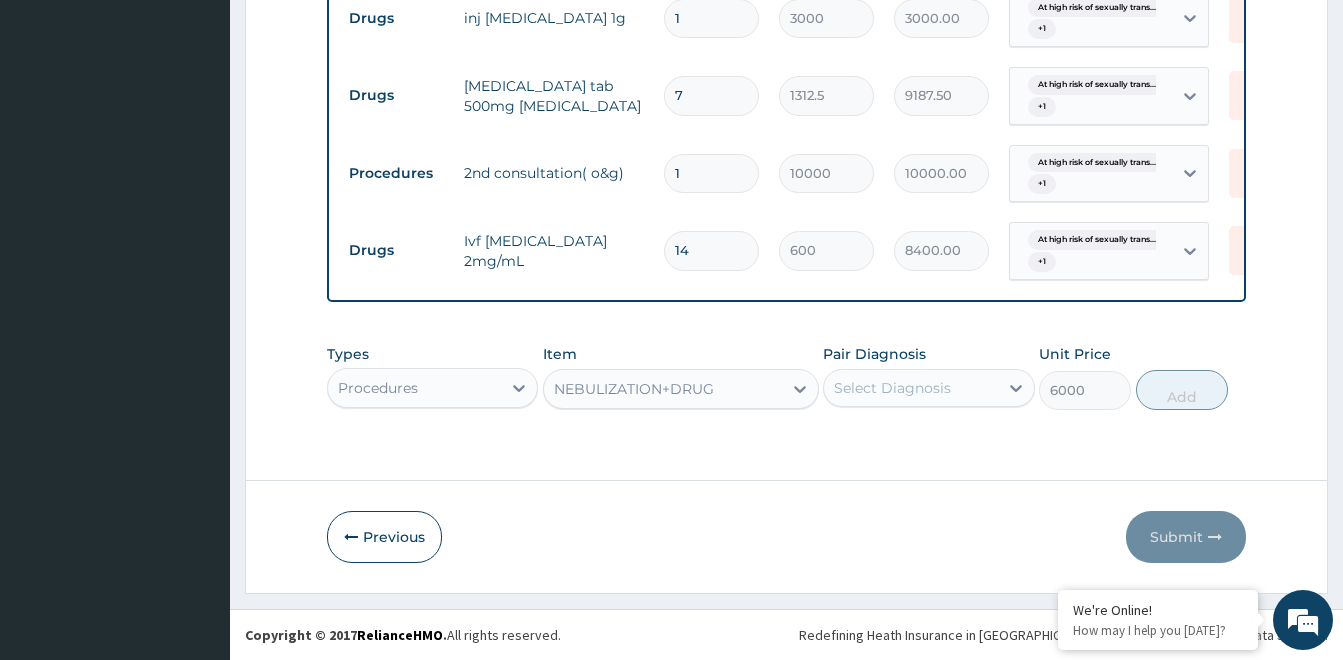 scroll, scrollTop: 0, scrollLeft: 0, axis: both 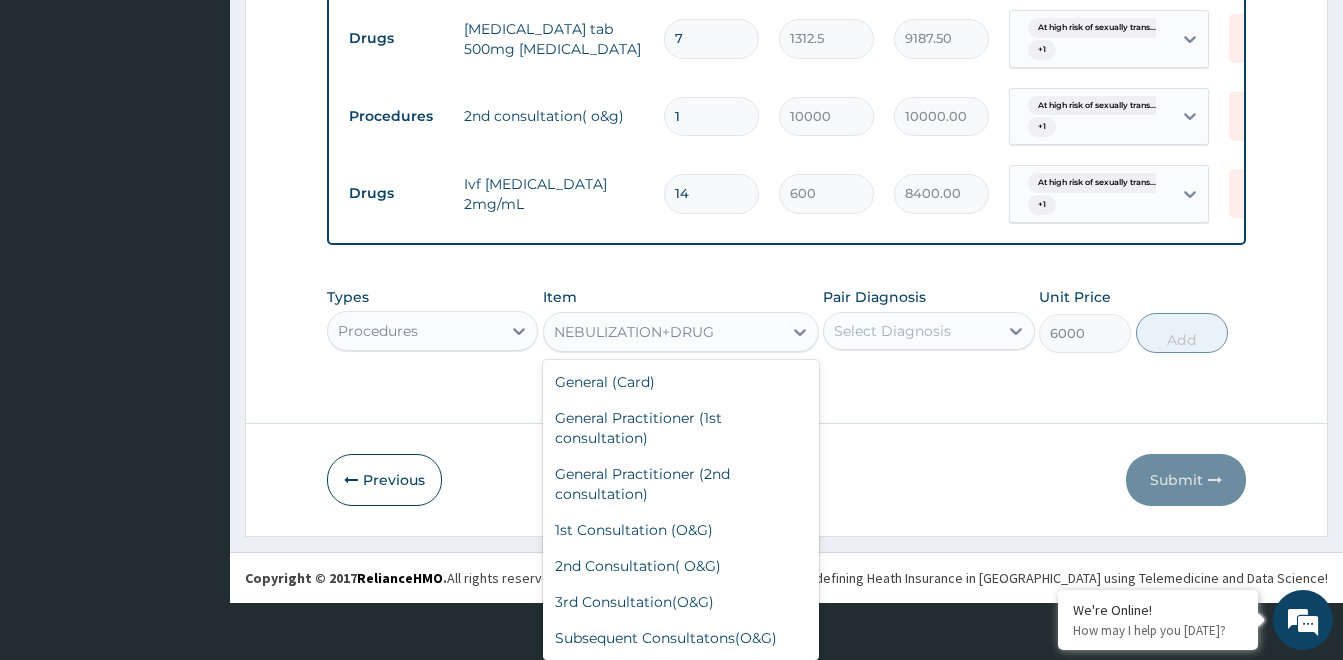 click on "option NEBULIZATION+DRUG                          , selected. option EAR PIERCING focused, 76 of 124. 124 results available. Use Up and Down to choose options, press Enter to select the currently focused option, press Escape to exit the menu, press Tab to select the option and exit the menu. NEBULIZATION+DRUG                           General (Card) General Practitioner (1st consultation) General Practitioner (2nd consultation) 1st Consultation (O&G) 2nd Consultation( O&G) 3rd Consultation(O&G) Subsequent Consultatons(O&G) 1st Consultation ( General Surgeon) 2nd Consultation(General Surgeon) 3rd Consultation(General Surgeon) Subsequent Consultatons(General Surgeon) 1st Consultation (internal medicine) 2nd Consultation(internal medicine) 3rd Consultation(internal medicine) Subsequent Consultatons(internal medicine) 1st Consultation (Pediatric) 2nd Consultation(Pediatrics) 3rd Consultation(Pediatric) Subsequent Consultatons(Pediatrics) 1st Consultation(ENT) 2nd Consultation(ENT) 3rd Consultation(ENT) HERNIOTOMY" at bounding box center [681, 332] 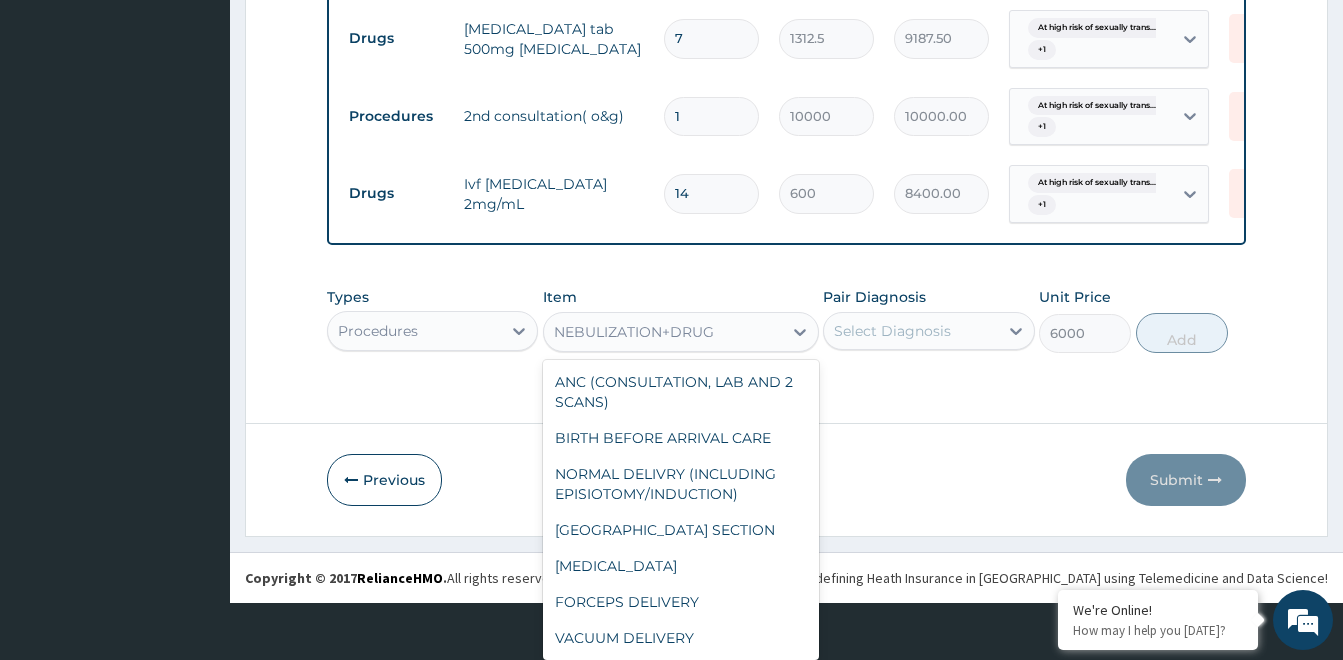 scroll, scrollTop: 4992, scrollLeft: 0, axis: vertical 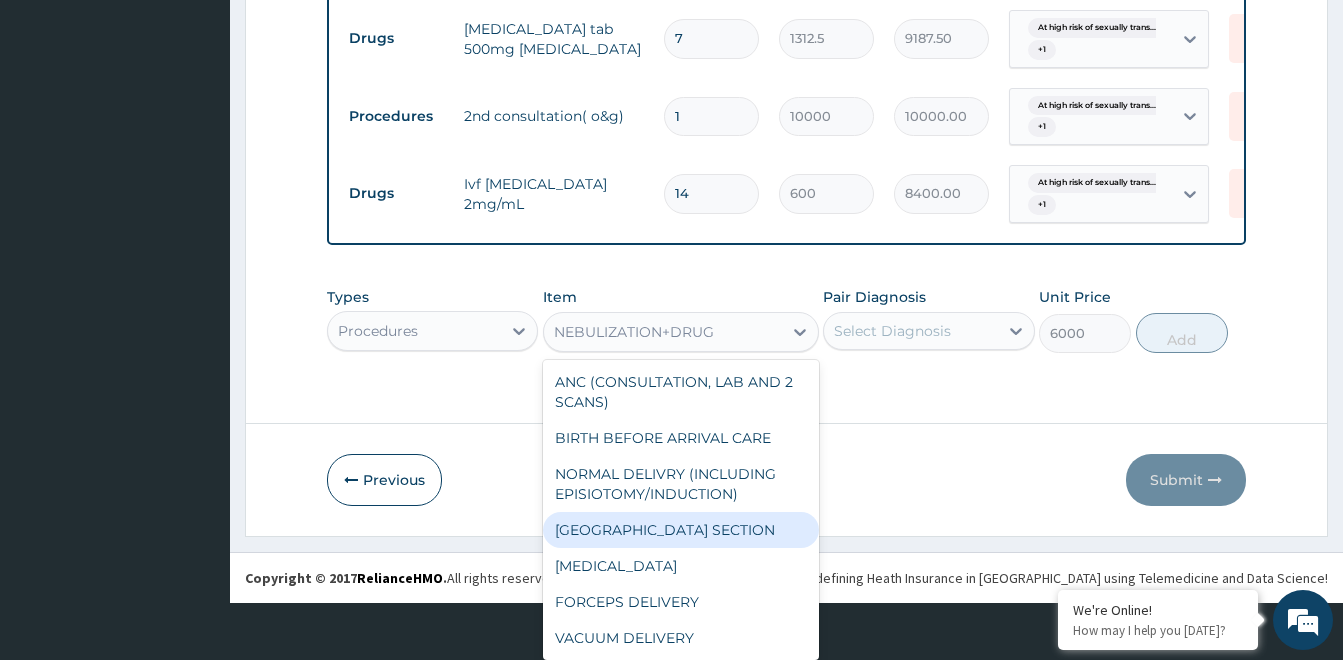 click on "CAESARIAN SECTION" at bounding box center (681, 530) 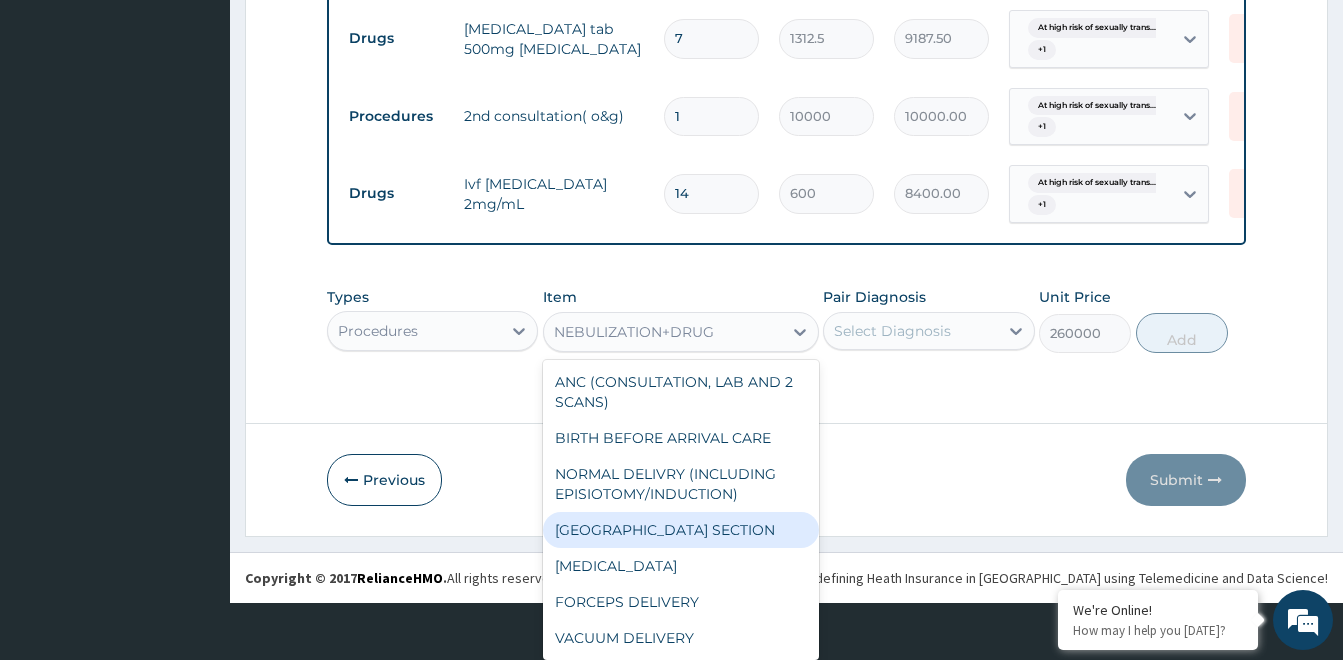 scroll, scrollTop: 0, scrollLeft: 0, axis: both 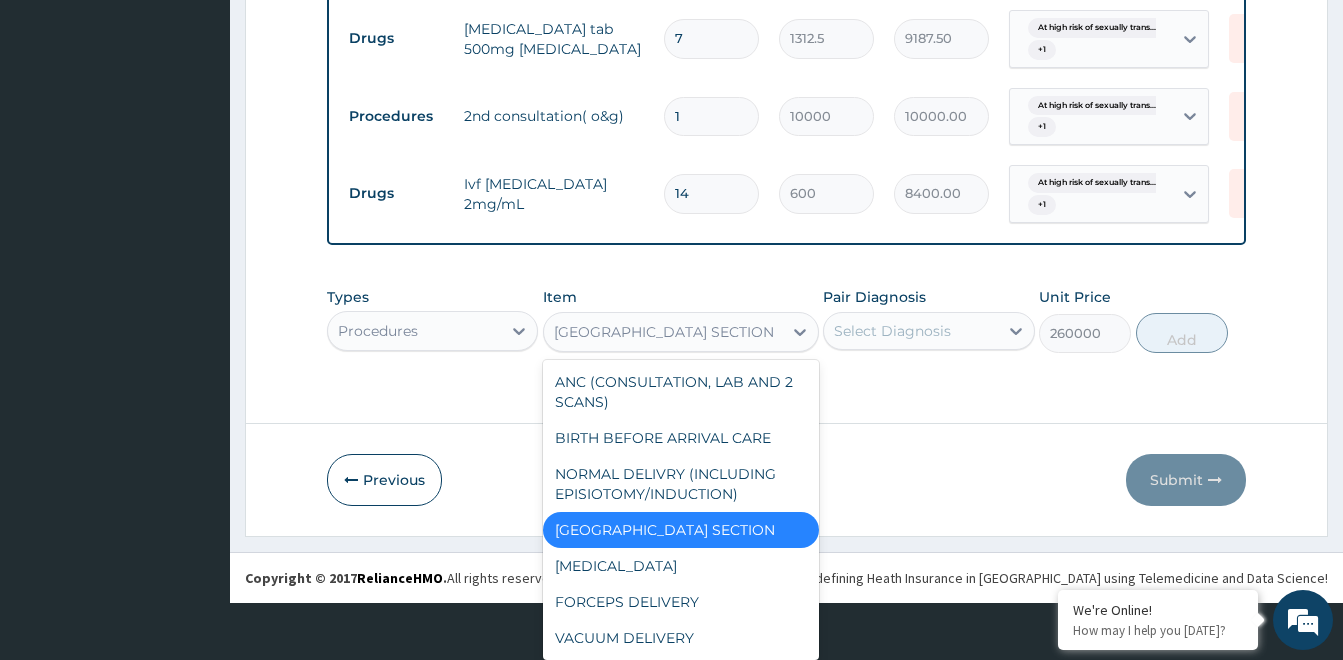 click on "option CAESARIAN SECTION, selected. option PERINEAL WARTS PODOPHYLLIN focused, 115 of 124. 124 results available. Use Up and Down to choose options, press Enter to select the currently focused option, press Escape to exit the menu, press Tab to select the option and exit the menu. CAESARIAN SECTION General (Card) General Practitioner (1st consultation) General Practitioner (2nd consultation) 1st Consultation (O&G) 2nd Consultation( O&G) 3rd Consultation(O&G) Subsequent Consultatons(O&G) 1st Consultation ( General Surgeon) 2nd Consultation(General Surgeon) 3rd Consultation(General Surgeon) Subsequent Consultatons(General Surgeon) 1st Consultation (internal medicine) 2nd Consultation(internal medicine) 3rd Consultation(internal medicine) Subsequent Consultatons(internal medicine) 1st Consultation (Pediatric) 2nd Consultation(Pediatrics) 3rd Consultation(Pediatric) Subsequent Consultatons(Pediatrics) 1st Consultation(ENT) 2nd Consultation(ENT) 3rd Consultation(ENT) Subsequent Consultatons(ENT) OVARIAN CYSTECTOMY" at bounding box center (681, 332) 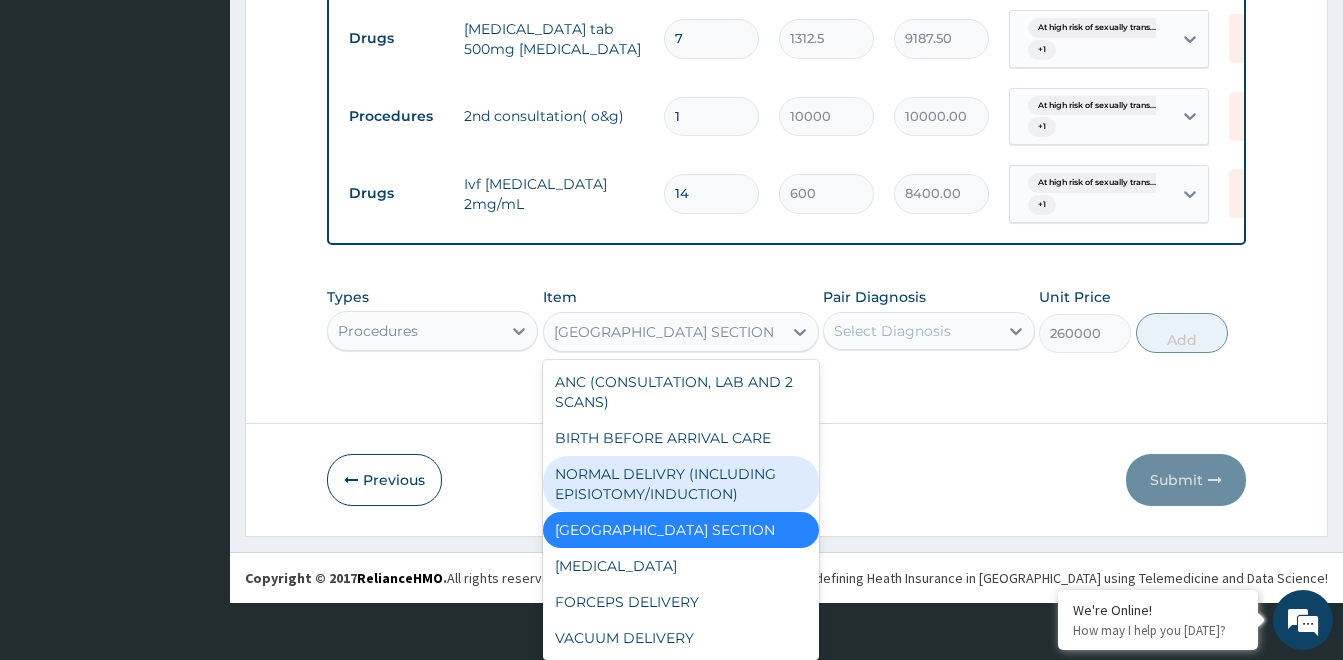 click on "NORMAL DELIVRY (INCLUDING EPISIOTOMY/INDUCTION)" at bounding box center (681, 484) 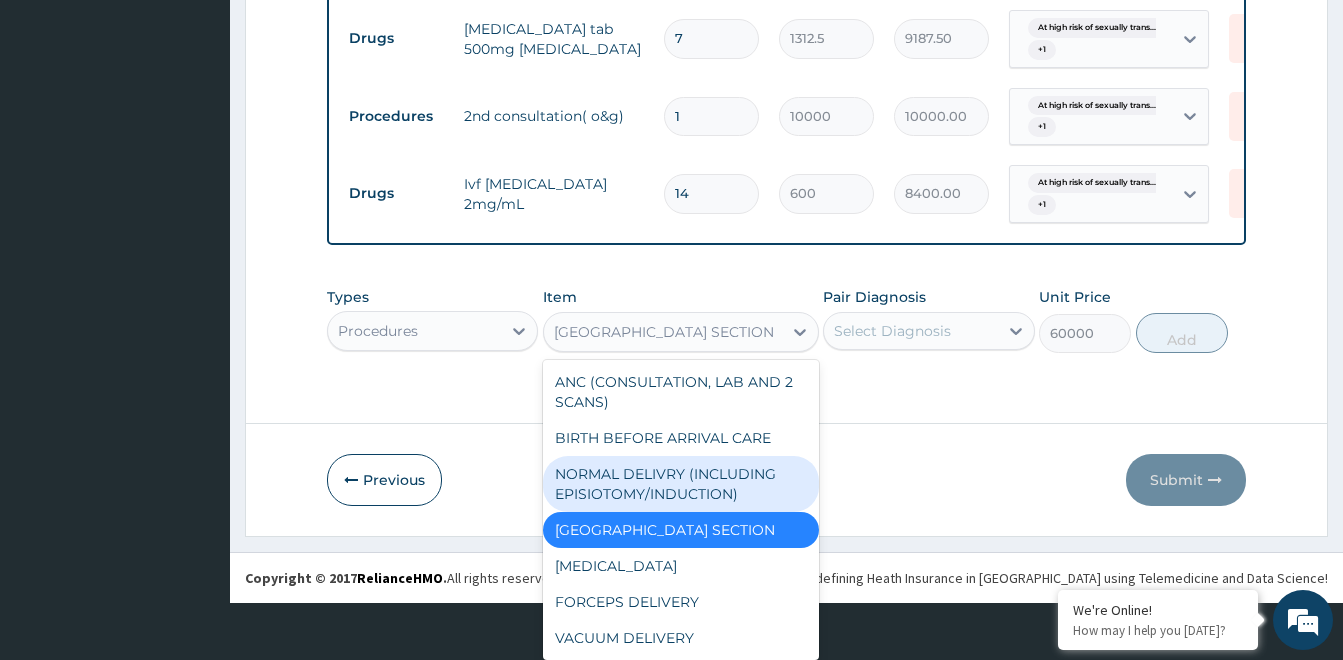 scroll, scrollTop: 0, scrollLeft: 0, axis: both 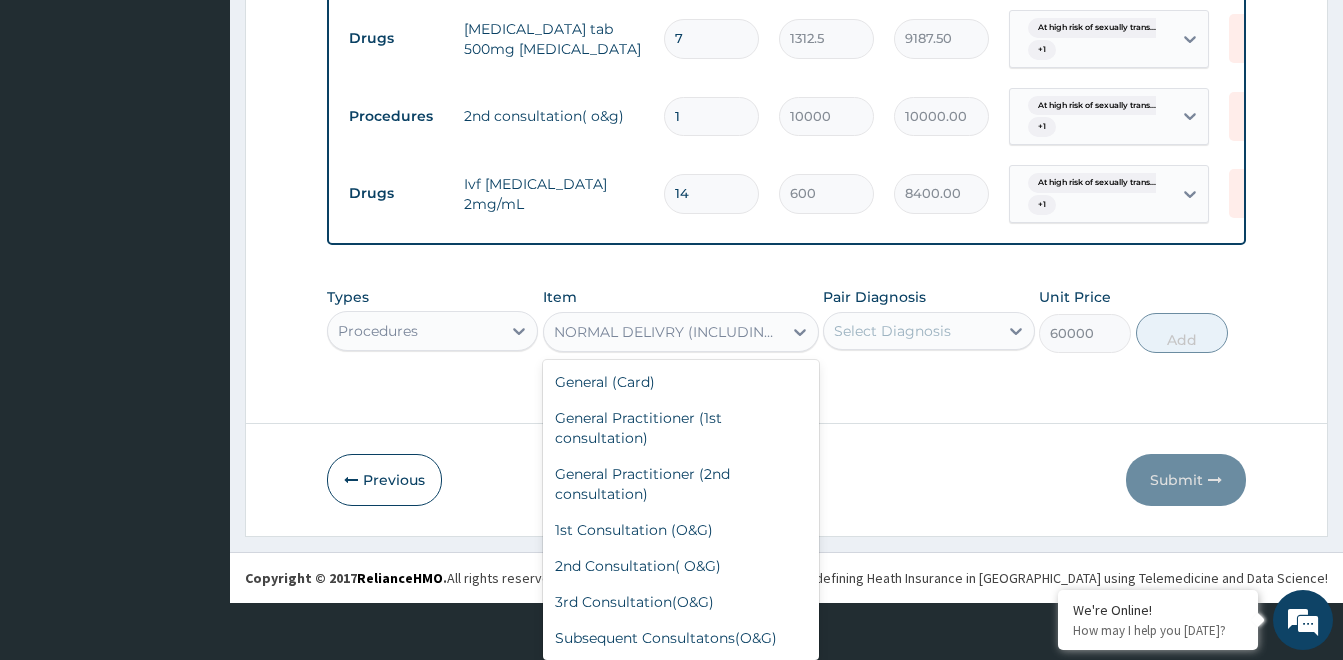 click on "option NORMAL DELIVRY (INCLUDING EPISIOTOMY/INDUCTION), selected. option NORMAL DELIVRY (INCLUDING EPISIOTOMY/INDUCTION) selected, 120 of 124. 124 results available. Use Up and Down to choose options, press Enter to select the currently focused option, press Escape to exit the menu, press Tab to select the option and exit the menu. NORMAL DELIVRY (INCLUDING EPISIOTOMY/INDUCTION) General (Card) General Practitioner (1st consultation) General Practitioner (2nd consultation) 1st Consultation (O&G) 2nd Consultation( O&G) 3rd Consultation(O&G) Subsequent Consultatons(O&G) 1st Consultation ( General Surgeon) 2nd Consultation(General Surgeon) 3rd Consultation(General Surgeon) Subsequent Consultatons(General Surgeon) 1st Consultation (internal medicine) 2nd Consultation(internal medicine) 3rd Consultation(internal medicine) Subsequent Consultatons(internal medicine) 1st Consultation (Pediatric) 2nd Consultation(Pediatrics) 3rd Consultation(Pediatric) Subsequent Consultatons(Pediatrics) 1st Consultation(ENT) I & D EUA" at bounding box center [681, 332] 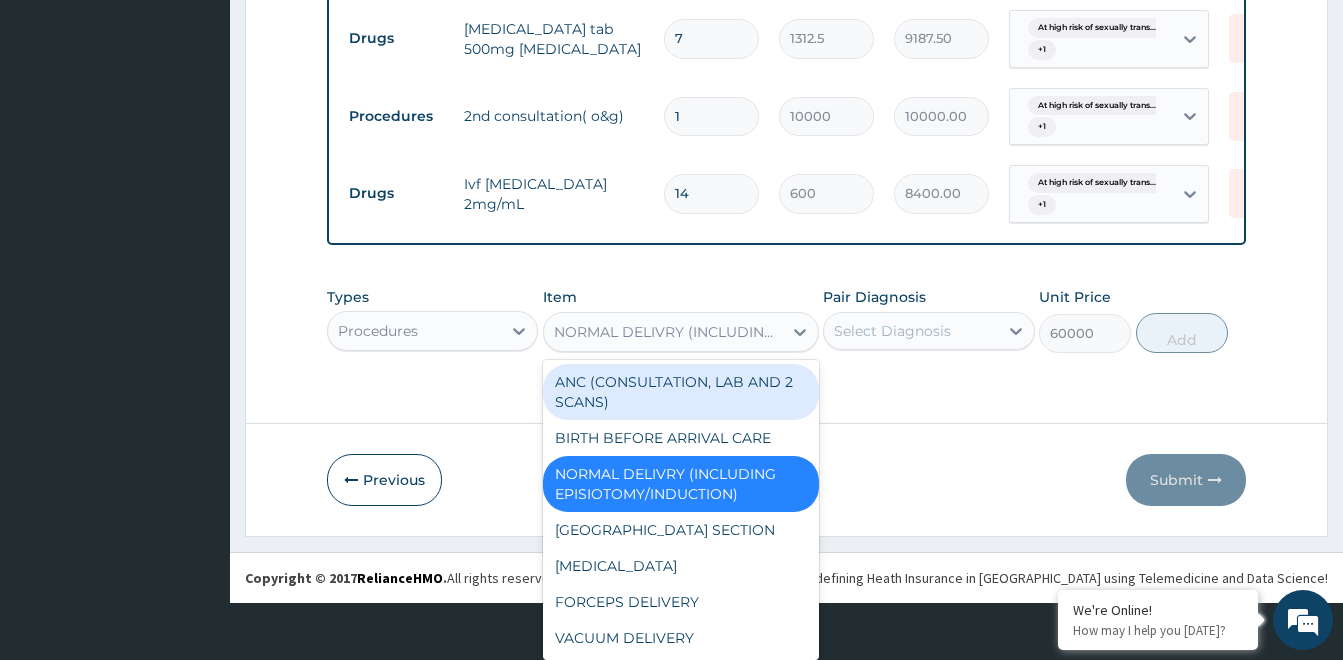 click on "ANC (CONSULTATION, LAB AND 2 SCANS)" at bounding box center (681, 392) 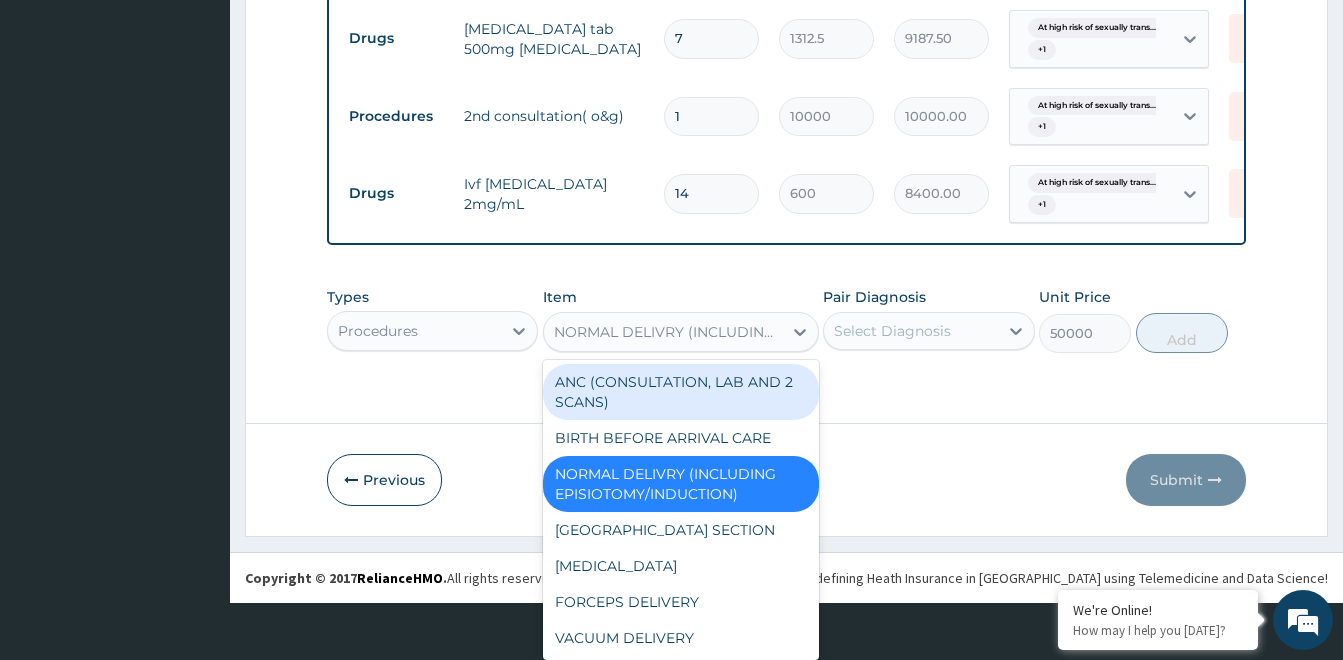 scroll, scrollTop: 0, scrollLeft: 0, axis: both 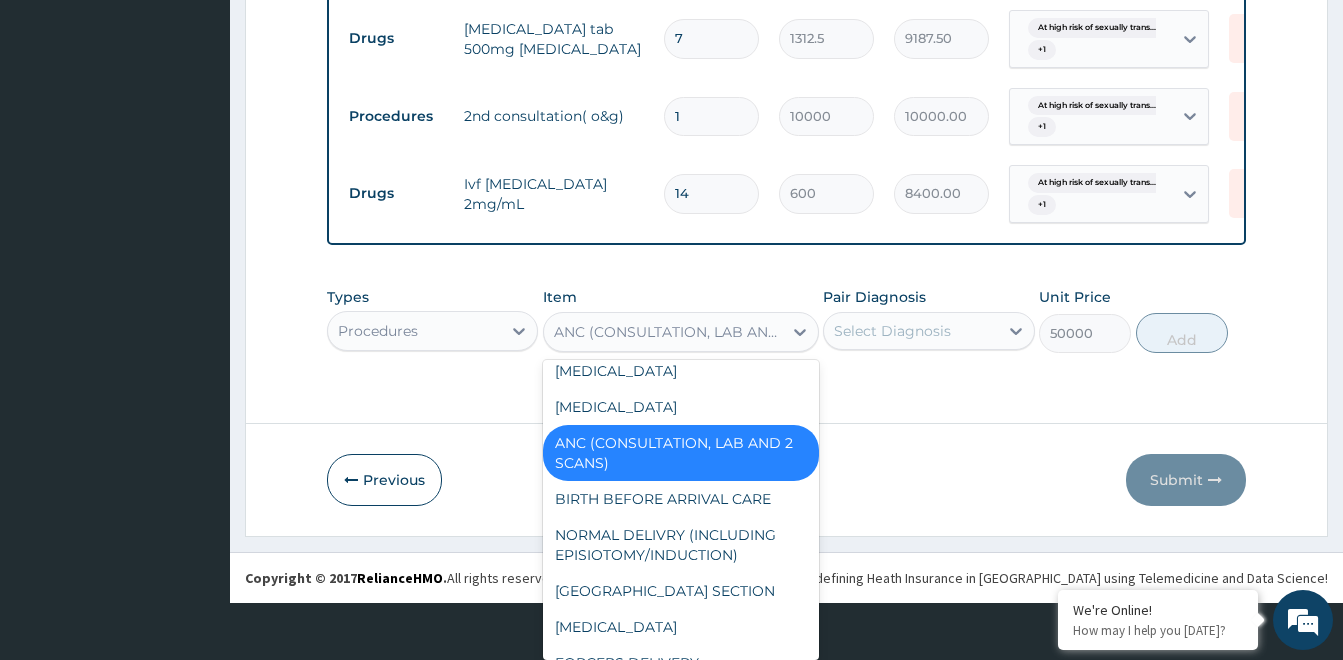 click on "option ANC (CONSULTATION, LAB AND 2 SCANS), selected. option MANUAL REMOVAL OF PLACENTA focused, 113 of 124. 124 results available. Use Up and Down to choose options, press Enter to select the currently focused option, press Escape to exit the menu, press Tab to select the option and exit the menu. ANC (CONSULTATION, LAB AND 2 SCANS) General (Card) General Practitioner (1st consultation) General Practitioner (2nd consultation) 1st Consultation (O&G) 2nd Consultation( O&G) 3rd Consultation(O&G) Subsequent Consultatons(O&G) 1st Consultation ( General Surgeon) 2nd Consultation(General Surgeon) 3rd Consultation(General Surgeon) Subsequent Consultatons(General Surgeon) 1st Consultation (internal medicine) 2nd Consultation(internal medicine) 3rd Consultation(internal medicine) Subsequent Consultatons(internal medicine) 1st Consultation (Pediatric) 2nd Consultation(Pediatrics) 3rd Consultation(Pediatric) Subsequent Consultatons(Pediatrics) 1st Consultation(ENT) 2nd Consultation(ENT) 3rd Consultation(ENT) HERNIORAPHY" at bounding box center (681, 332) 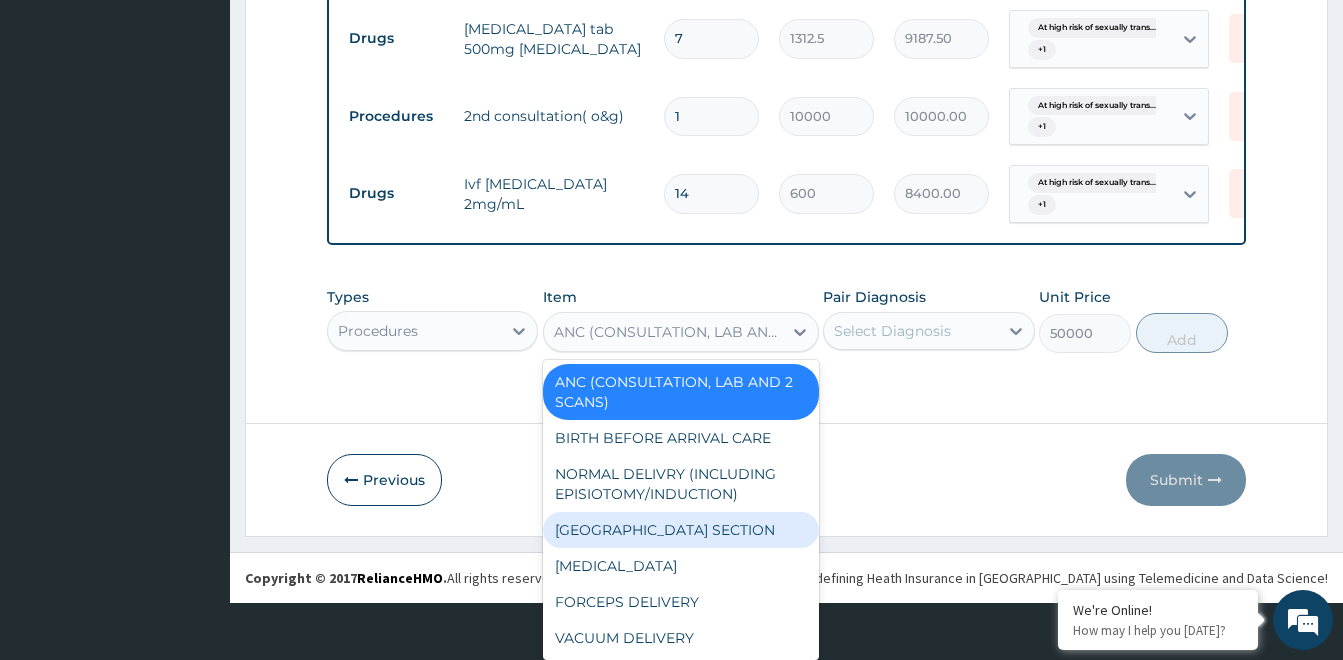 scroll, scrollTop: 4992, scrollLeft: 0, axis: vertical 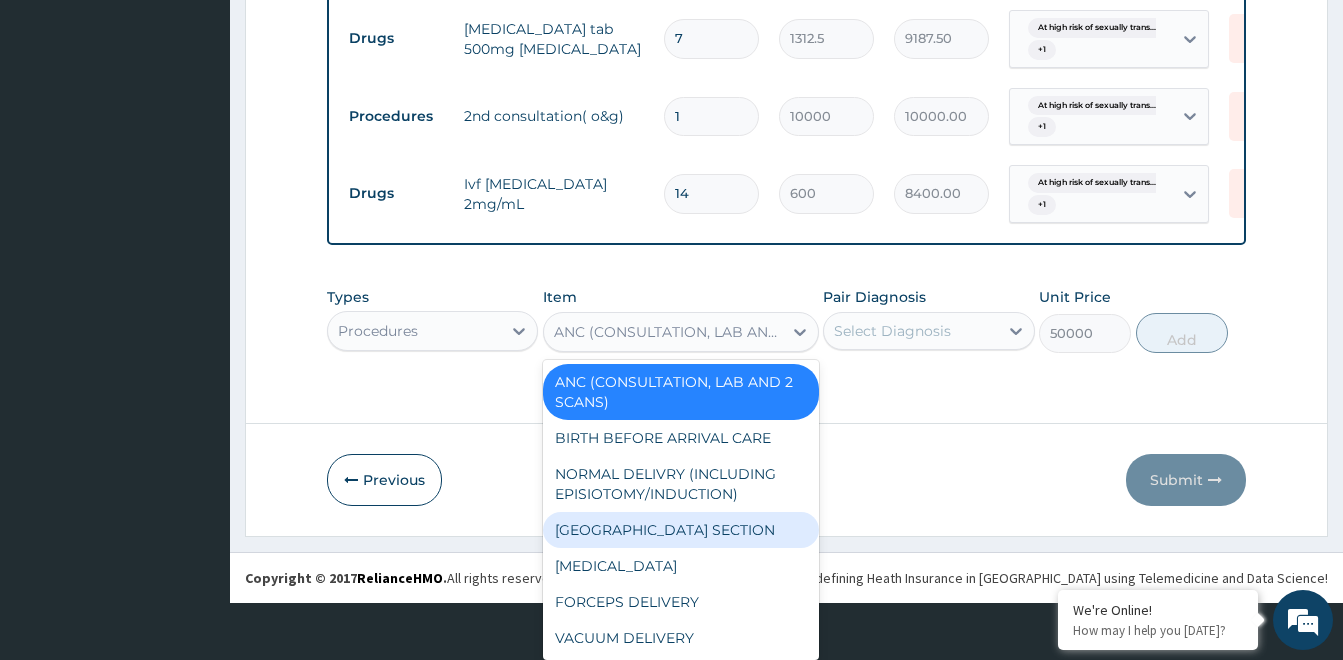 click on "CAESARIAN SECTION" at bounding box center (681, 530) 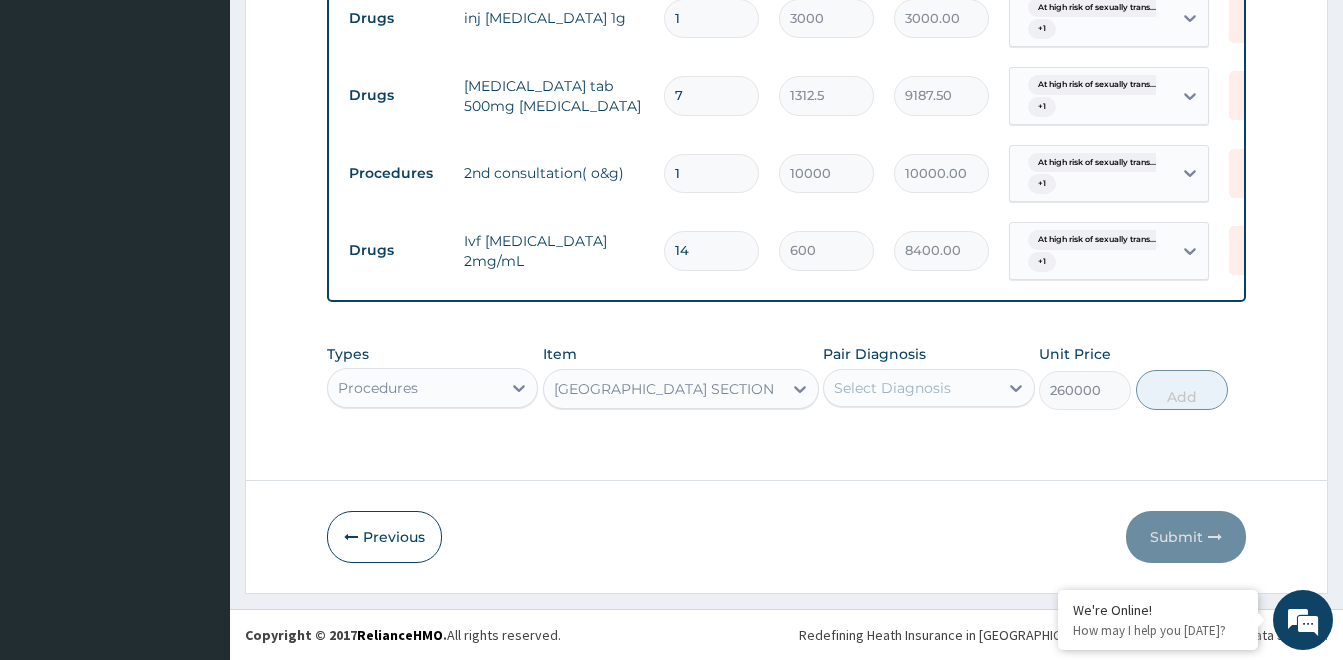 scroll, scrollTop: 0, scrollLeft: 0, axis: both 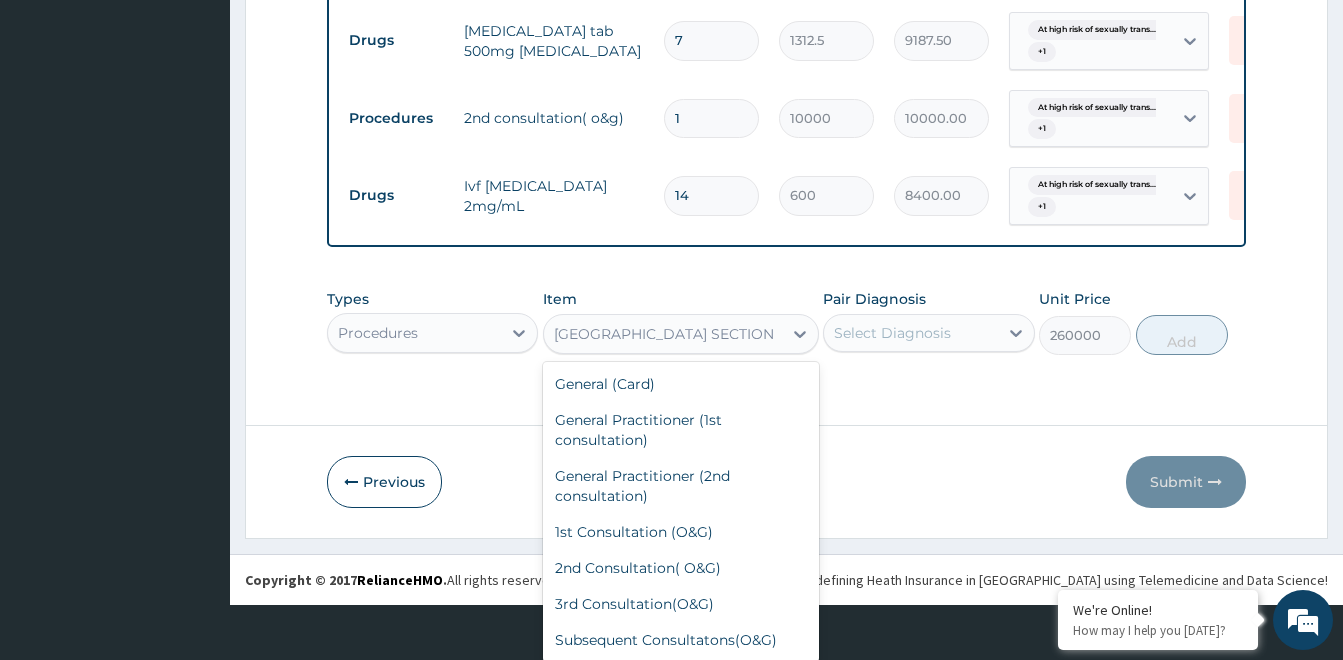 click on "option CAESARIAN SECTION, selected. option PERINEAL WARTS PODOPHYLLIN focused, 115 of 124. 124 results available. Use Up and Down to choose options, press Enter to select the currently focused option, press Escape to exit the menu, press Tab to select the option and exit the menu. CAESARIAN SECTION General (Card) General Practitioner (1st consultation) General Practitioner (2nd consultation) 1st Consultation (O&G) 2nd Consultation( O&G) 3rd Consultation(O&G) Subsequent Consultatons(O&G) 1st Consultation ( General Surgeon) 2nd Consultation(General Surgeon) 3rd Consultation(General Surgeon) Subsequent Consultatons(General Surgeon) 1st Consultation (internal medicine) 2nd Consultation(internal medicine) 3rd Consultation(internal medicine) Subsequent Consultatons(internal medicine) 1st Consultation (Pediatric) 2nd Consultation(Pediatrics) 3rd Consultation(Pediatric) Subsequent Consultatons(Pediatrics) 1st Consultation(ENT) 2nd Consultation(ENT) 3rd Consultation(ENT) Subsequent Consultatons(ENT) OVARIAN CYSTECTOMY" at bounding box center (681, 334) 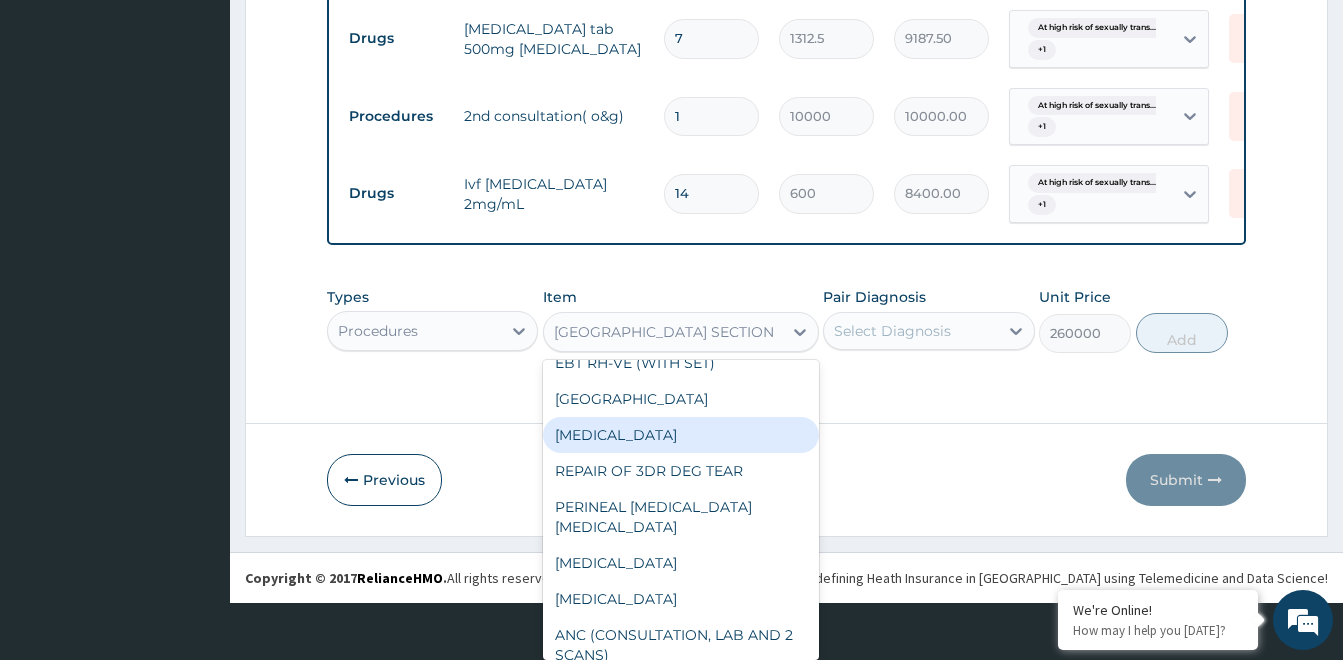 scroll, scrollTop: 4592, scrollLeft: 0, axis: vertical 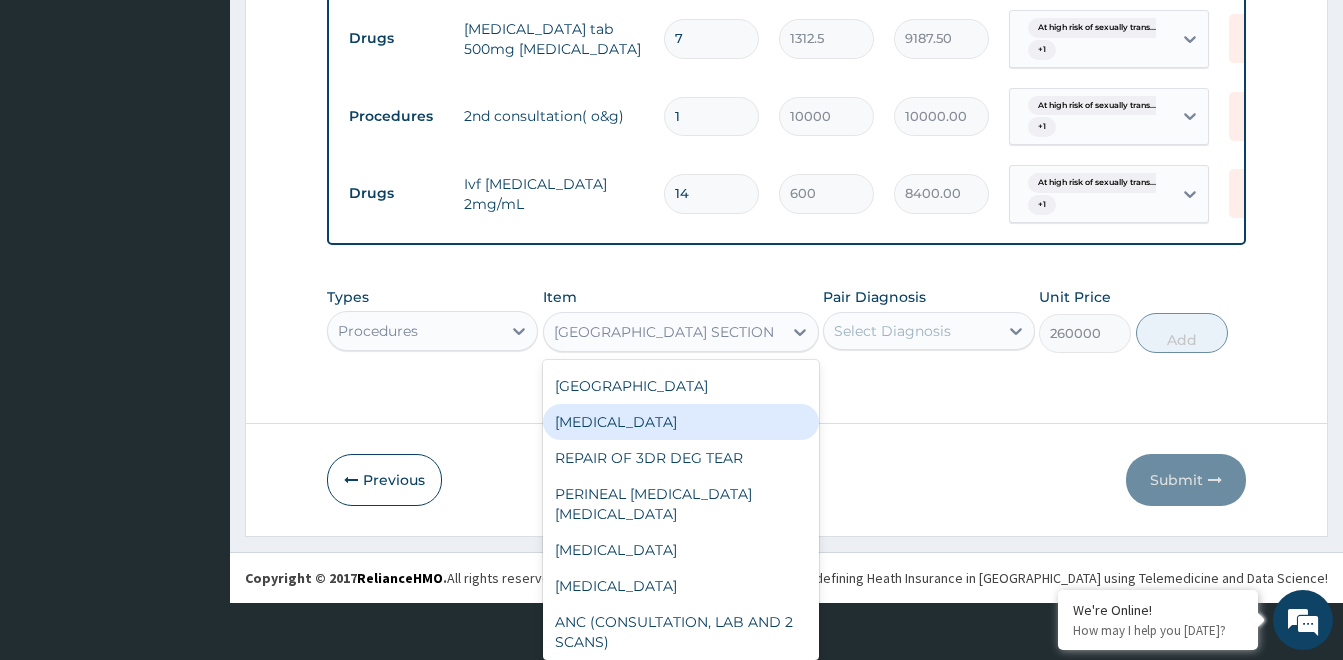 click on "MANUAL REMOVAL OF PLACENTA" at bounding box center (681, 422) 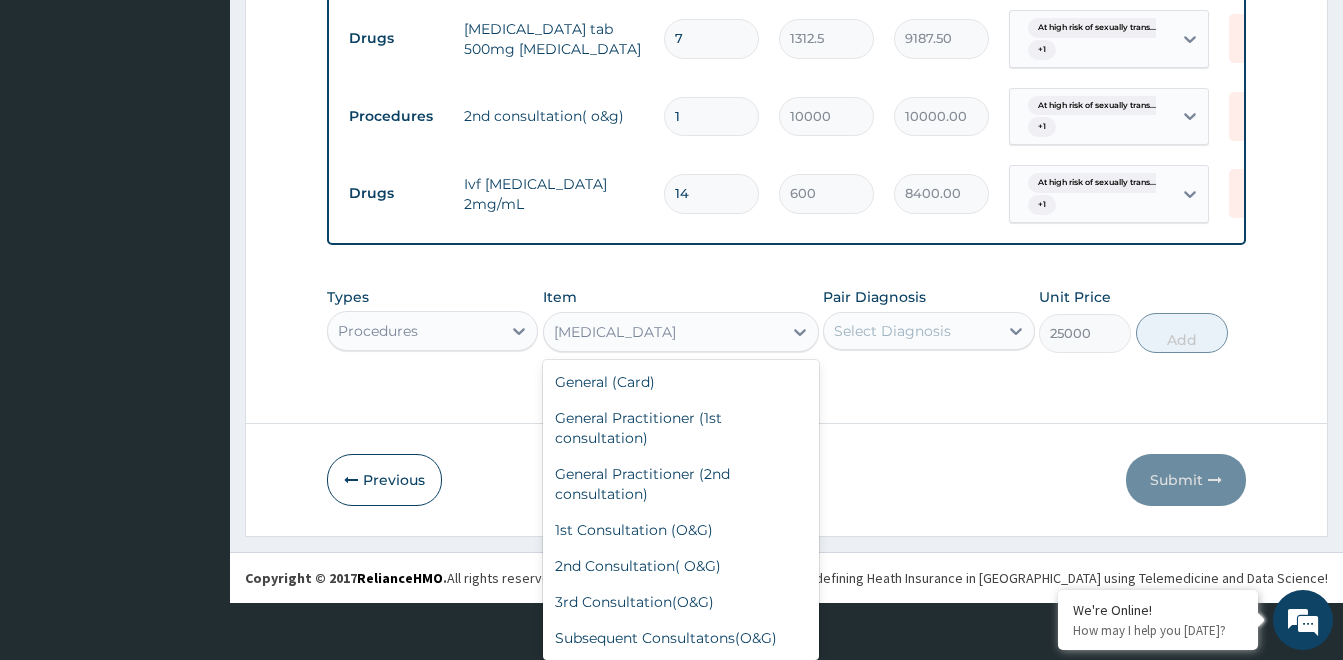 click on "option MANUAL REMOVAL OF PLACENTA, selected. option ORCHIDOPEXY focused, 107 of 124. 124 results available. Use Up and Down to choose options, press Enter to select the currently focused option, press Escape to exit the menu, press Tab to select the option and exit the menu. MANUAL REMOVAL OF PLACENTA General (Card) General Practitioner (1st consultation) General Practitioner (2nd consultation) 1st Consultation (O&G) 2nd Consultation( O&G) 3rd Consultation(O&G) Subsequent Consultatons(O&G) 1st Consultation ( General Surgeon) 2nd Consultation(General Surgeon) 3rd Consultation(General Surgeon) Subsequent Consultatons(General Surgeon) 1st Consultation (internal medicine) 2nd Consultation(internal medicine) 3rd Consultation(internal medicine) Subsequent Consultatons(internal medicine) 1st Consultation (Pediatric) 2nd Consultation(Pediatrics) 3rd Consultation(Pediatric) Subsequent Consultatons(Pediatrics) 1st Consultation(ENT) 2nd Consultation(ENT) 3rd Consultation(ENT) Subsequent Consultatons(ENT) FISTULECTOMY" at bounding box center [681, 332] 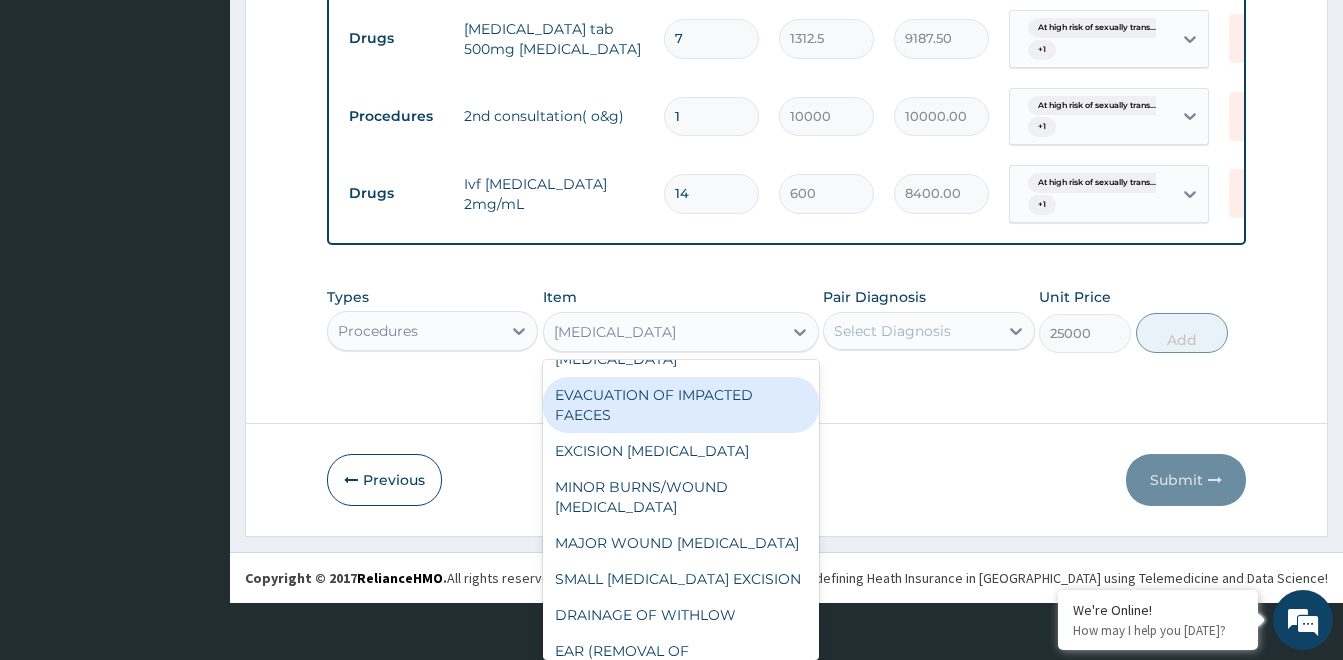 click on "EVACUATION OF IMPACTED FAECES" at bounding box center [681, 405] 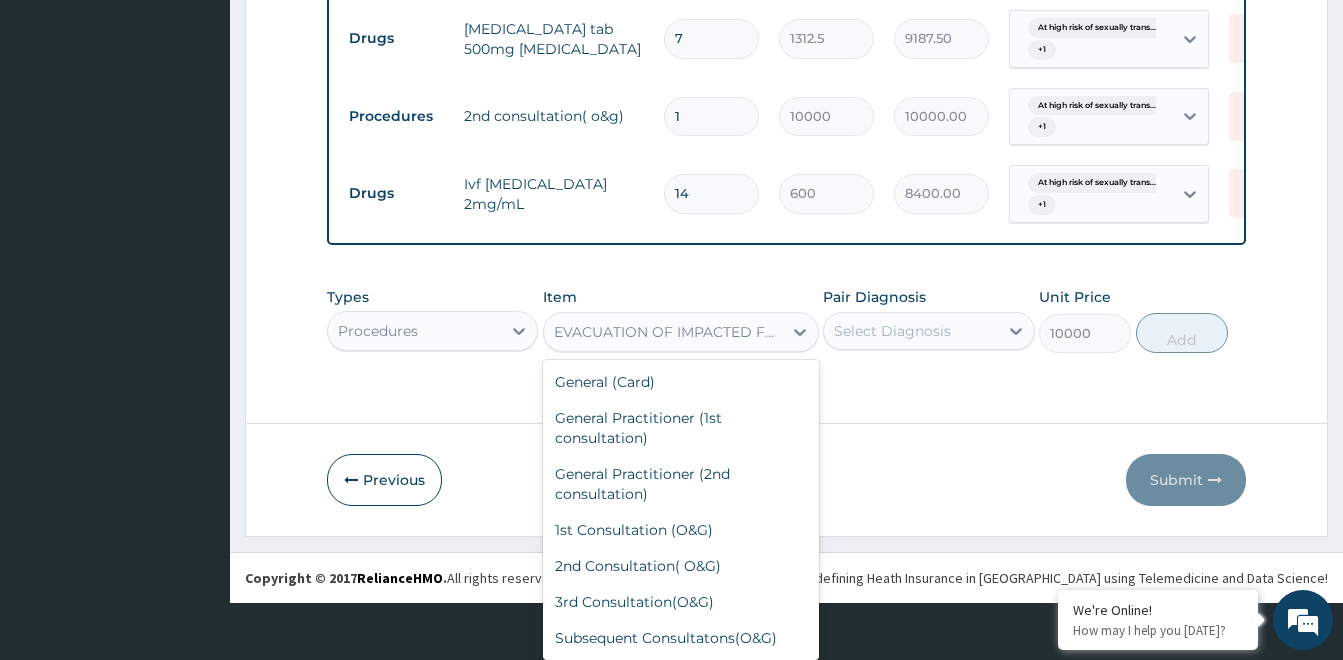 click on "option EVACUATION OF IMPACTED FAECES, selected. option OXYGEN THERAPY (INTERMITTEN/DAY) focused, 80 of 124. 124 results available. Use Up and Down to choose options, press Enter to select the currently focused option, press Escape to exit the menu, press Tab to select the option and exit the menu. EVACUATION OF IMPACTED FAECES General (Card) General Practitioner (1st consultation) General Practitioner (2nd consultation) 1st Consultation (O&G) 2nd Consultation( O&G) 3rd Consultation(O&G) Subsequent Consultatons(O&G) 1st Consultation ( General Surgeon) 2nd Consultation(General Surgeon) 3rd Consultation(General Surgeon) Subsequent Consultatons(General Surgeon) 1st Consultation (internal medicine) 2nd Consultation(internal medicine) 3rd Consultation(internal medicine) Subsequent Consultatons(internal medicine) 1st Consultation (Pediatric) 2nd Consultation(Pediatrics) 3rd Consultation(Pediatric) Subsequent Consultatons(Pediatrics) 1st Consultation(ENT) 2nd Consultation(ENT) 3rd Consultation(ENT) OVARIAN CYSTECTOMY" at bounding box center (681, 332) 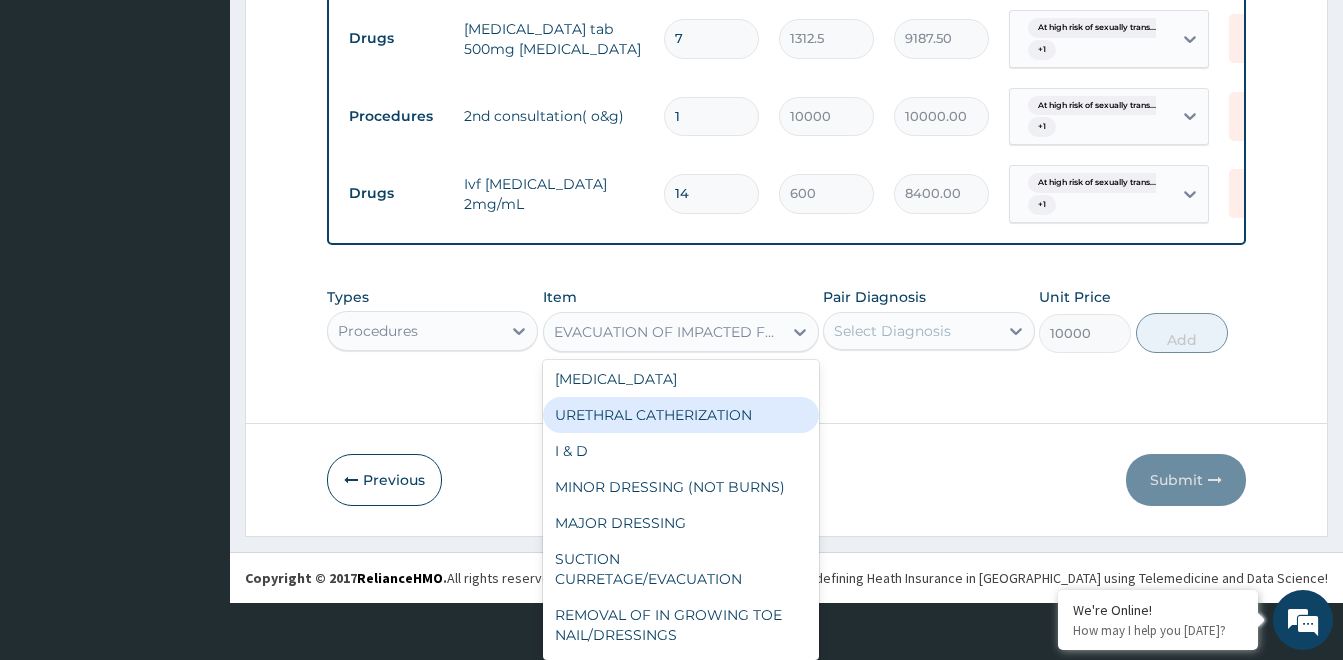 click on "URETHRAL CATHERIZATION" at bounding box center [681, 415] 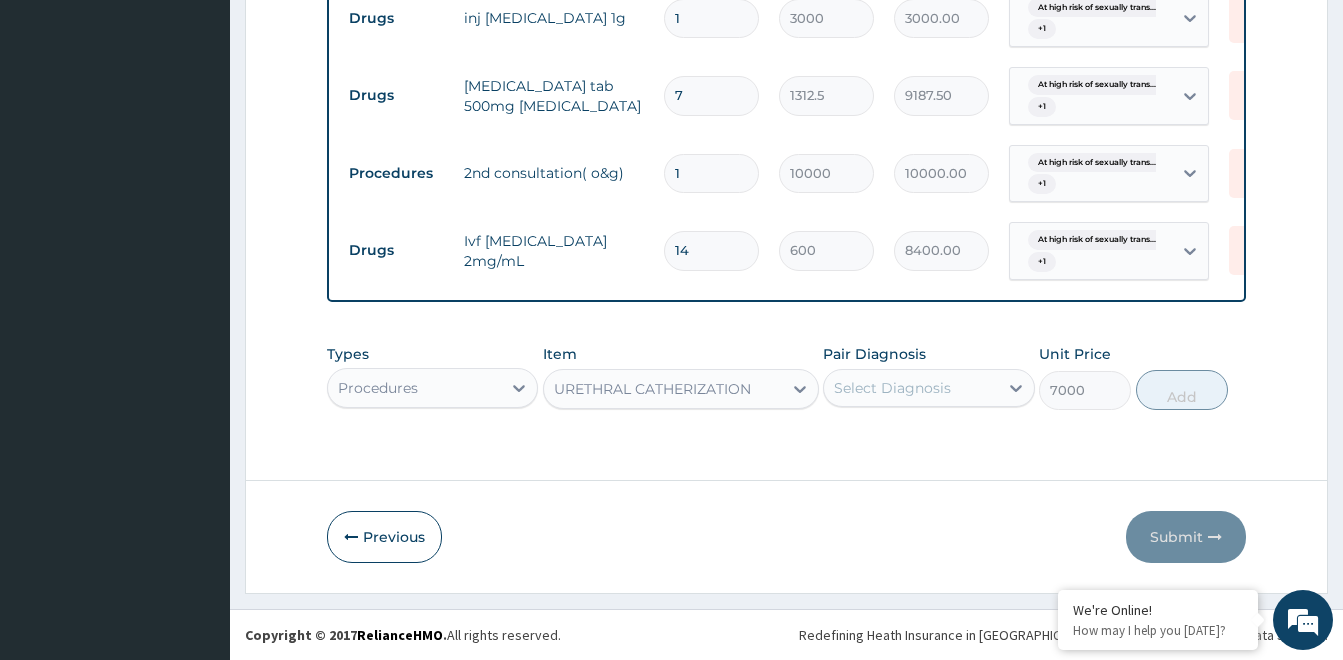 click on "Types Procedures Item URETHRAL CATHERIZATION Pair Diagnosis Select Diagnosis Unit Price 7000 Add" at bounding box center [786, 377] 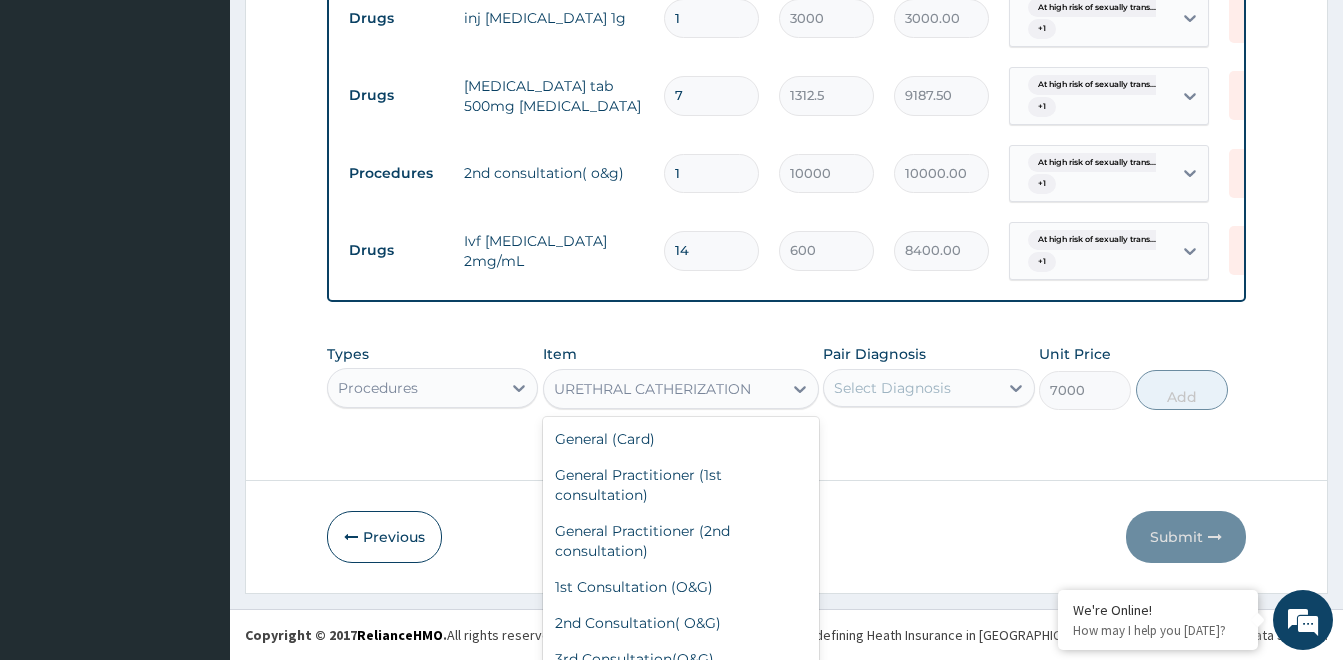 click on "option URETHRAL CATHERIZATION, selected. option APPENDECTOMY (NOT RUPTURED) focused, 60 of 124. 124 results available. Use Up and Down to choose options, press Enter to select the currently focused option, press Escape to exit the menu, press Tab to select the option and exit the menu. URETHRAL CATHERIZATION General (Card) General Practitioner (1st consultation) General Practitioner (2nd consultation) 1st Consultation (O&G) 2nd Consultation( O&G) 3rd Consultation(O&G) Subsequent Consultatons(O&G) 1st Consultation ( General Surgeon) 2nd Consultation(General Surgeon) 3rd Consultation(General Surgeon) Subsequent Consultatons(General Surgeon) 1st Consultation (internal medicine) 2nd Consultation(internal medicine) 3rd Consultation(internal medicine) Subsequent Consultatons(internal medicine) 1st Consultation (Pediatric) 2nd Consultation(Pediatrics) 3rd Consultation(Pediatric) Subsequent Consultatons(Pediatrics) 1st Consultation(ENT) 2nd Consultation(ENT) 3rd Consultation(ENT) Subsequent Consultatons(ENT) I & D" at bounding box center (681, 389) 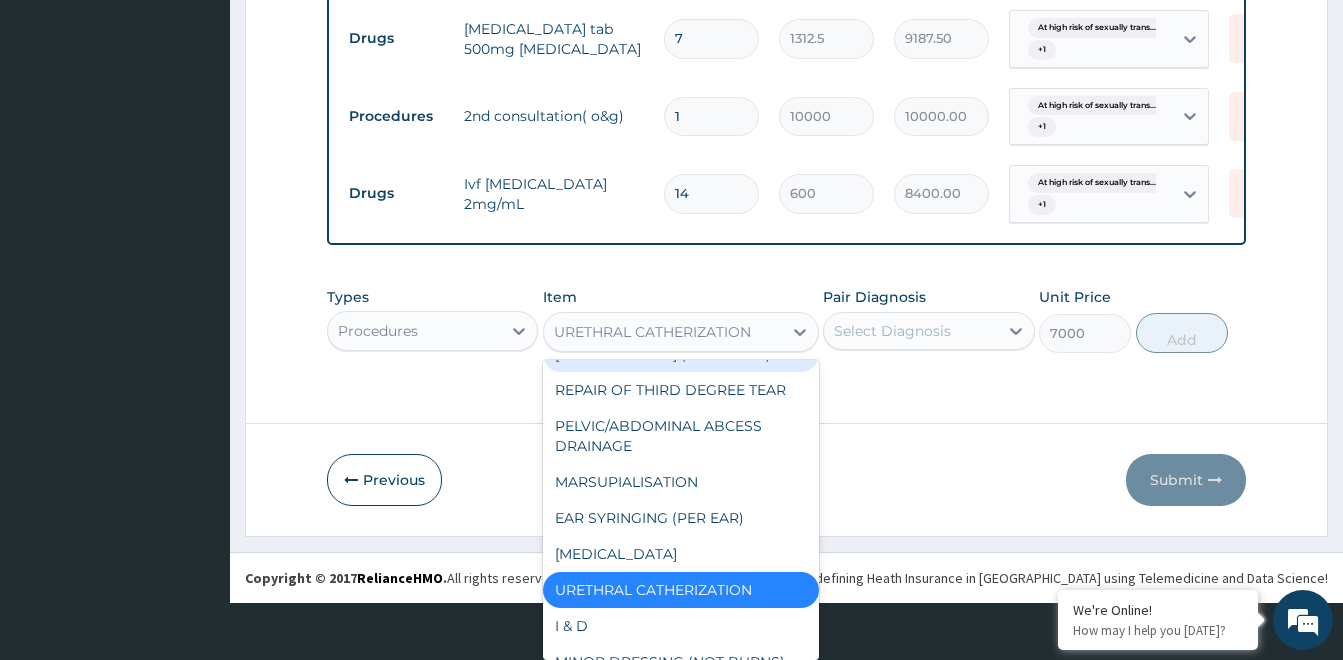 click on "APPENDECTOMY (RUPTURED)" at bounding box center [681, 354] 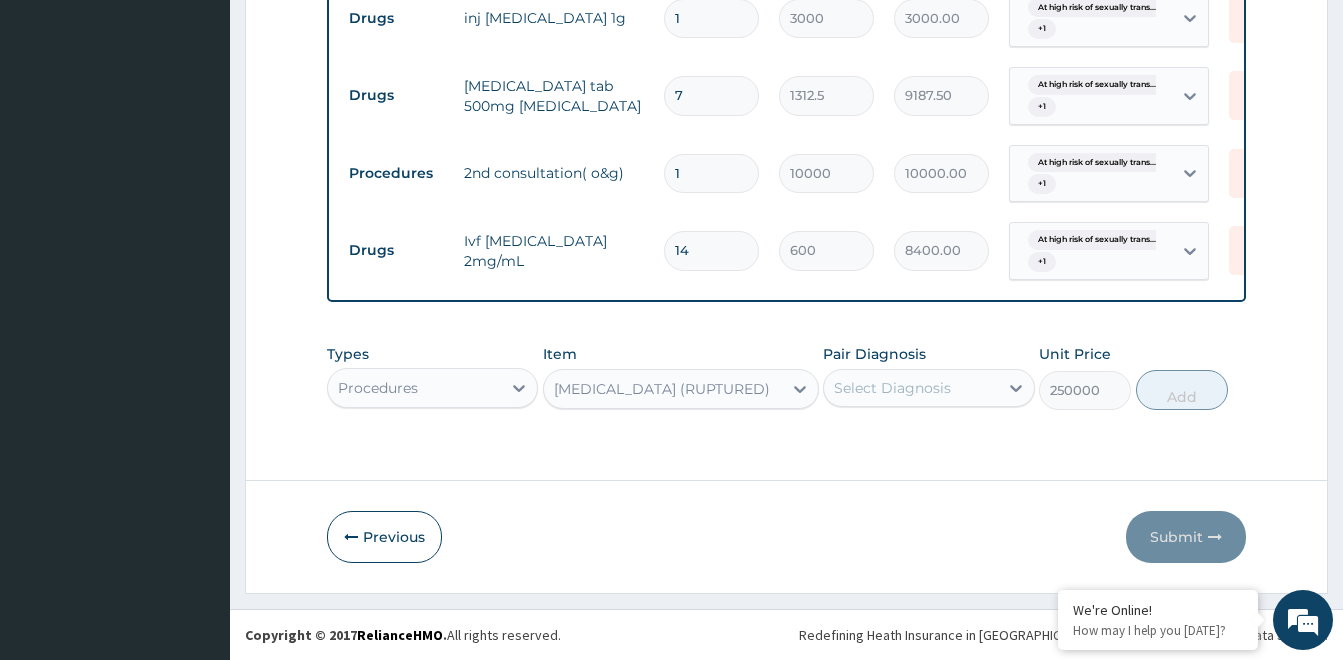 click on "option APPENDECTOMY (RUPTURED), selected.   Select is focused ,type to refine list, press Down to open the menu,  APPENDECTOMY (RUPTURED)" at bounding box center [681, 389] 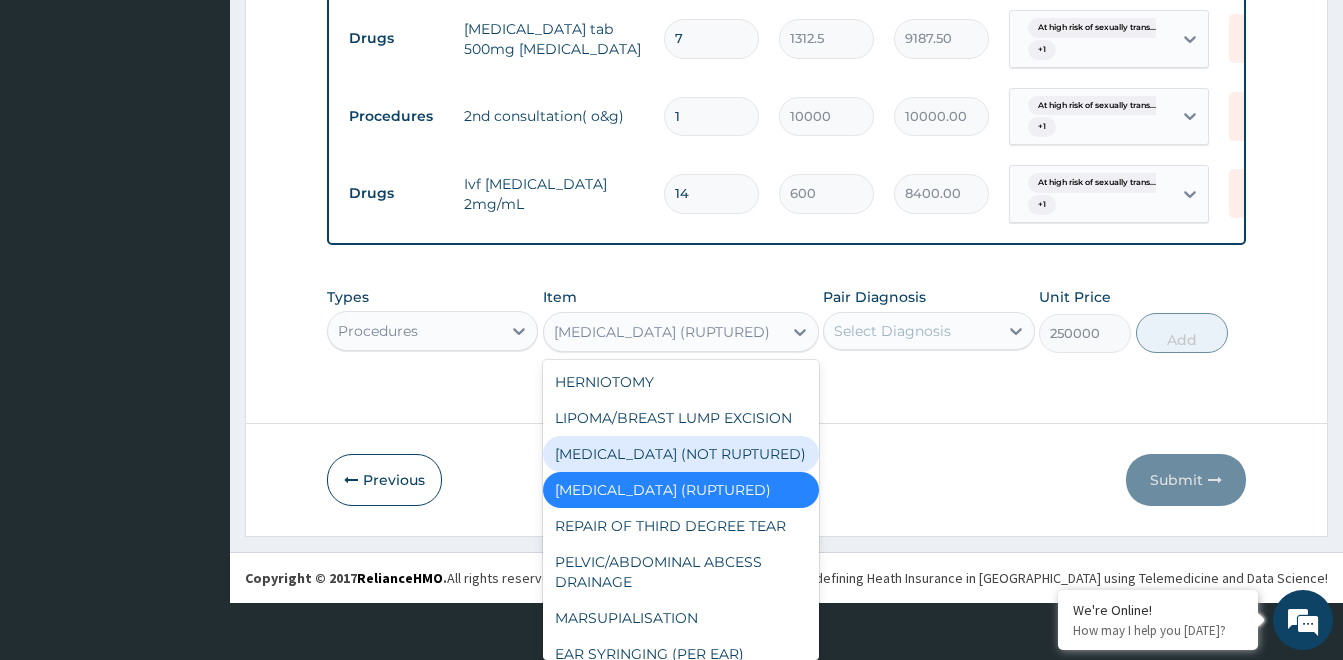 click on "APPENDECTOMY (NOT RUPTURED)" at bounding box center (681, 454) 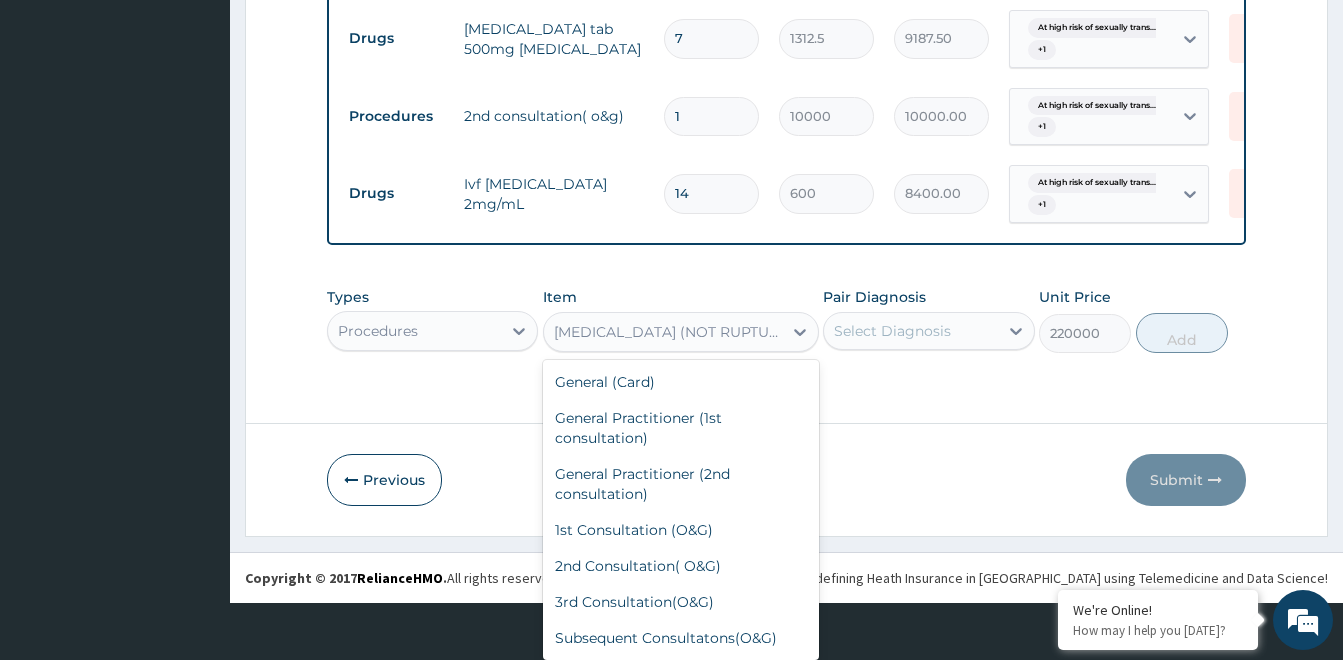 click on "option APPENDECTOMY (NOT RUPTURED), selected. option FISTULECTOMY focused, 54 of 124. 124 results available. Use Up and Down to choose options, press Enter to select the currently focused option, press Escape to exit the menu, press Tab to select the option and exit the menu. APPENDECTOMY (NOT RUPTURED) General (Card) General Practitioner (1st consultation) General Practitioner (2nd consultation) 1st Consultation (O&G) 2nd Consultation( O&G) 3rd Consultation(O&G) Subsequent Consultatons(O&G) 1st Consultation ( General Surgeon) 2nd Consultation(General Surgeon) 3rd Consultation(General Surgeon) Subsequent Consultatons(General Surgeon) 1st Consultation (internal medicine) 2nd Consultation(internal medicine) 3rd Consultation(internal medicine) Subsequent Consultatons(internal medicine) 1st Consultation (Pediatric) 2nd Consultation(Pediatrics) 3rd Consultation(Pediatric) Subsequent Consultatons(Pediatrics) 1st Consultation(ENT) 2nd Consultation(ENT) 3rd Consultation(ENT) Subsequent Consultatons(ENT) FISTULECTOMY" at bounding box center [681, 332] 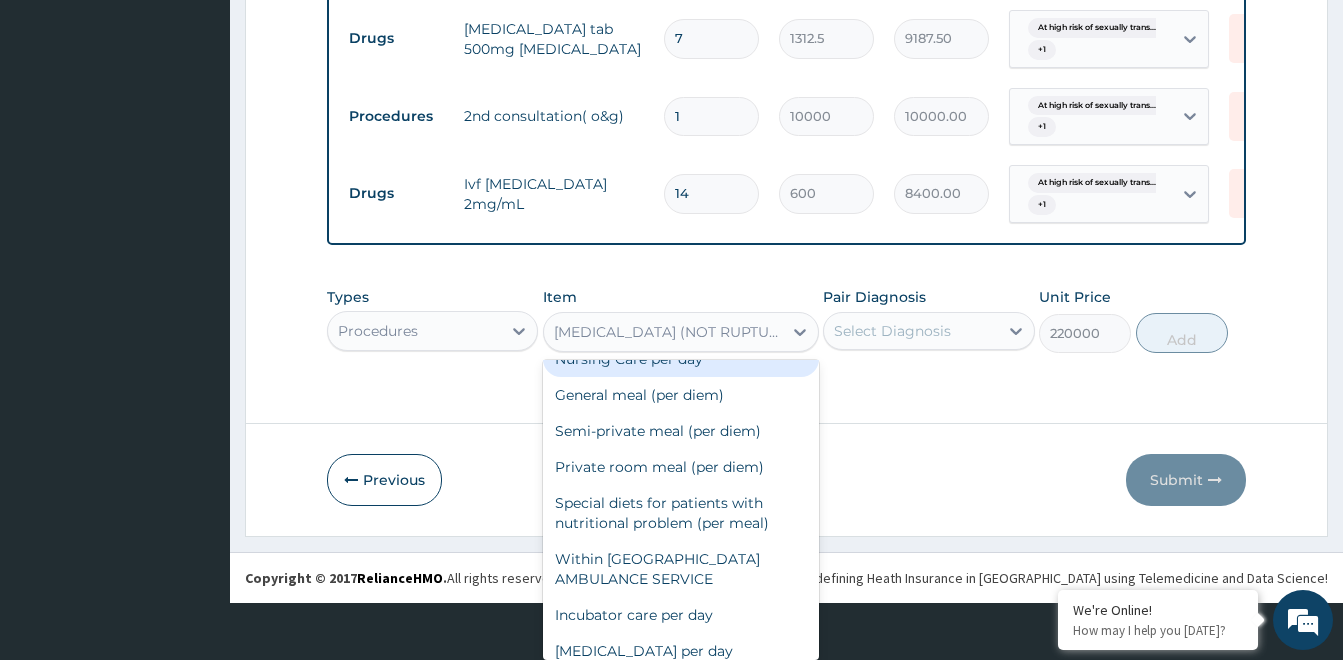 click on "Nursing Care per day" at bounding box center [681, 359] 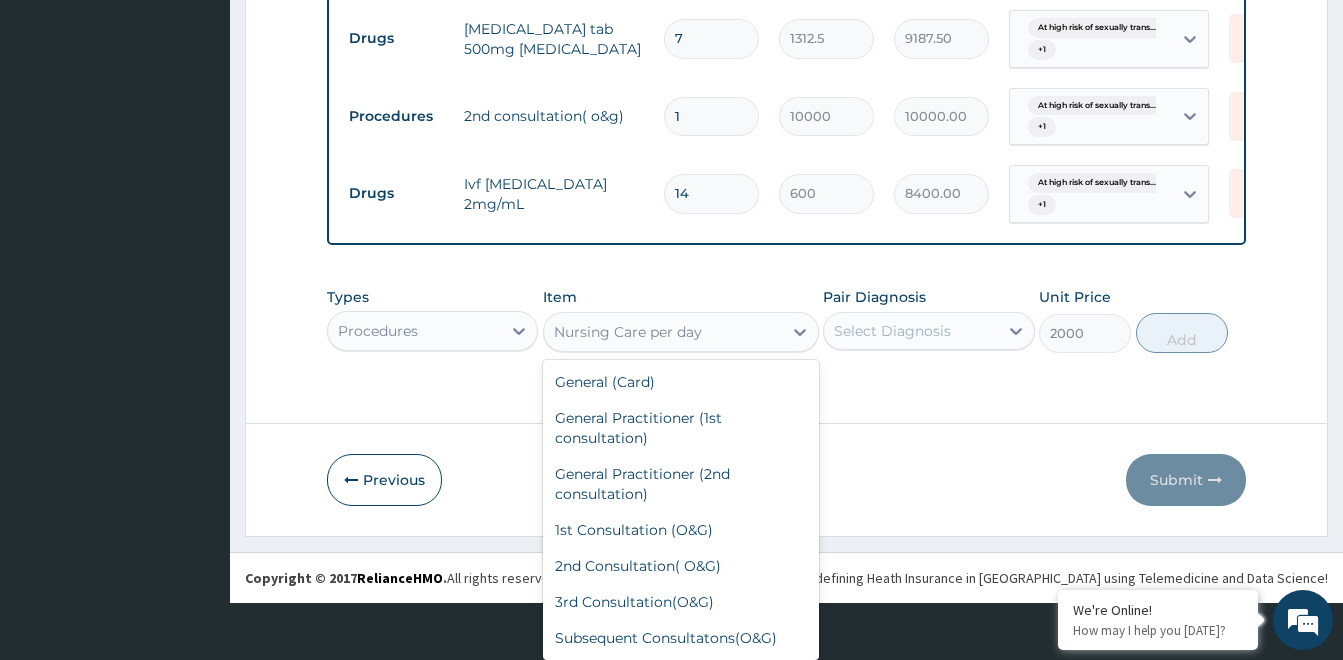 click on "option Nursing Care per day, selected. option 2nd Consultation(Urologist) focused, 35 of 124. 124 results available. Use Up and Down to choose options, press Enter to select the currently focused option, press Escape to exit the menu, press Tab to select the option and exit the menu. Nursing Care per day General (Card) General Practitioner (1st consultation) General Practitioner (2nd consultation) 1st Consultation (O&G) 2nd Consultation( O&G) 3rd Consultation(O&G) Subsequent Consultatons(O&G) 1st Consultation ( General Surgeon) 2nd Consultation(General Surgeon) 3rd Consultation(General Surgeon) Subsequent Consultatons(General Surgeon) 1st Consultation (internal medicine) 2nd Consultation(internal medicine) 3rd Consultation(internal medicine) Subsequent Consultatons(internal medicine) 1st Consultation (Pediatric) 2nd Consultation(Pediatrics) 3rd Consultation(Pediatric) Subsequent Consultatons(Pediatrics) 1st Consultation(ENT) 2nd Consultation(ENT) 3rd Consultation(ENT) Subsequent Consultatons(ENT) FISTULECTOMY" at bounding box center (681, 332) 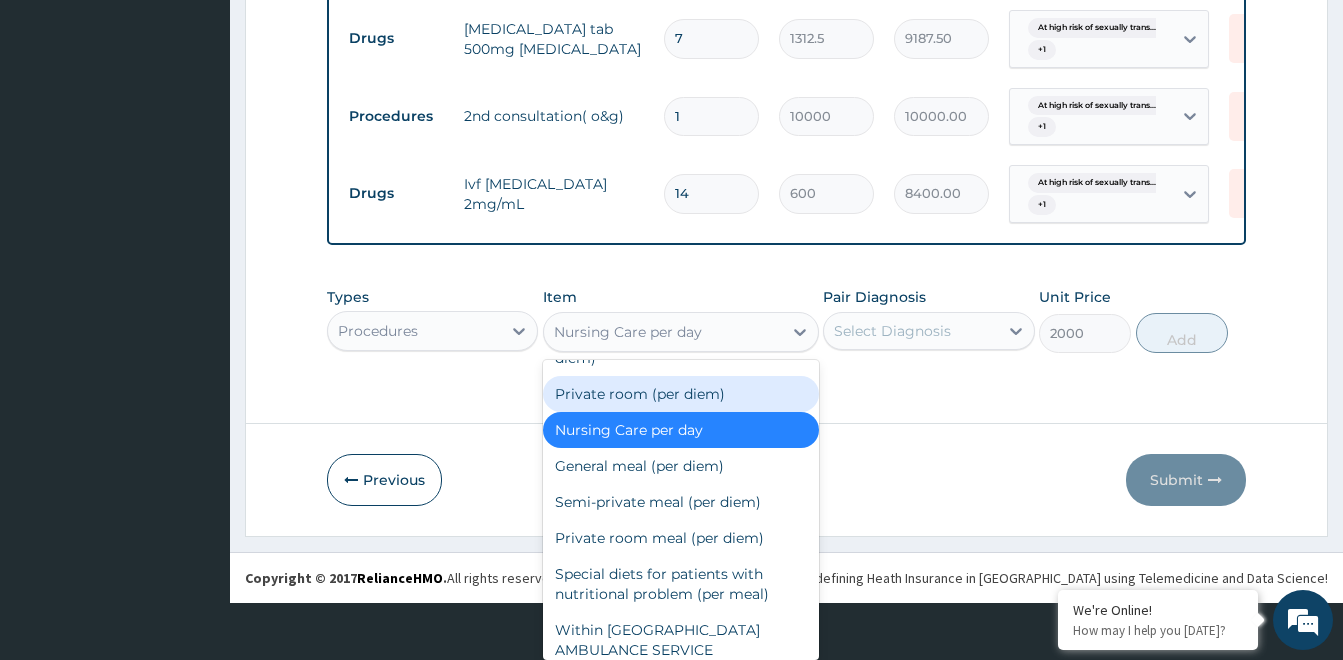 click on "Private room  (per diem)" at bounding box center (681, 394) 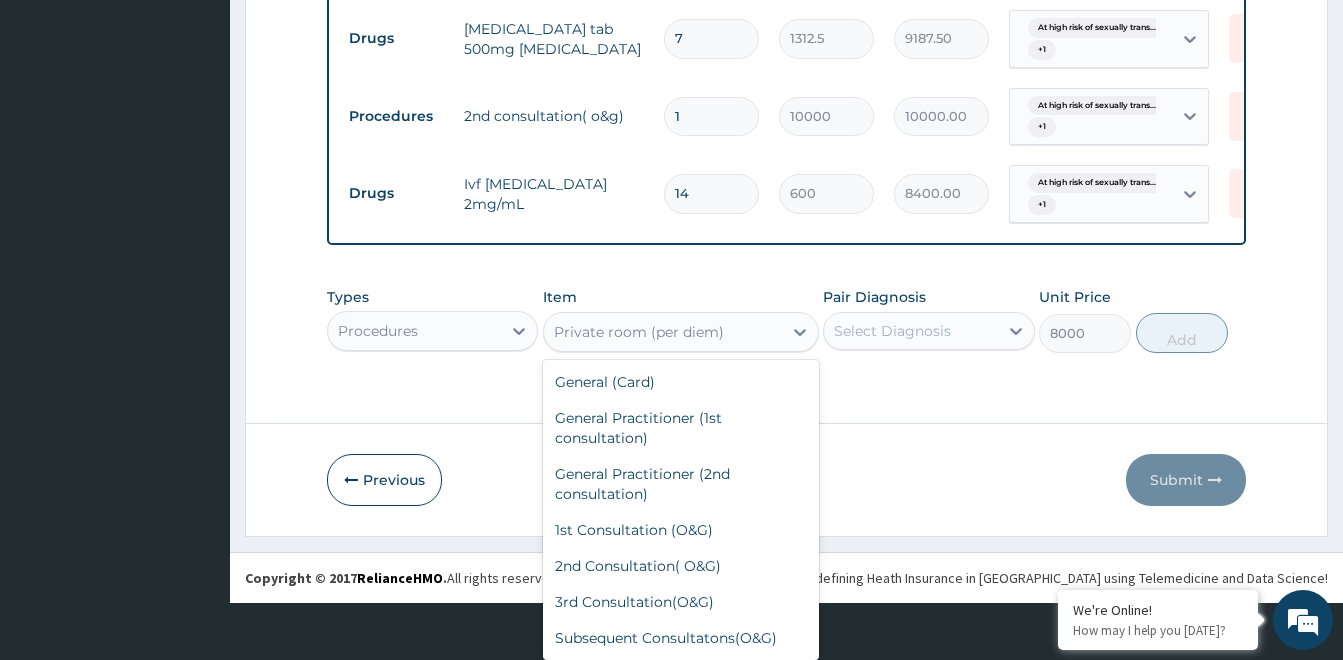 click on "option Private room  (per diem), selected. option 1st Consultation(Urologist) focused, 34 of 124. 124 results available. Use Up and Down to choose options, press Enter to select the currently focused option, press Escape to exit the menu, press Tab to select the option and exit the menu. Private room  (per diem) General (Card) General Practitioner (1st consultation) General Practitioner (2nd consultation) 1st Consultation (O&G) 2nd Consultation( O&G) 3rd Consultation(O&G) Subsequent Consultatons(O&G) 1st Consultation ( General Surgeon) 2nd Consultation(General Surgeon) 3rd Consultation(General Surgeon) Subsequent Consultatons(General Surgeon) 1st Consultation (internal medicine) 2nd Consultation(internal medicine) 3rd Consultation(internal medicine) Subsequent Consultatons(internal medicine) 1st Consultation (Pediatric) 2nd Consultation(Pediatrics) 3rd Consultation(Pediatric) Subsequent Consultatons(Pediatrics) 1st Consultation(ENT) 2nd Consultation(ENT) 3rd Consultation(ENT) Subsequent Consultatons(ENT) EUA" at bounding box center [681, 332] 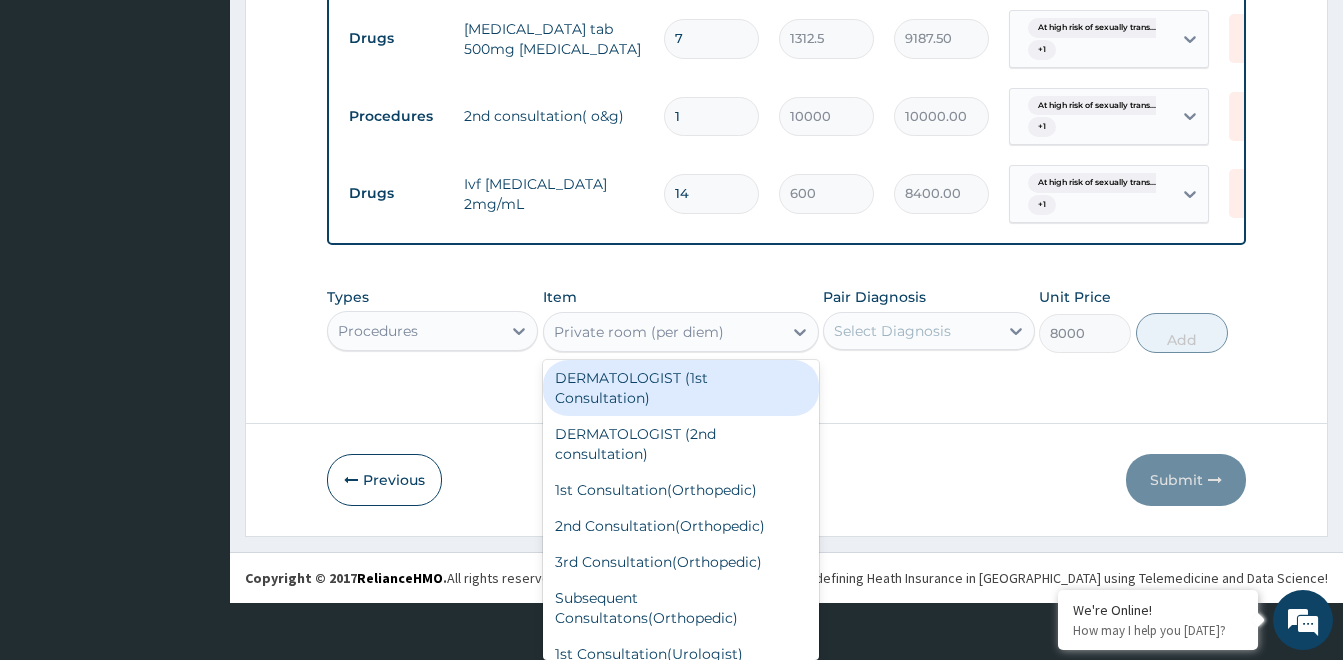 click on "DERMATOLOGIST (1st Consultation)" at bounding box center (681, 388) 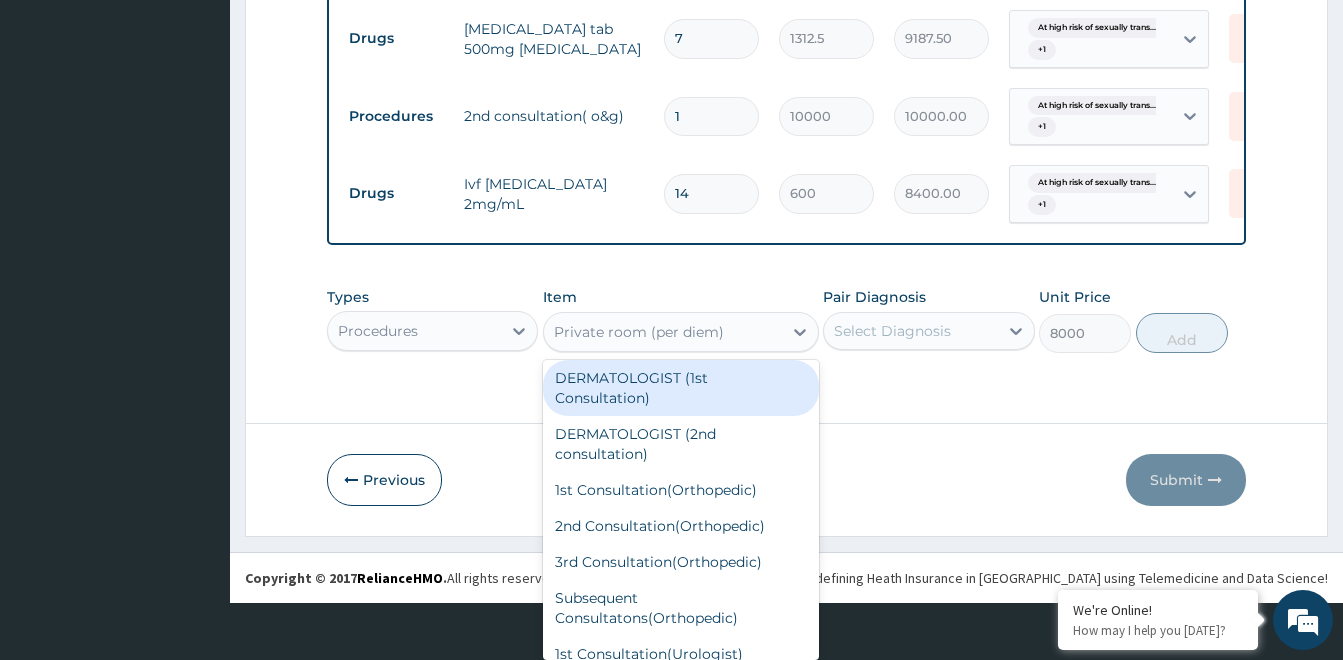 type on "15000" 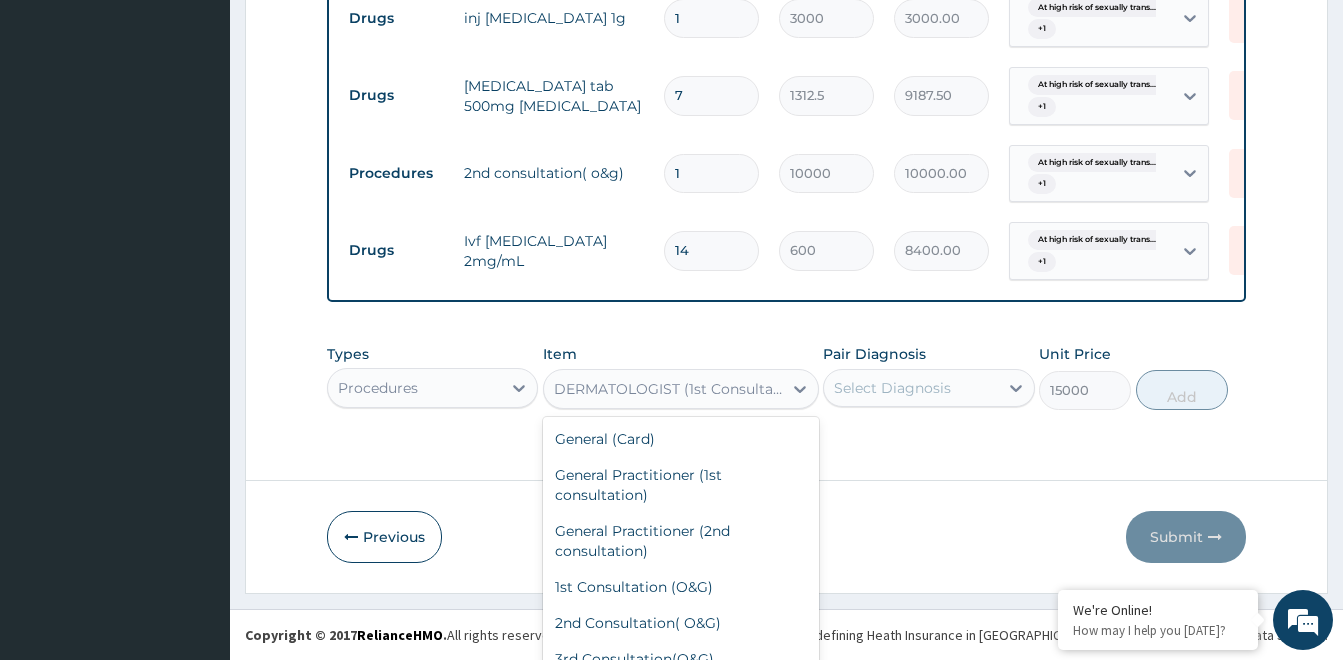 click on "option DERMATOLOGIST (1st Consultation), selected. option DERMATOLOGIST (1st Consultation) selected, 28 of 124. 124 results available. Use Up and Down to choose options, press Enter to select the currently focused option, press Escape to exit the menu, press Tab to select the option and exit the menu. DERMATOLOGIST (1st Consultation) General (Card) General Practitioner (1st consultation) General Practitioner (2nd consultation) 1st Consultation (O&G) 2nd Consultation( O&G) 3rd Consultation(O&G) Subsequent Consultatons(O&G) 1st Consultation ( General Surgeon) 2nd Consultation(General Surgeon) 3rd Consultation(General Surgeon) Subsequent Consultatons(General Surgeon) 1st Consultation (internal medicine) 2nd Consultation(internal medicine) 3rd Consultation(internal medicine) Subsequent Consultatons(internal medicine) 1st Consultation (Pediatric) 2nd Consultation(Pediatrics) 3rd Consultation(Pediatric) Subsequent Consultatons(Pediatrics) 1st Consultation(ENT) 2nd Consultation(ENT) 3rd Consultation(ENT) HERNIORAPHY" at bounding box center [681, 389] 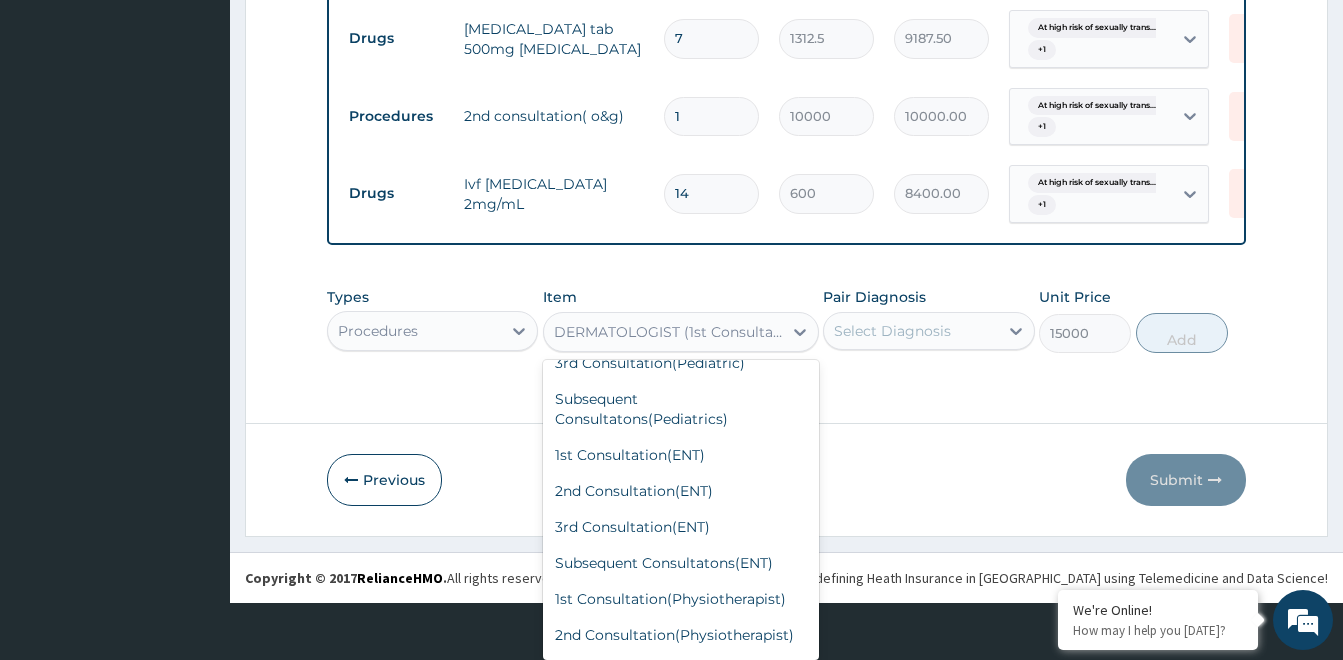 click on "1st Consultation (Pediatric)" at bounding box center [681, 291] 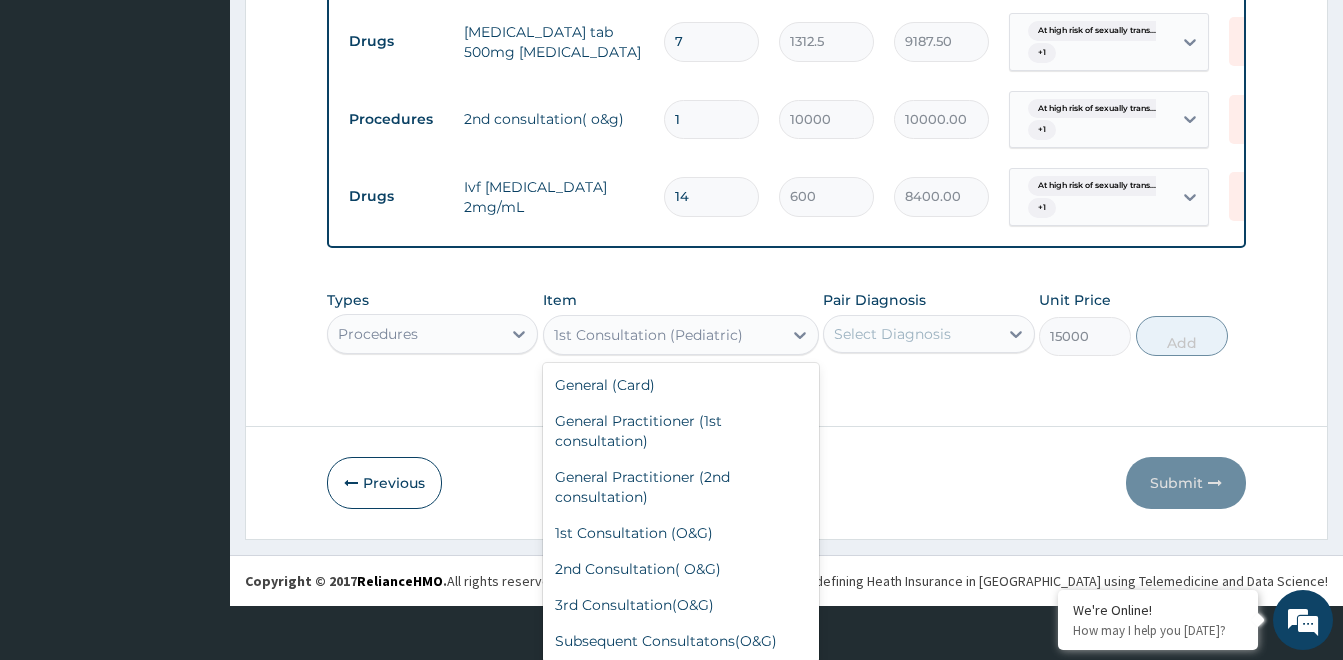 click on "option 1st Consultation (Pediatric), selected. option 1st Consultation (Pediatric) selected, 16 of 124. 124 results available. Use Up and Down to choose options, press Enter to select the currently focused option, press Escape to exit the menu, press Tab to select the option and exit the menu. 1st Consultation (Pediatric) General (Card) General Practitioner (1st consultation) General Practitioner (2nd consultation) 1st Consultation (O&G) 2nd Consultation( O&G) 3rd Consultation(O&G) Subsequent Consultatons(O&G) 1st Consultation ( General Surgeon) 2nd Consultation(General Surgeon) 3rd Consultation(General Surgeon) Subsequent Consultatons(General Surgeon) 1st Consultation (internal medicine) 2nd Consultation(internal medicine) 3rd Consultation(internal medicine) Subsequent Consultatons(internal medicine) 1st Consultation (Pediatric) 2nd Consultation(Pediatrics) 3rd Consultation(Pediatric) Subsequent Consultatons(Pediatrics) 1st Consultation(ENT) 2nd Consultation(ENT) 3rd Consultation(ENT) Nursing Care per day" at bounding box center (681, 335) 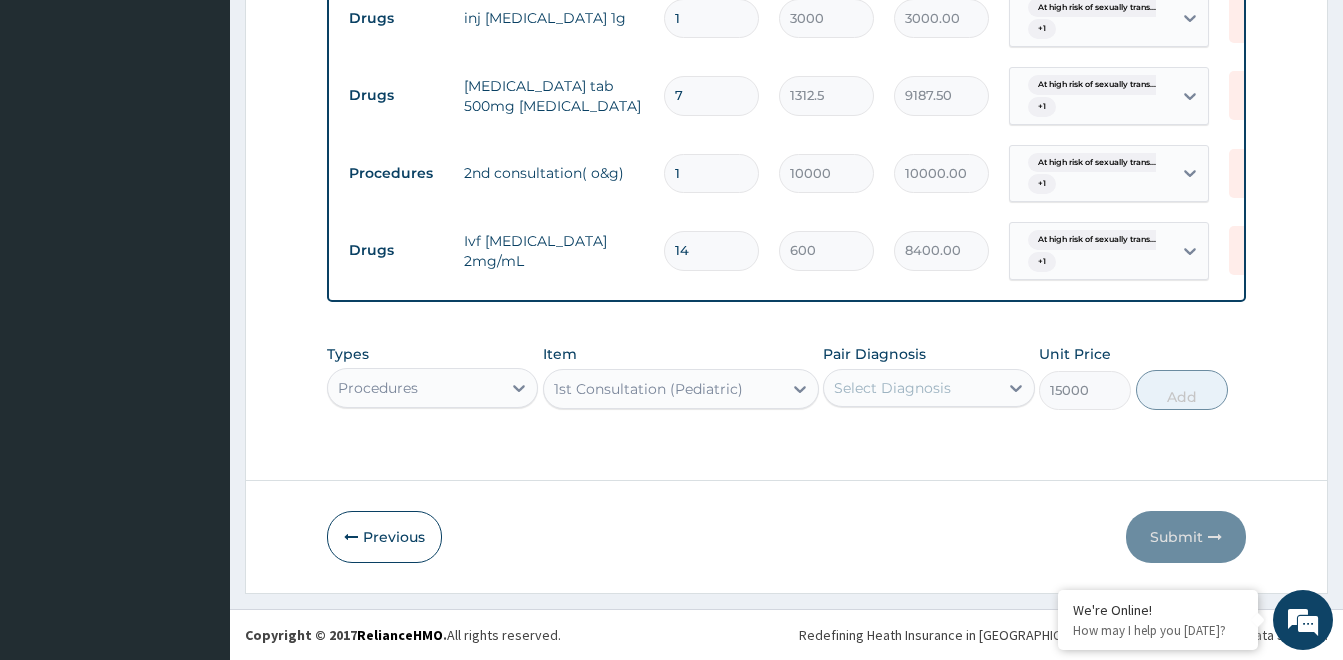 click on "PA Code / Prescription Code PA/144353 Encounter Date 10-07-2025 Important Notice Please enter PA codes before entering items that are not attached to a PA code   All diagnoses entered must be linked to a claim item. Diagnosis & Claim Items that are visible but inactive cannot be edited because they were imported from an already approved PA code. Diagnosis At high risk of sexually transmitted infection confirmed Candidiasis of vagina confirmed NB: All diagnosis must be linked to a claim item Claim Items Type Name Quantity Unit Price Total Price Pair Diagnosis Actions Drugs fluconazole 200mg/cap 28 120 3360.00 At high risk of sexually trans...  + 1 Delete Drugs ciprofloxacin 500mg/tab 10 250 2500.00 At high risk of sexually trans...  + 1 Delete Drugs inj streptomycin 1g 1 3000 3000.00 At high risk of sexually trans...  + 1 Delete Drugs canesten tab 500mg pessary 7 1312.5 9187.50 At high risk of sexually trans...  + 1 Delete Procedures 2nd consultation( o&g) 1 10000 10000.00 At high risk of sexually trans...  +" at bounding box center (786, -167) 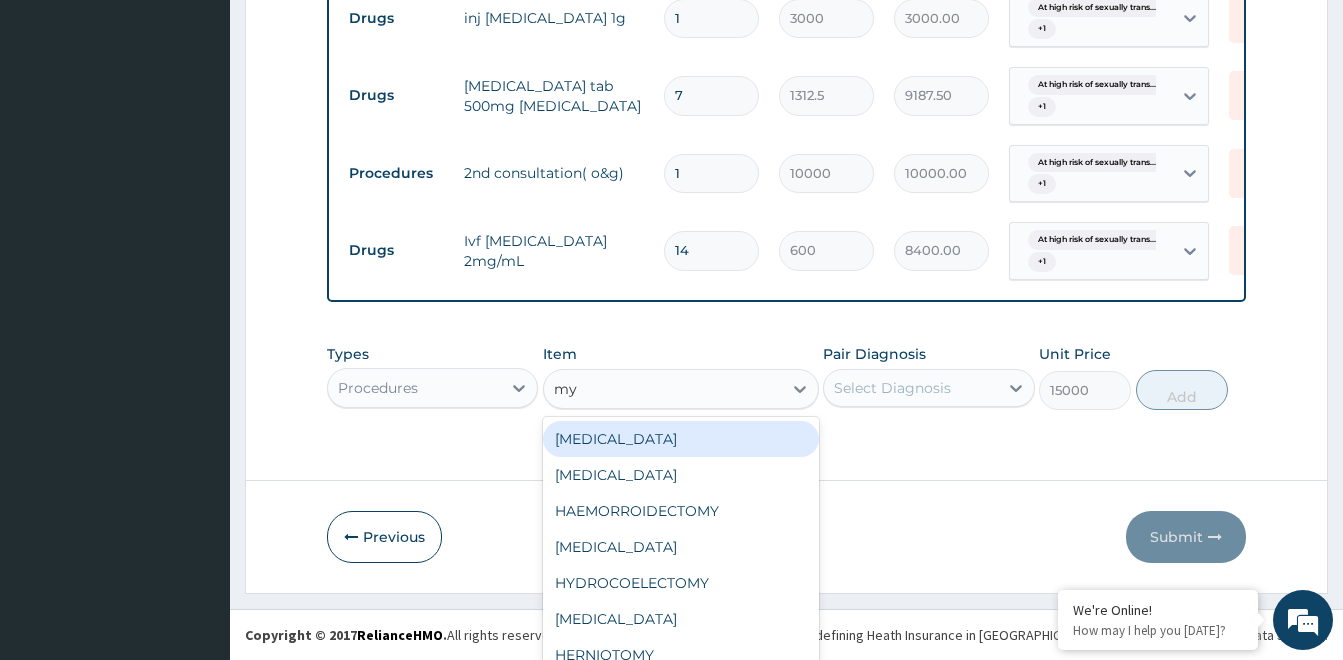 type on "m" 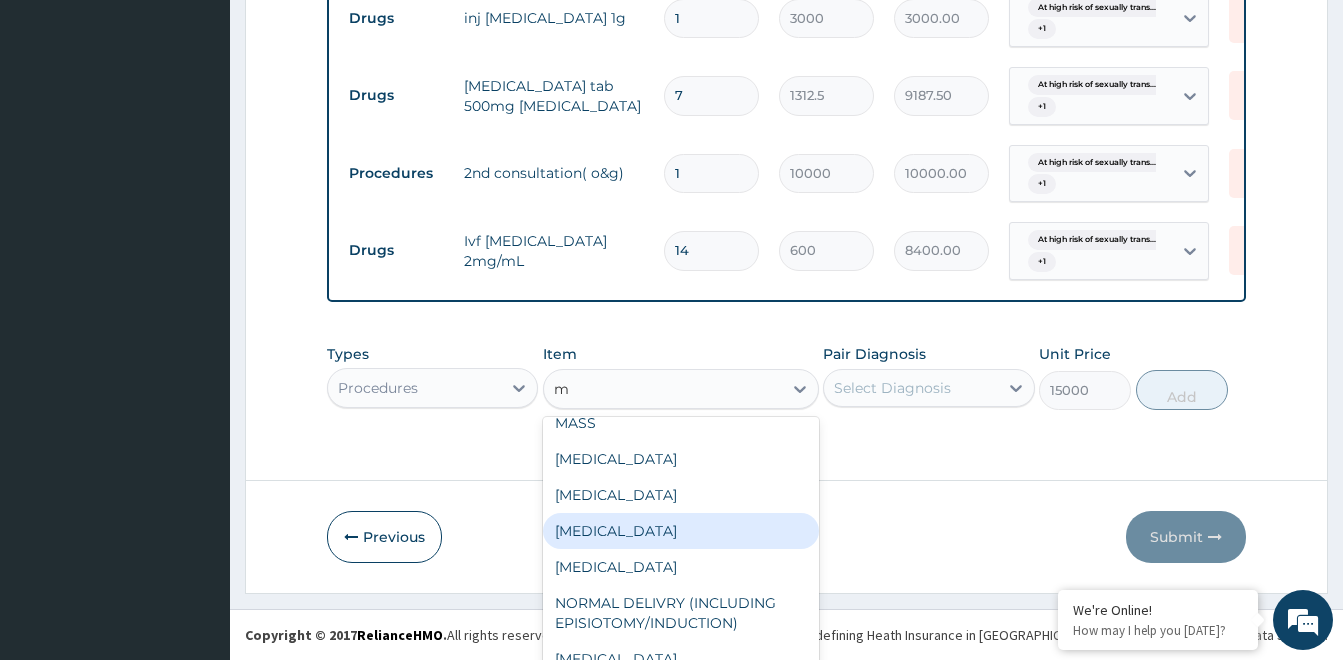 scroll, scrollTop: 2024, scrollLeft: 0, axis: vertical 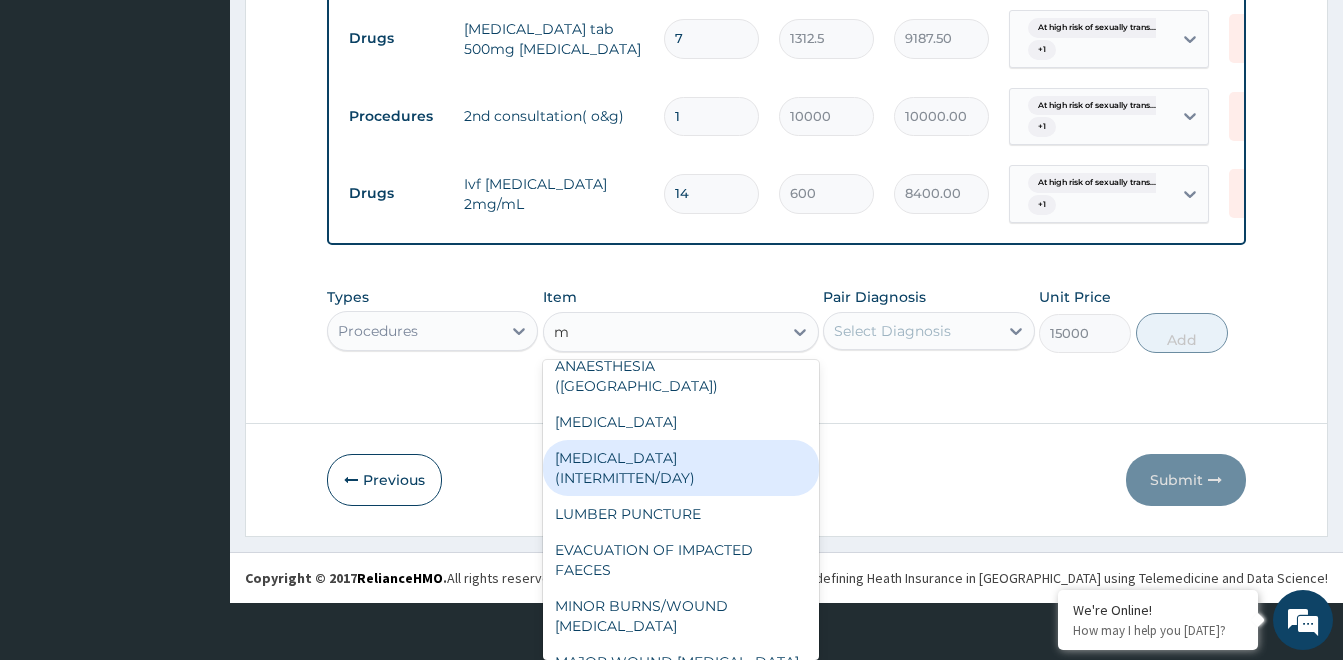 click on "OXYGEN THERAPY (INTERMITTEN/DAY)" at bounding box center [681, 468] 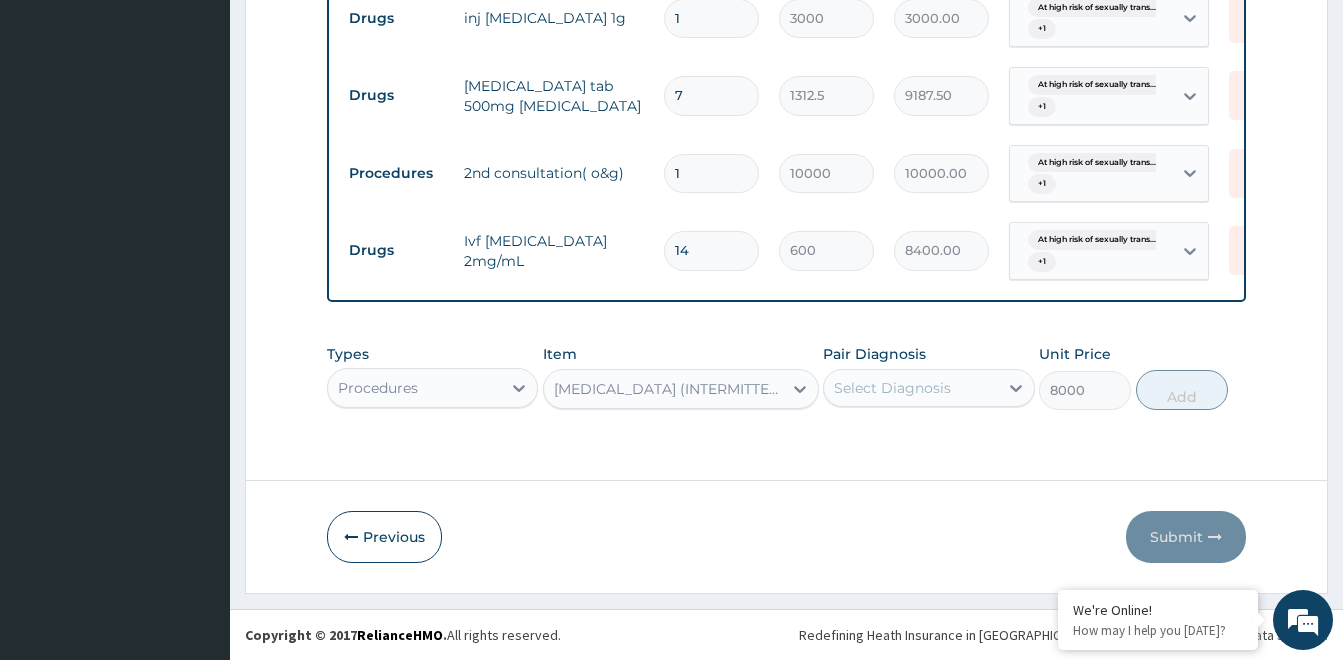 scroll, scrollTop: 0, scrollLeft: 0, axis: both 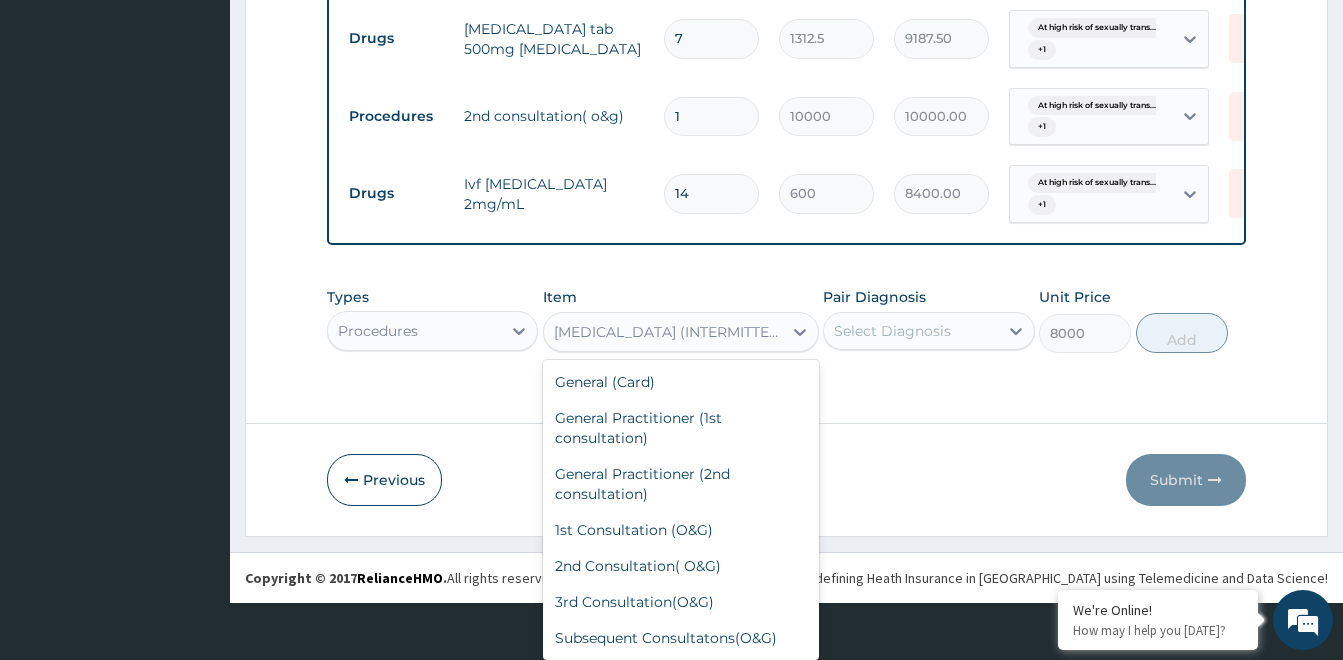 click on "option OXYGEN THERAPY (INTERMITTEN/DAY), selected. option EXAMINATION UNDER ANAESTHESIA (EUA) focused, 74 of 124. 124 results available. Use Up and Down to choose options, press Enter to select the currently focused option, press Escape to exit the menu, press Tab to select the option and exit the menu. OXYGEN THERAPY (INTERMITTEN/DAY) General (Card) General Practitioner (1st consultation) General Practitioner (2nd consultation) 1st Consultation (O&G) 2nd Consultation( O&G) 3rd Consultation(O&G) Subsequent Consultatons(O&G) 1st Consultation ( General Surgeon) 2nd Consultation(General Surgeon) 3rd Consultation(General Surgeon) Subsequent Consultatons(General Surgeon) 1st Consultation (internal medicine) 2nd Consultation(internal medicine) 3rd Consultation(internal medicine) Subsequent Consultatons(internal medicine) 1st Consultation (Pediatric) 2nd Consultation(Pediatrics) 3rd Consultation(Pediatric) Subsequent Consultatons(Pediatrics) 1st Consultation(ENT) 2nd Consultation(ENT) 3rd Consultation(ENT) I & D EUA" at bounding box center (681, 332) 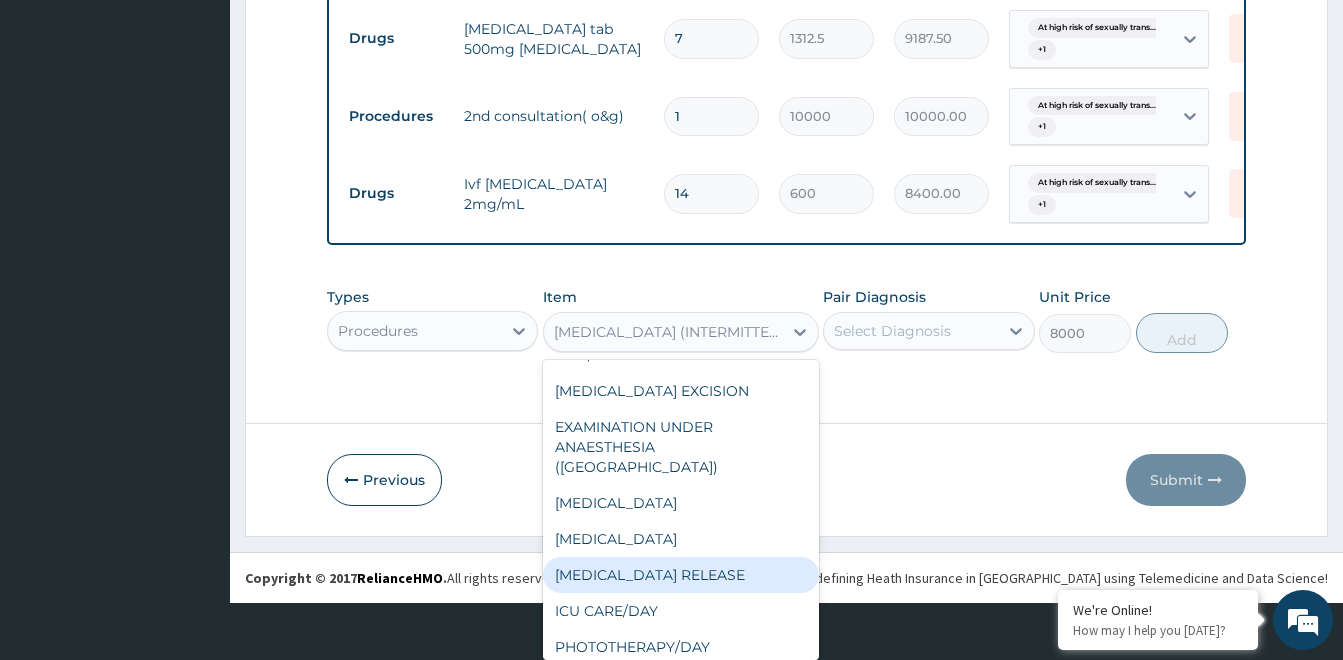 scroll, scrollTop: 2843, scrollLeft: 0, axis: vertical 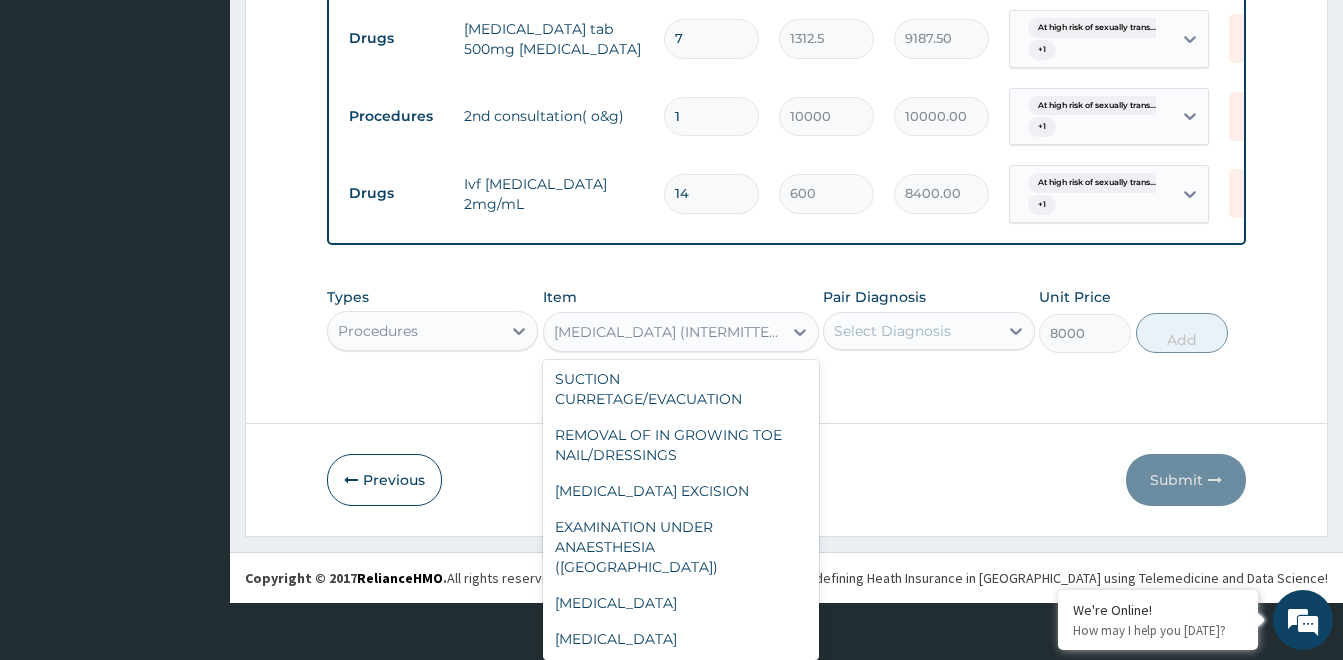 click on "I & D" at bounding box center (681, 271) 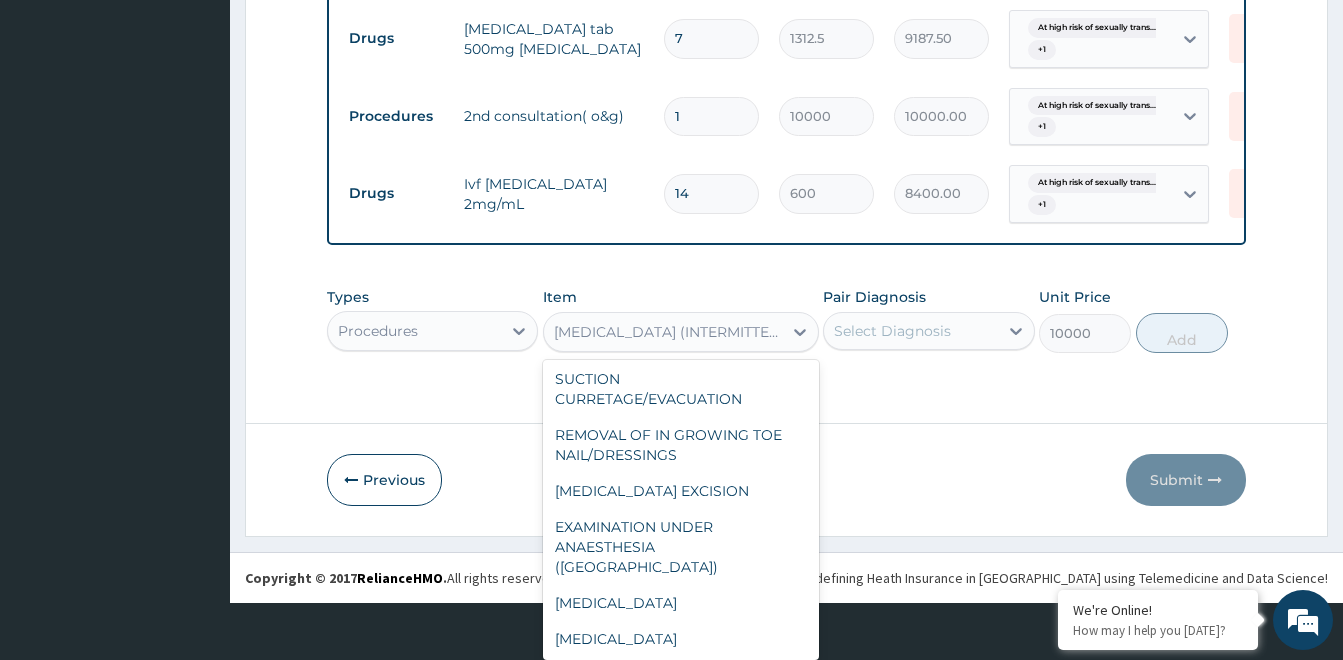 scroll, scrollTop: 0, scrollLeft: 0, axis: both 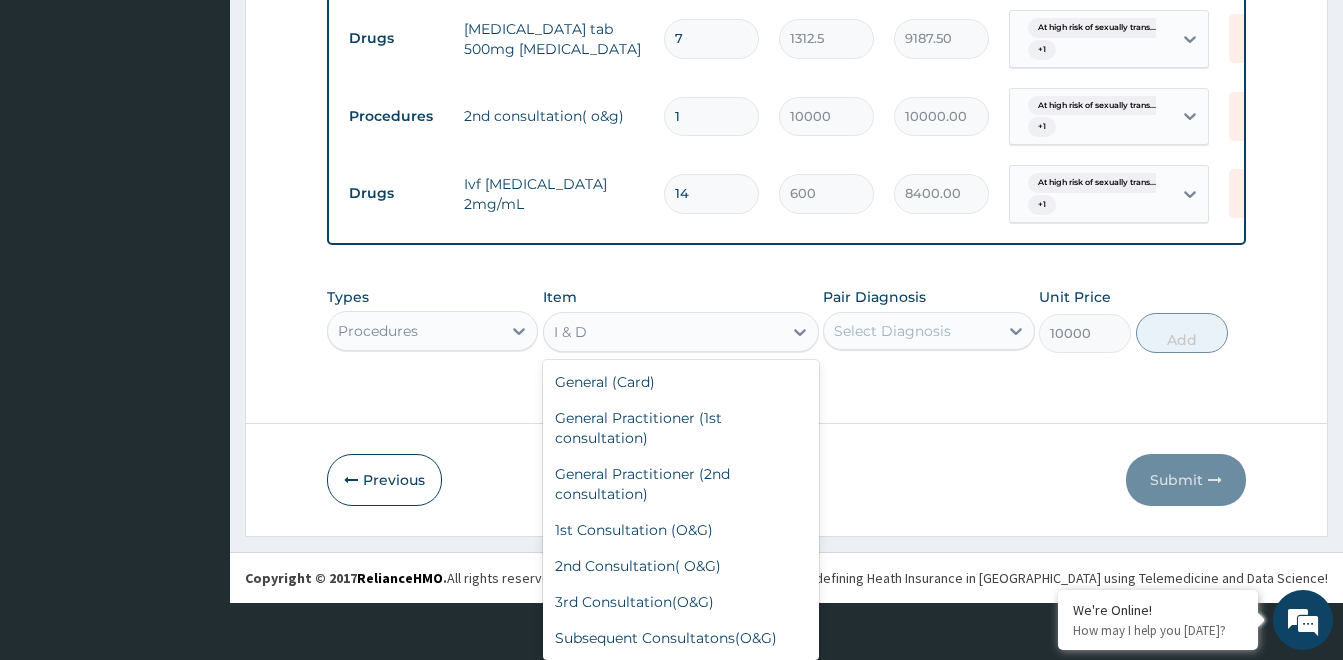 click on "option I & D, selected. option I & D selected, 68 of 124. 124 results available. Use Up and Down to choose options, press Enter to select the currently focused option, press Escape to exit the menu, press Tab to select the option and exit the menu. I & D General (Card) General Practitioner (1st consultation) General Practitioner (2nd consultation) 1st Consultation (O&G) 2nd Consultation( O&G) 3rd Consultation(O&G) Subsequent Consultatons(O&G) 1st Consultation ( General Surgeon) 2nd Consultation(General Surgeon) 3rd Consultation(General Surgeon) Subsequent Consultatons(General Surgeon) 1st Consultation (internal medicine) 2nd Consultation(internal medicine) 3rd Consultation(internal medicine) Subsequent Consultatons(internal medicine) 1st Consultation (Pediatric) 2nd Consultation(Pediatrics) 3rd Consultation(Pediatric) Subsequent Consultatons(Pediatrics) 1st Consultation(ENT) 2nd Consultation(ENT) 3rd Consultation(ENT) Subsequent Consultatons(ENT) 1st Consultation(Physiotherapist) 1st Consultation(Orthopedic)" at bounding box center (681, 332) 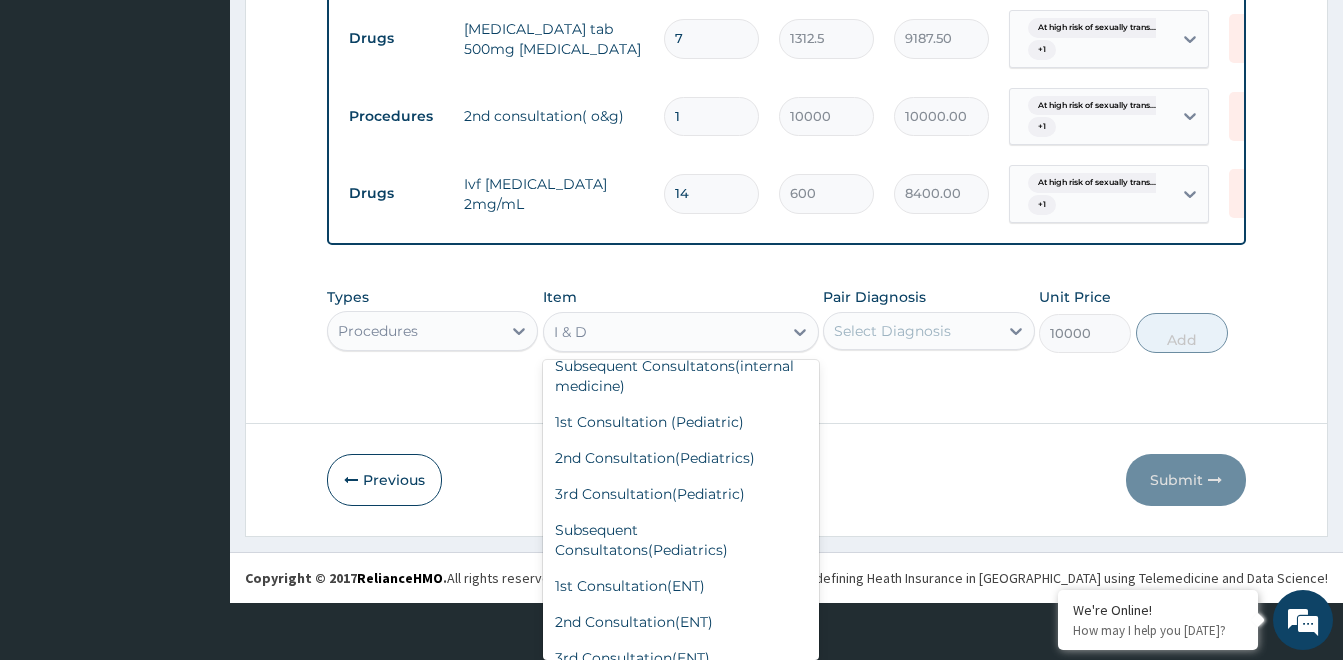scroll, scrollTop: 624, scrollLeft: 0, axis: vertical 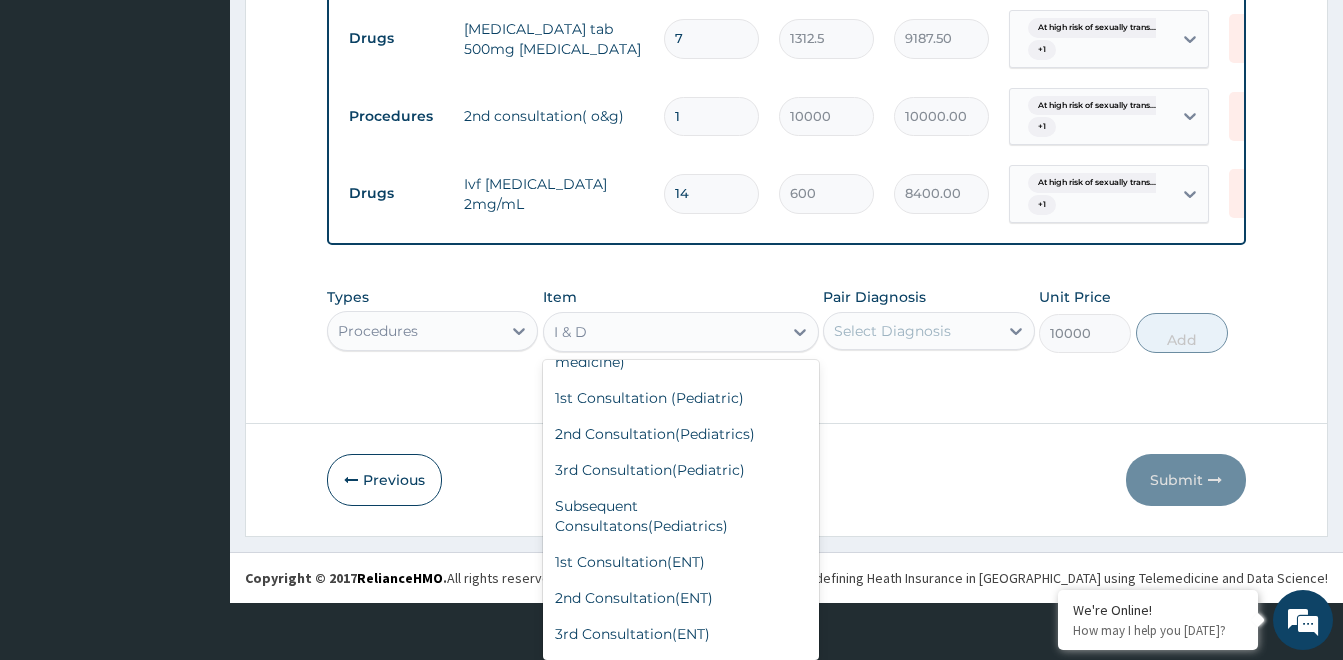 click on "3rd Consultation(internal medicine)" at bounding box center [681, 306] 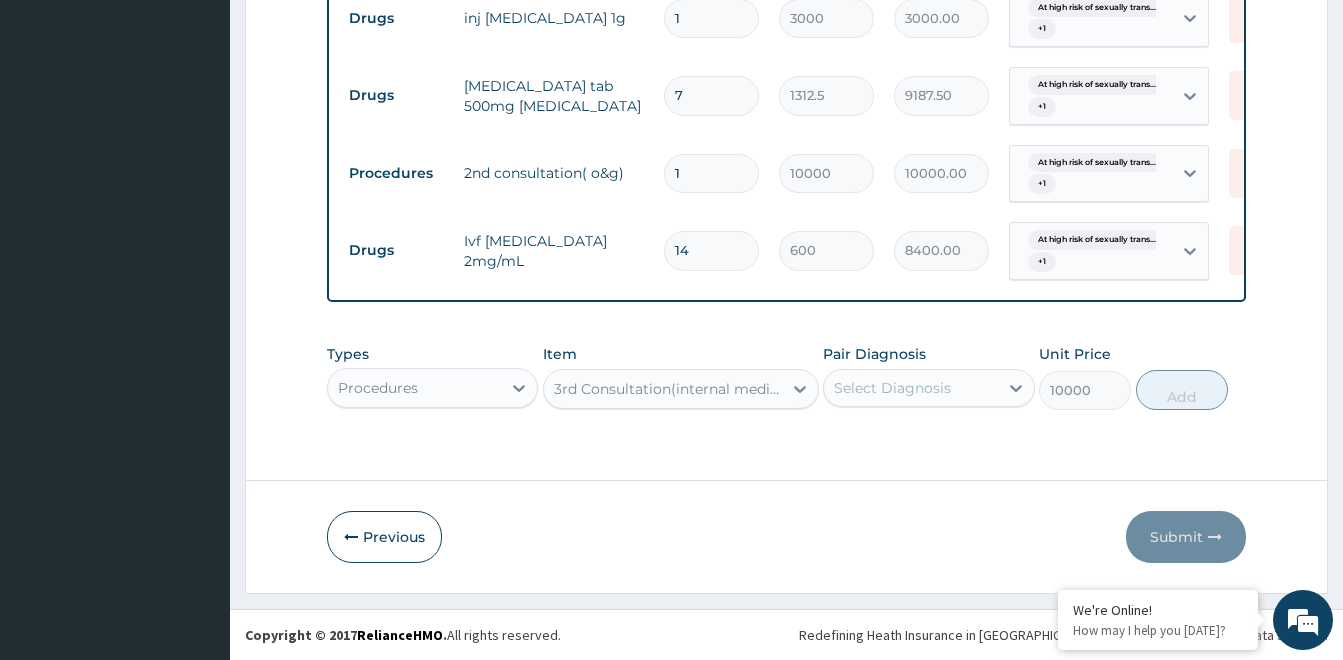scroll, scrollTop: 0, scrollLeft: 0, axis: both 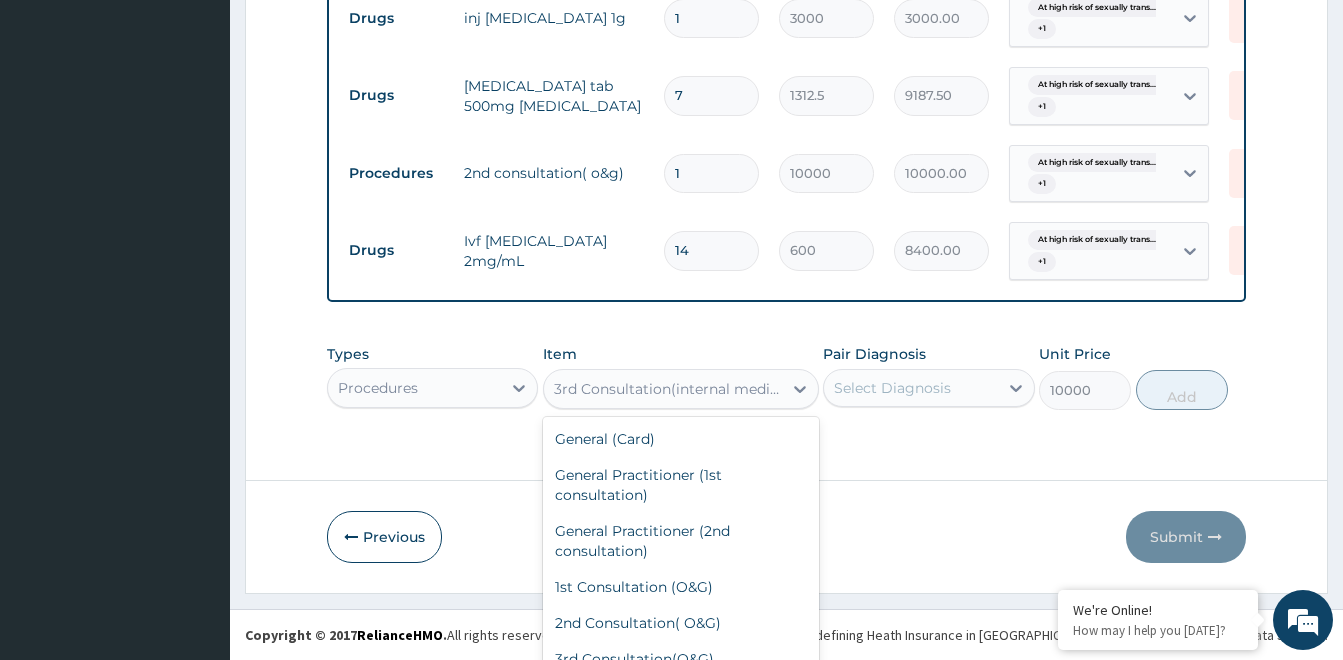 click on "option 3rd Consultation(internal medicine), selected. option 3rd Consultation(General Surgeon) focused, 10 of 124. 124 results available. Use Up and Down to choose options, press Enter to select the currently focused option, press Escape to exit the menu, press Tab to select the option and exit the menu. 3rd Consultation(internal medicine) General (Card) General Practitioner (1st consultation) General Practitioner (2nd consultation) 1st Consultation (O&G) 2nd Consultation( O&G) 3rd Consultation(O&G) Subsequent Consultatons(O&G) 1st Consultation ( General Surgeon) 2nd Consultation(General Surgeon) 3rd Consultation(General Surgeon) Subsequent Consultatons(General Surgeon) 1st Consultation (internal medicine) 2nd Consultation(internal medicine) 3rd Consultation(internal medicine) Subsequent Consultatons(internal medicine) 1st Consultation (Pediatric) 2nd Consultation(Pediatrics) 3rd Consultation(Pediatric) Subsequent Consultatons(Pediatrics) 1st Consultation(ENT) 2nd Consultation(ENT) 3rd Consultation(ENT) I & D" at bounding box center (681, 389) 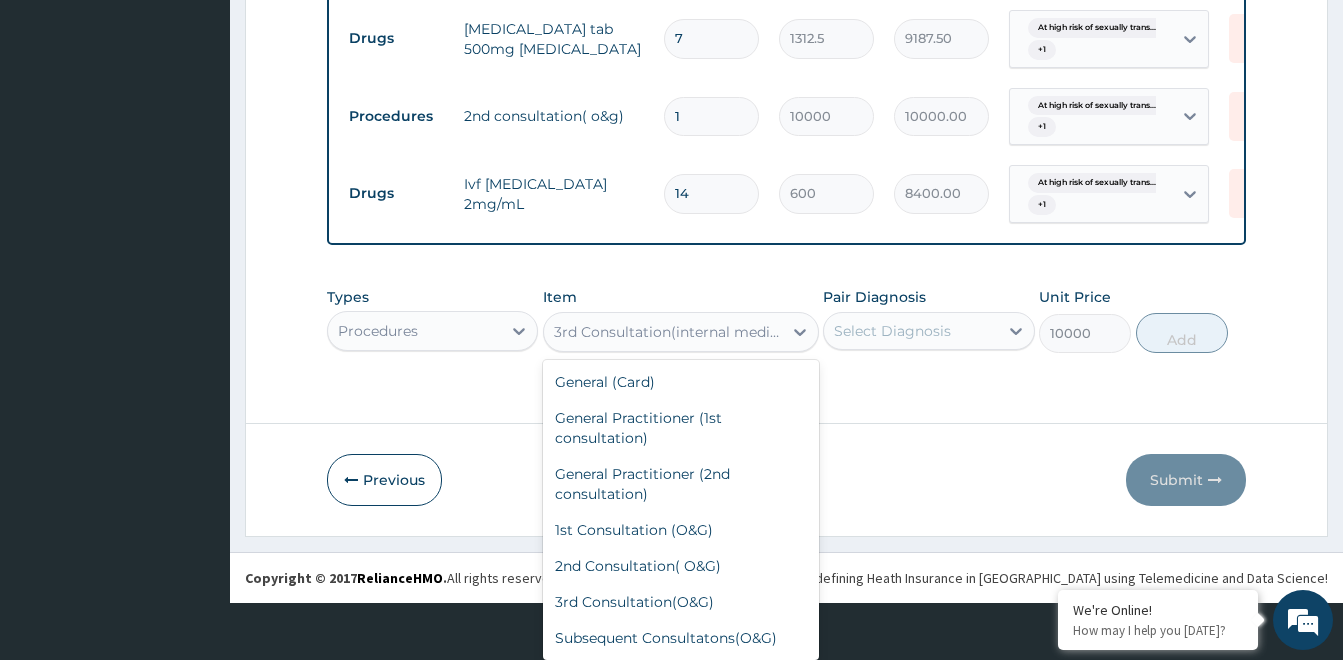 scroll, scrollTop: 407, scrollLeft: 0, axis: vertical 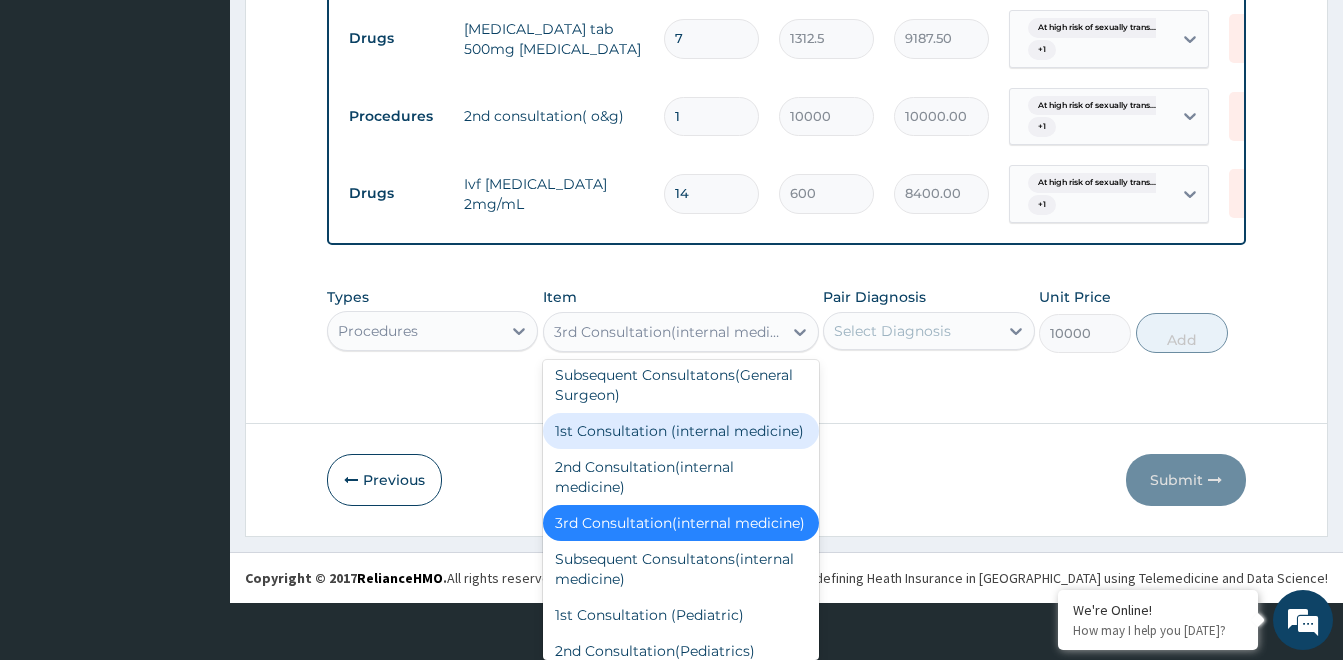 click on "1st Consultation (internal medicine)" at bounding box center [681, 431] 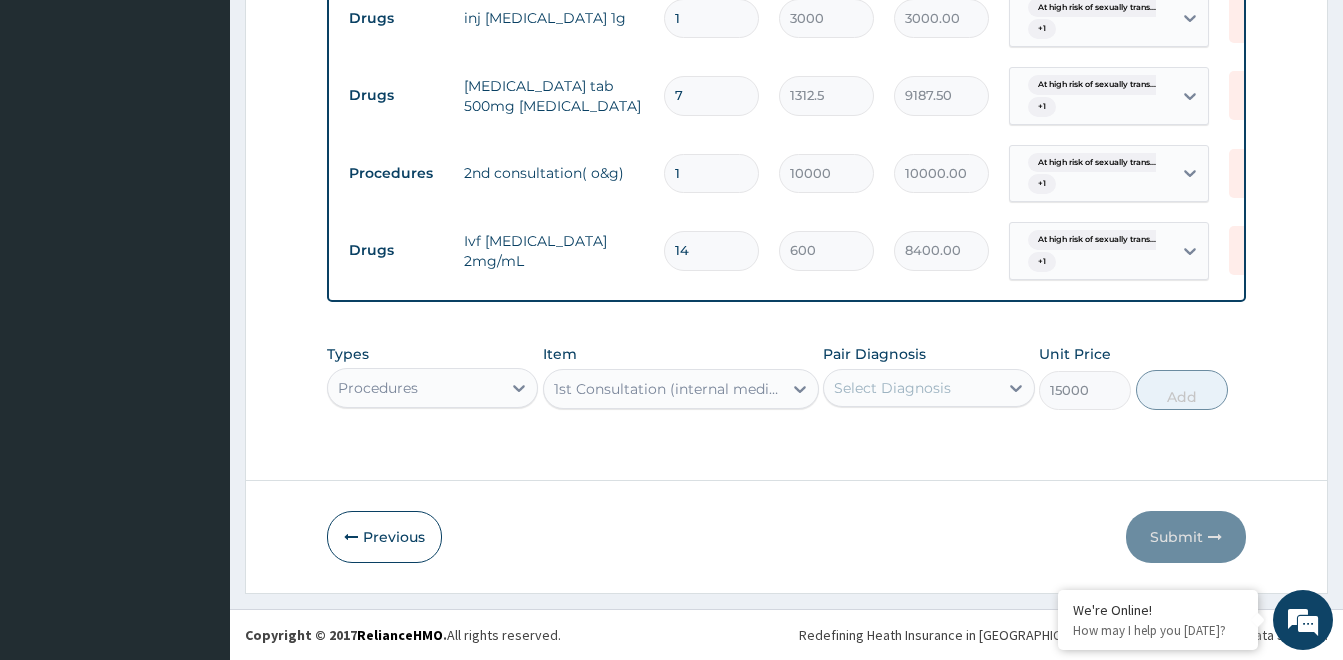 scroll, scrollTop: 0, scrollLeft: 0, axis: both 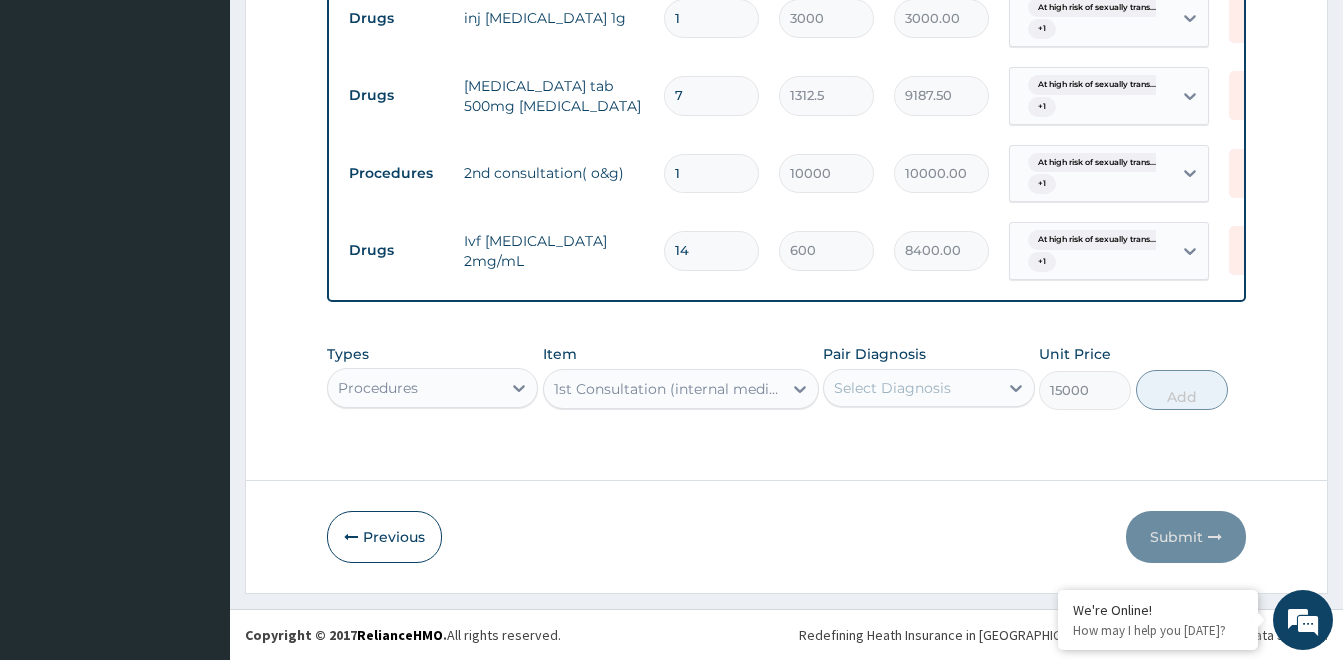 click on "option 1st Consultation (internal medicine), selected.   Select is focused ,type to refine list, press Down to open the menu,  1st Consultation (internal medicine)" at bounding box center [681, 389] 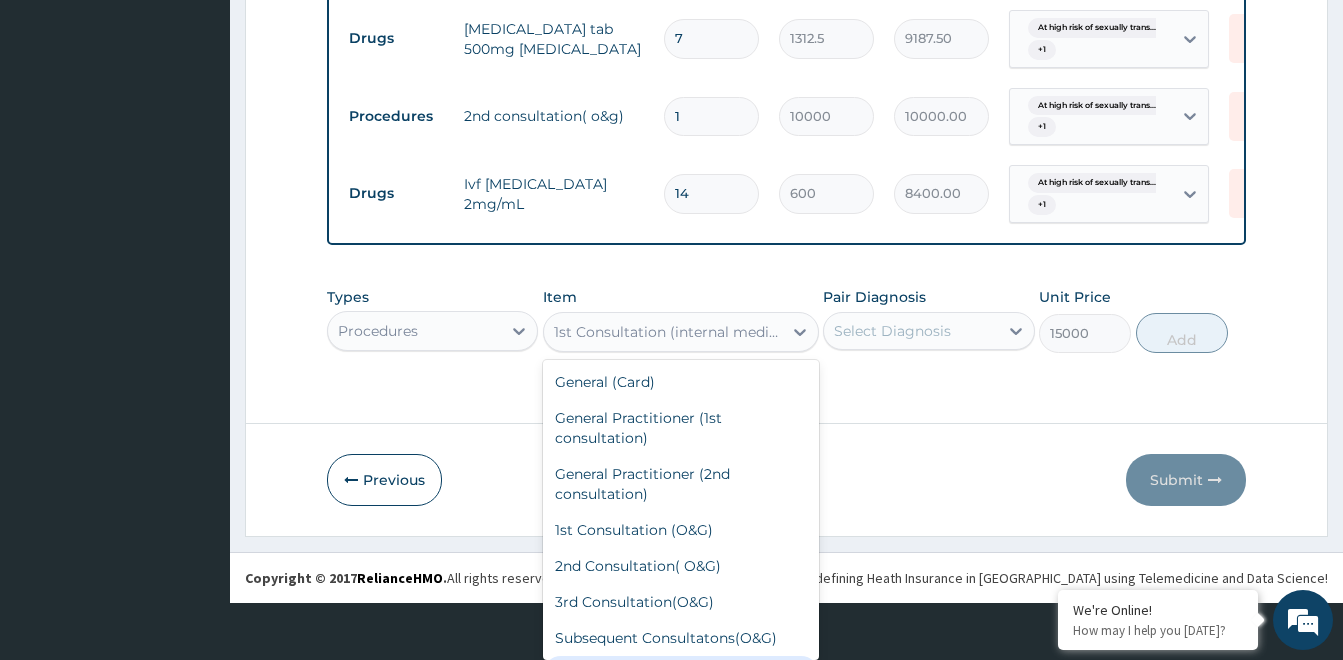 scroll, scrollTop: 57, scrollLeft: 0, axis: vertical 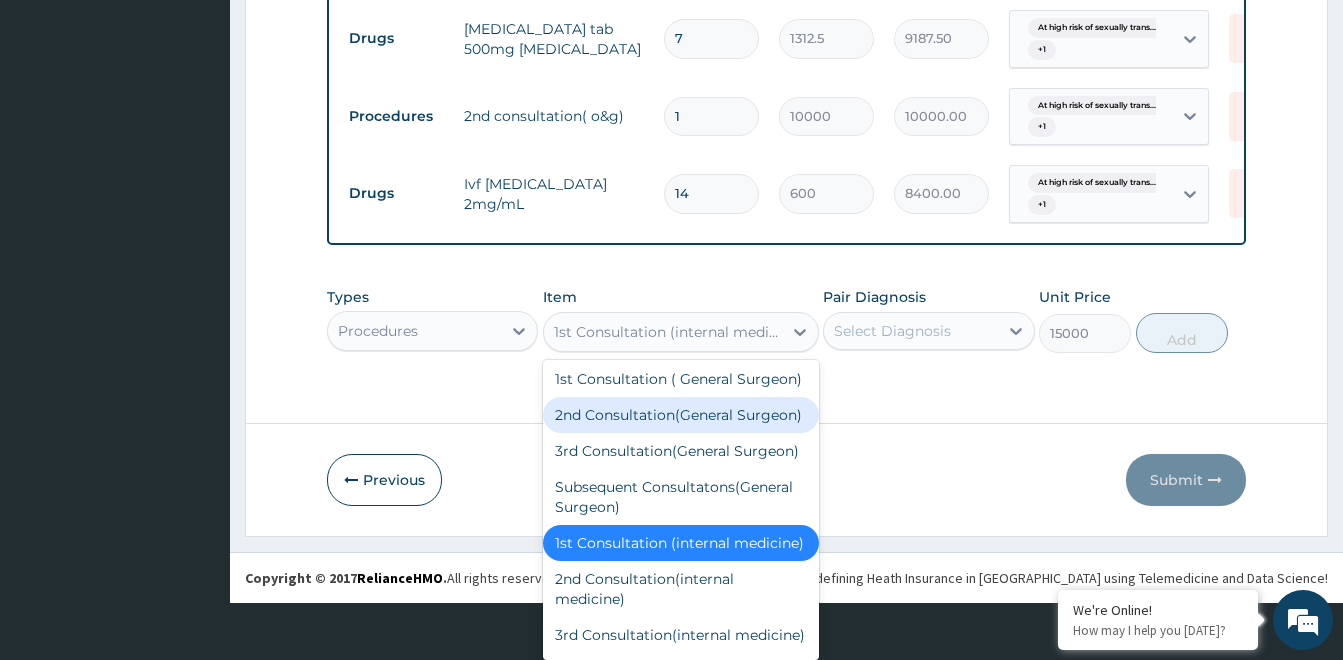 click on "2nd Consultation(General Surgeon)" at bounding box center (681, 415) 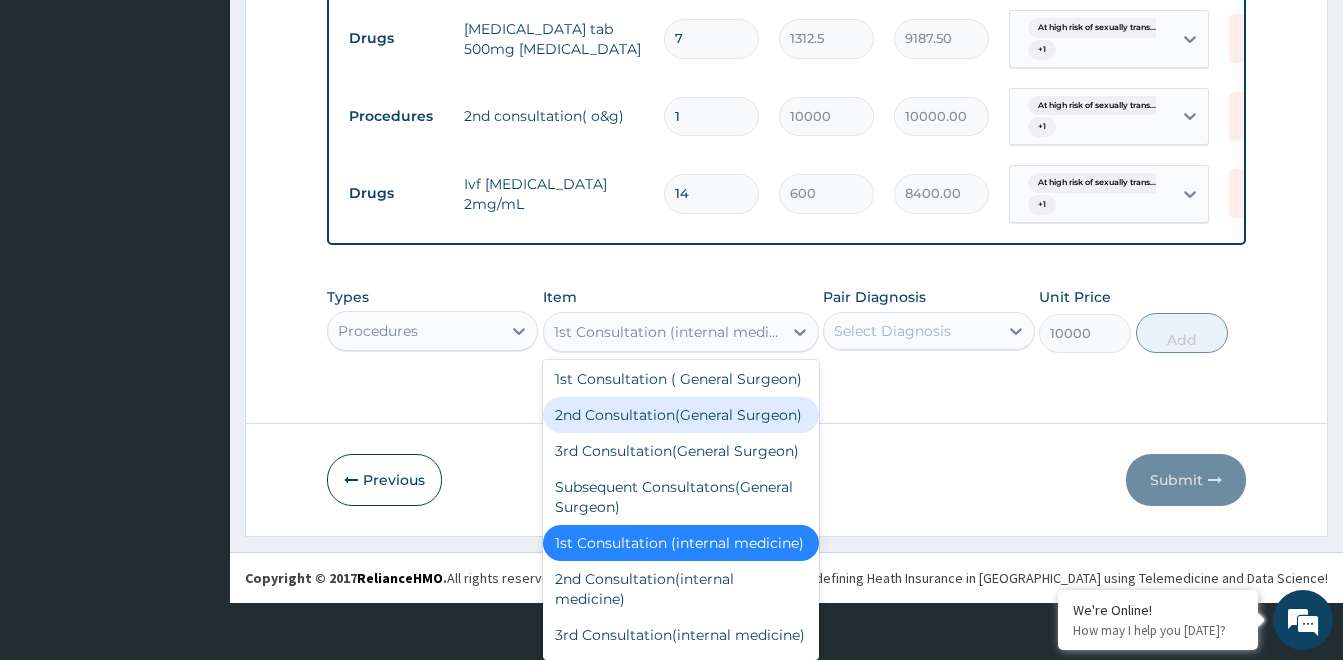 scroll, scrollTop: 0, scrollLeft: 0, axis: both 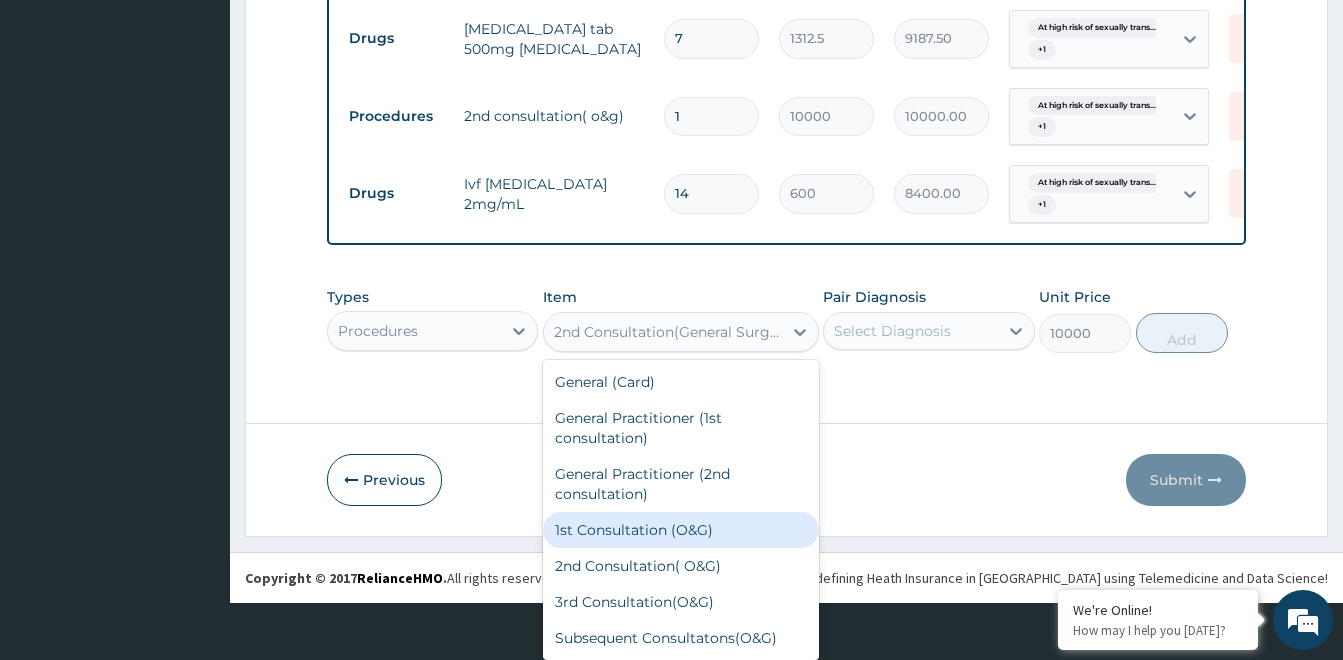 click on "option 2nd Consultation(General Surgeon), selected. option 1st Consultation (O&G) focused, 4 of 124. 124 results available. Use Up and Down to choose options, press Enter to select the currently focused option, press Escape to exit the menu, press Tab to select the option and exit the menu. 2nd Consultation(General Surgeon) General (Card) General Practitioner (1st consultation) General Practitioner (2nd consultation) 1st Consultation (O&G) 2nd Consultation( O&G) 3rd Consultation(O&G) Subsequent Consultatons(O&G) 1st Consultation ( General Surgeon) 2nd Consultation(General Surgeon) 3rd Consultation(General Surgeon) Subsequent Consultatons(General Surgeon) 1st Consultation (internal medicine) 2nd Consultation(internal medicine) 3rd Consultation(internal medicine) Subsequent Consultatons(internal medicine) 1st Consultation (Pediatric) 2nd Consultation(Pediatrics) 3rd Consultation(Pediatric) Subsequent Consultatons(Pediatrics) 1st Consultation(ENT) 2nd Consultation(ENT) 3rd Consultation(ENT) Nursing Care per day" at bounding box center (681, 332) 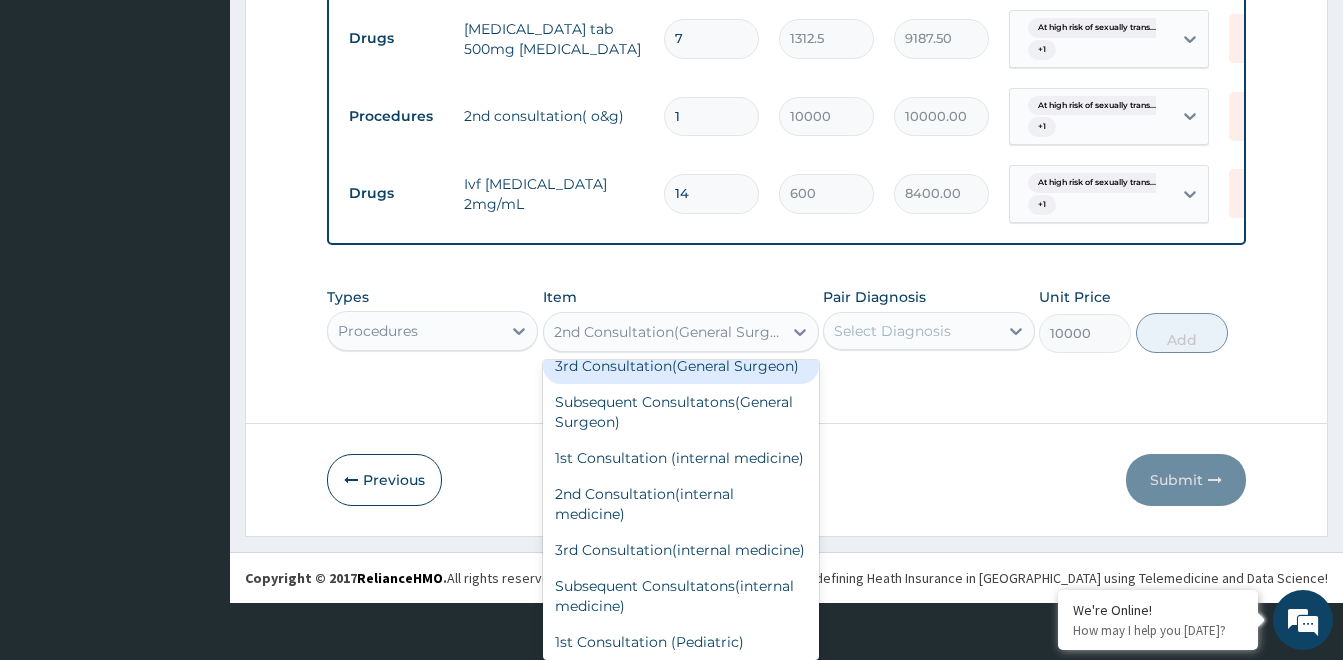 scroll, scrollTop: 427, scrollLeft: 0, axis: vertical 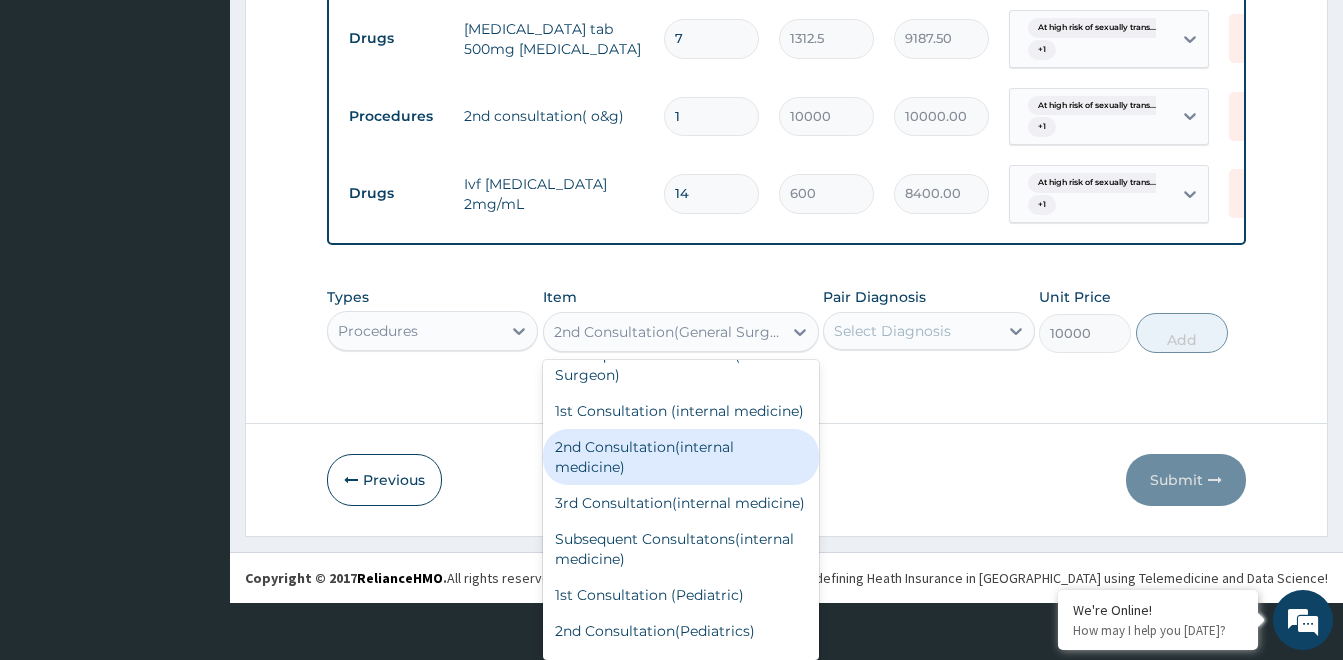 click on "2nd Consultation(internal medicine)" at bounding box center [681, 457] 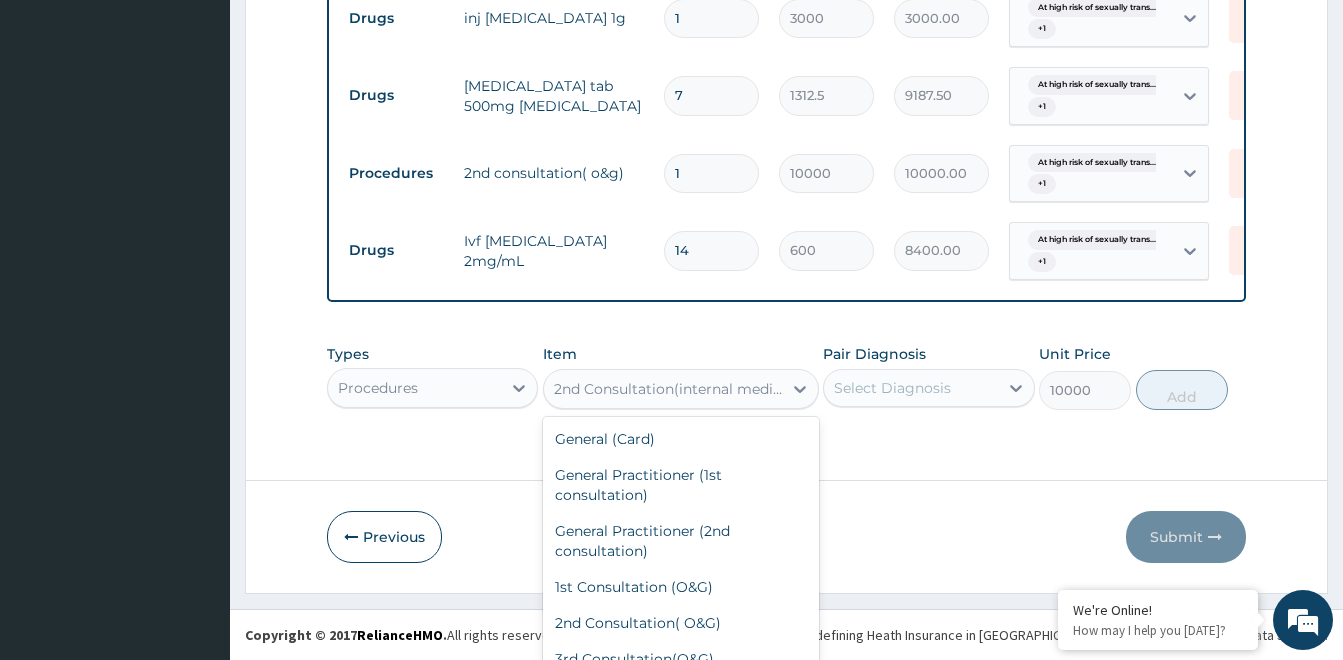 scroll, scrollTop: 57, scrollLeft: 0, axis: vertical 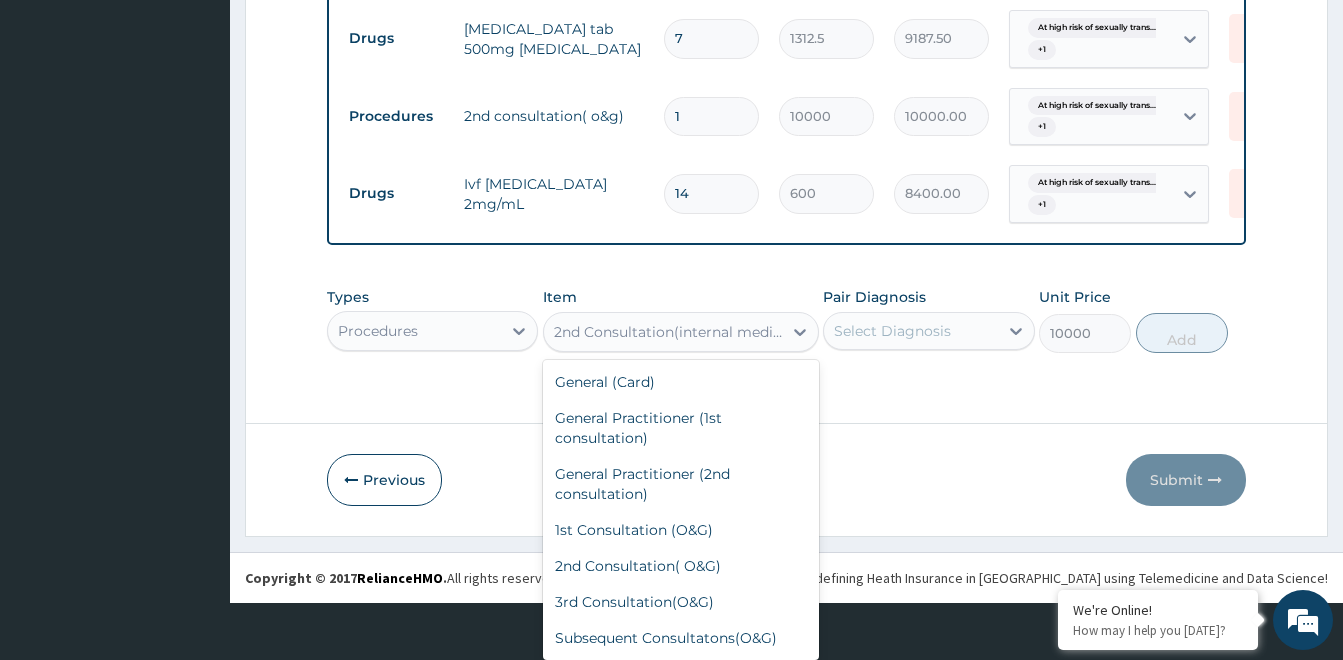 click on "option 2nd Consultation(internal medicine), selected. option 2nd Consultation(General Surgeon) focused, 9 of 124. 124 results available. Use Up and Down to choose options, press Enter to select the currently focused option, press Escape to exit the menu, press Tab to select the option and exit the menu. 2nd Consultation(internal medicine) General (Card) General Practitioner (1st consultation) General Practitioner (2nd consultation) 1st Consultation (O&G) 2nd Consultation( O&G) 3rd Consultation(O&G) Subsequent Consultatons(O&G) 1st Consultation ( General Surgeon) 2nd Consultation(General Surgeon) 3rd Consultation(General Surgeon) Subsequent Consultatons(General Surgeon) 1st Consultation (internal medicine) 2nd Consultation(internal medicine) 3rd Consultation(internal medicine) Subsequent Consultatons(internal medicine) 1st Consultation (Pediatric) 2nd Consultation(Pediatrics) 3rd Consultation(Pediatric) Subsequent Consultatons(Pediatrics) 1st Consultation(ENT) 2nd Consultation(ENT) 3rd Consultation(ENT) I & D" at bounding box center (681, 332) 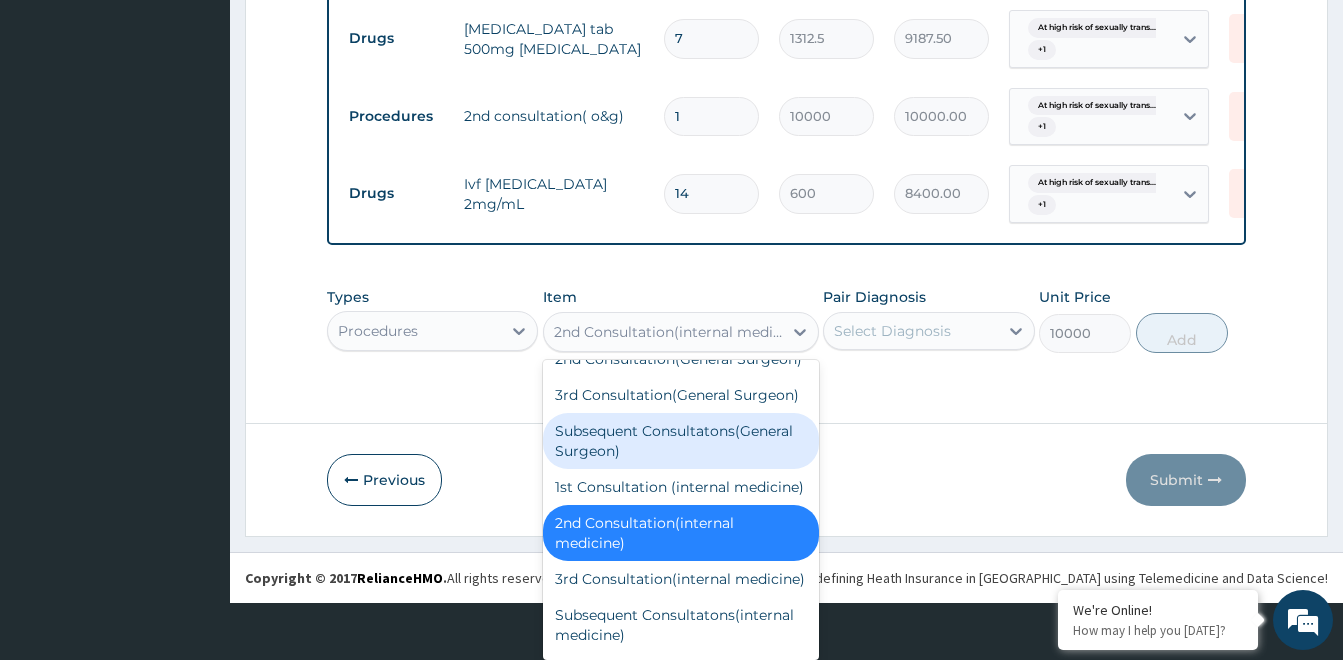 scroll, scrollTop: 551, scrollLeft: 0, axis: vertical 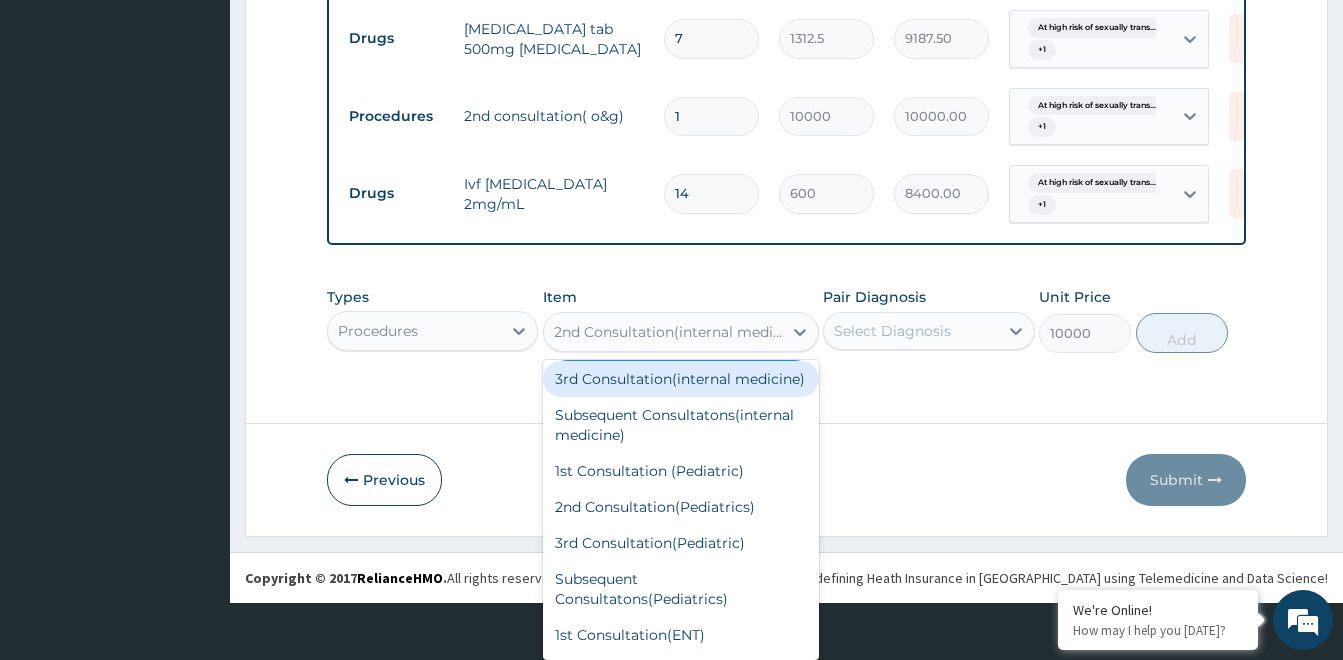 click on "3rd Consultation(internal medicine)" at bounding box center (681, 379) 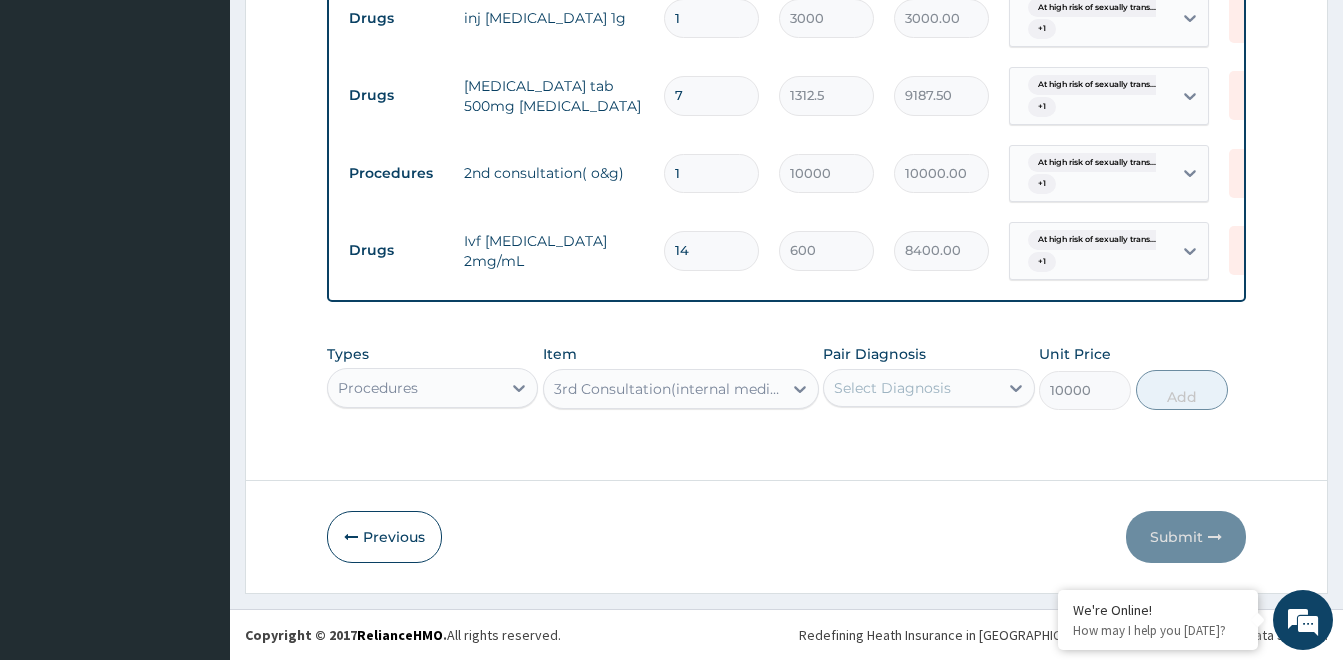scroll, scrollTop: 0, scrollLeft: 0, axis: both 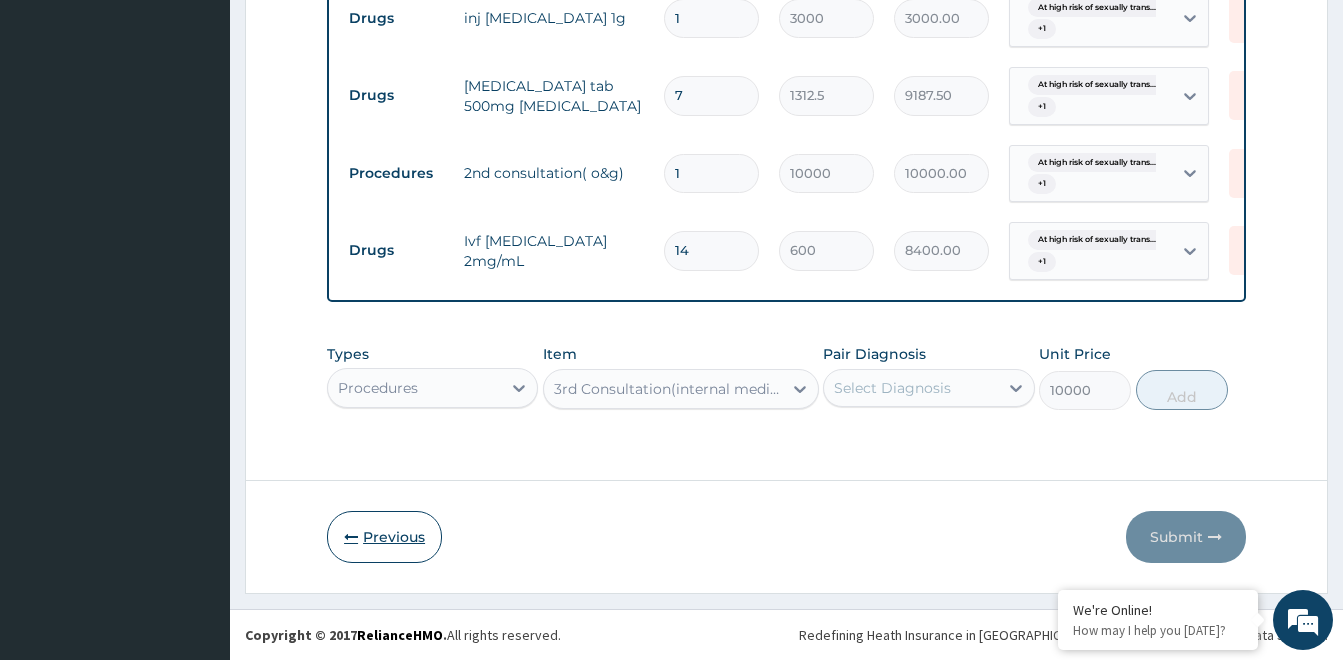 click on "Previous" at bounding box center [384, 537] 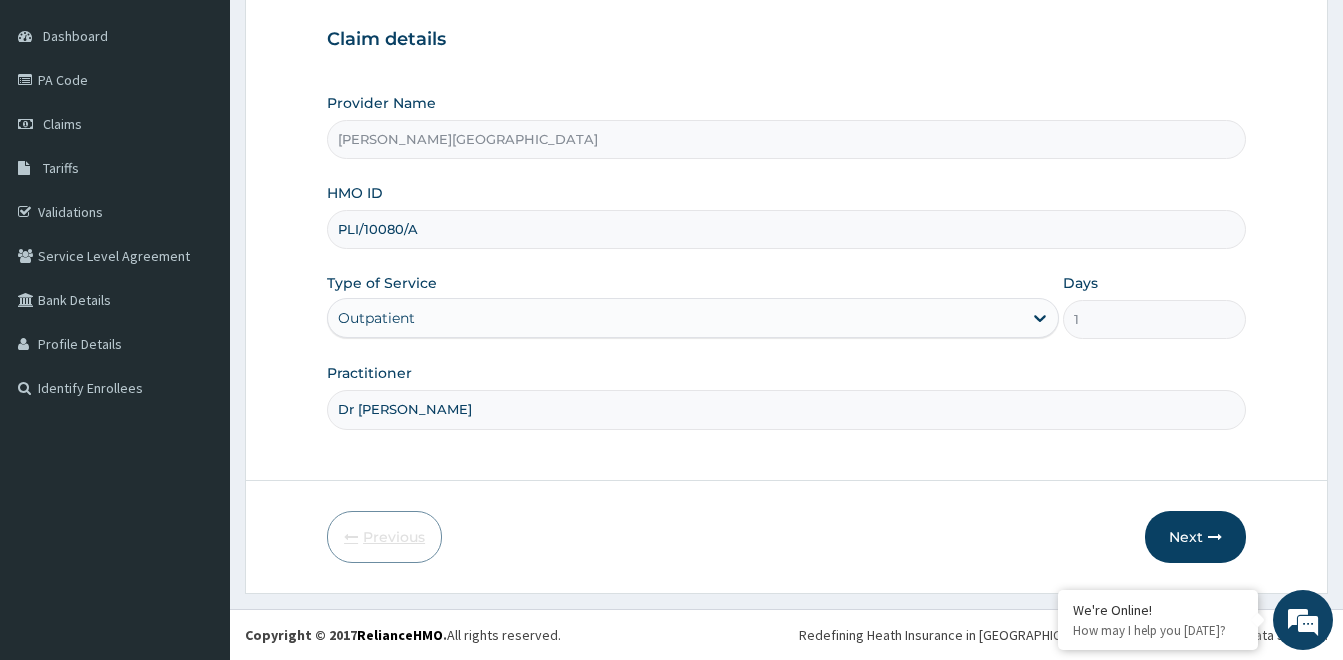 scroll, scrollTop: 182, scrollLeft: 0, axis: vertical 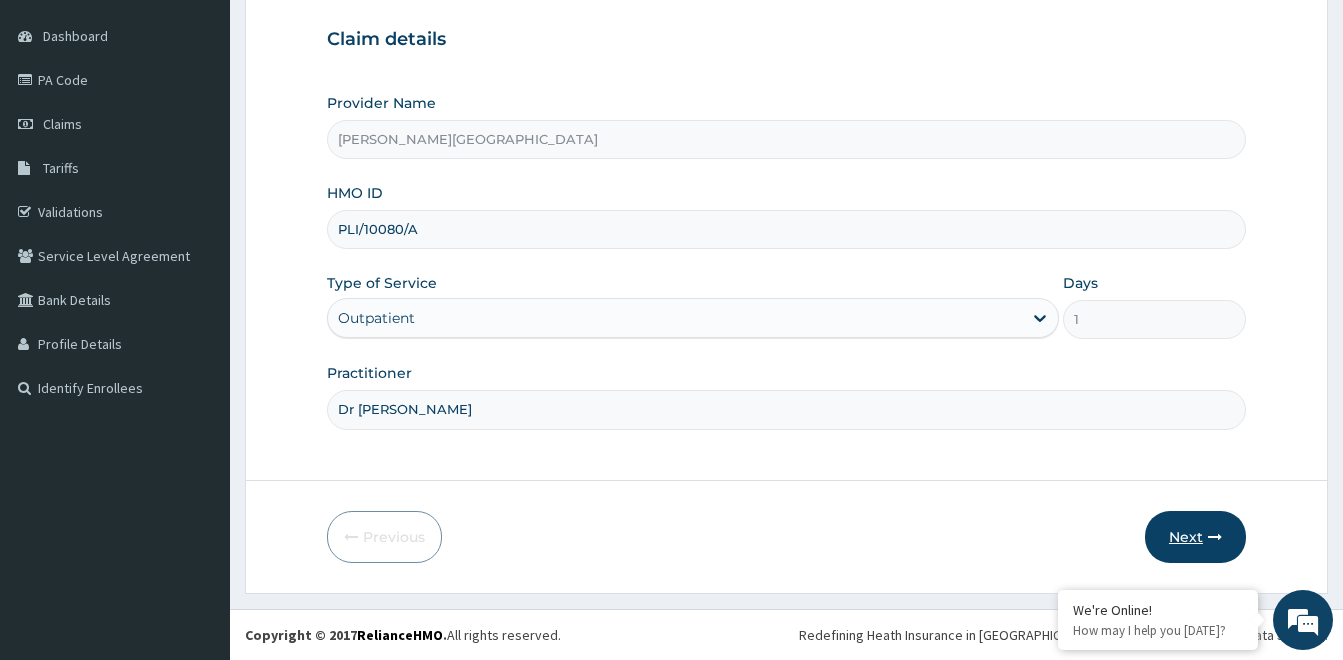 click at bounding box center (1215, 537) 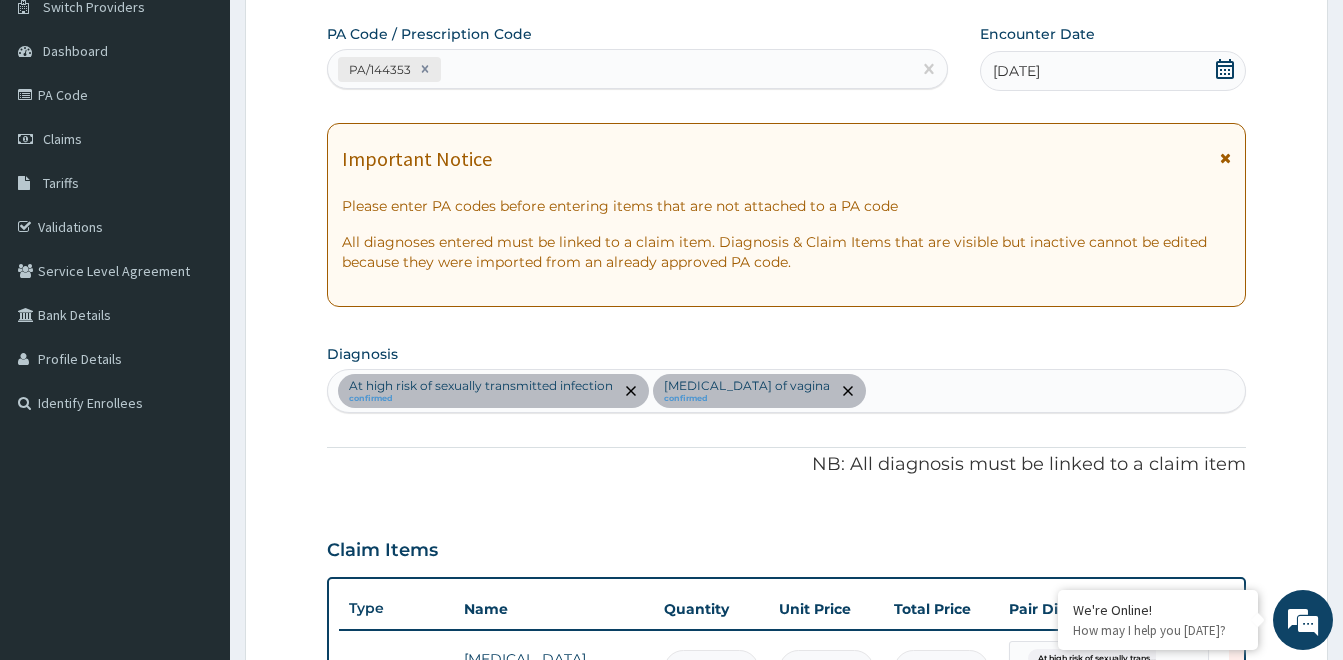 scroll, scrollTop: 0, scrollLeft: 0, axis: both 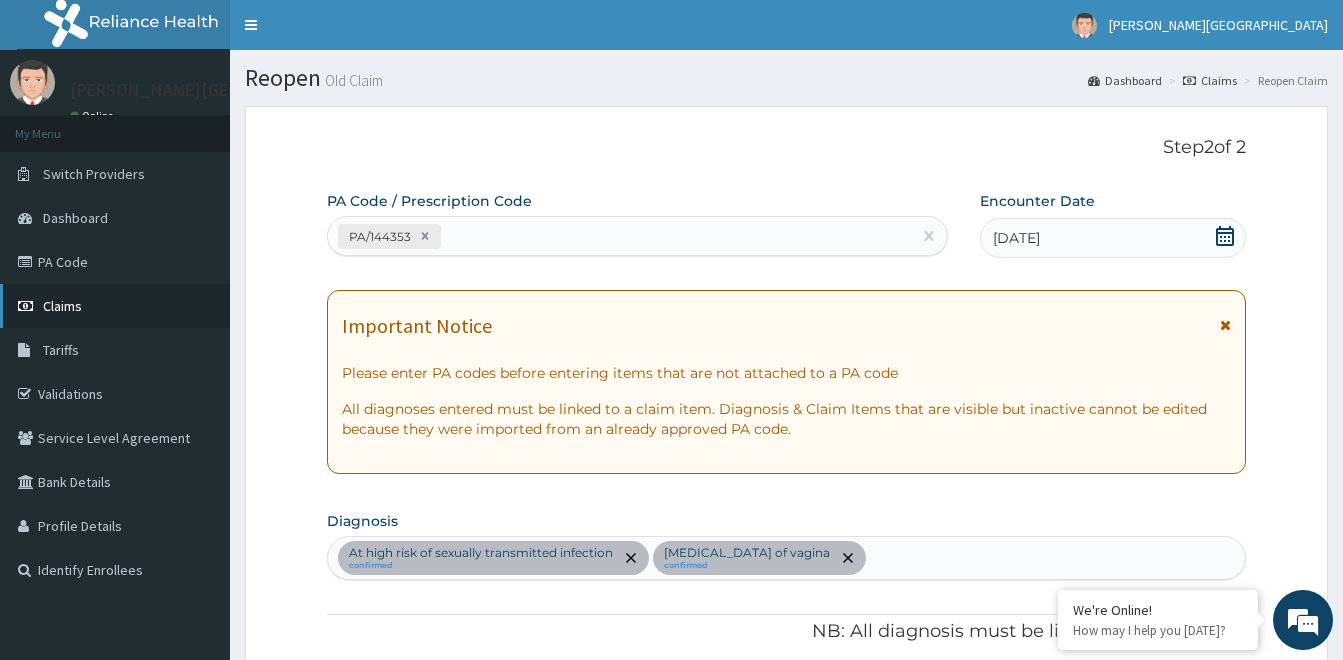 click on "Claims" at bounding box center (115, 306) 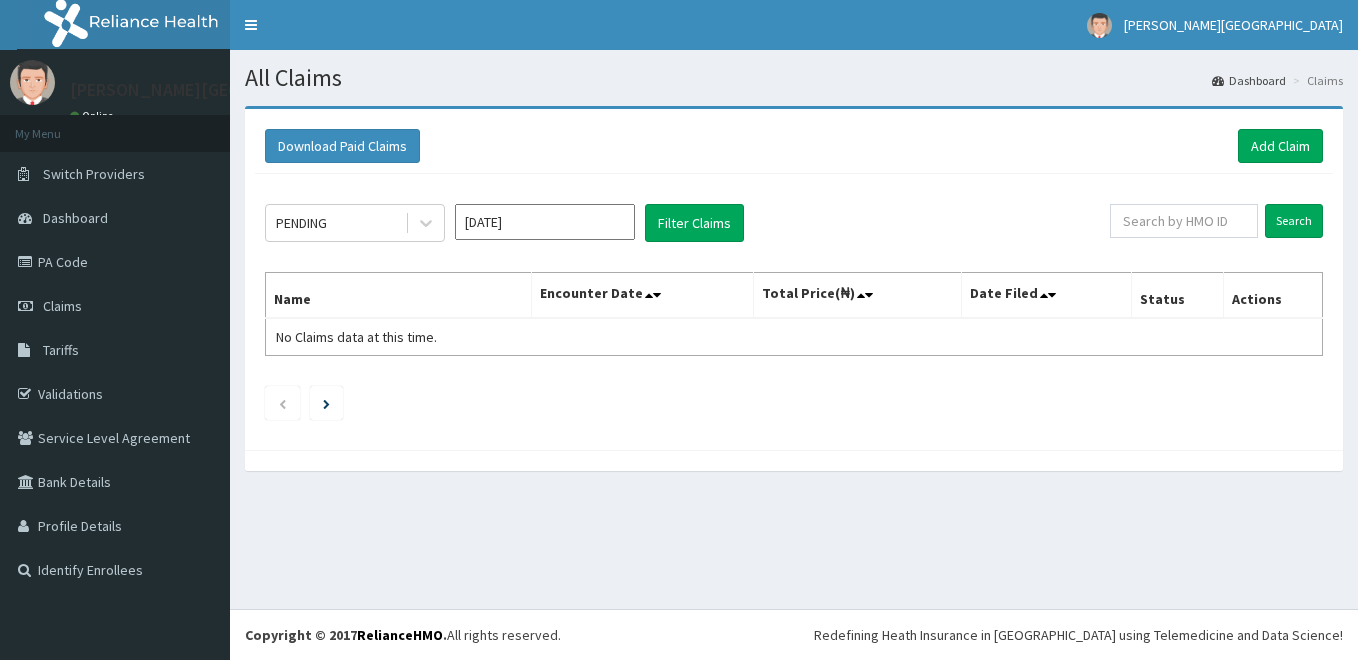scroll, scrollTop: 0, scrollLeft: 0, axis: both 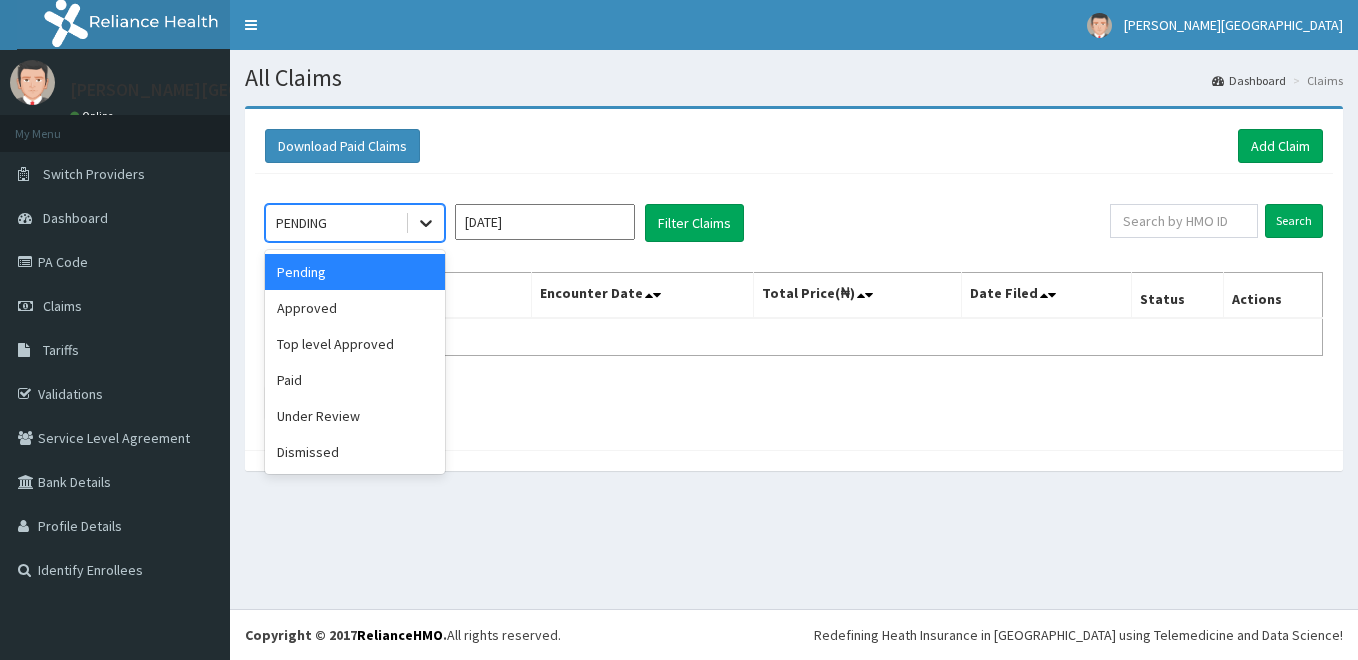 click 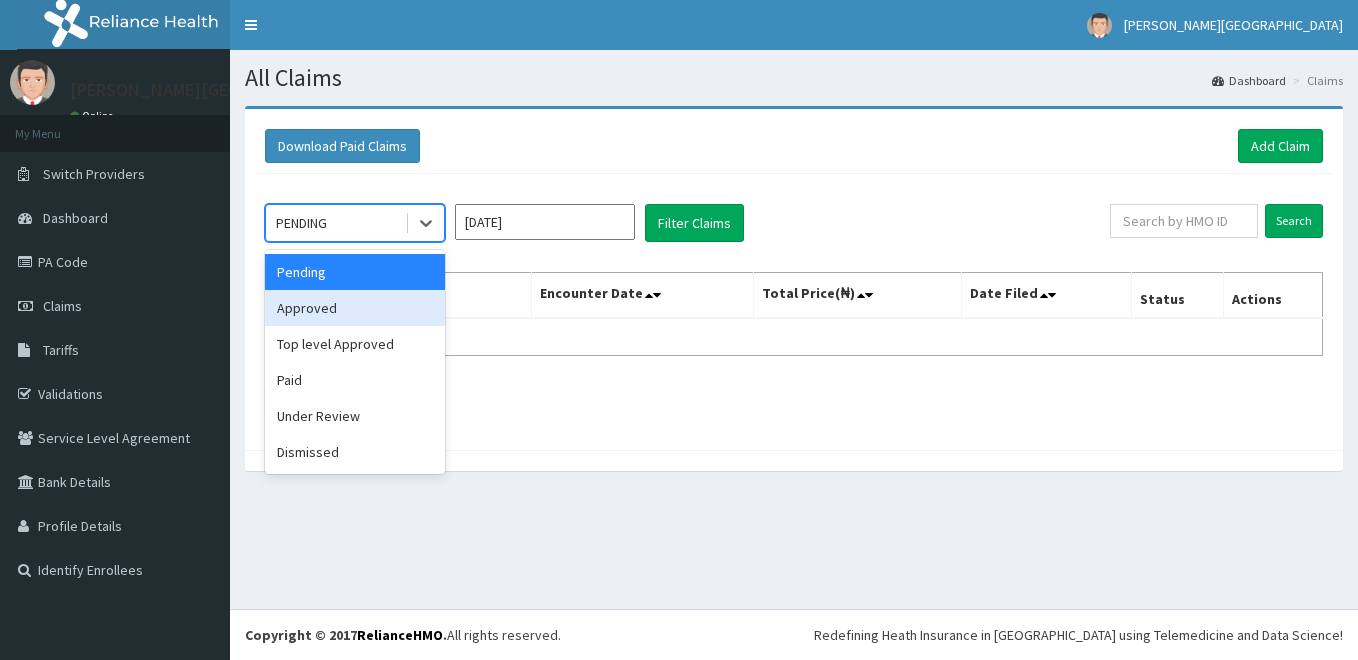 click on "Approved" at bounding box center (355, 308) 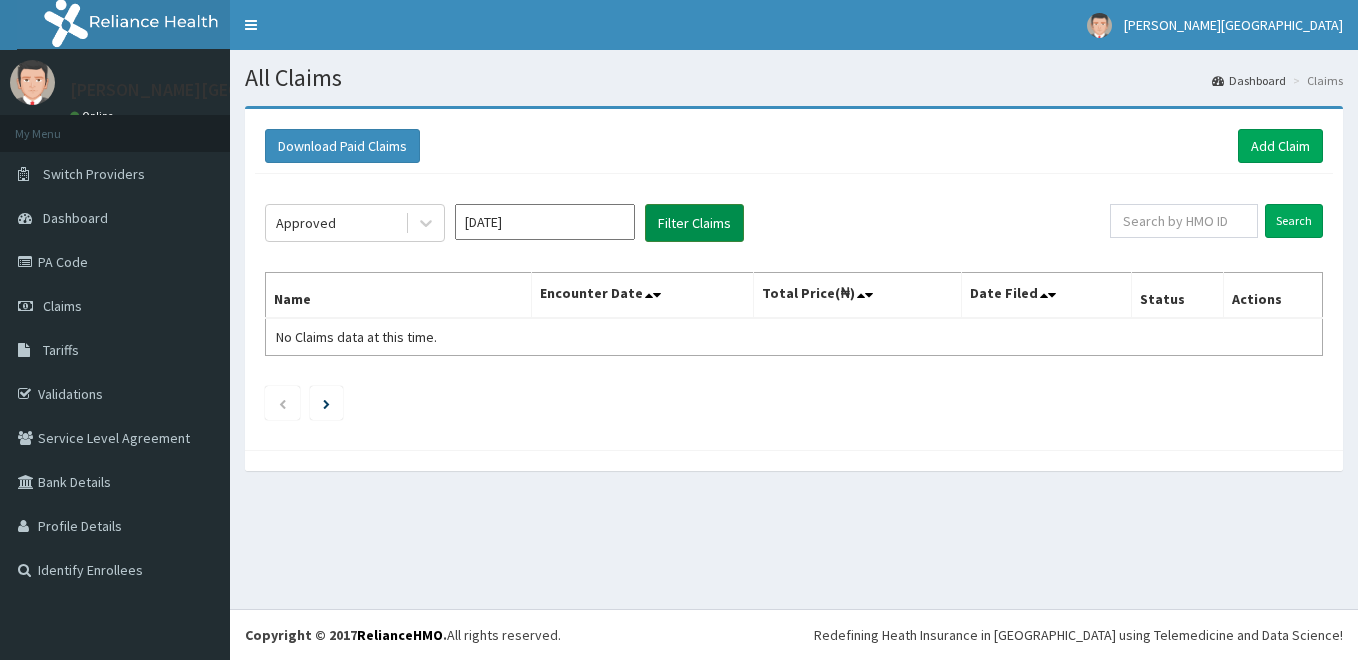 click on "Filter Claims" at bounding box center (694, 223) 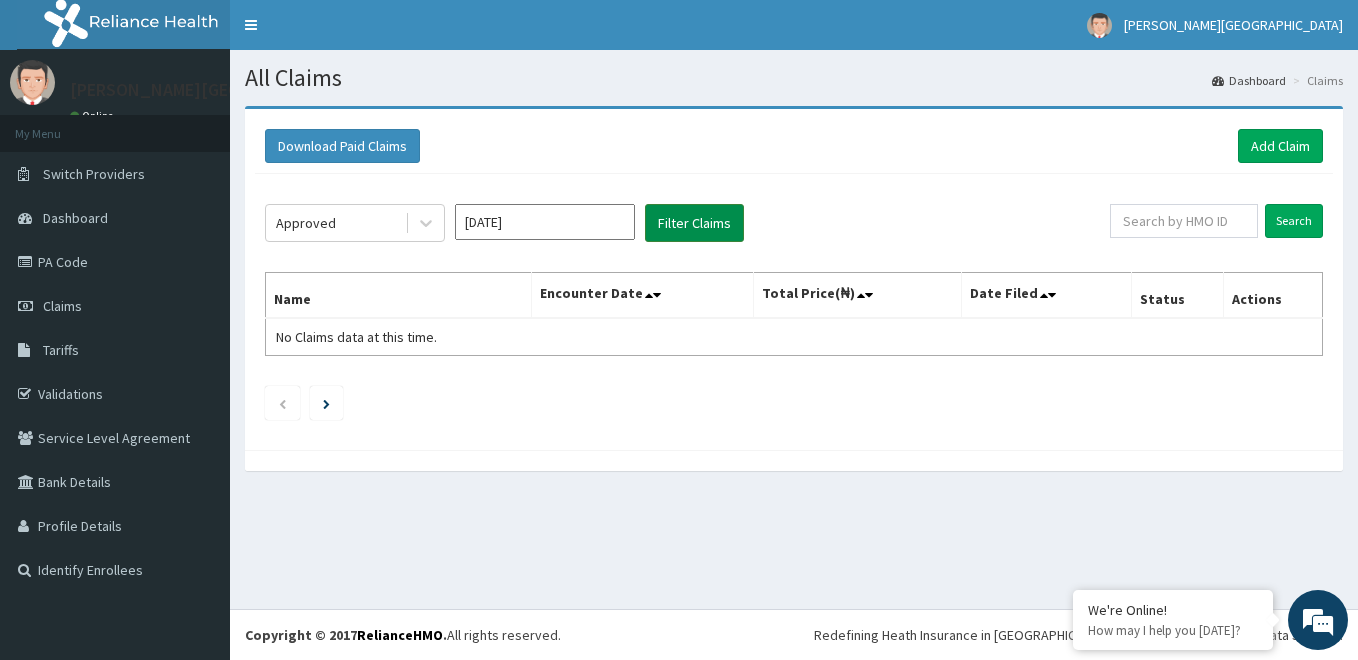 click on "Filter Claims" at bounding box center [694, 223] 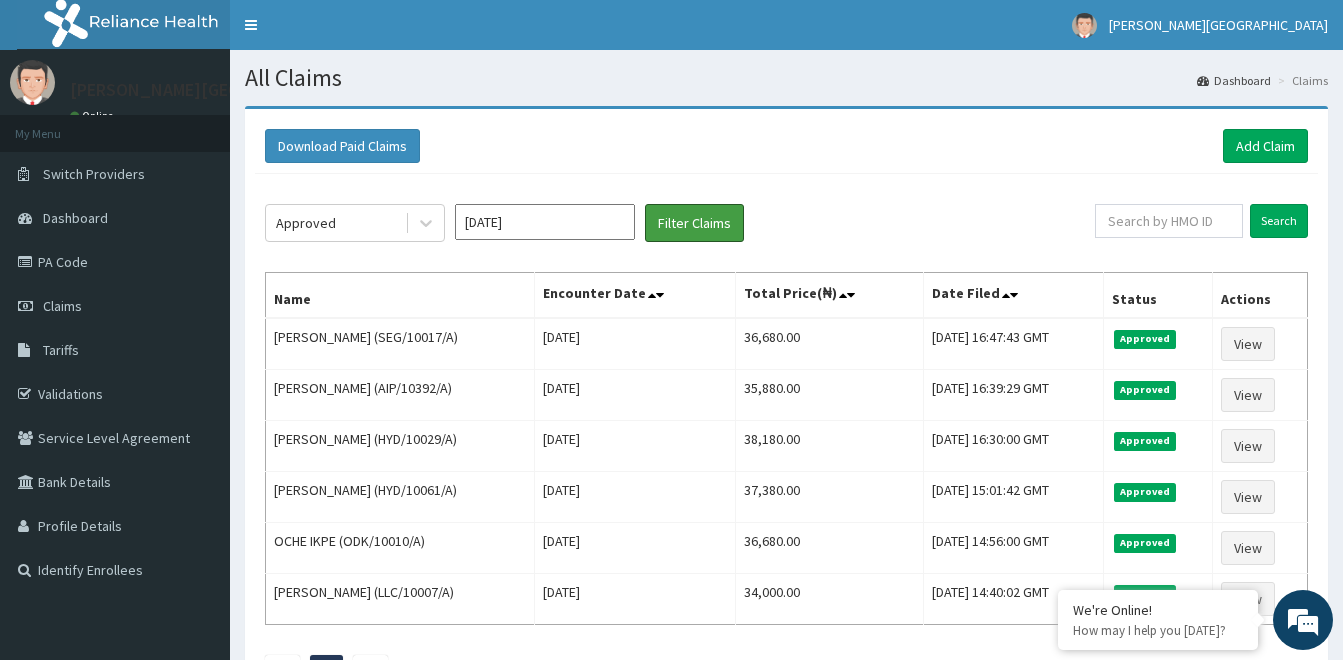 scroll, scrollTop: 0, scrollLeft: 0, axis: both 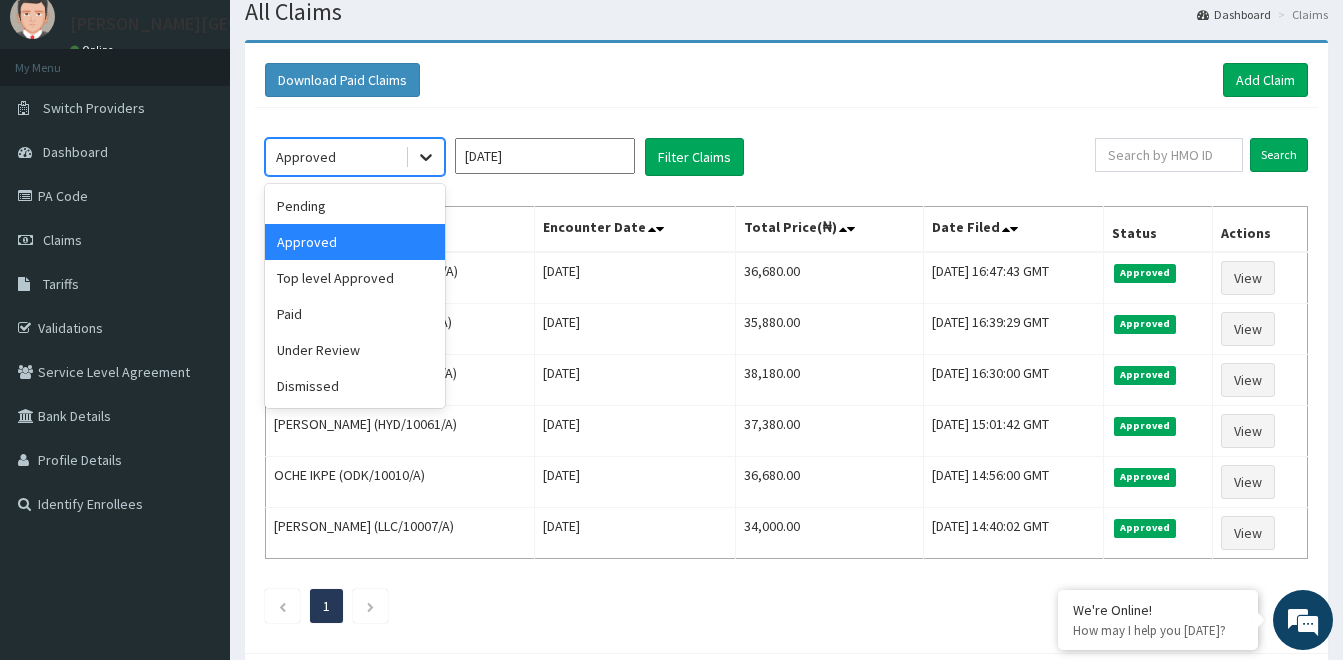 drag, startPoint x: 416, startPoint y: 153, endPoint x: 408, endPoint y: 249, distance: 96.332756 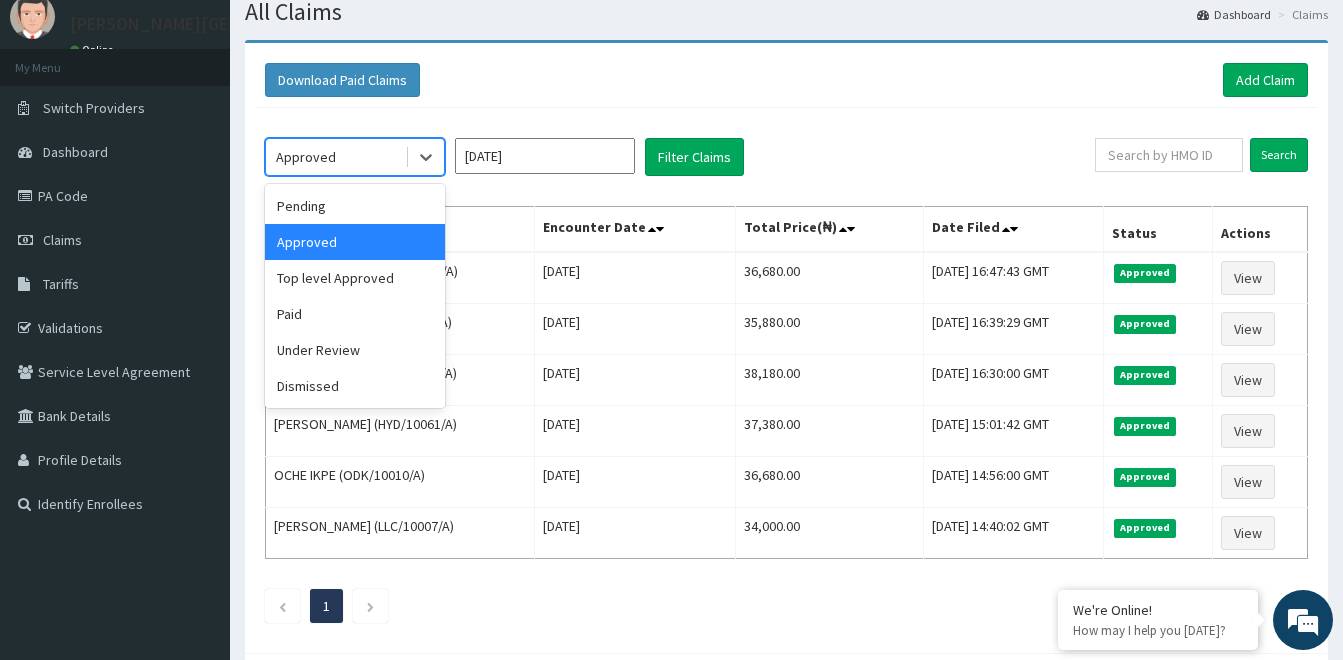click 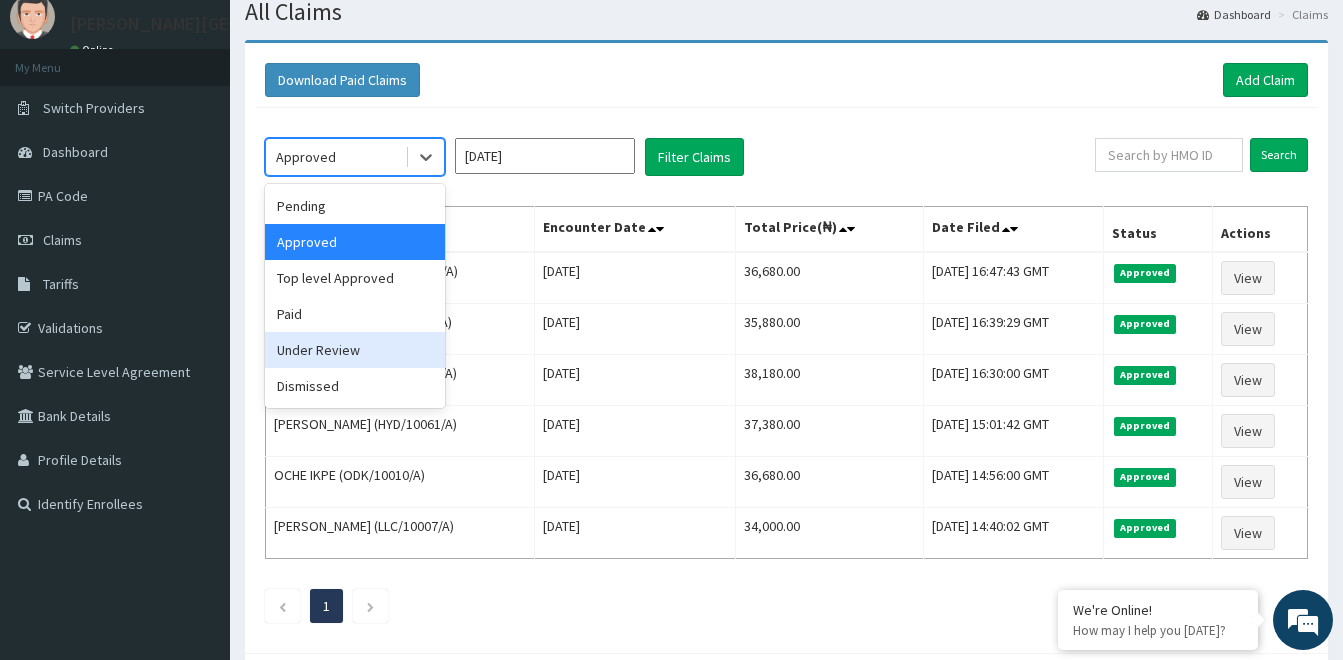 click on "Under Review" at bounding box center (355, 350) 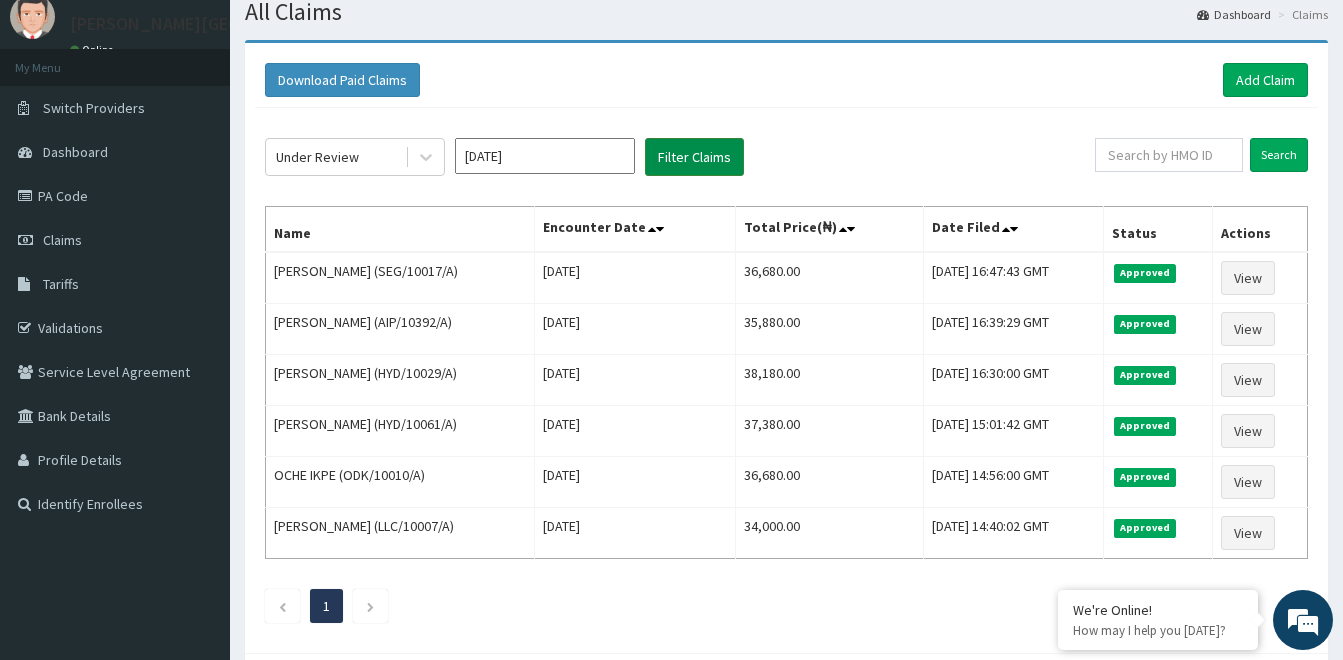 click on "Filter Claims" at bounding box center [694, 157] 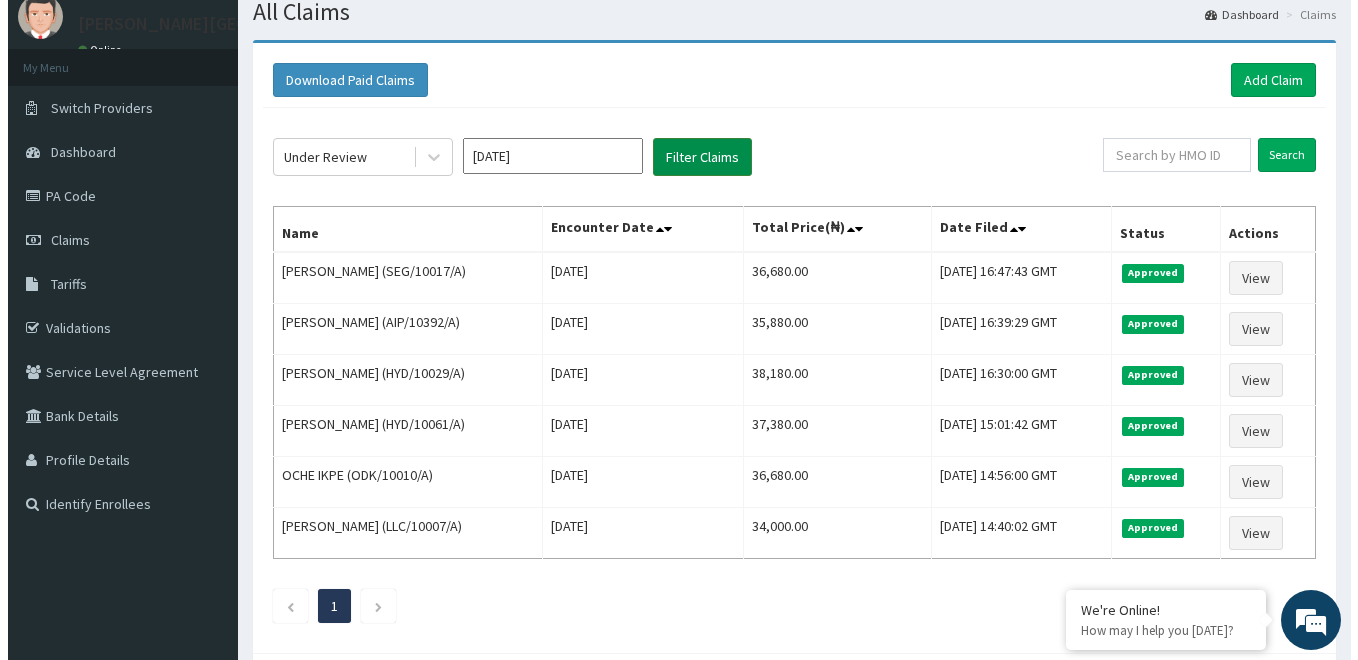 scroll, scrollTop: 0, scrollLeft: 0, axis: both 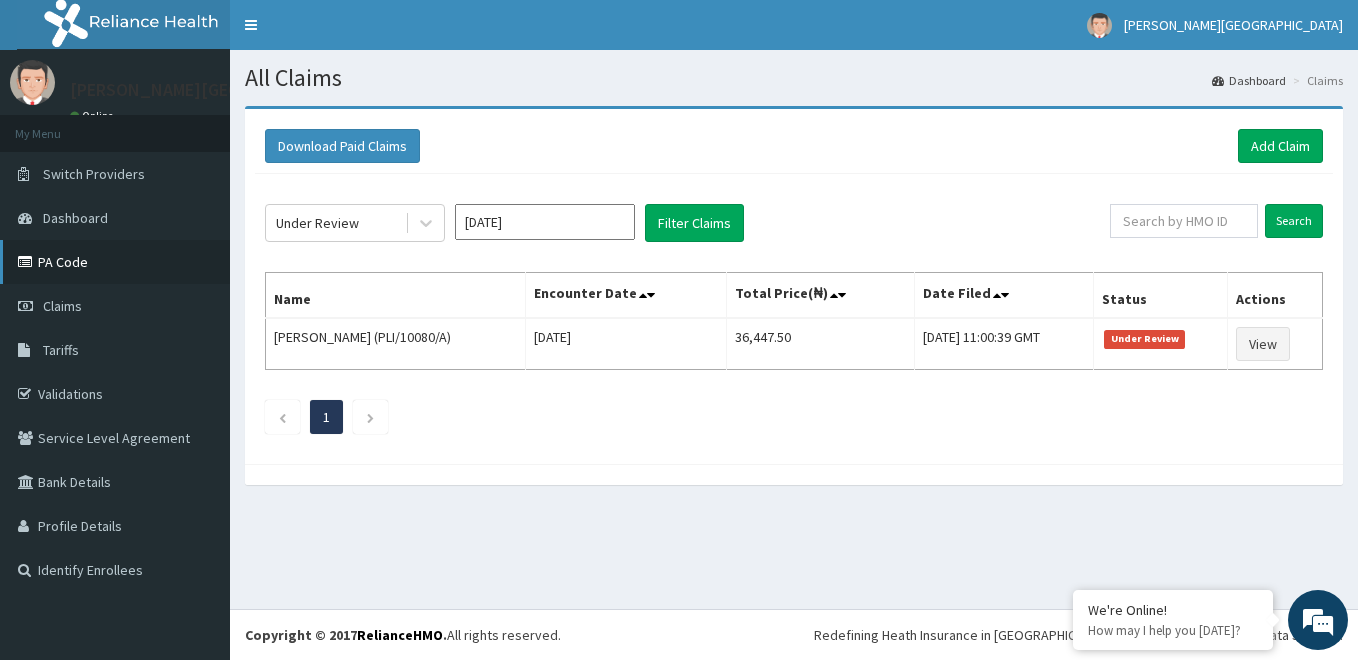 click on "PA Code" at bounding box center [115, 262] 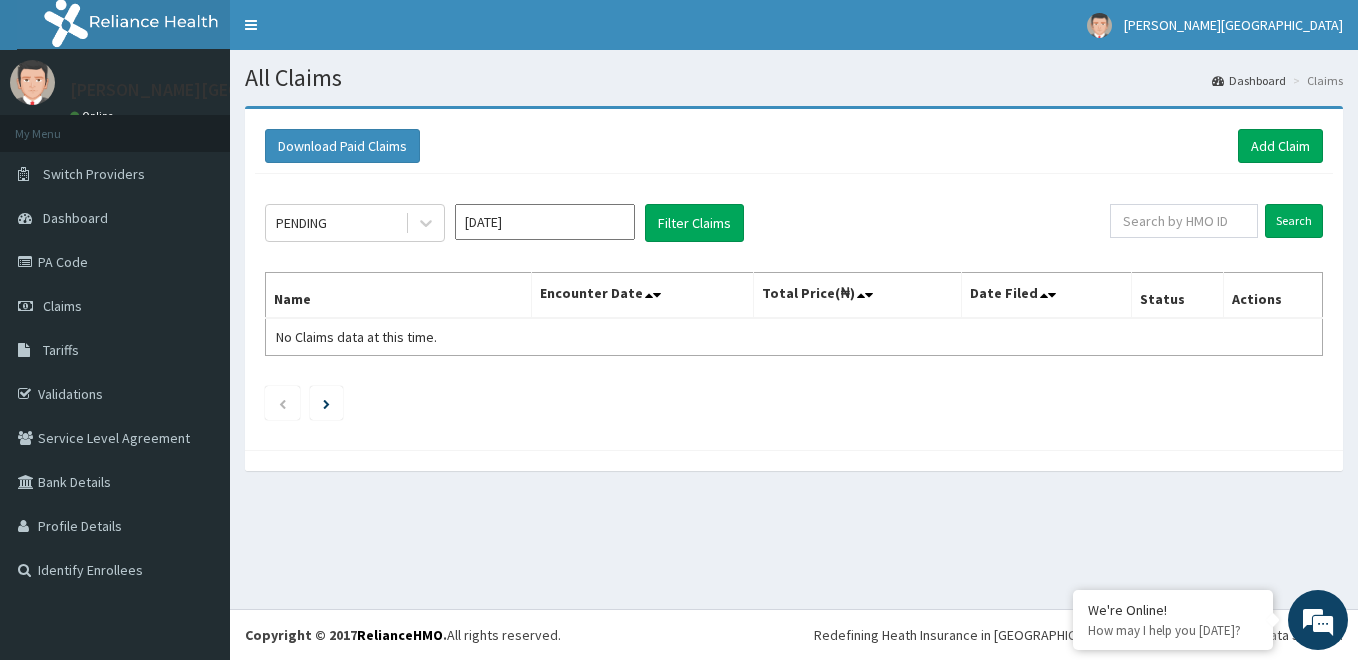 scroll, scrollTop: 0, scrollLeft: 0, axis: both 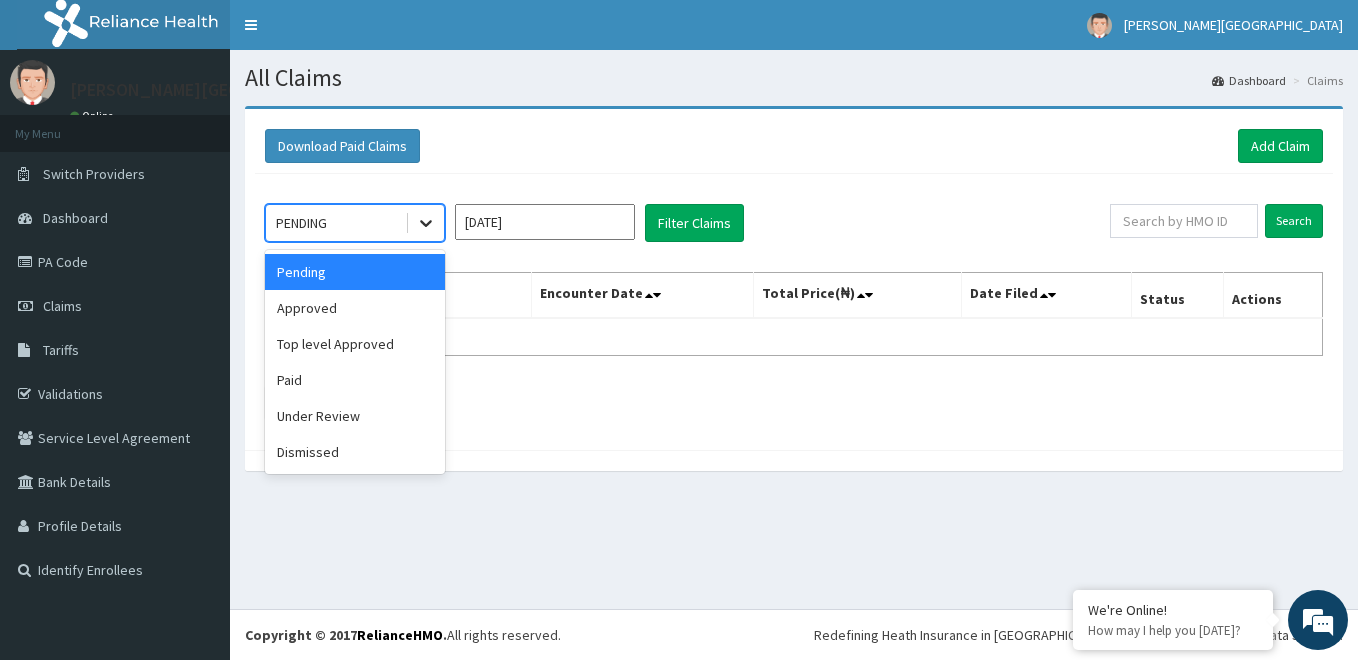click 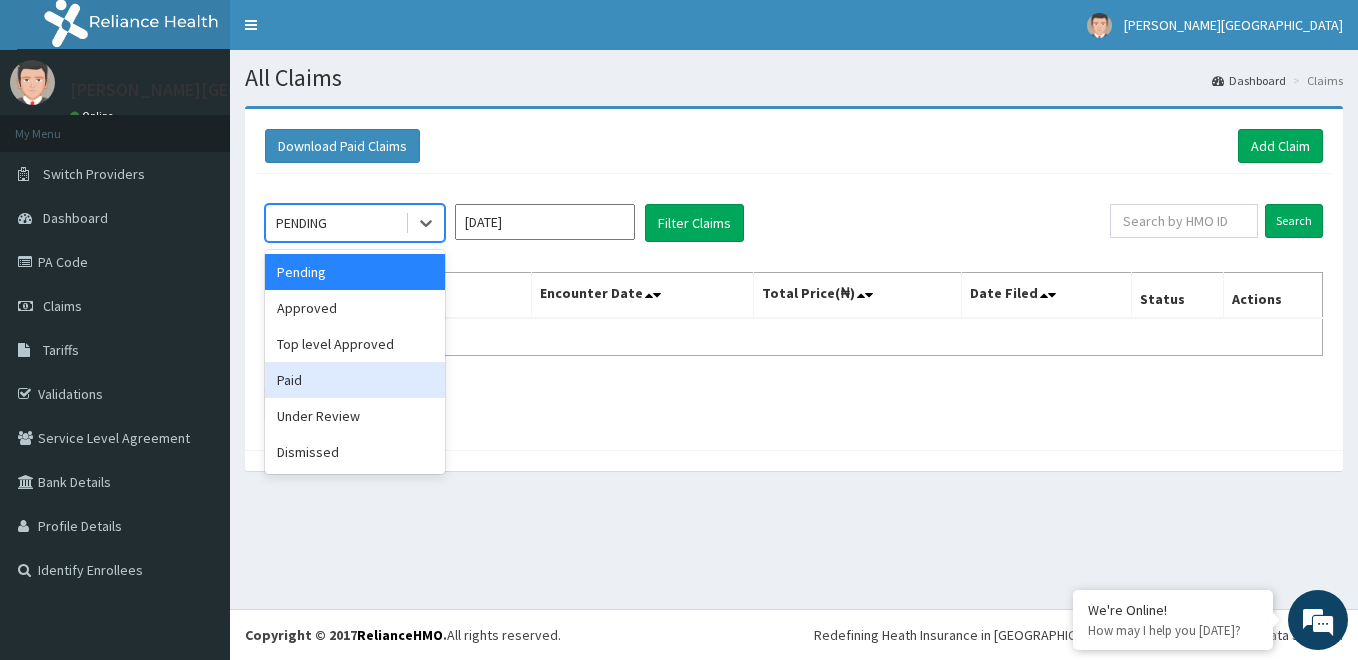 click on "Paid" at bounding box center [355, 380] 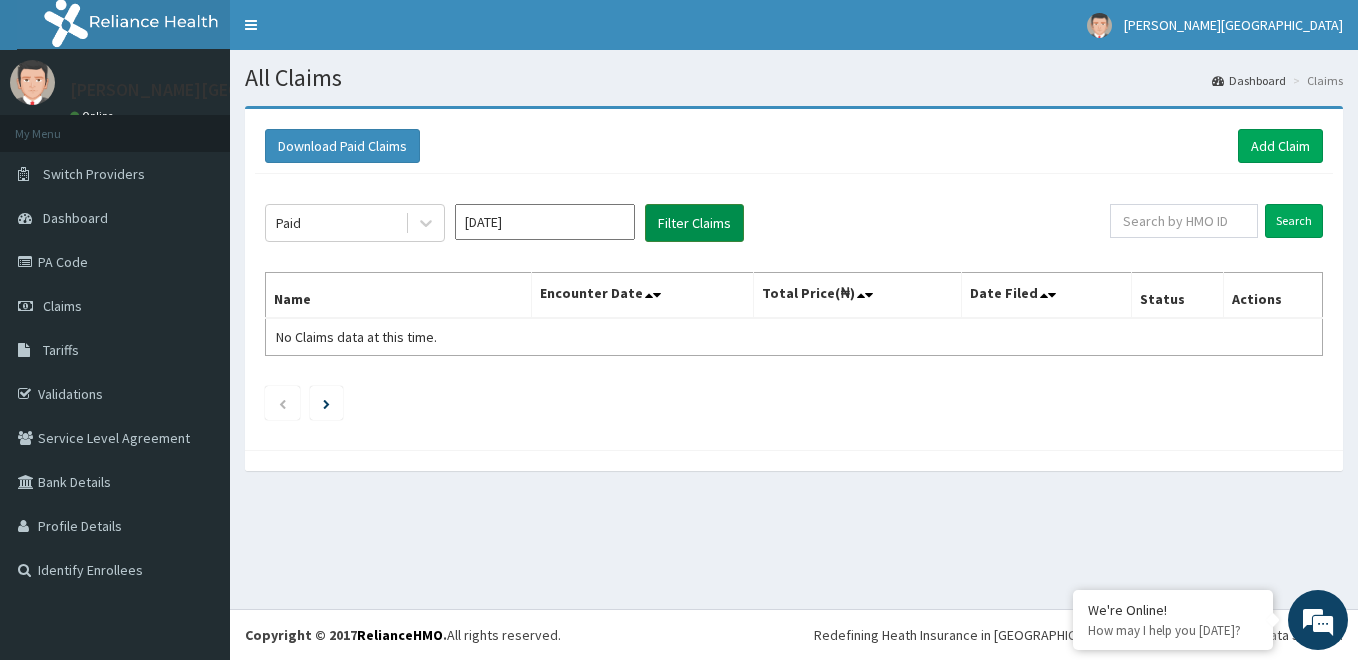 click on "Filter Claims" at bounding box center (694, 223) 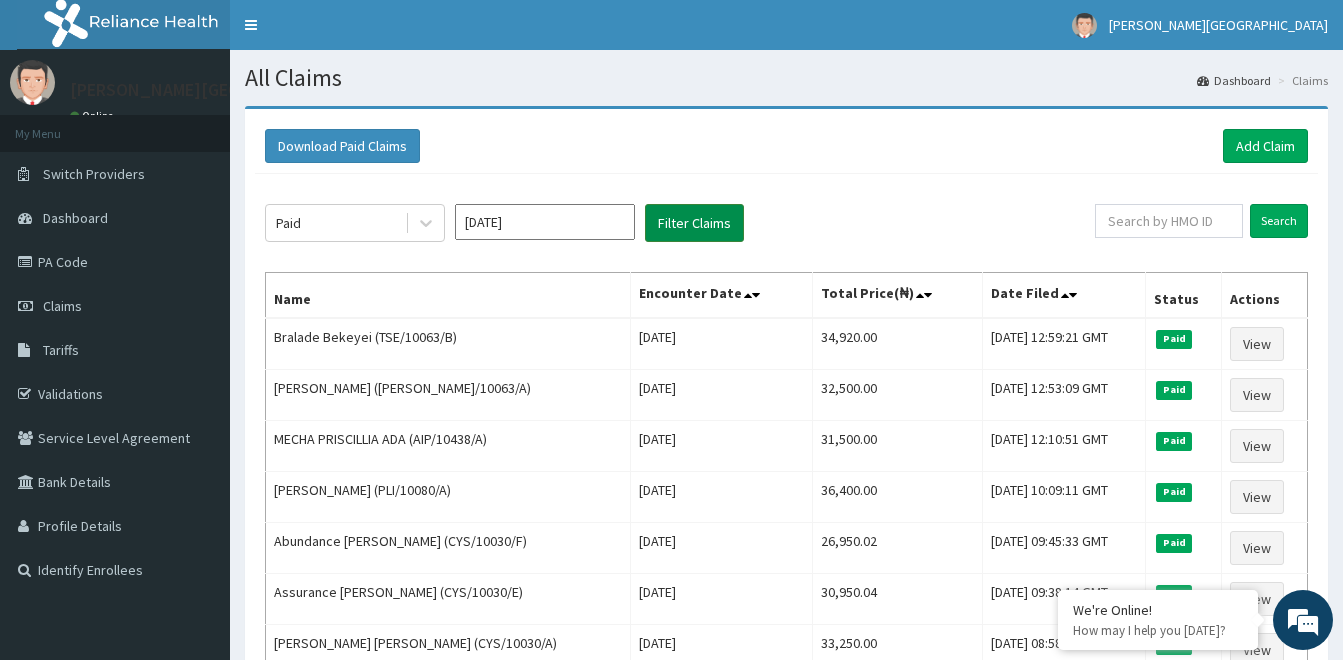 click on "Filter Claims" at bounding box center (694, 223) 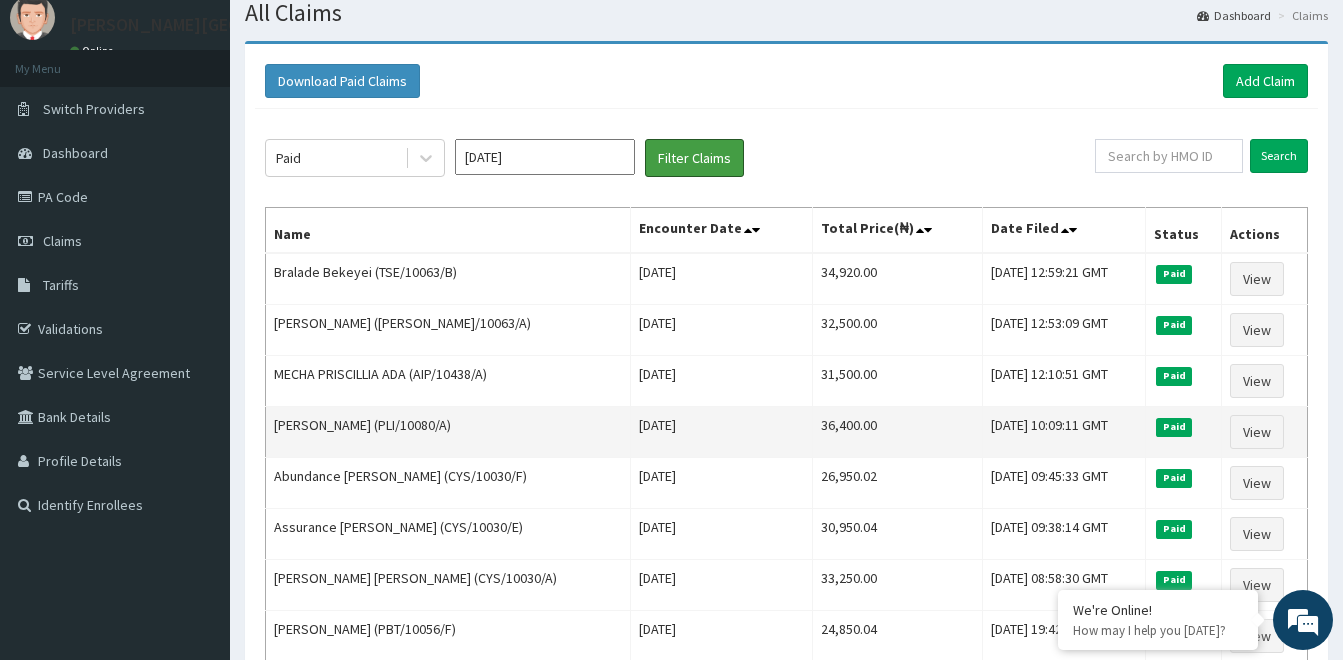 scroll, scrollTop: 0, scrollLeft: 0, axis: both 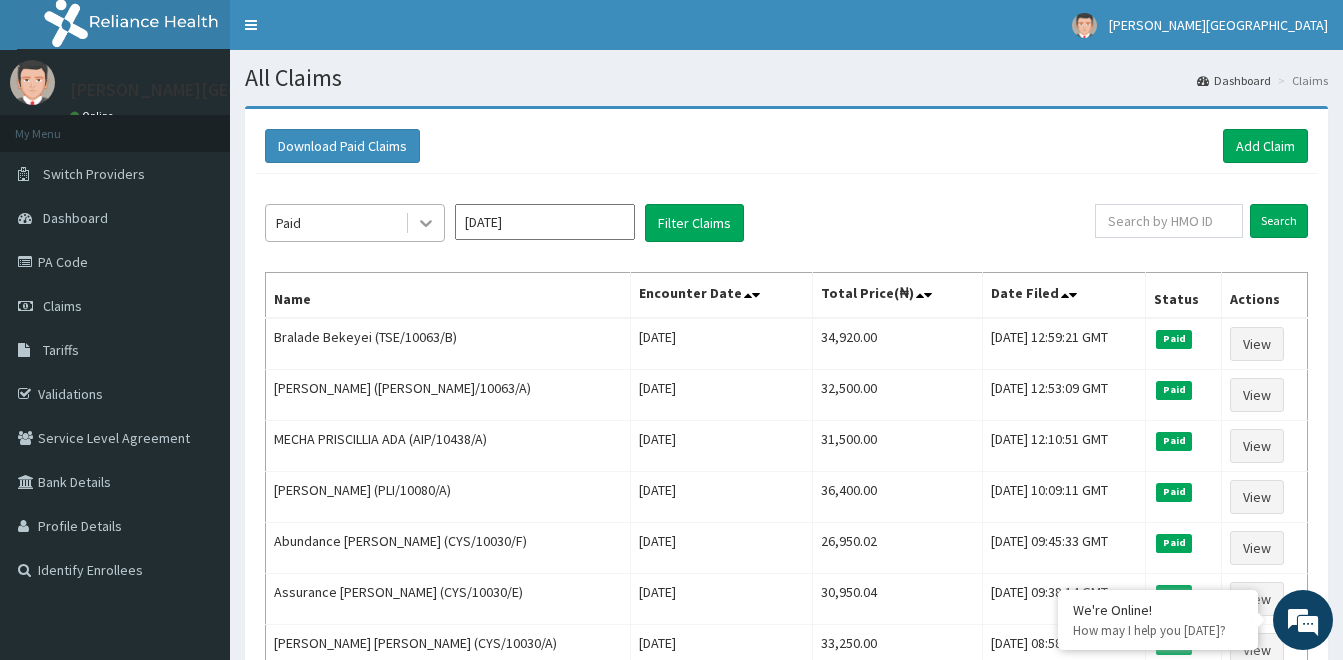 click 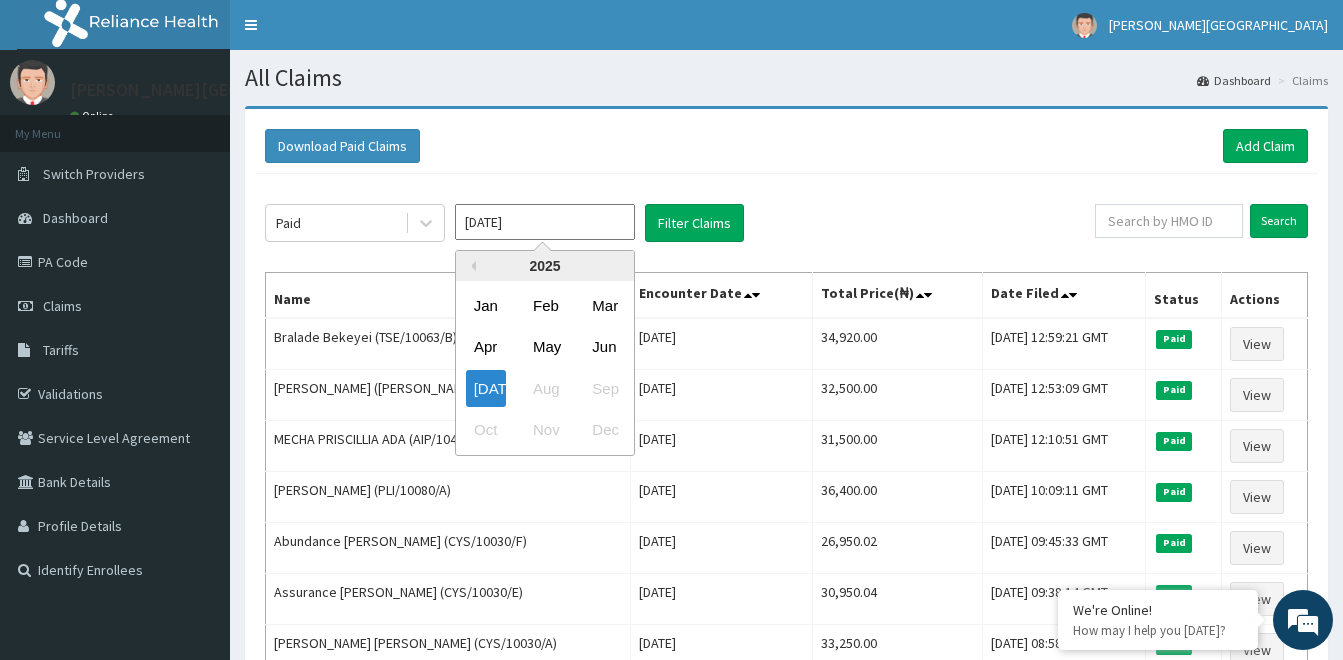 click on "[DATE]" at bounding box center (545, 222) 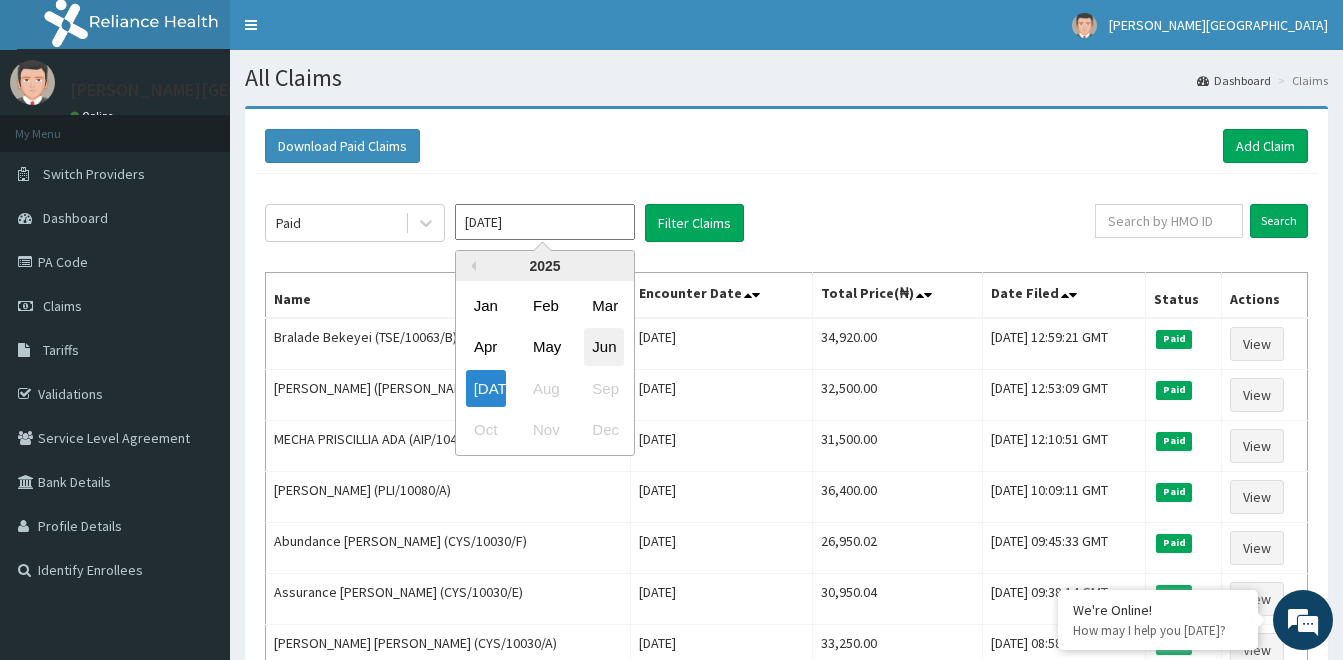 click on "Jun" at bounding box center [604, 347] 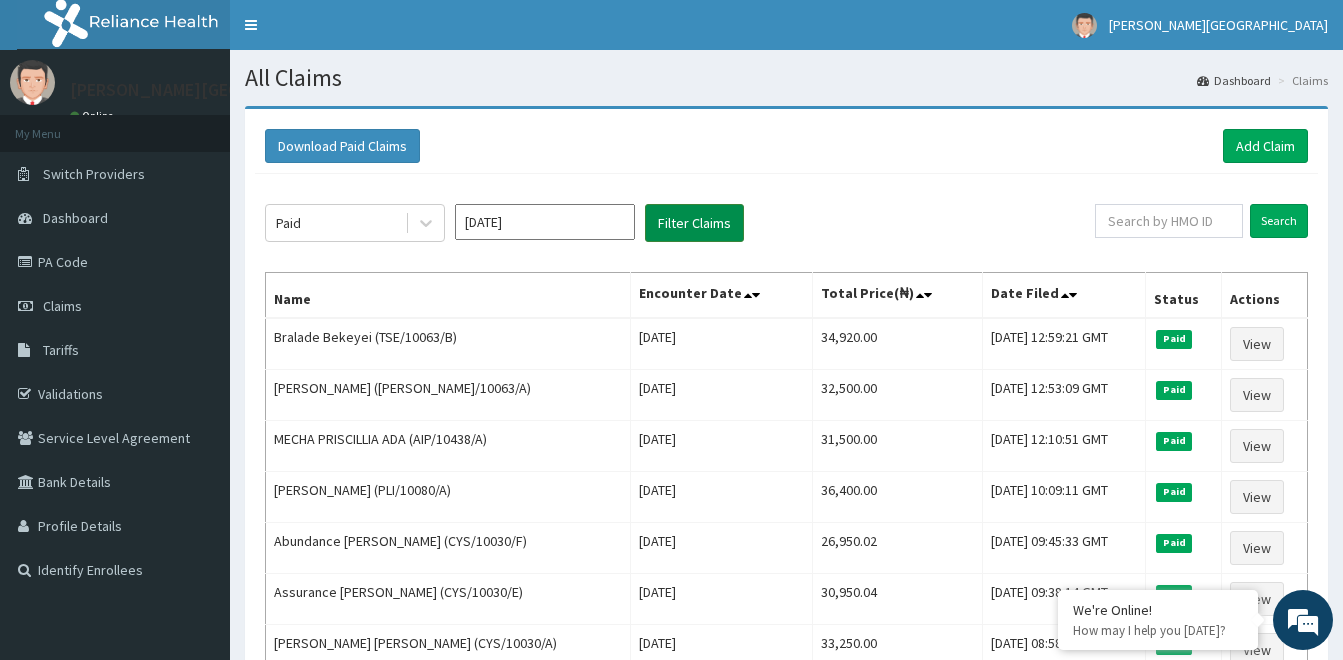 click on "Filter Claims" at bounding box center [694, 223] 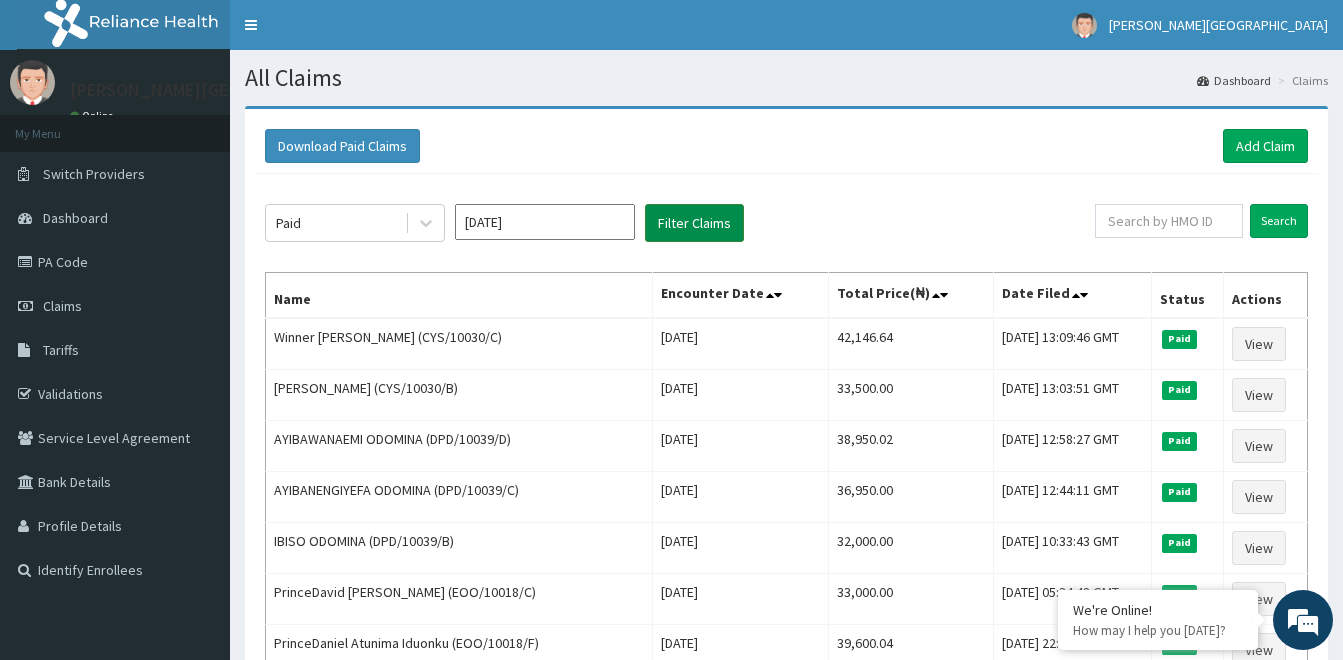 click on "Filter Claims" at bounding box center [694, 223] 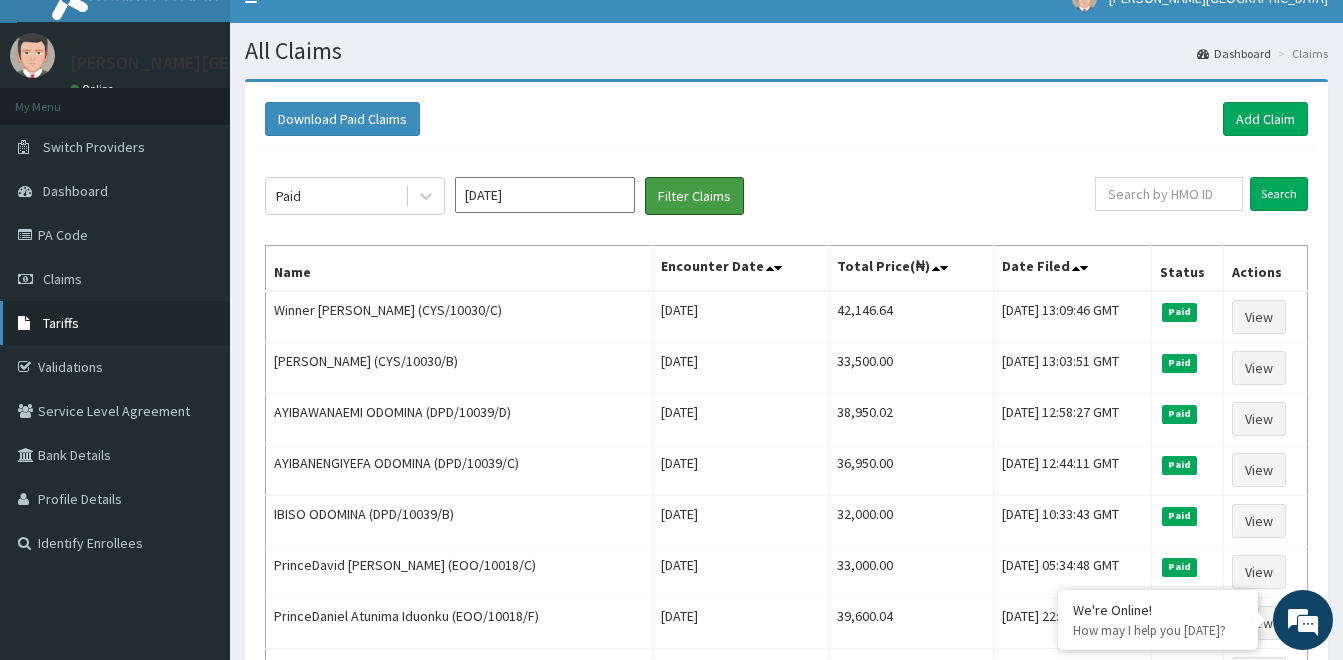 scroll, scrollTop: 0, scrollLeft: 0, axis: both 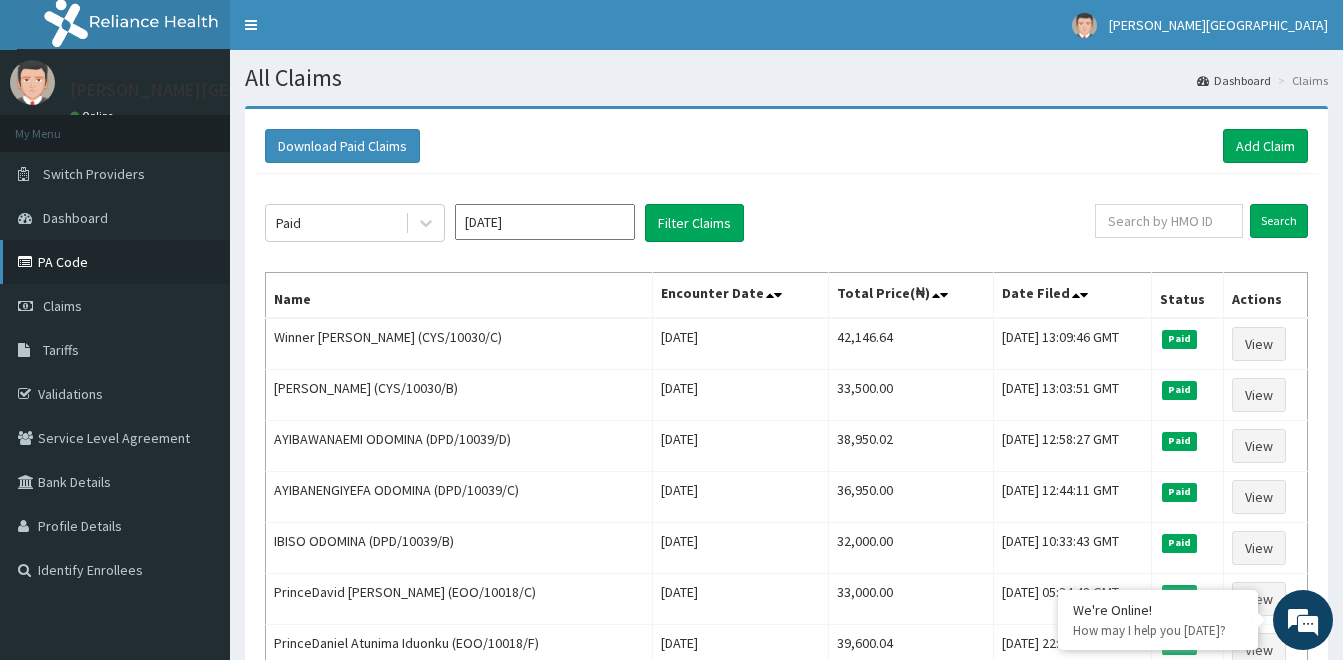 click on "PA Code" at bounding box center [115, 262] 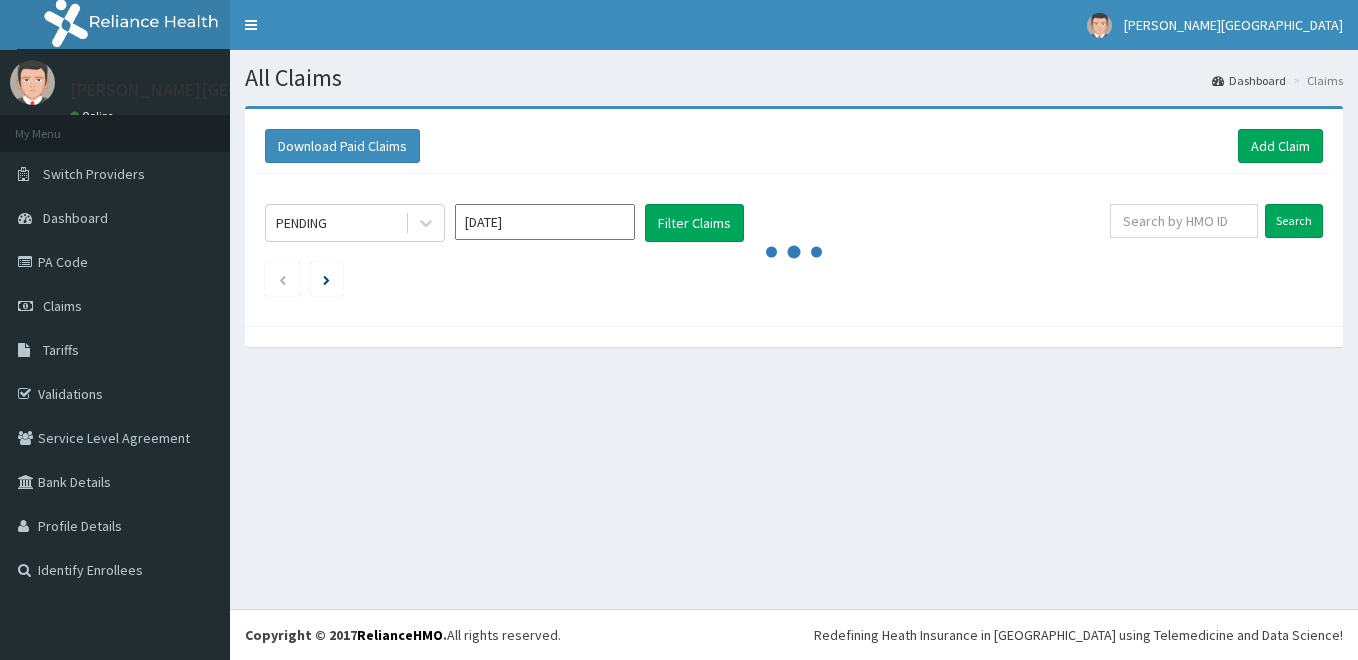 scroll, scrollTop: 0, scrollLeft: 0, axis: both 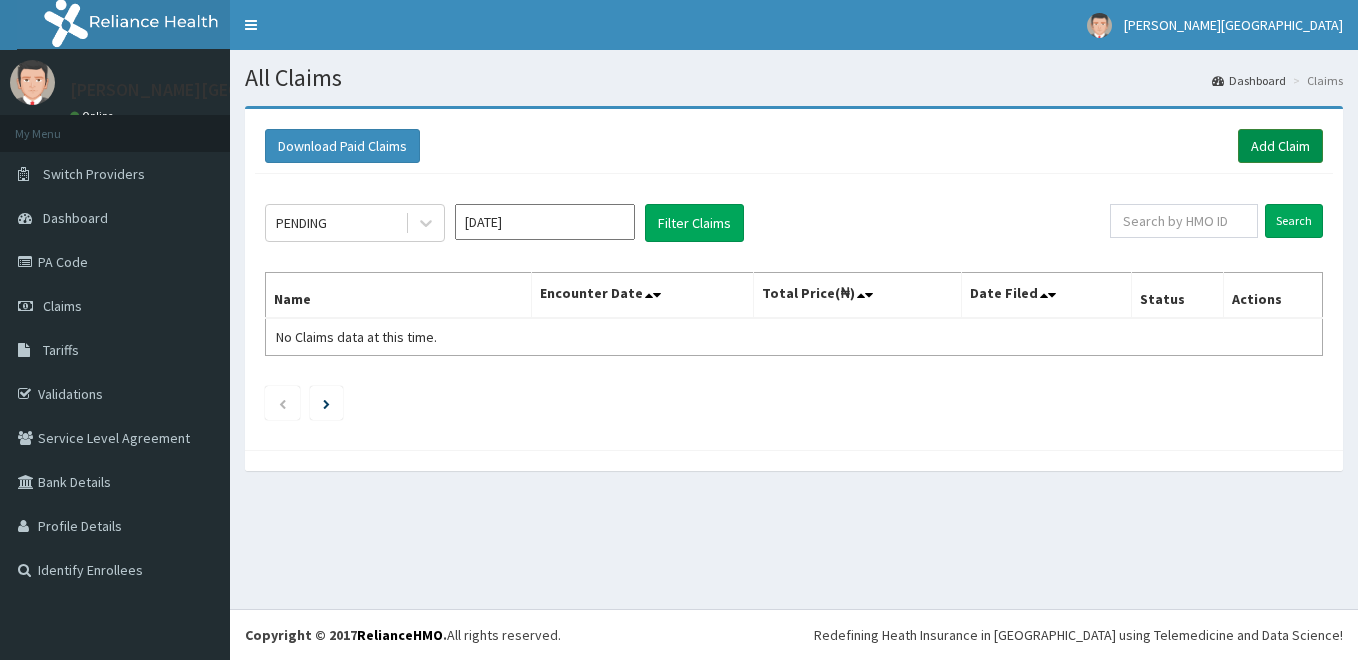 click on "Add Claim" at bounding box center [1280, 146] 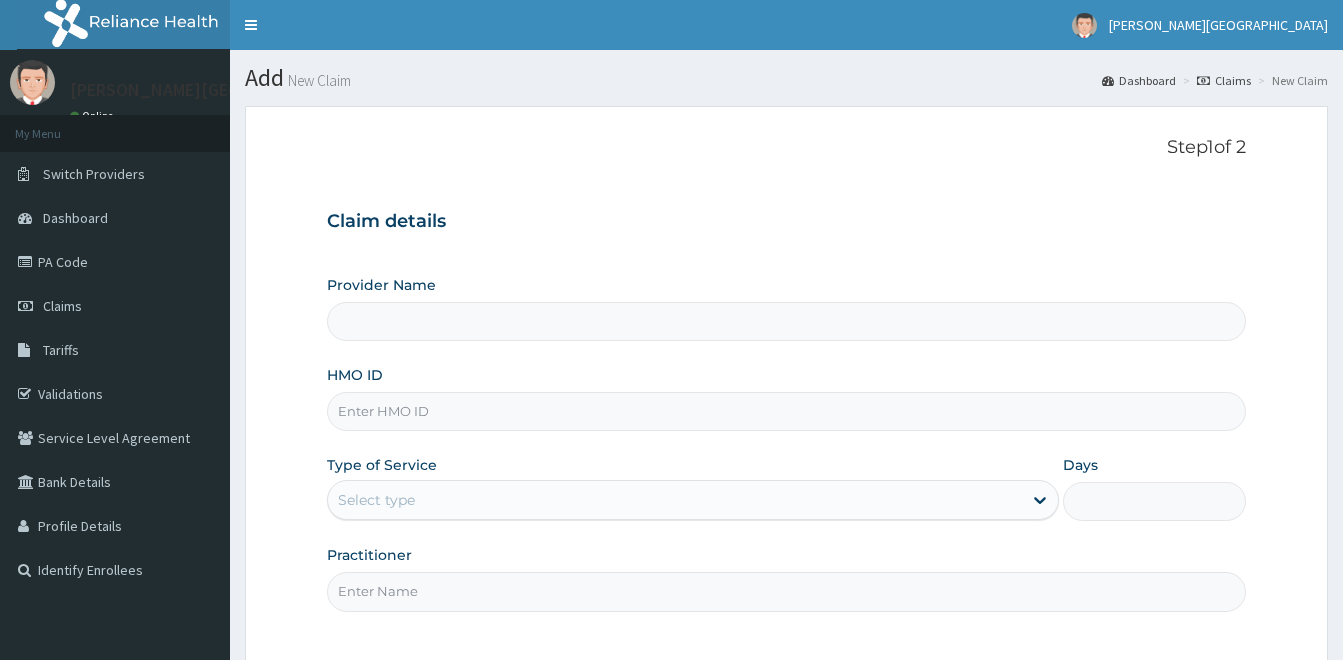 scroll, scrollTop: 0, scrollLeft: 0, axis: both 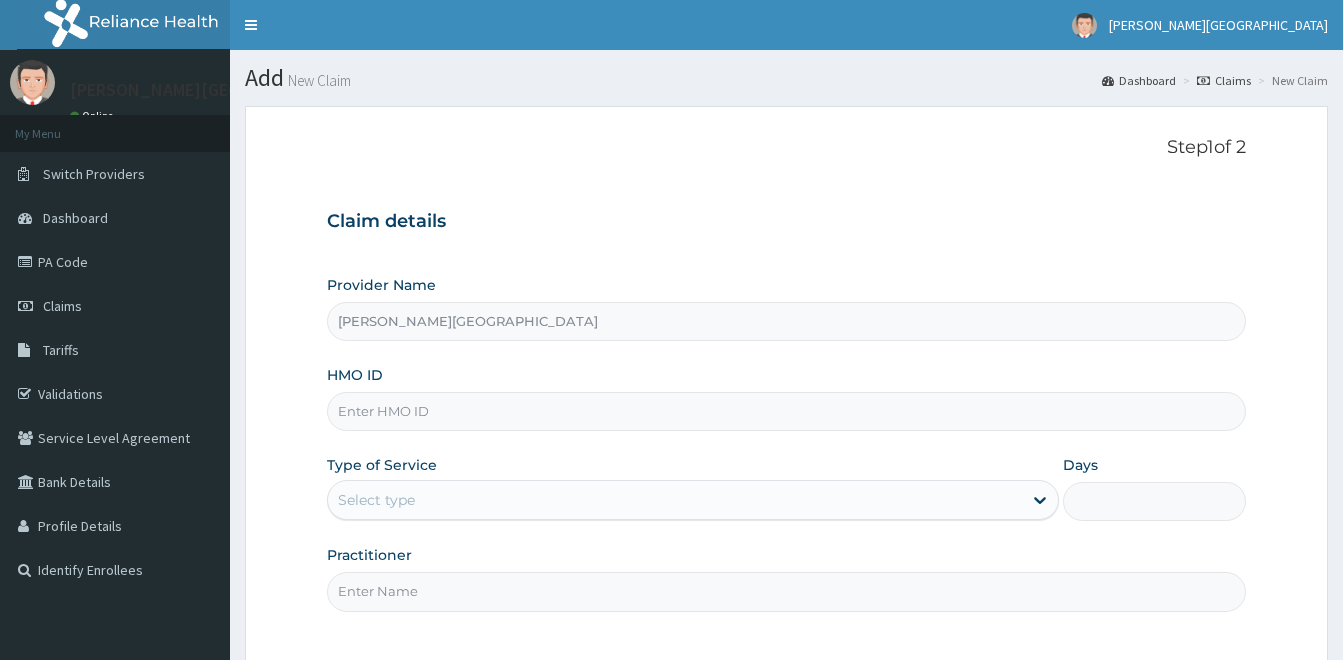 type on "PLI/10080/A" 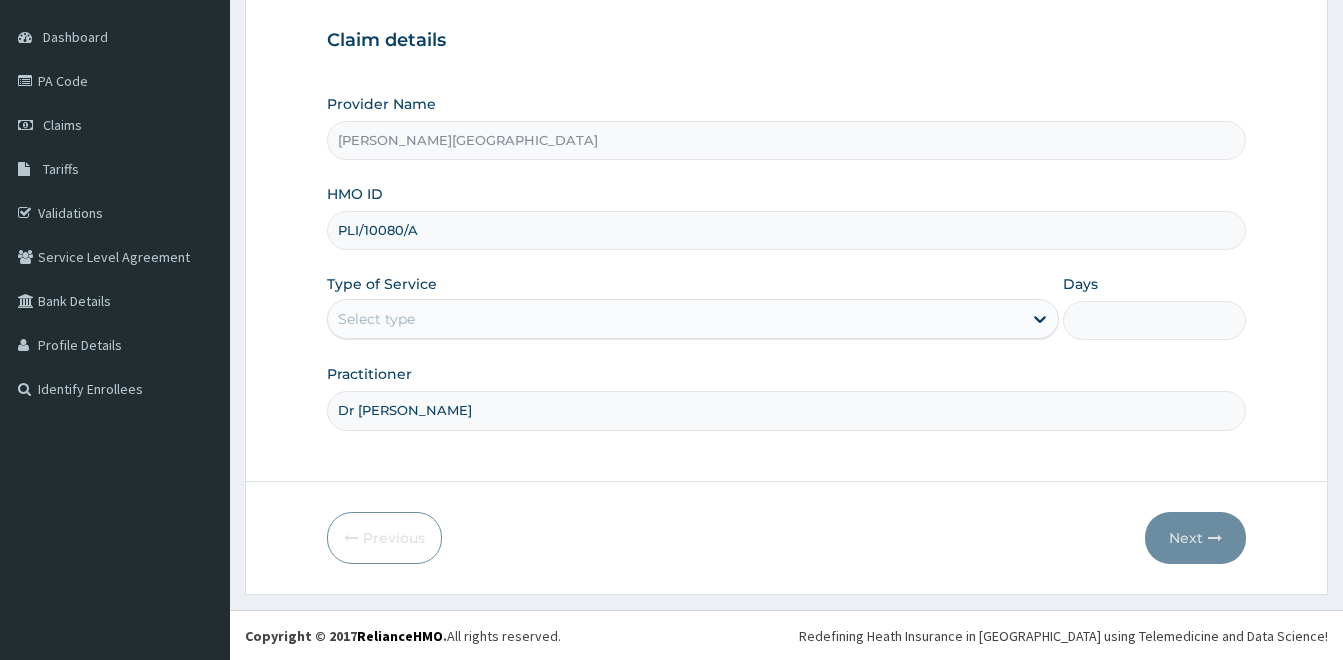 scroll, scrollTop: 182, scrollLeft: 0, axis: vertical 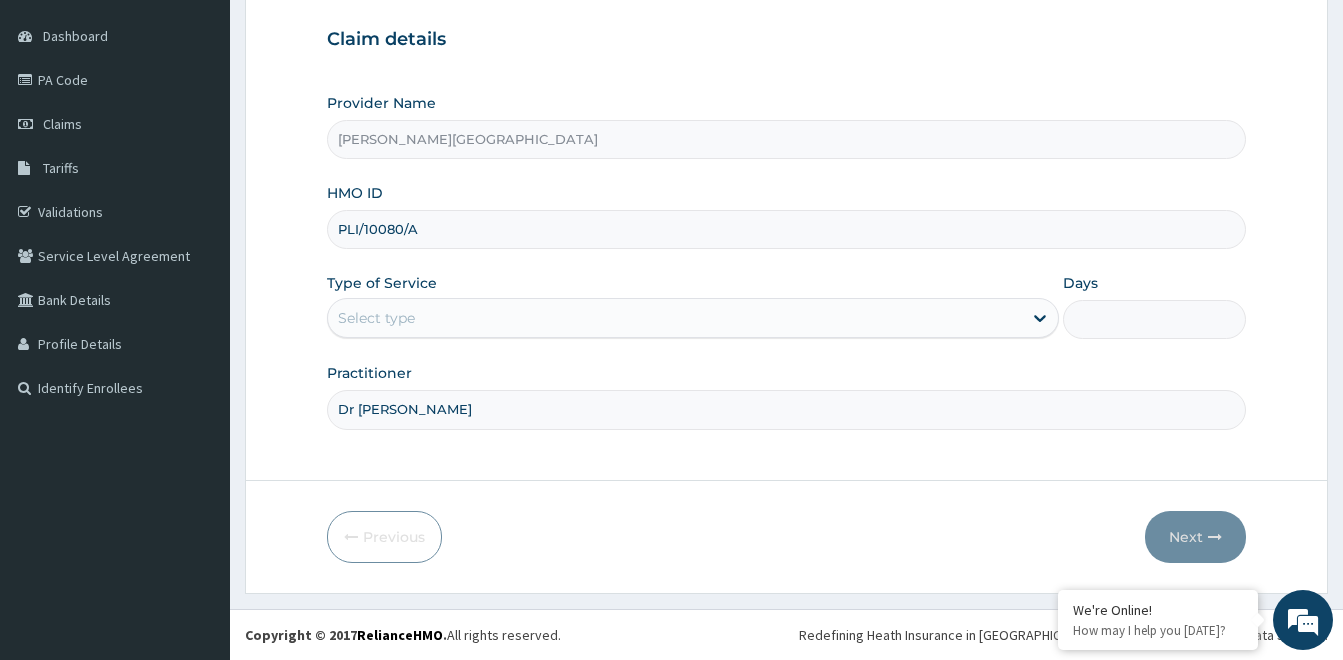 click on "Dr [PERSON_NAME]" at bounding box center (786, 409) 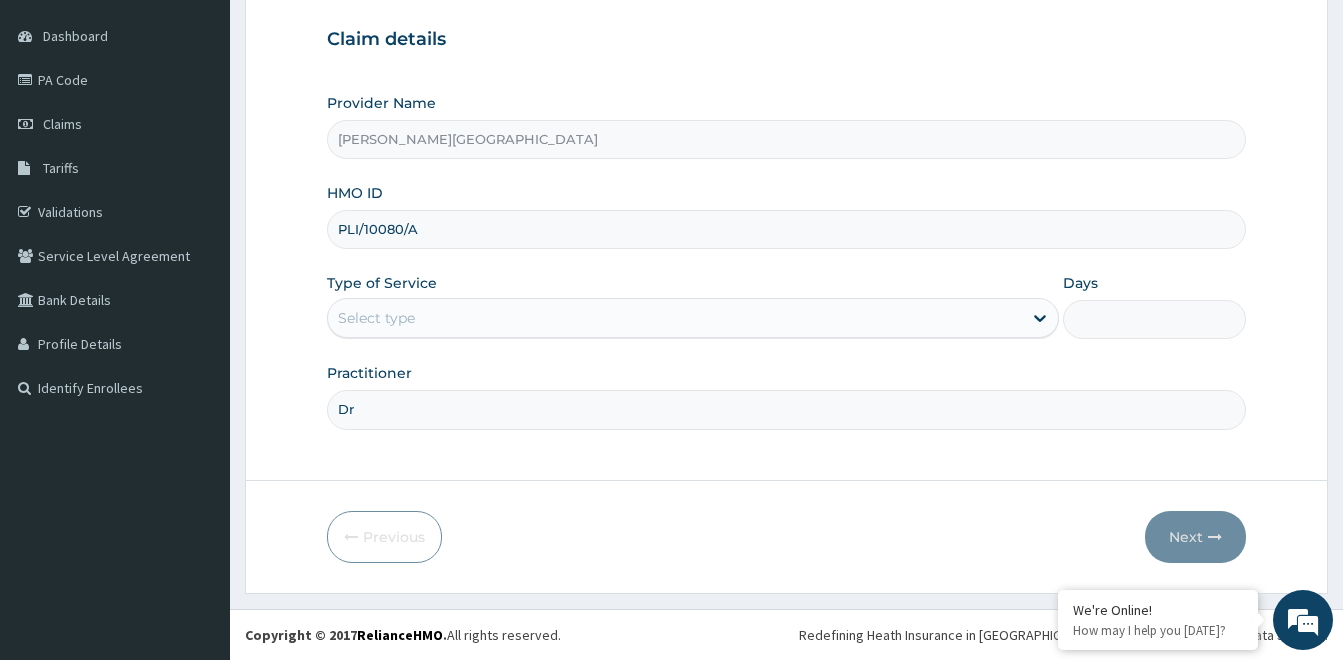 scroll, scrollTop: 0, scrollLeft: 0, axis: both 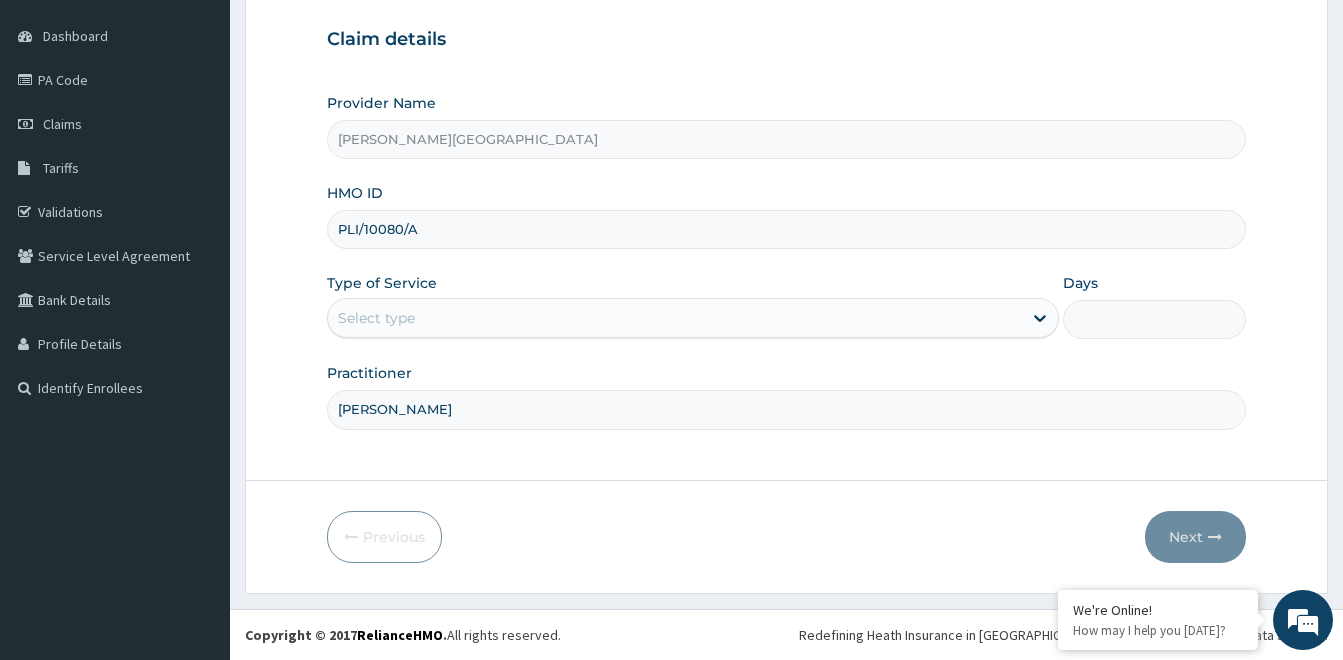 type on "Dr Alfred" 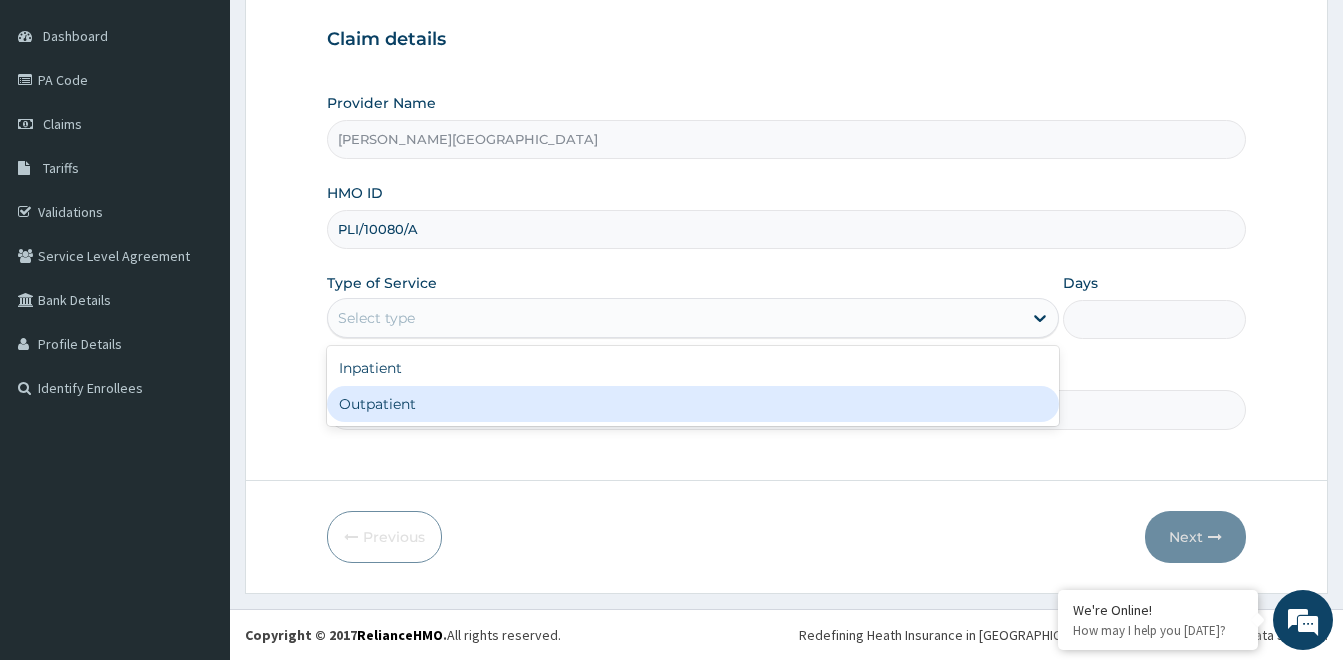 click on "Outpatient" at bounding box center (693, 404) 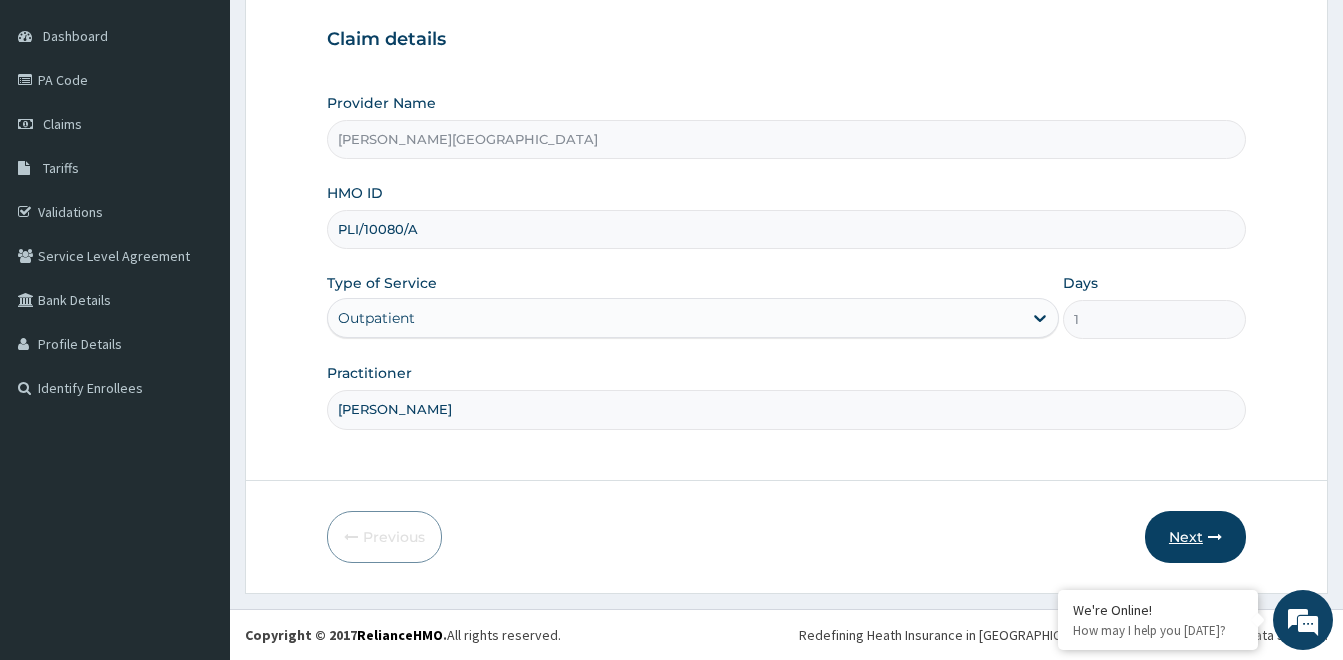 click on "Next" at bounding box center [1195, 537] 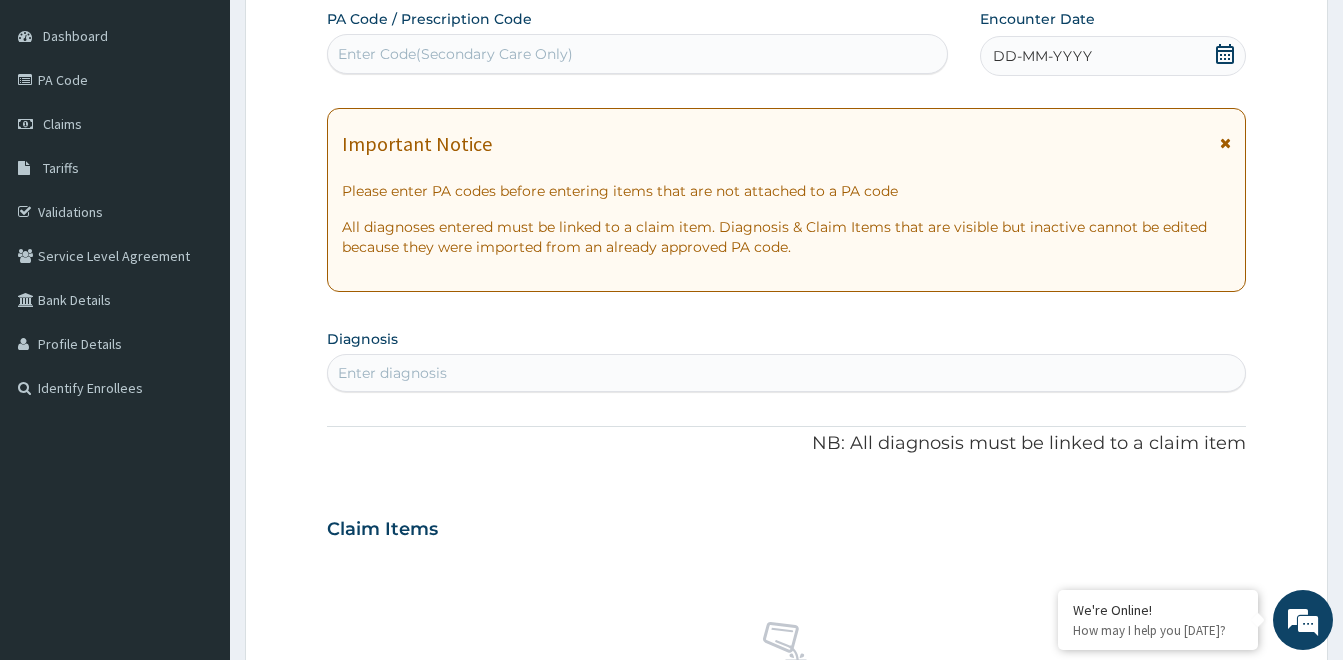 click on "Enter Code(Secondary Care Only)" at bounding box center [455, 54] 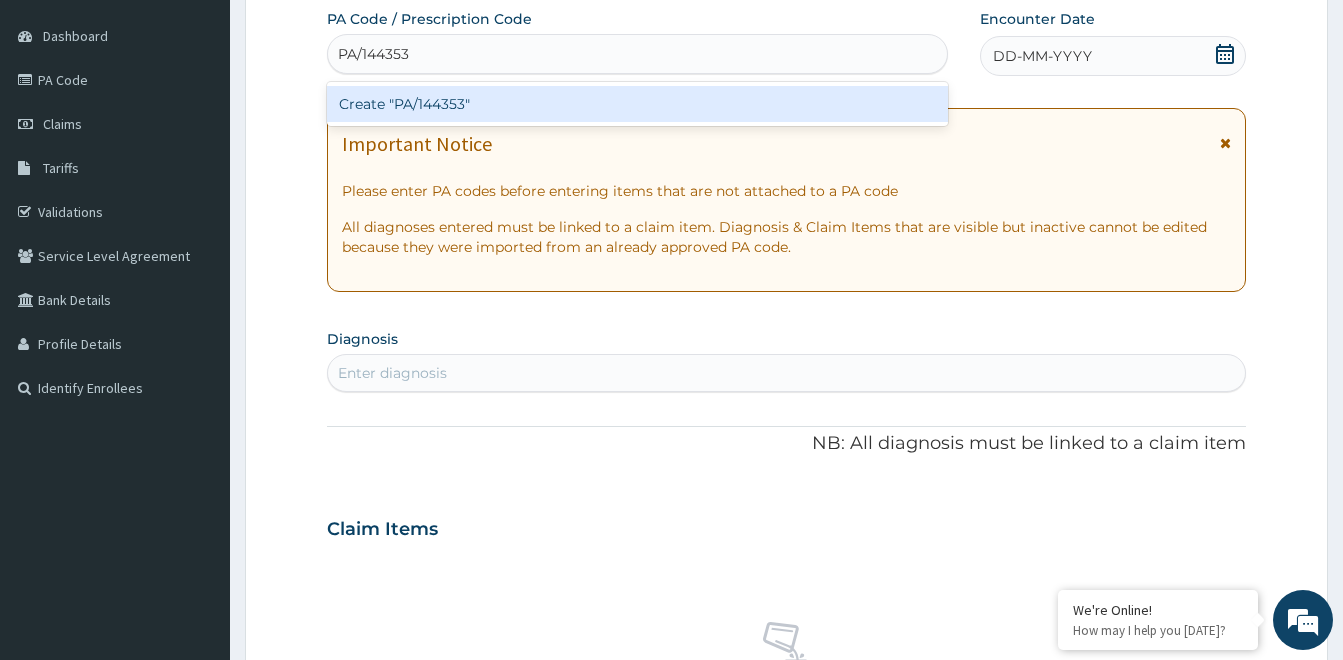 click on "Create "PA/144353"" at bounding box center (637, 104) 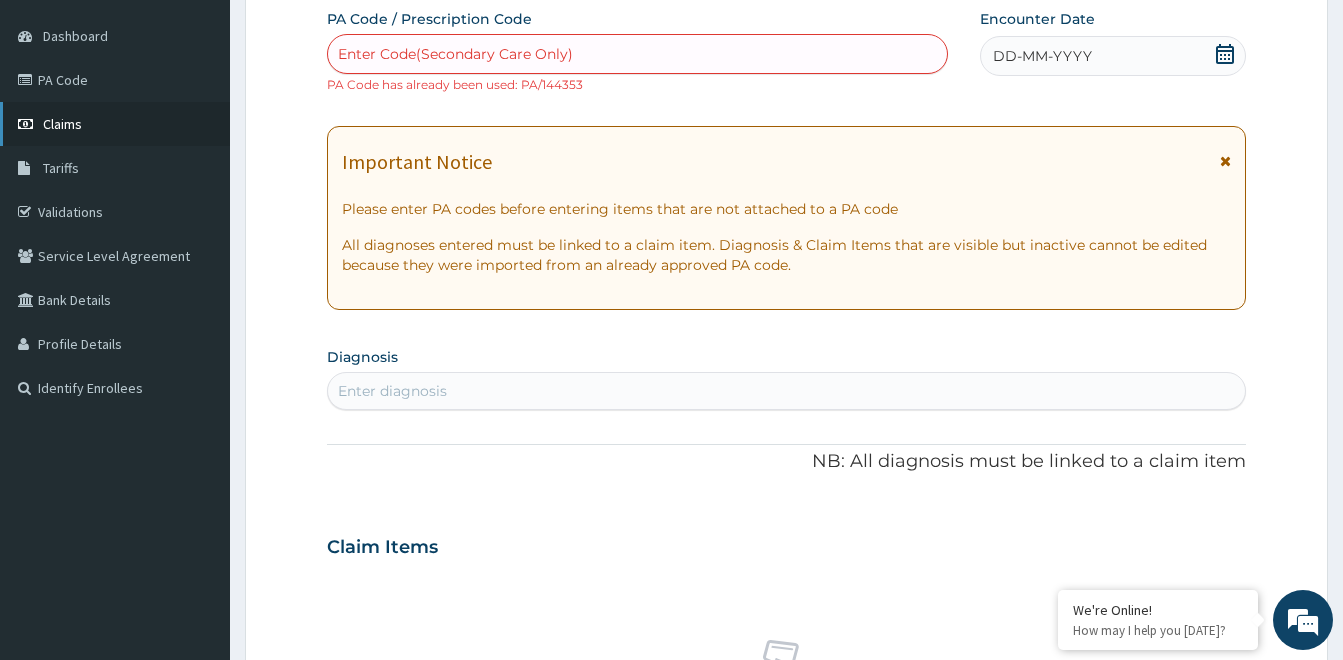 click on "Claims" at bounding box center (115, 124) 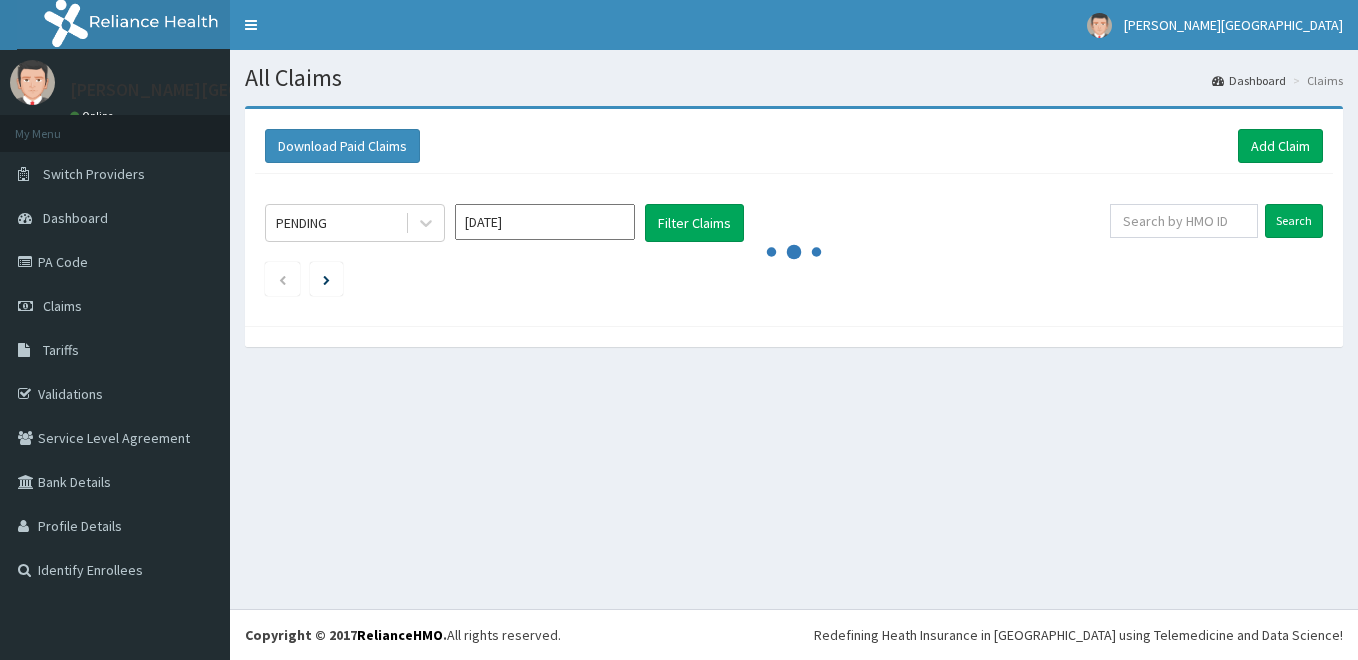 scroll, scrollTop: 0, scrollLeft: 0, axis: both 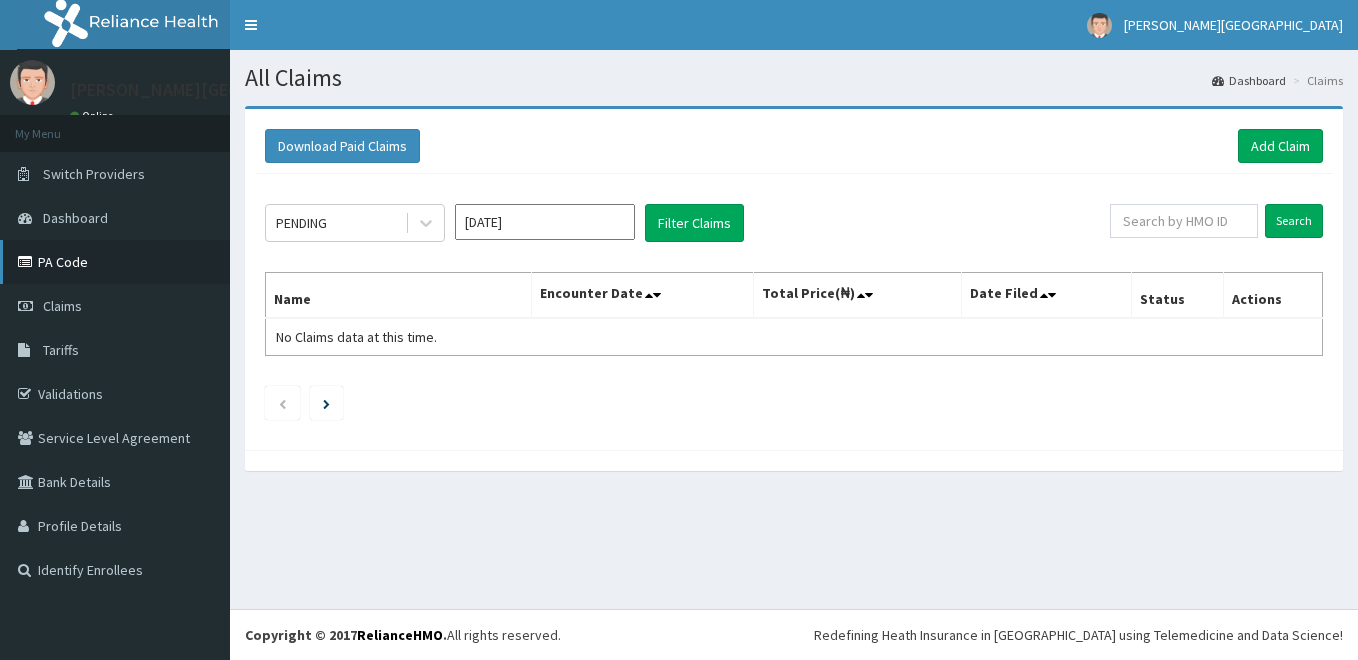 click on "PA Code" at bounding box center [115, 262] 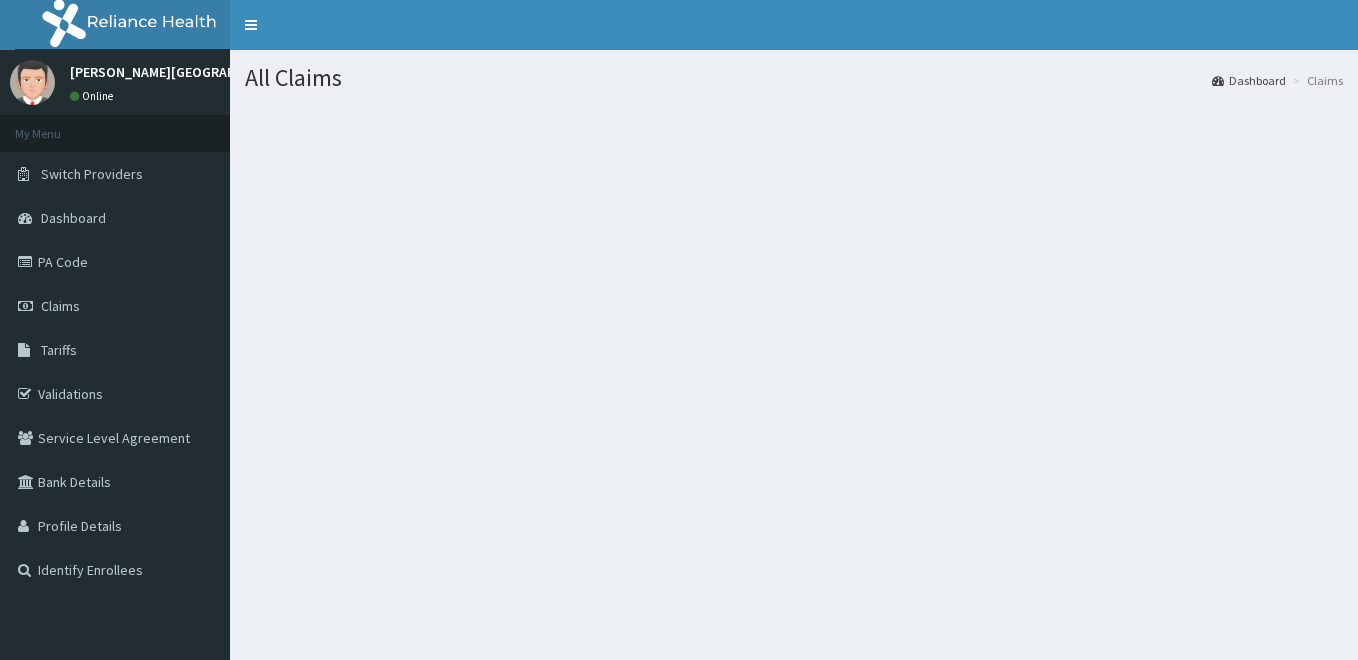 scroll, scrollTop: 0, scrollLeft: 0, axis: both 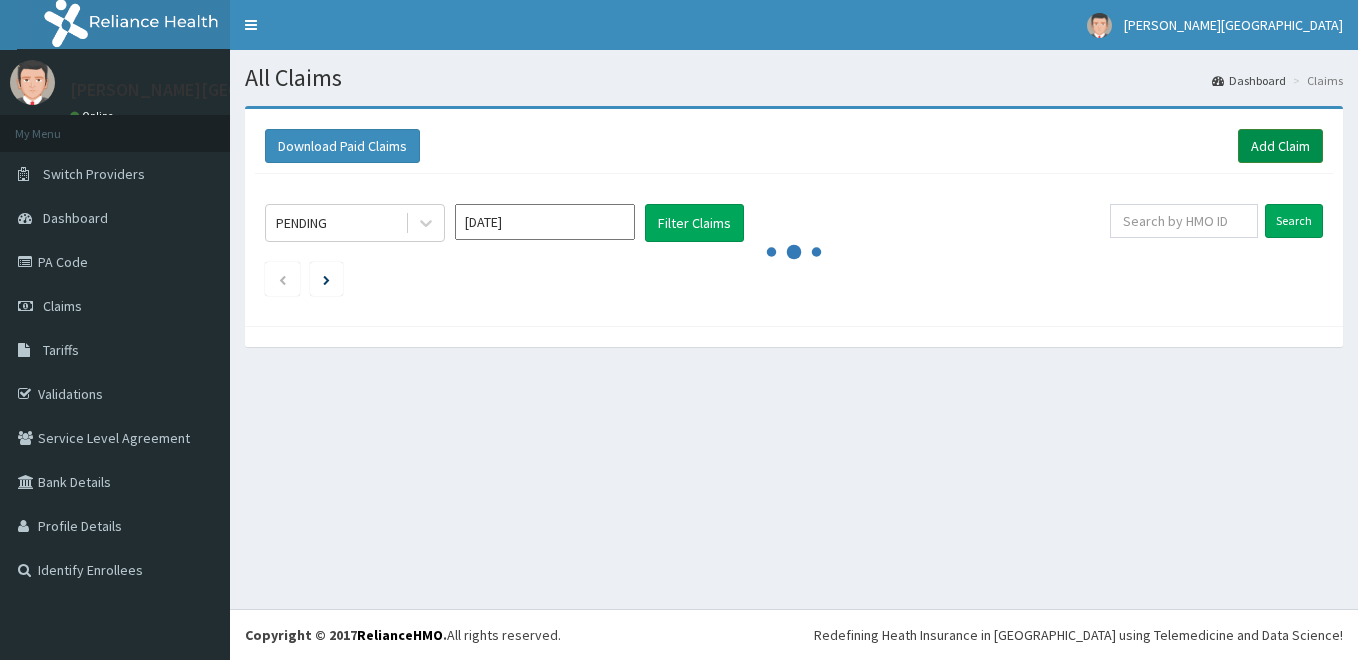 click on "Add Claim" at bounding box center [1280, 146] 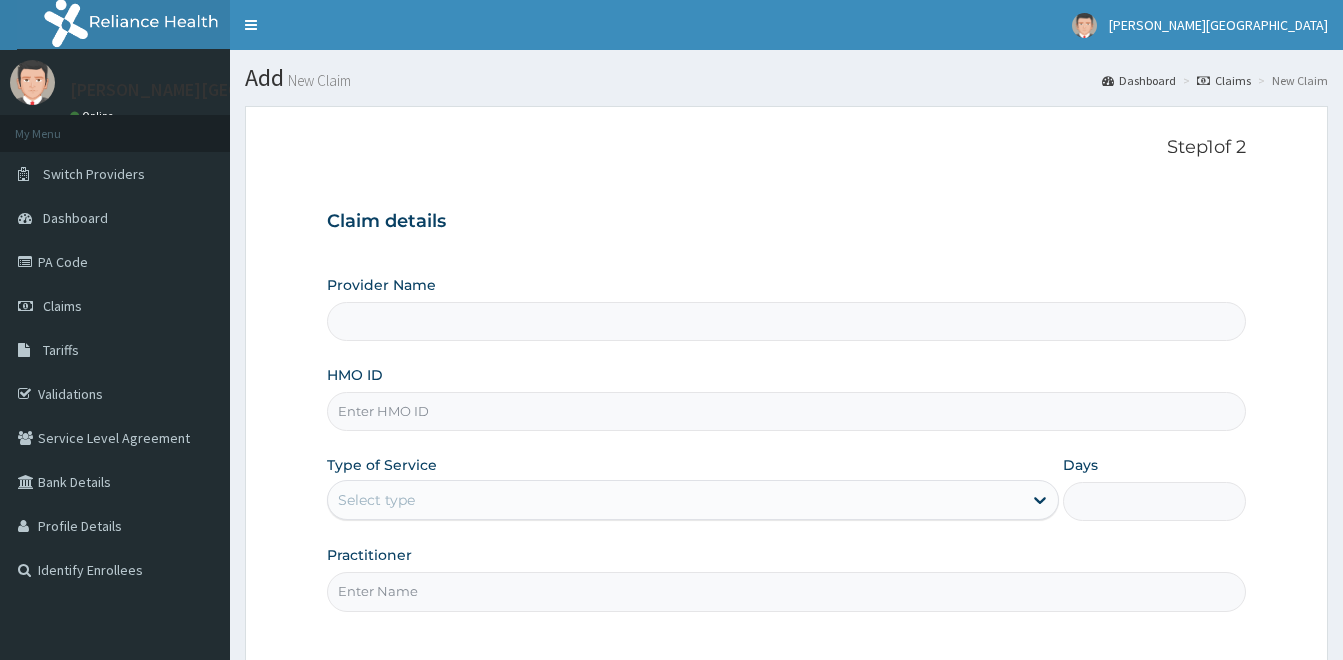 scroll, scrollTop: 0, scrollLeft: 0, axis: both 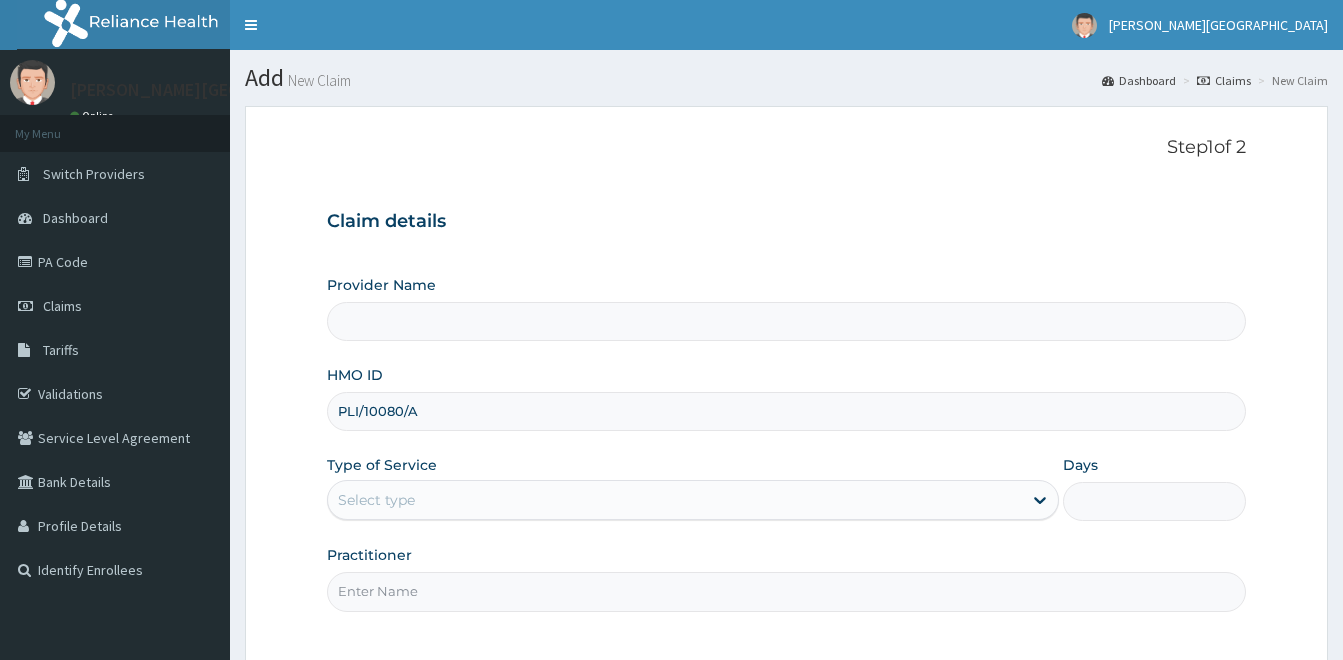 type on "Dr Alfred" 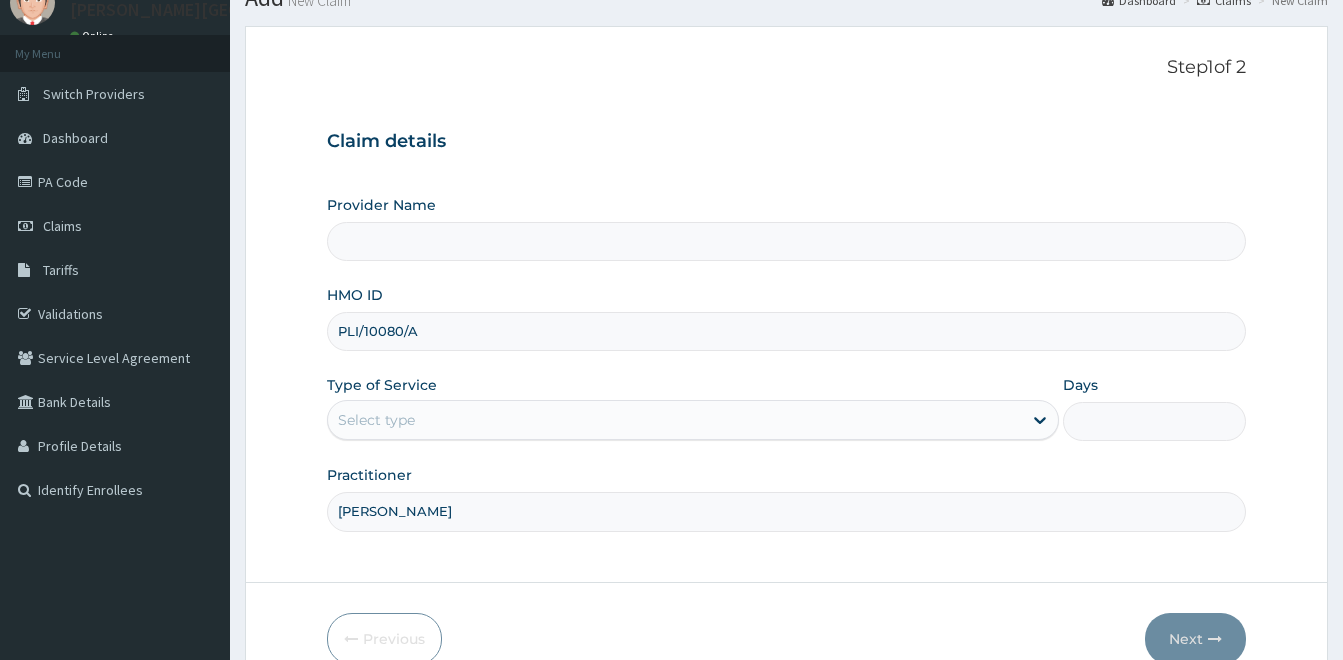 scroll, scrollTop: 182, scrollLeft: 0, axis: vertical 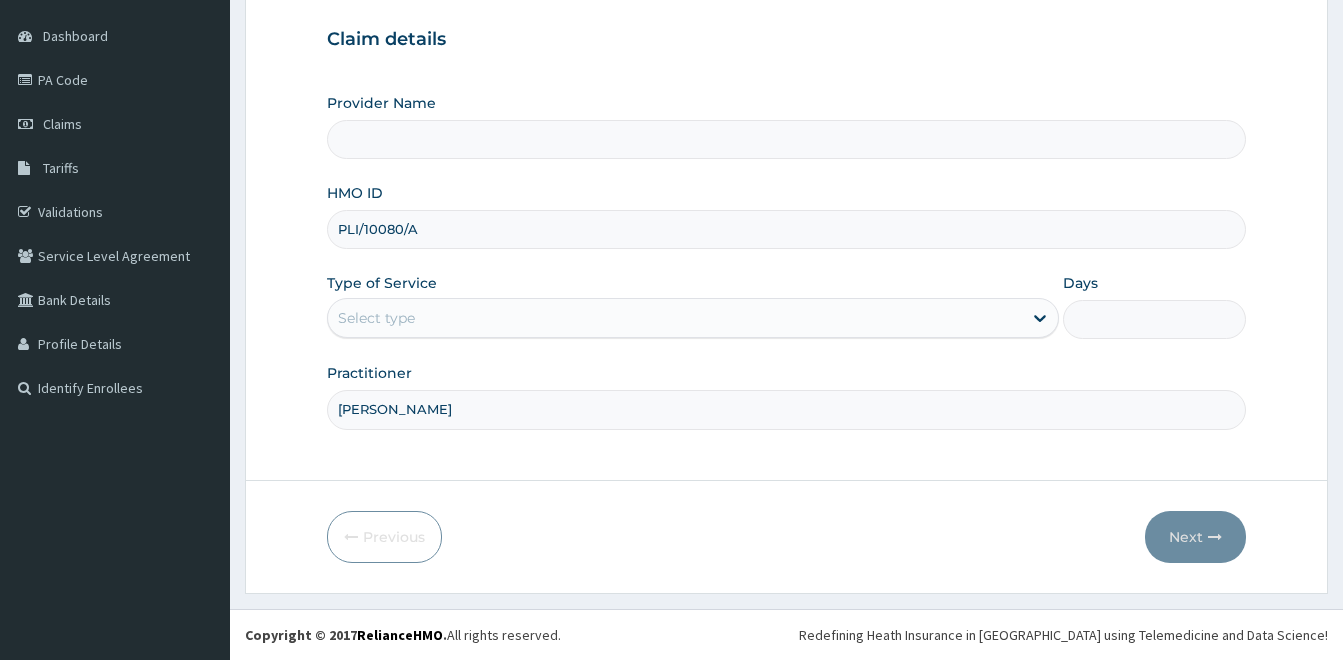 type on "Bonita Ls Hospital" 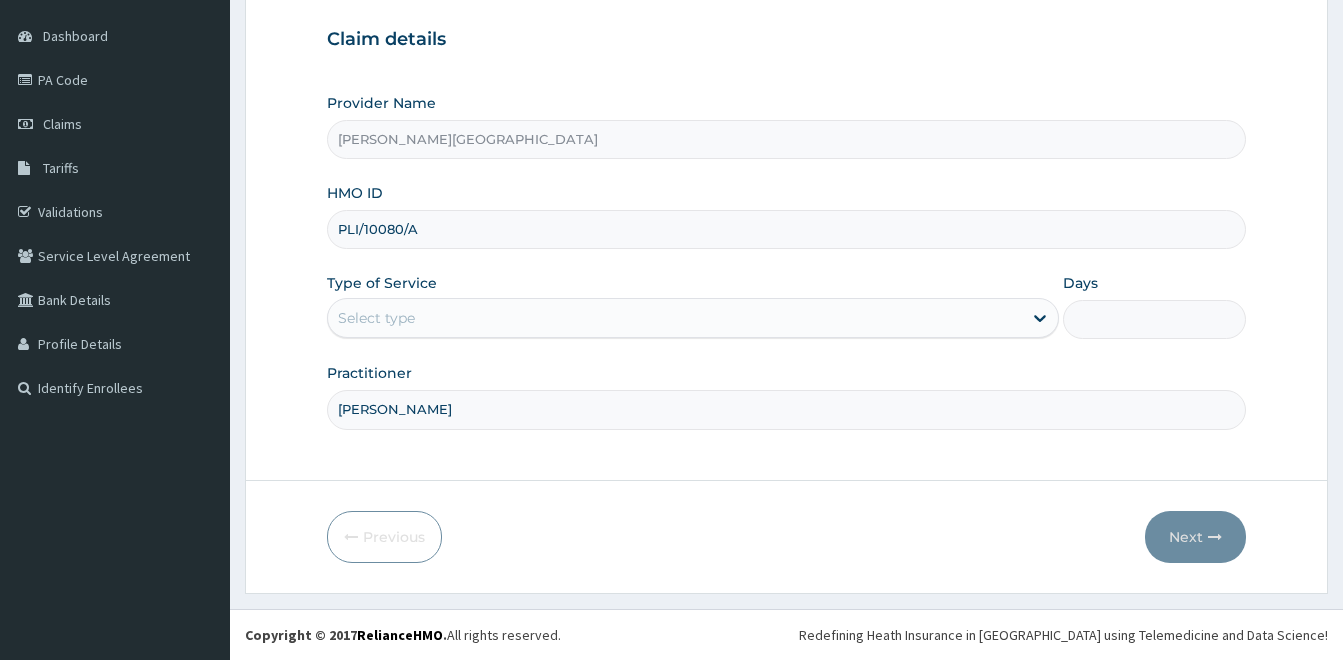 drag, startPoint x: 419, startPoint y: 316, endPoint x: 427, endPoint y: 330, distance: 16.124516 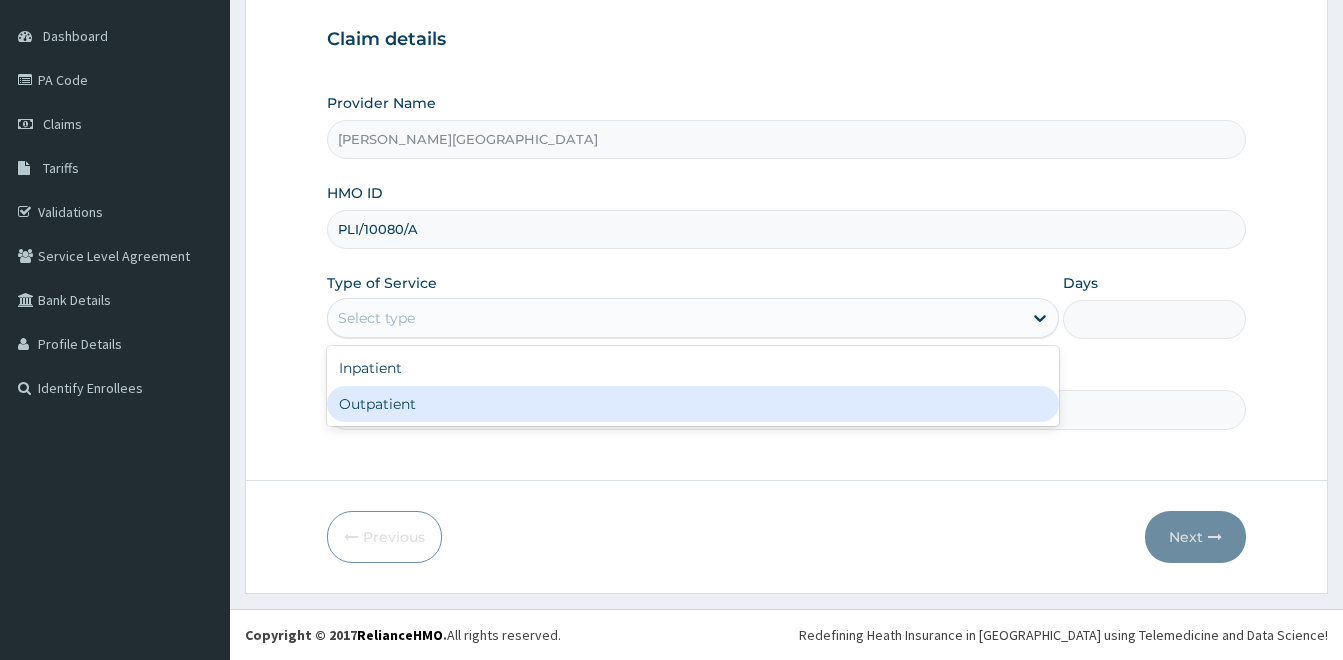 click on "Outpatient" at bounding box center [693, 404] 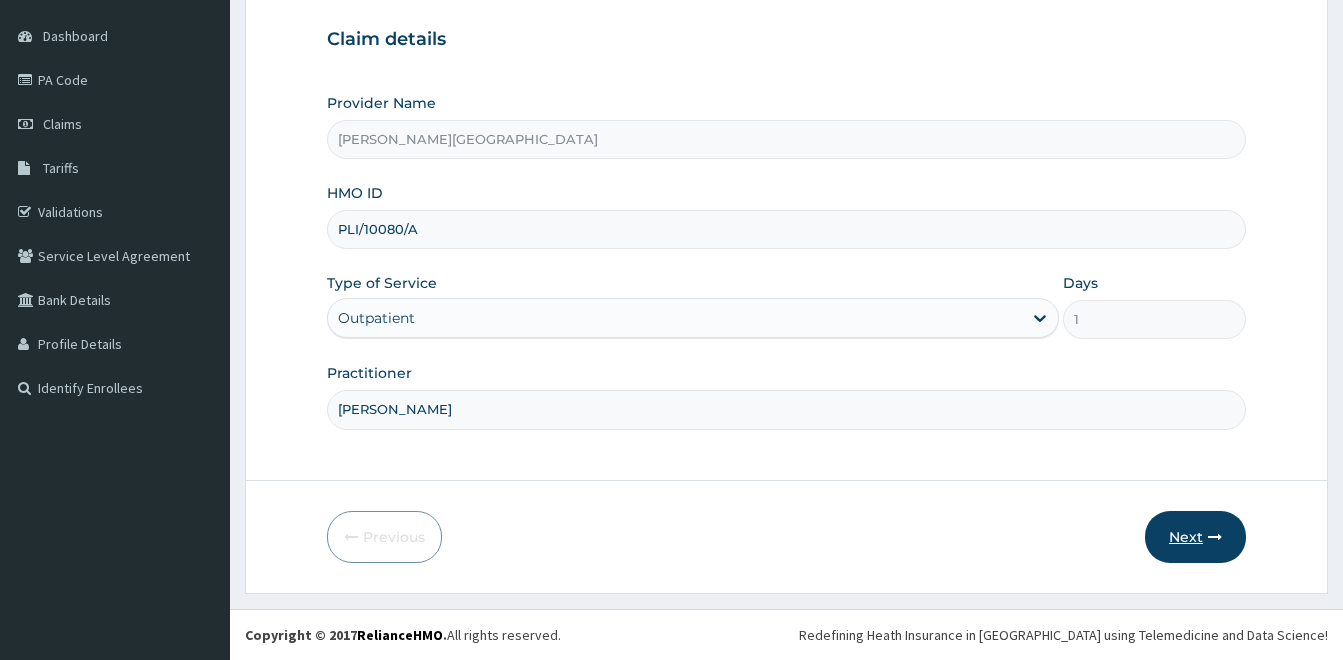 click on "Next" at bounding box center [1195, 537] 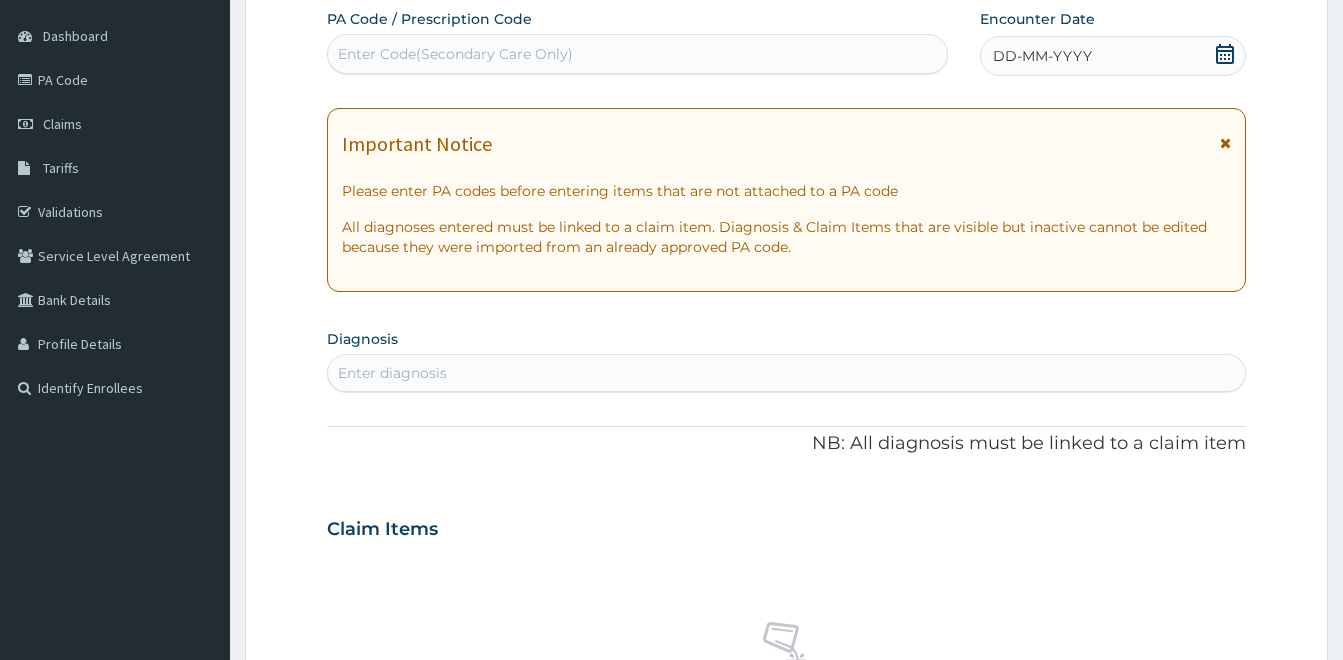 click on "Enter Code(Secondary Care Only)" at bounding box center (455, 54) 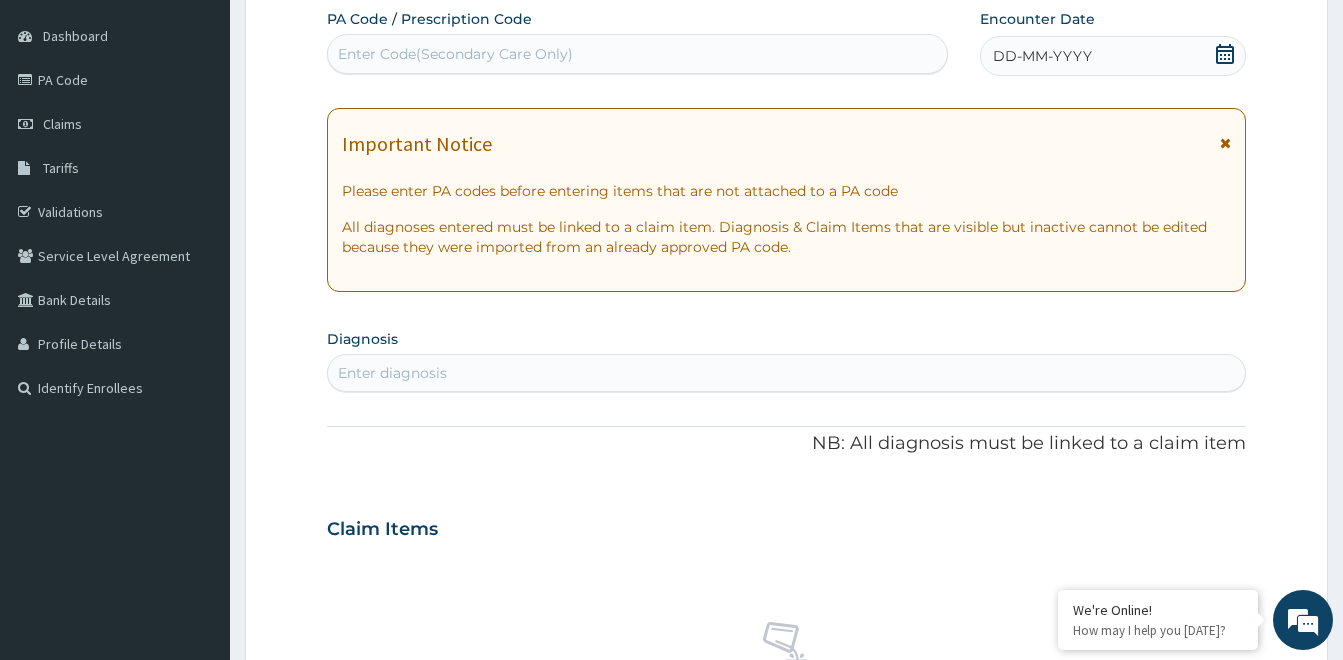 paste on "PA/244734" 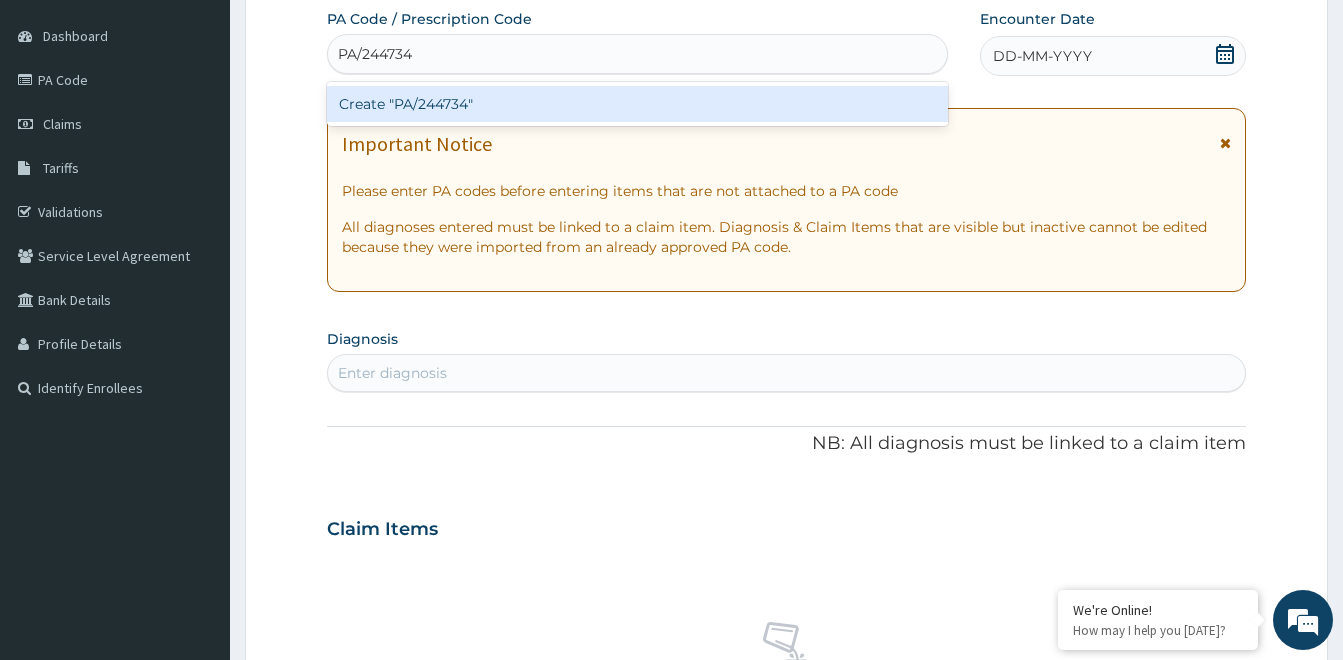 click on "Create "PA/244734"" at bounding box center (637, 104) 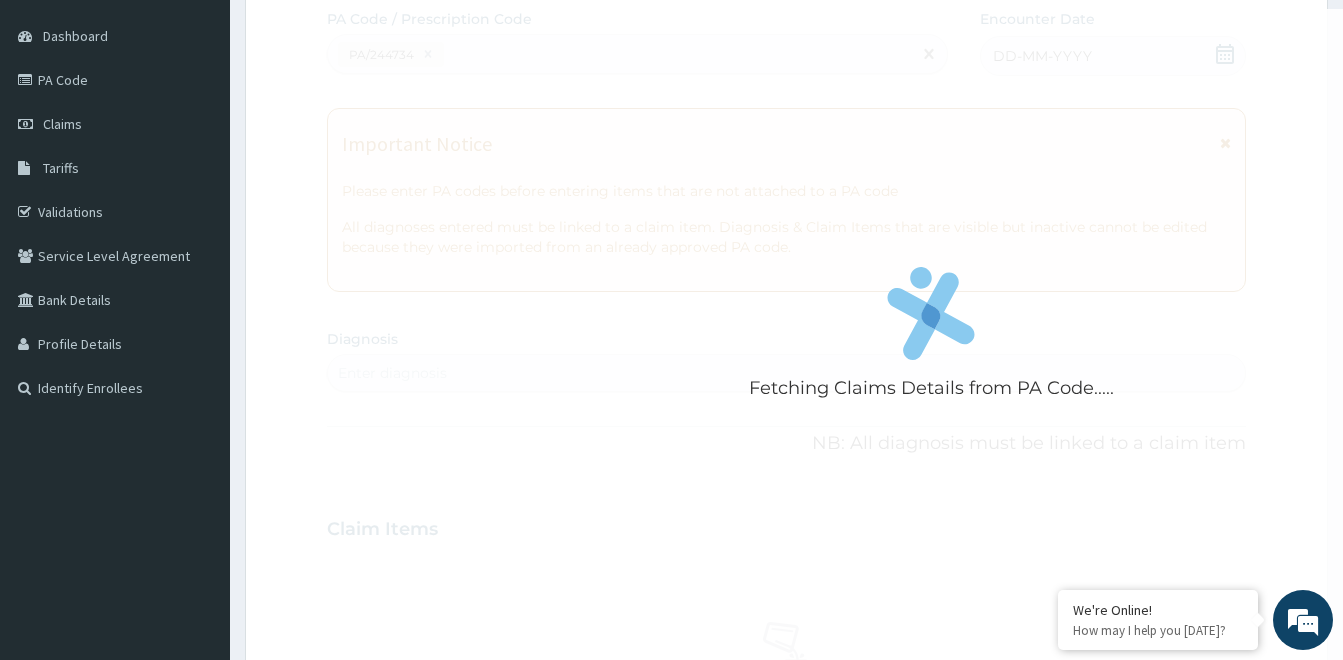 scroll, scrollTop: 0, scrollLeft: 0, axis: both 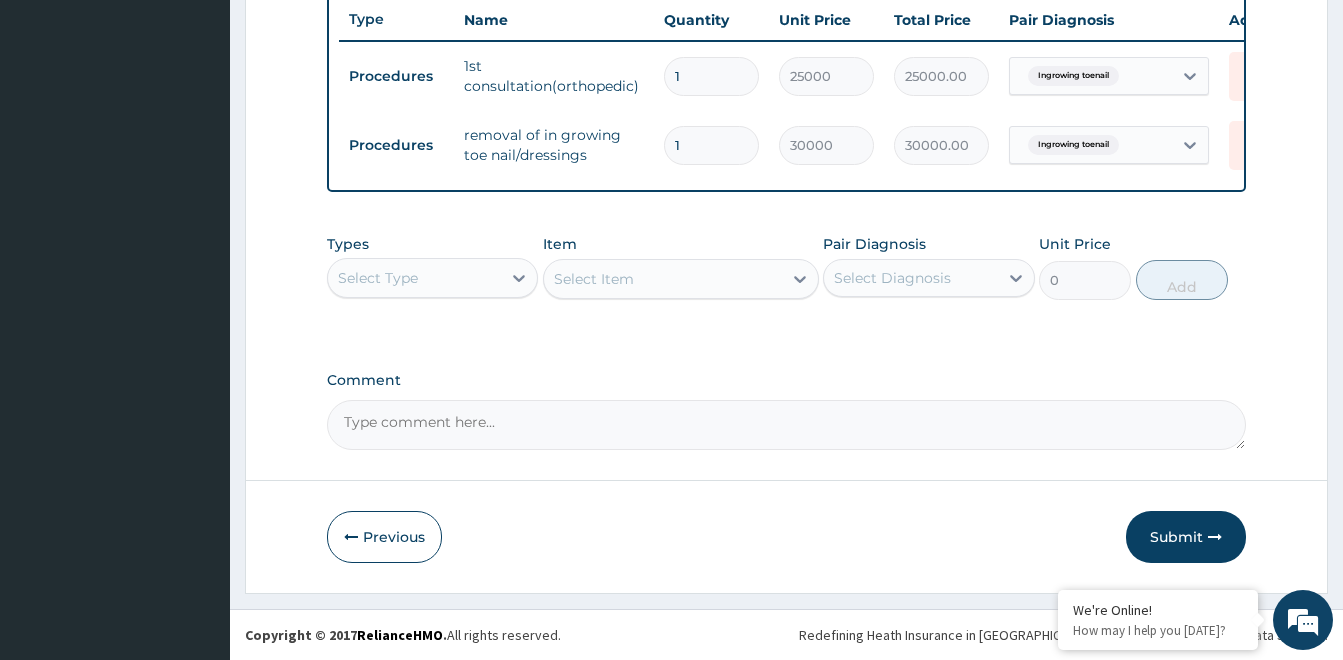 click on "Submit" at bounding box center (1186, 537) 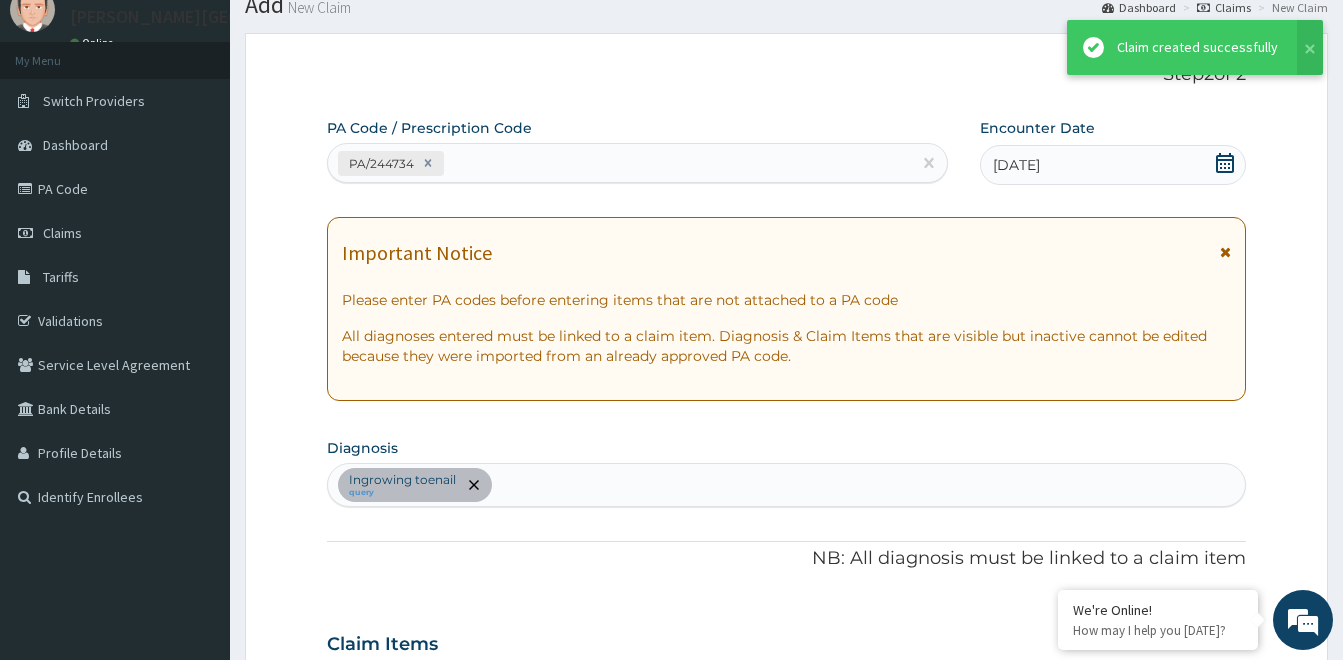 scroll, scrollTop: 771, scrollLeft: 0, axis: vertical 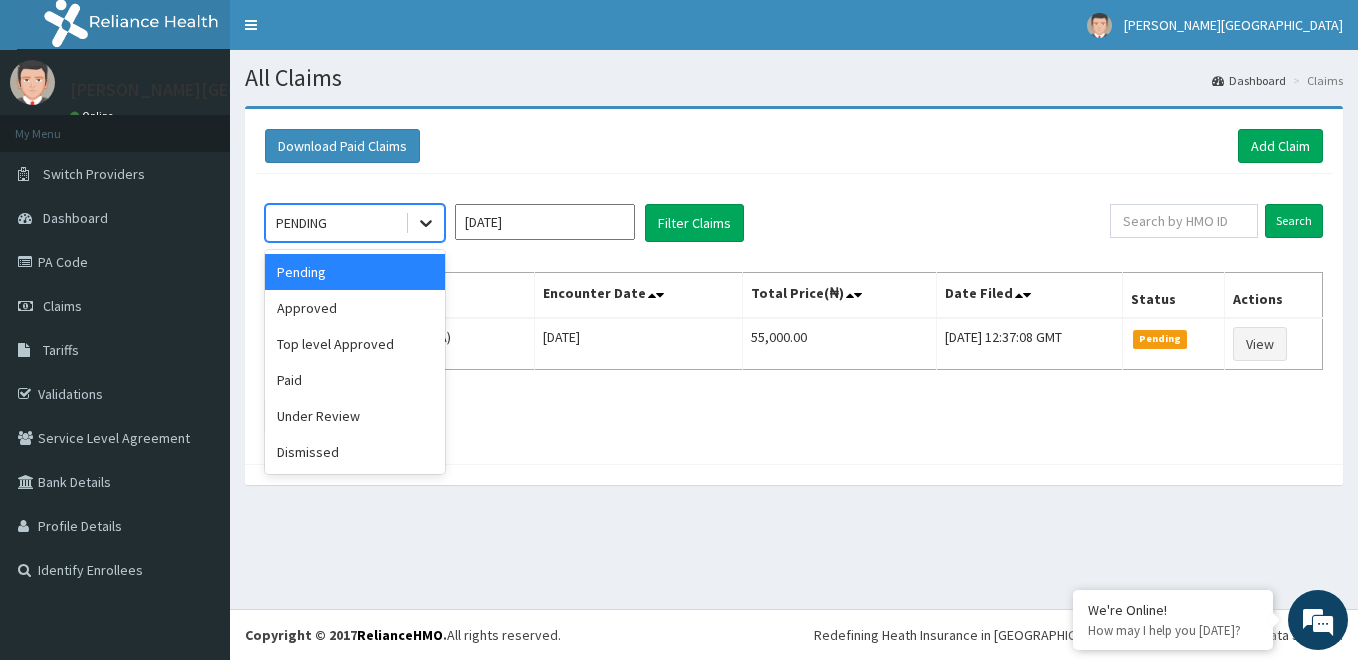 click at bounding box center (426, 223) 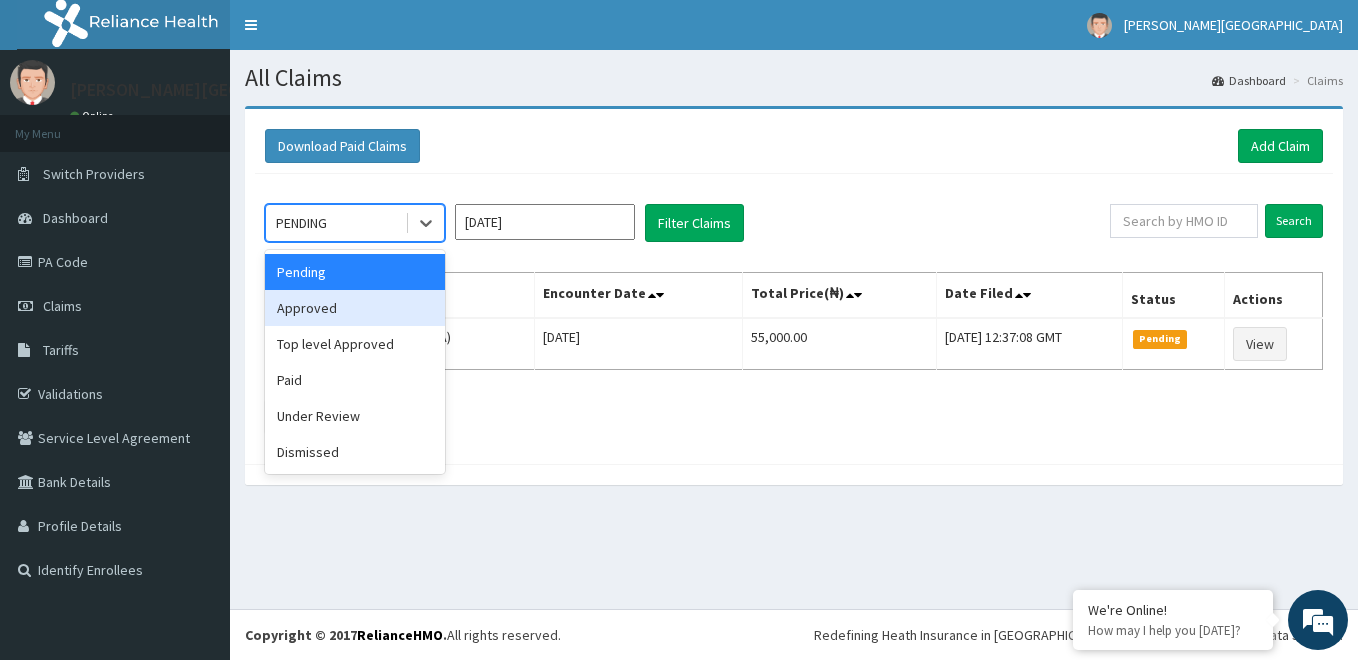 click on "Approved" at bounding box center [355, 308] 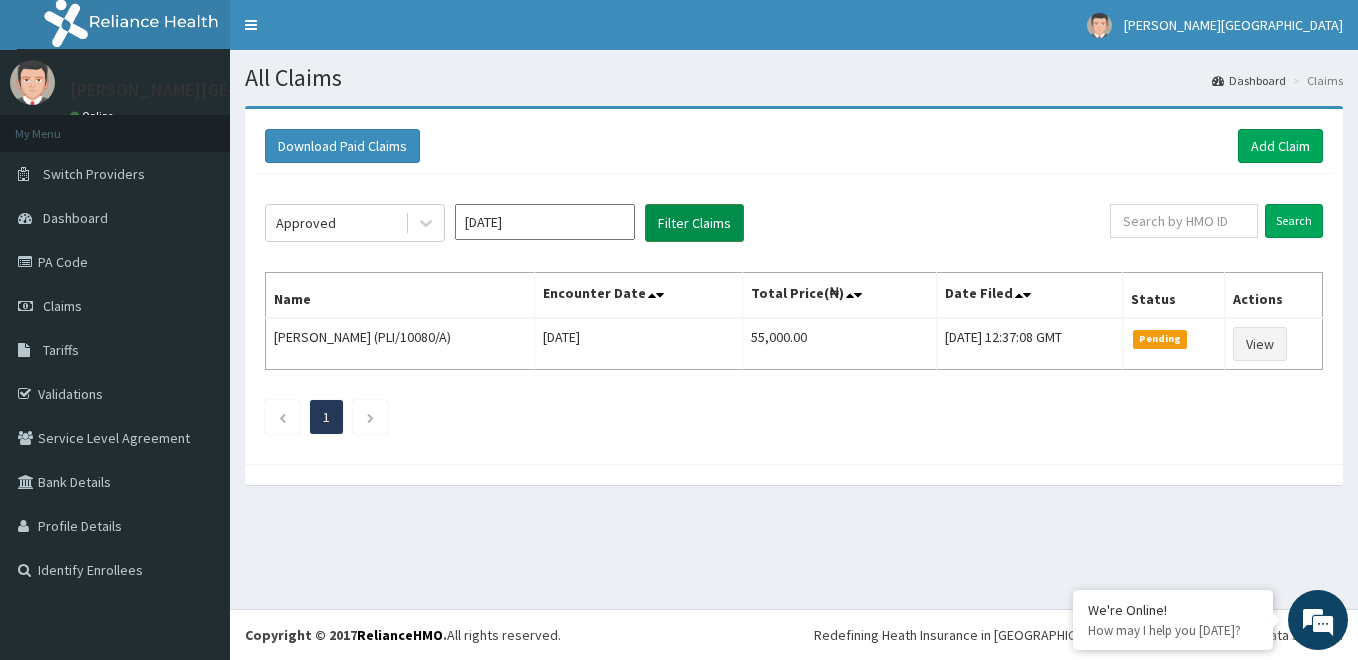 click on "Filter Claims" at bounding box center [694, 223] 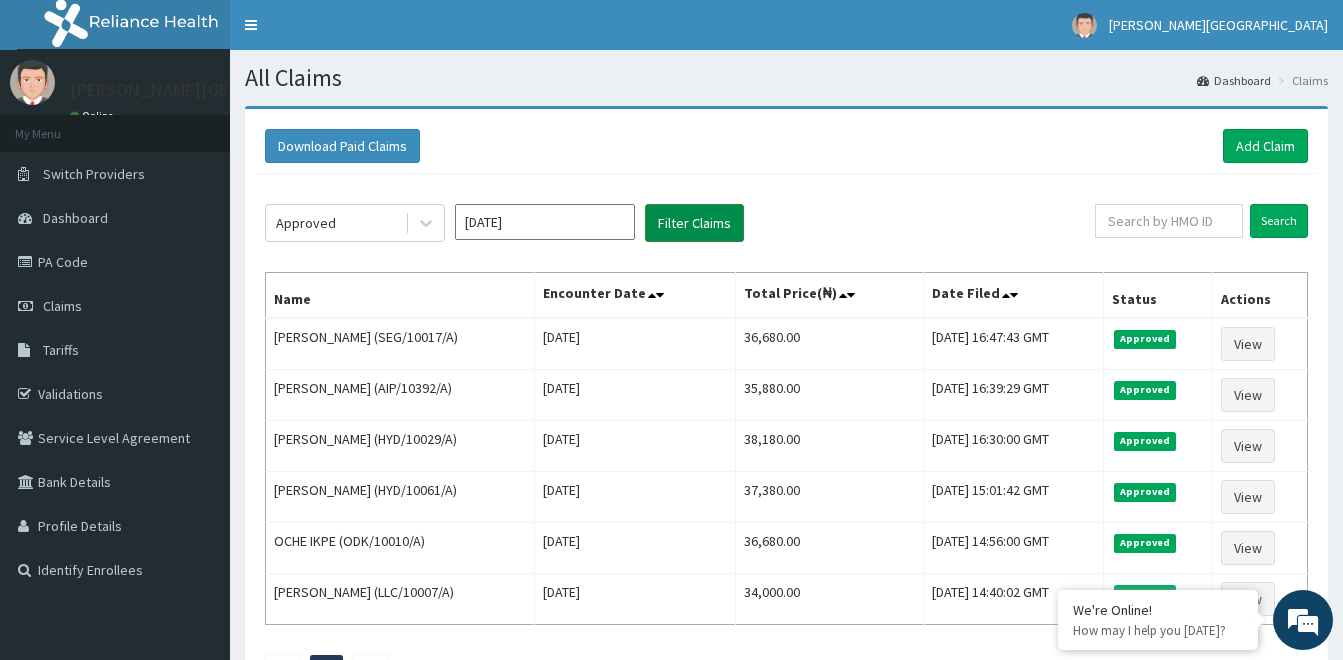 click on "Filter Claims" at bounding box center (694, 223) 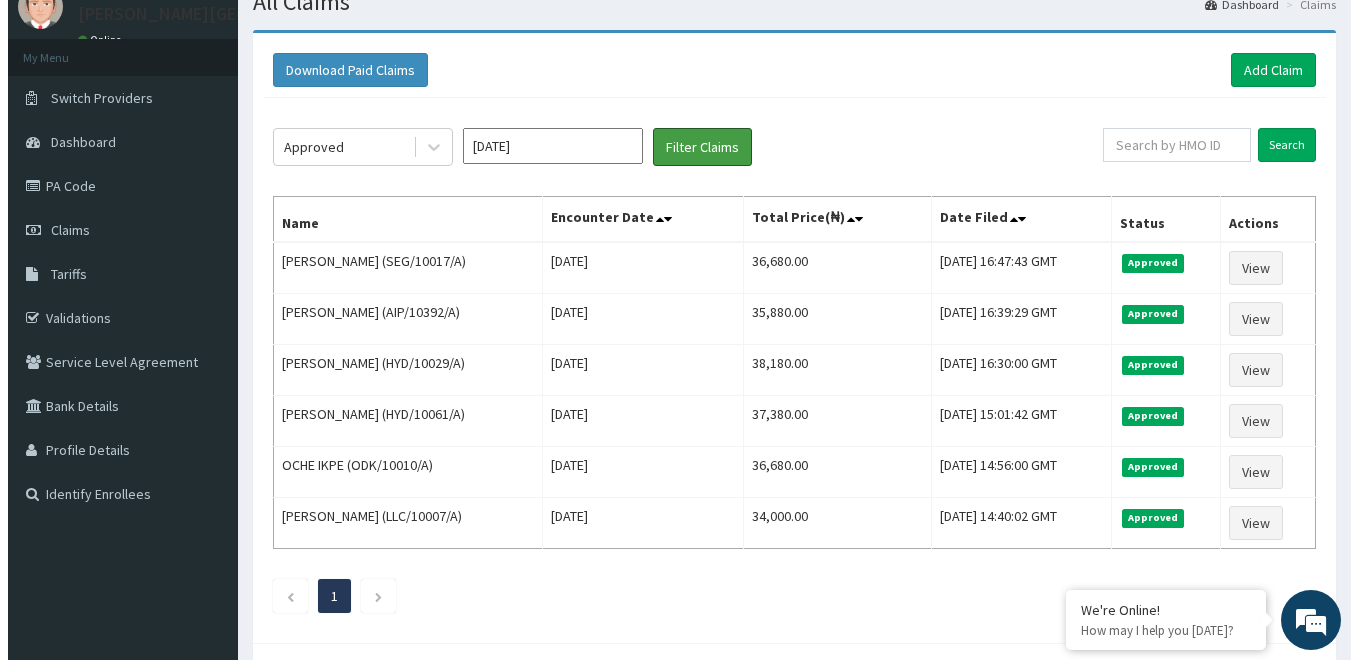 scroll, scrollTop: 0, scrollLeft: 0, axis: both 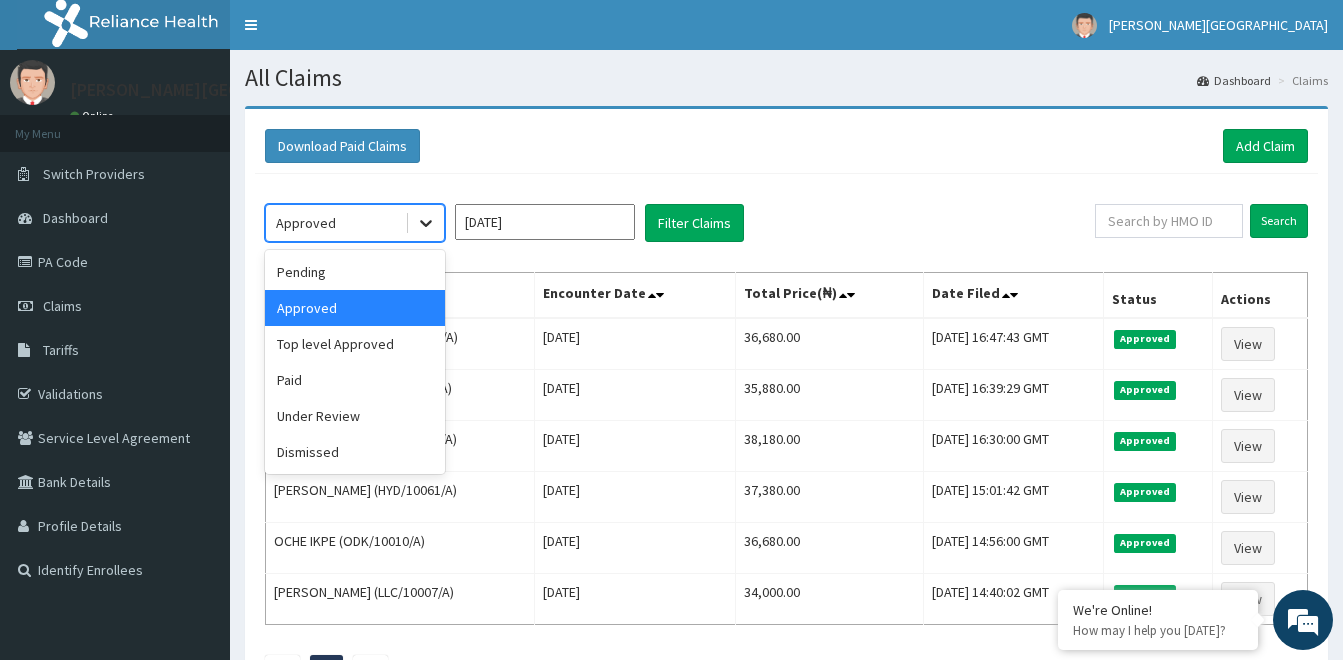 drag, startPoint x: 421, startPoint y: 223, endPoint x: 410, endPoint y: 236, distance: 17.029387 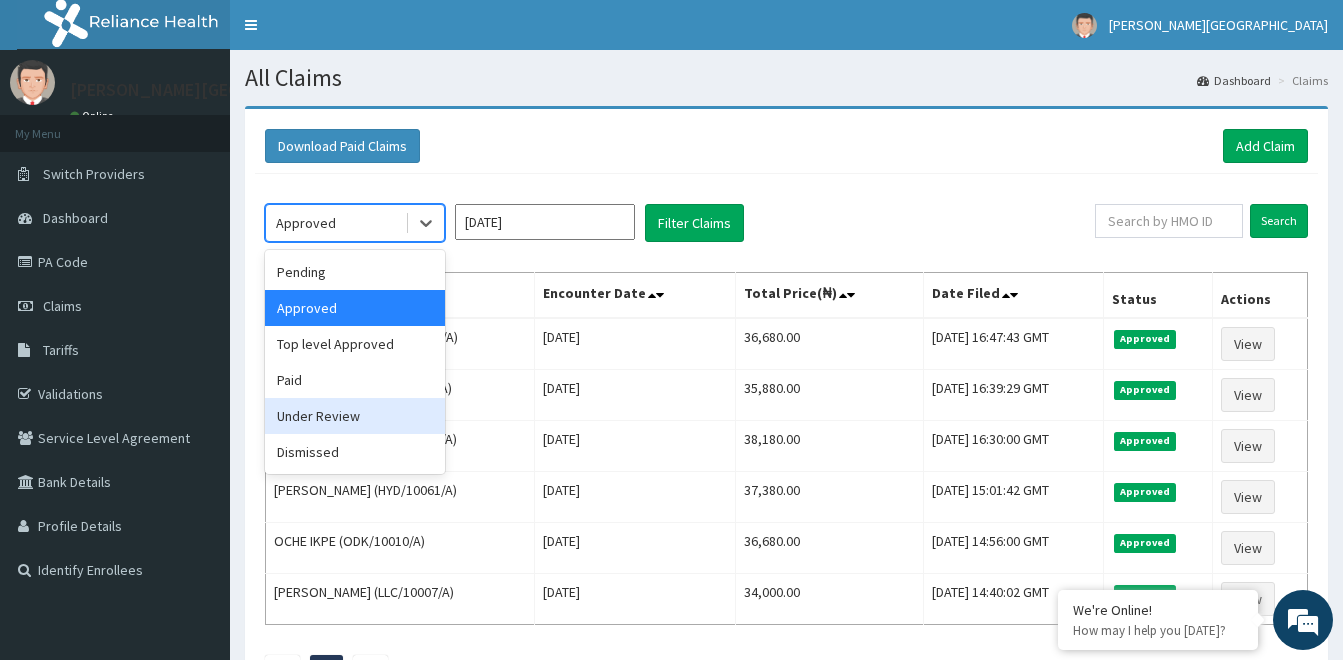 click on "Under Review" at bounding box center (355, 416) 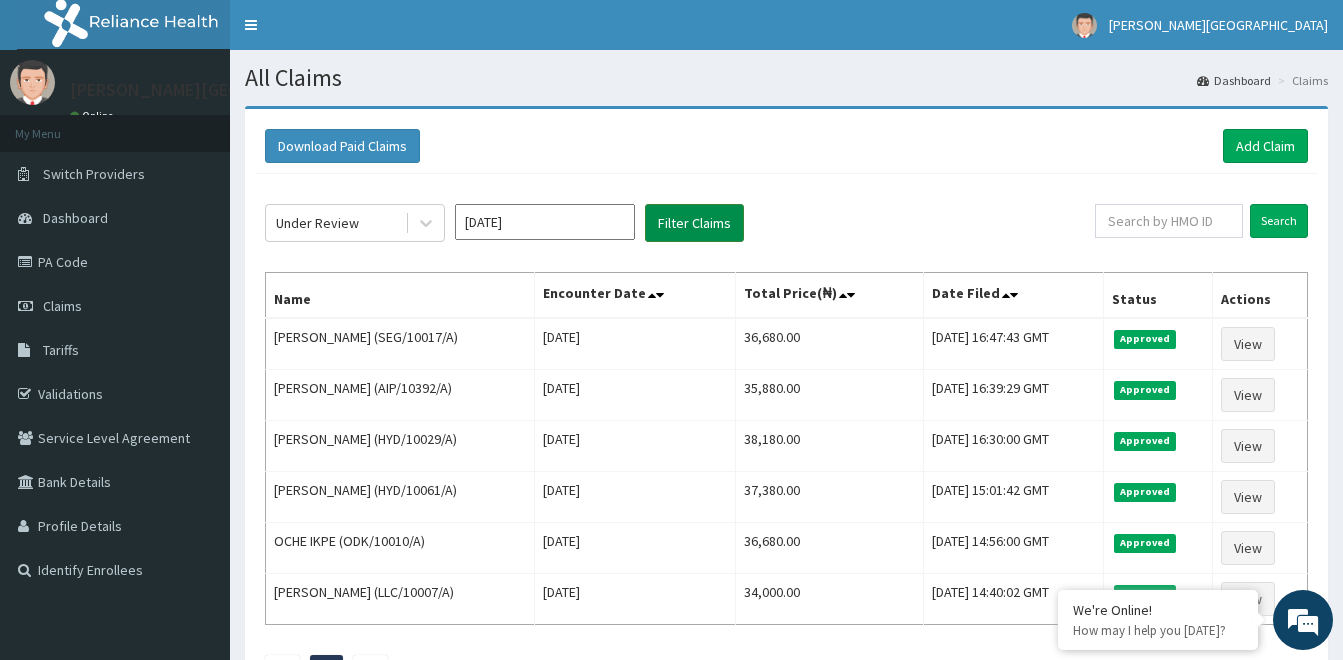 click on "Filter Claims" at bounding box center [694, 223] 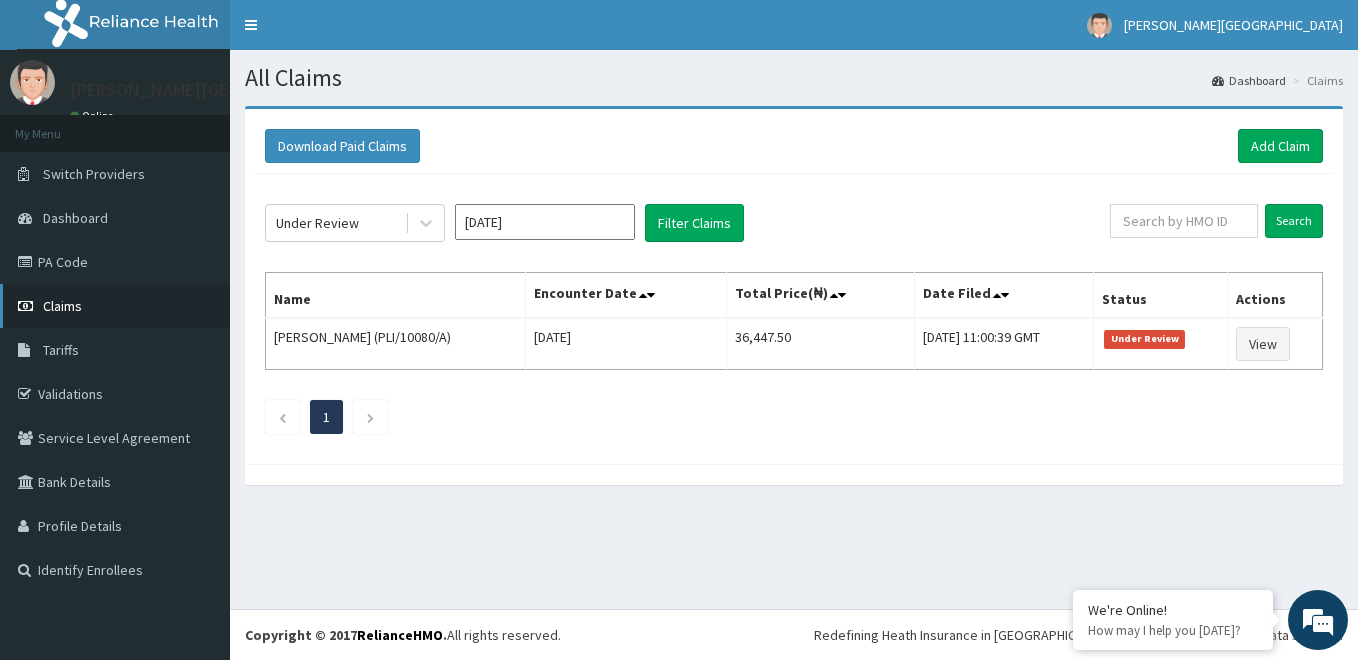 click on "Claims" at bounding box center (115, 306) 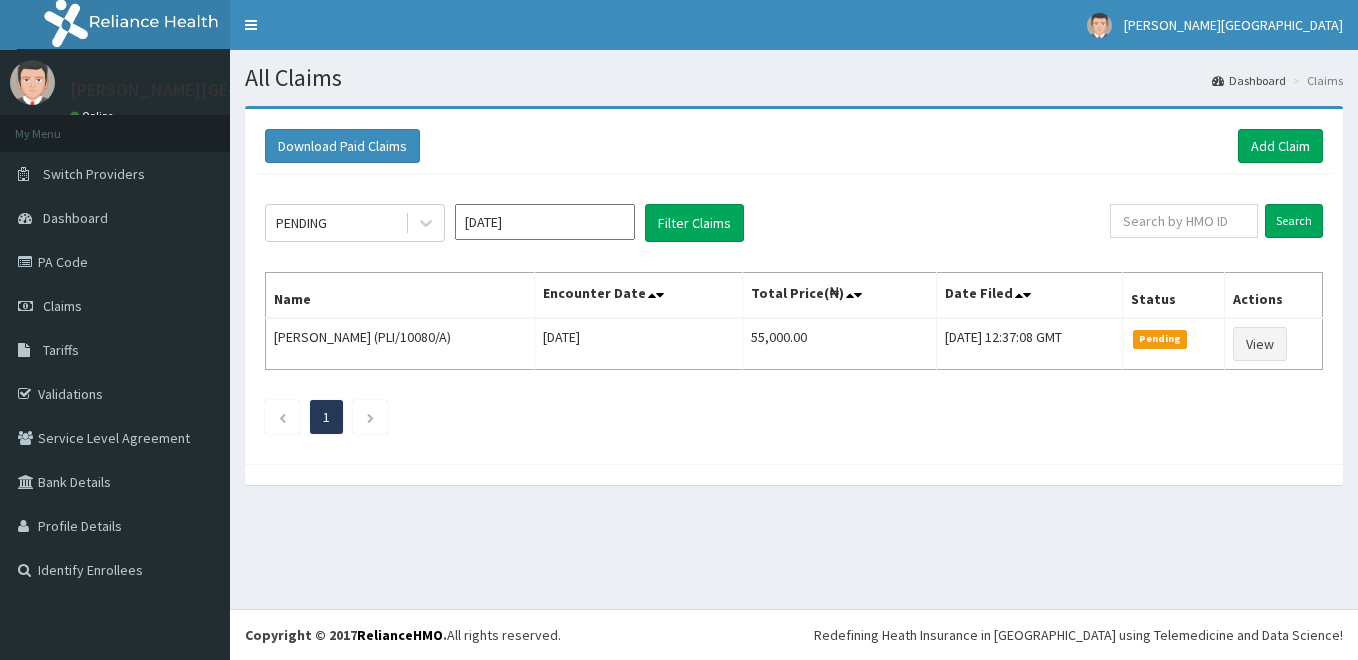 scroll, scrollTop: 0, scrollLeft: 0, axis: both 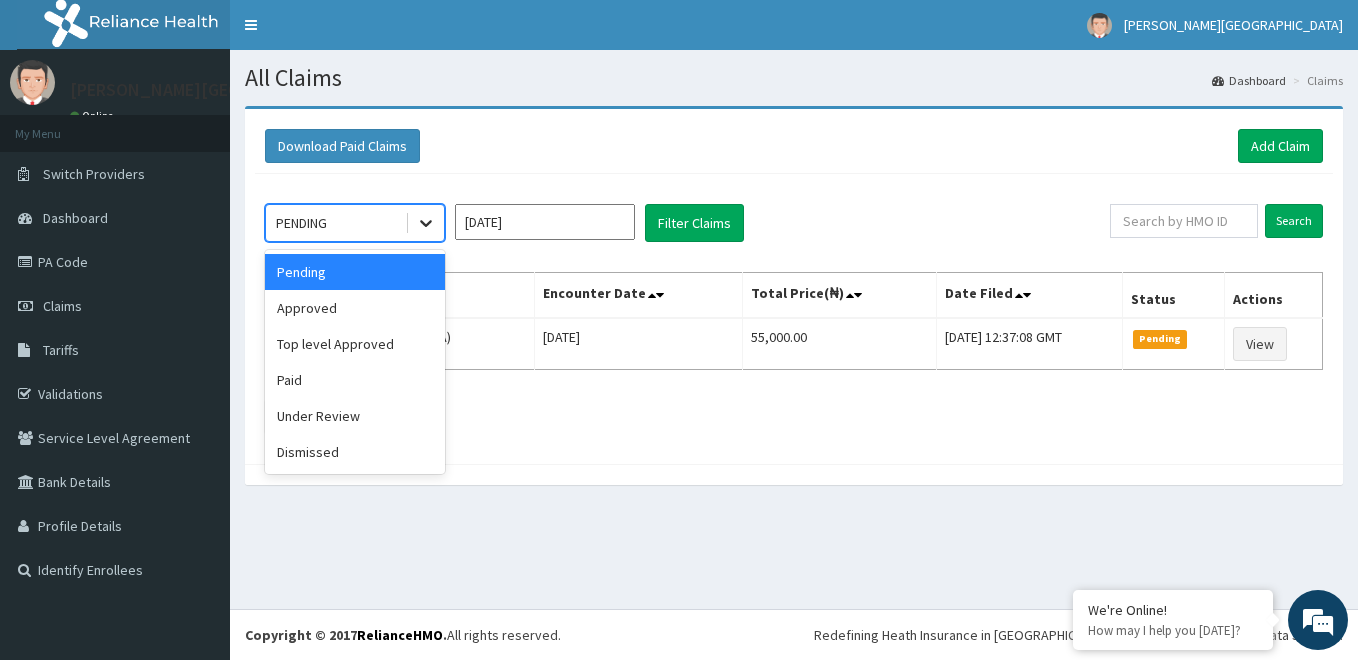 click at bounding box center [426, 223] 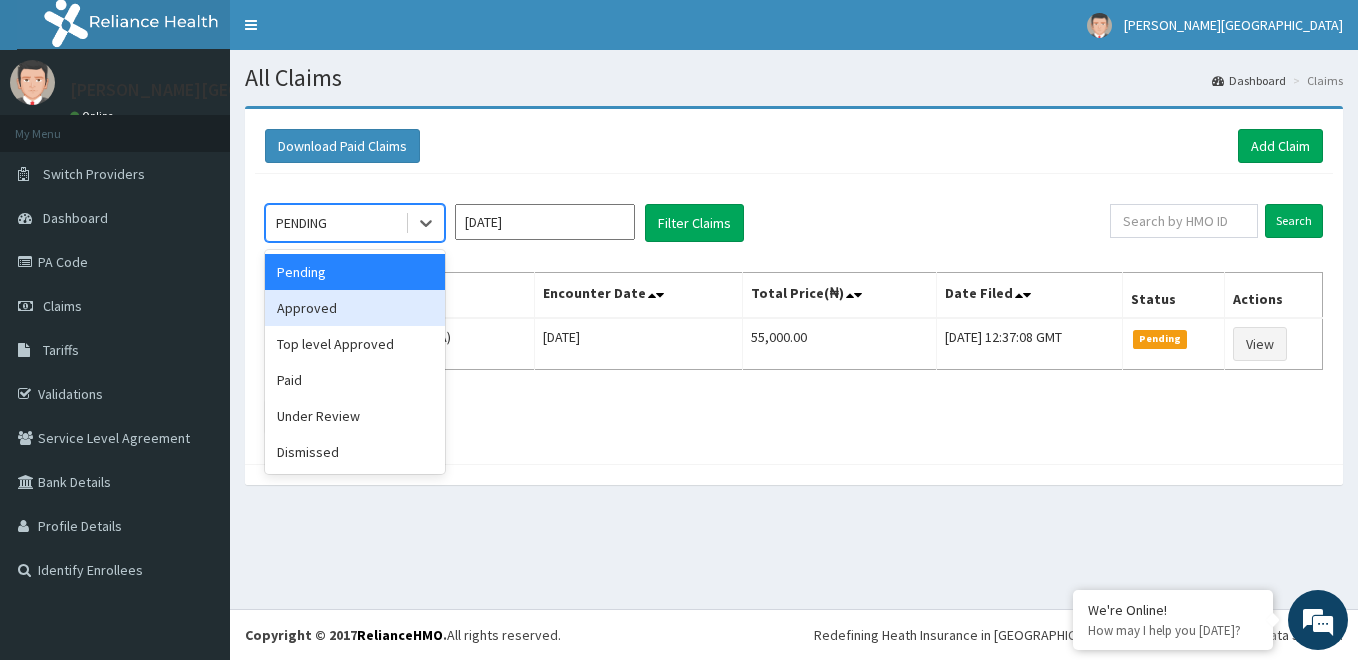 click on "Approved" at bounding box center (355, 308) 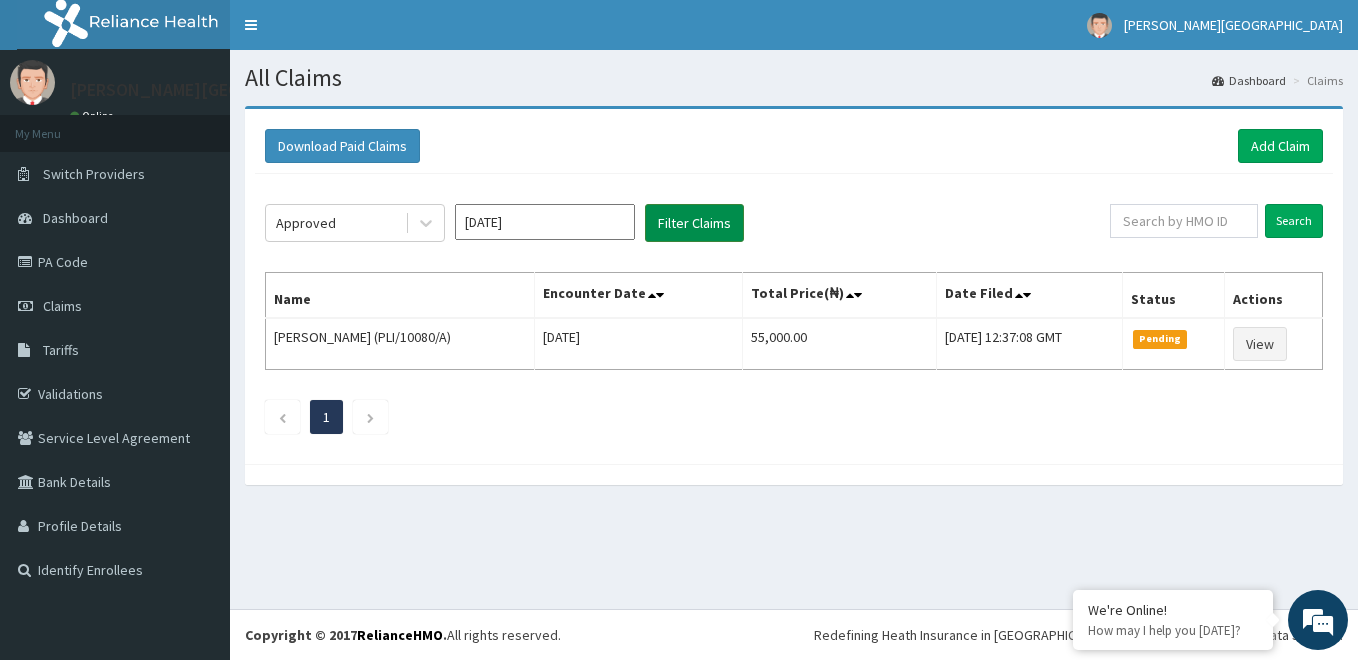 click on "Filter Claims" at bounding box center [694, 223] 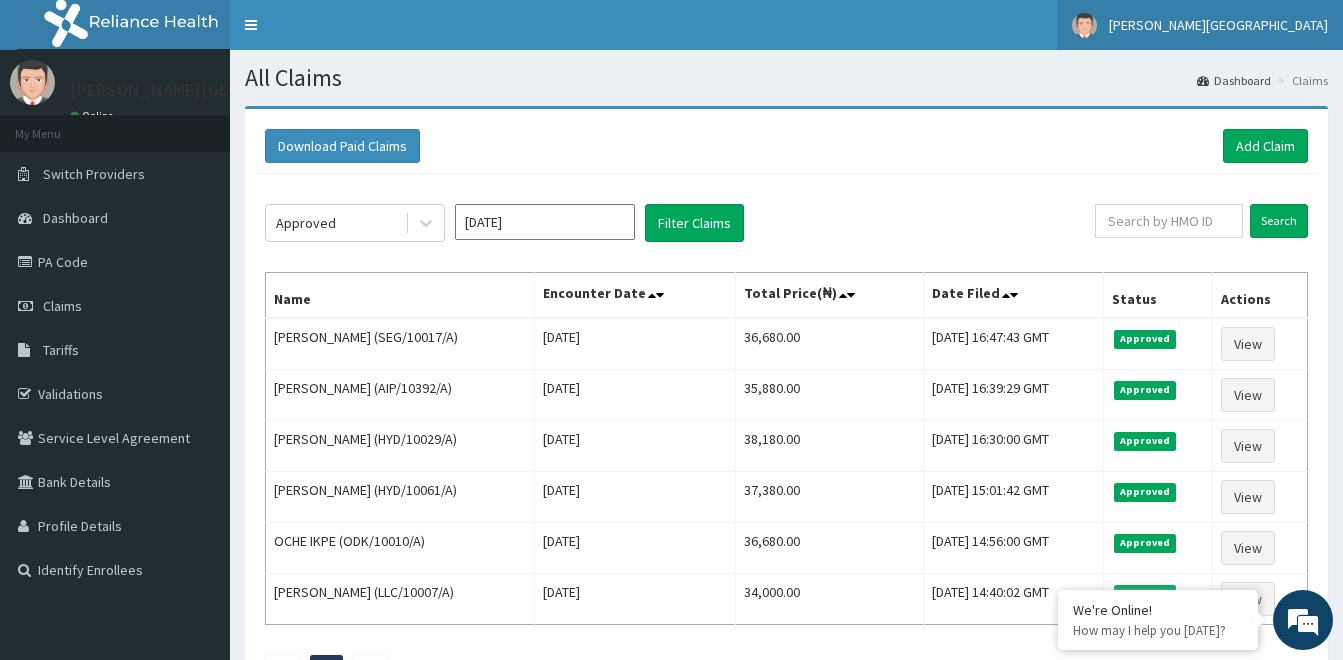 click on "[PERSON_NAME][GEOGRAPHIC_DATA]" at bounding box center (1218, 25) 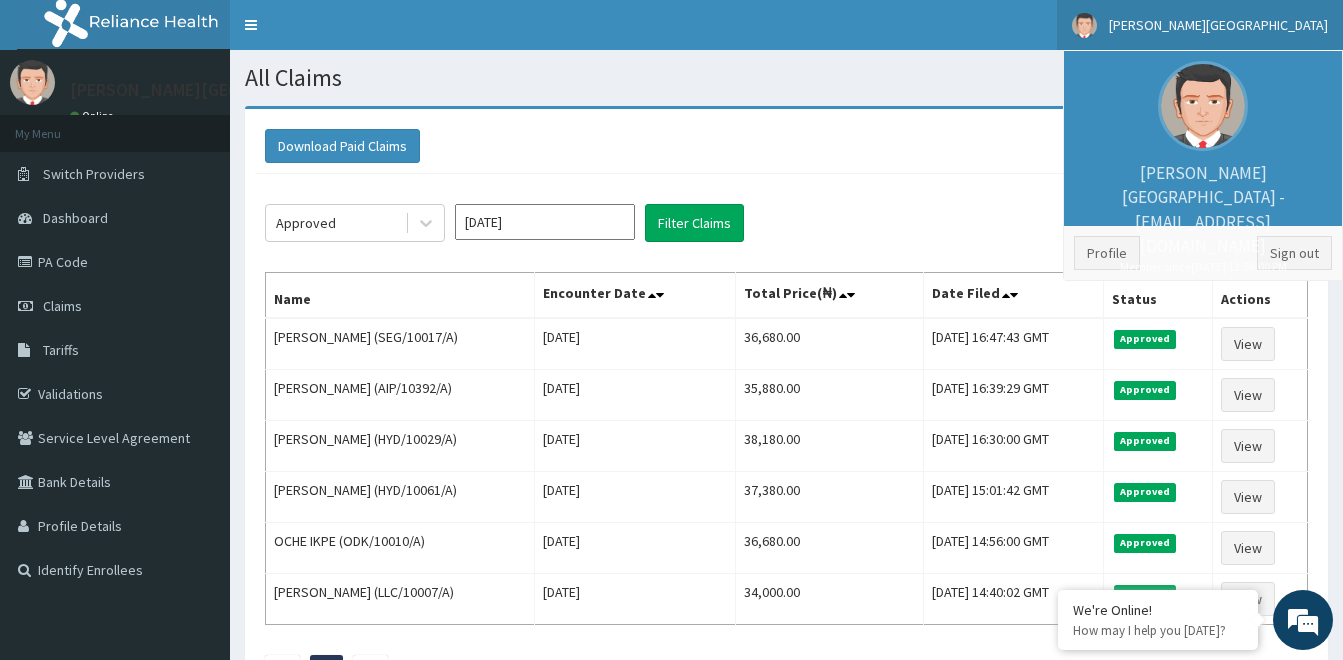 drag, startPoint x: 1249, startPoint y: 20, endPoint x: 1238, endPoint y: 63, distance: 44.38468 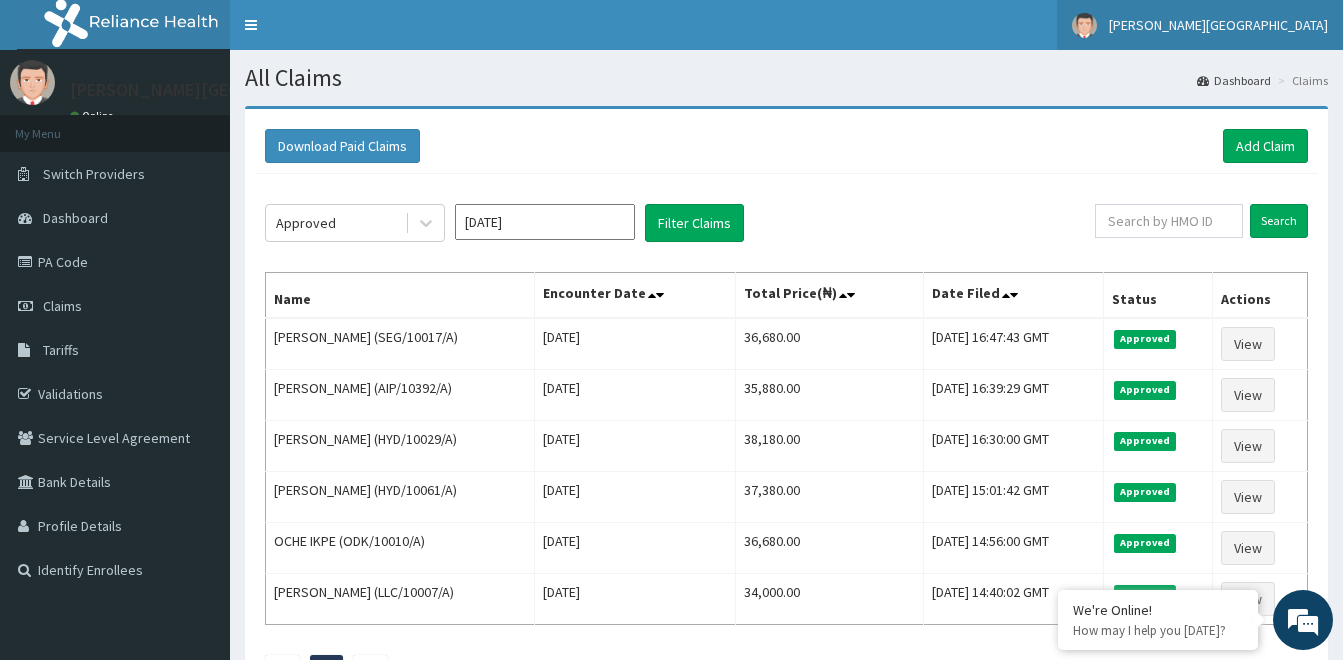 click on "[PERSON_NAME][GEOGRAPHIC_DATA]" at bounding box center (1200, 25) 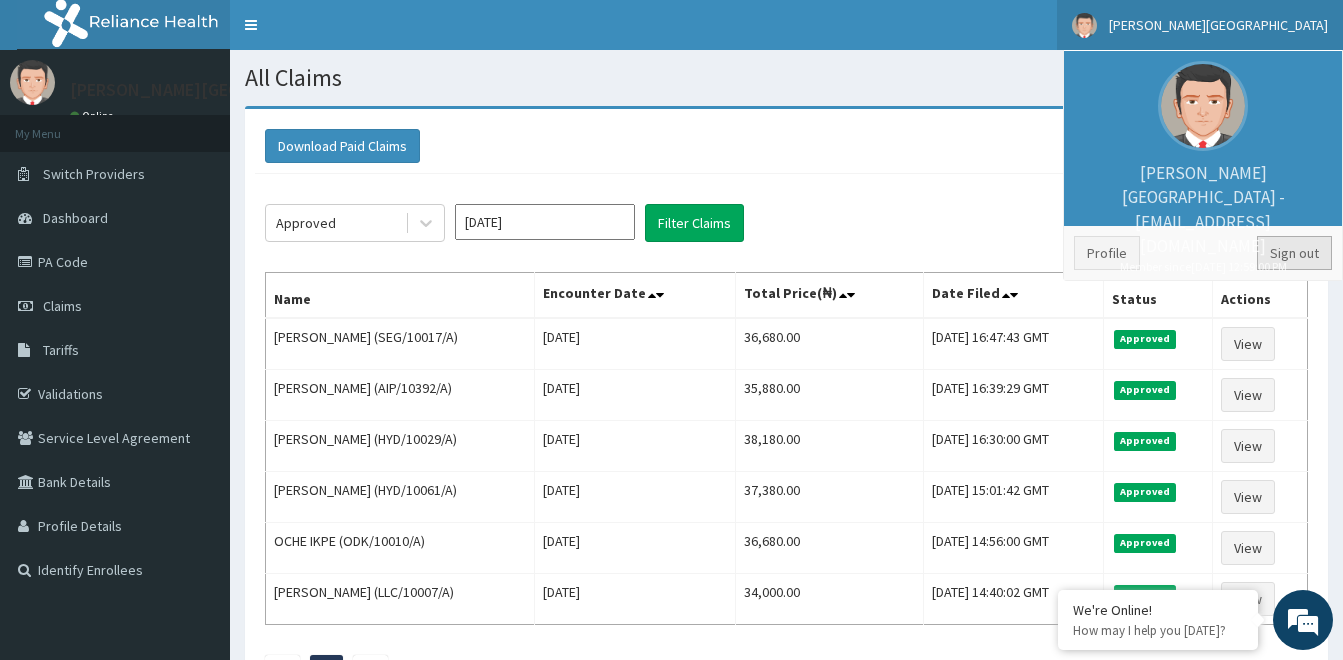 click on "Sign out" at bounding box center (1294, 253) 